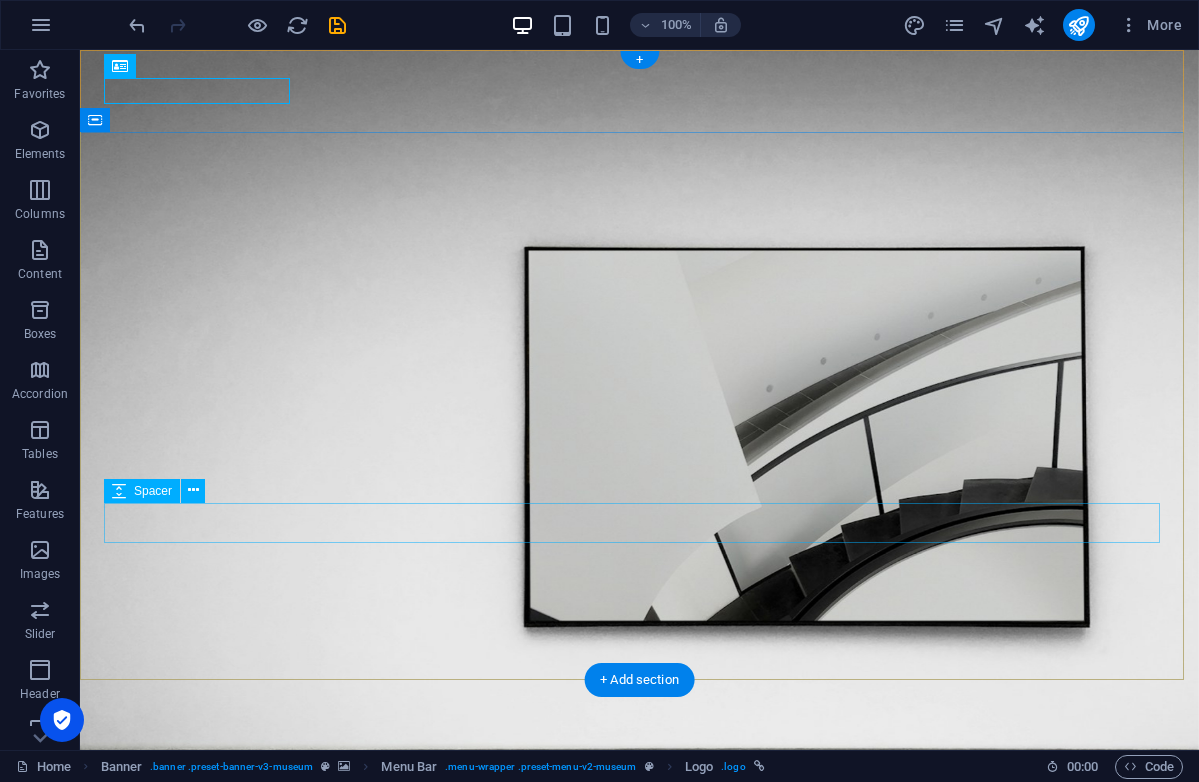 scroll, scrollTop: 0, scrollLeft: 0, axis: both 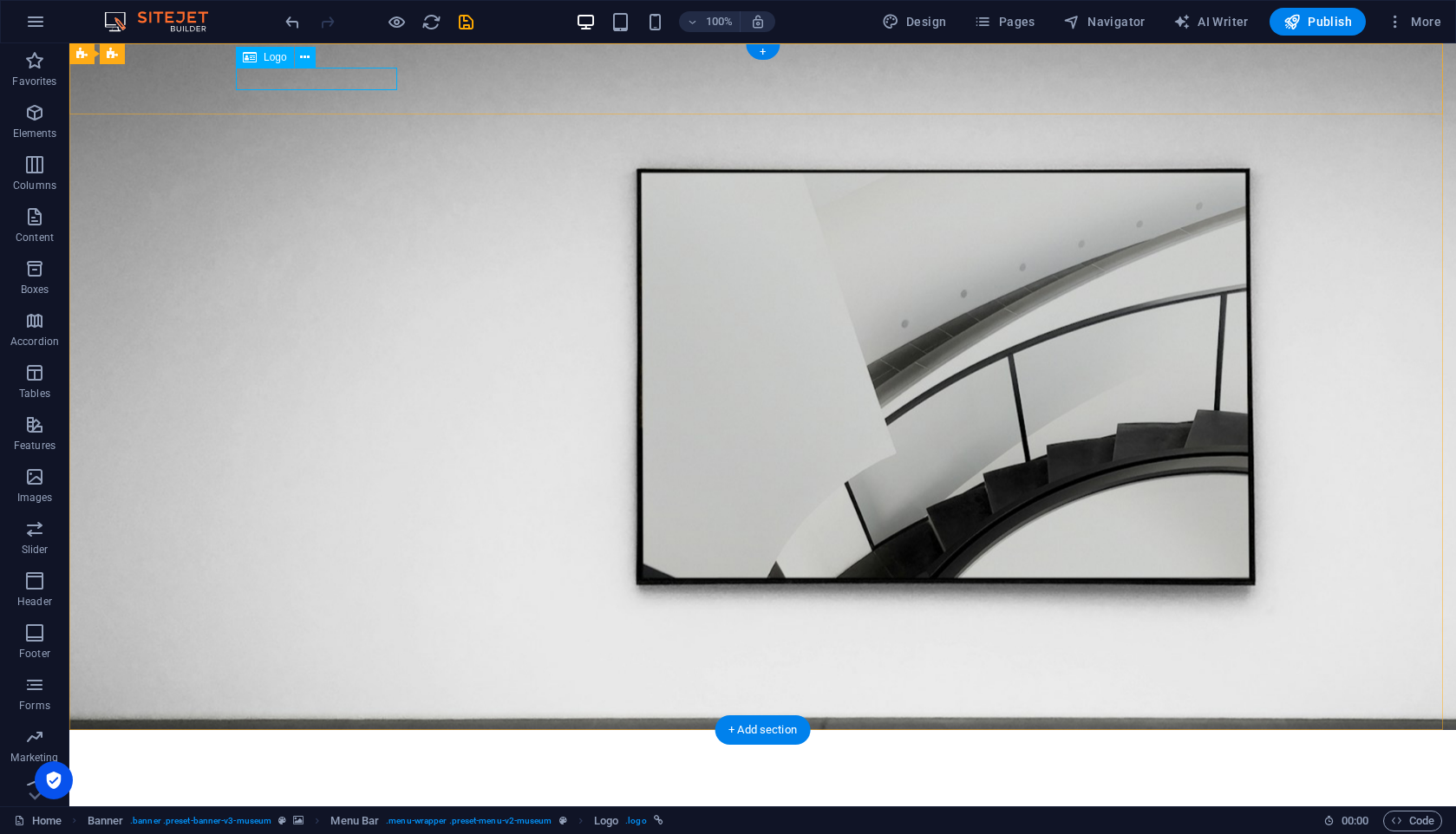 click at bounding box center (763, 754) 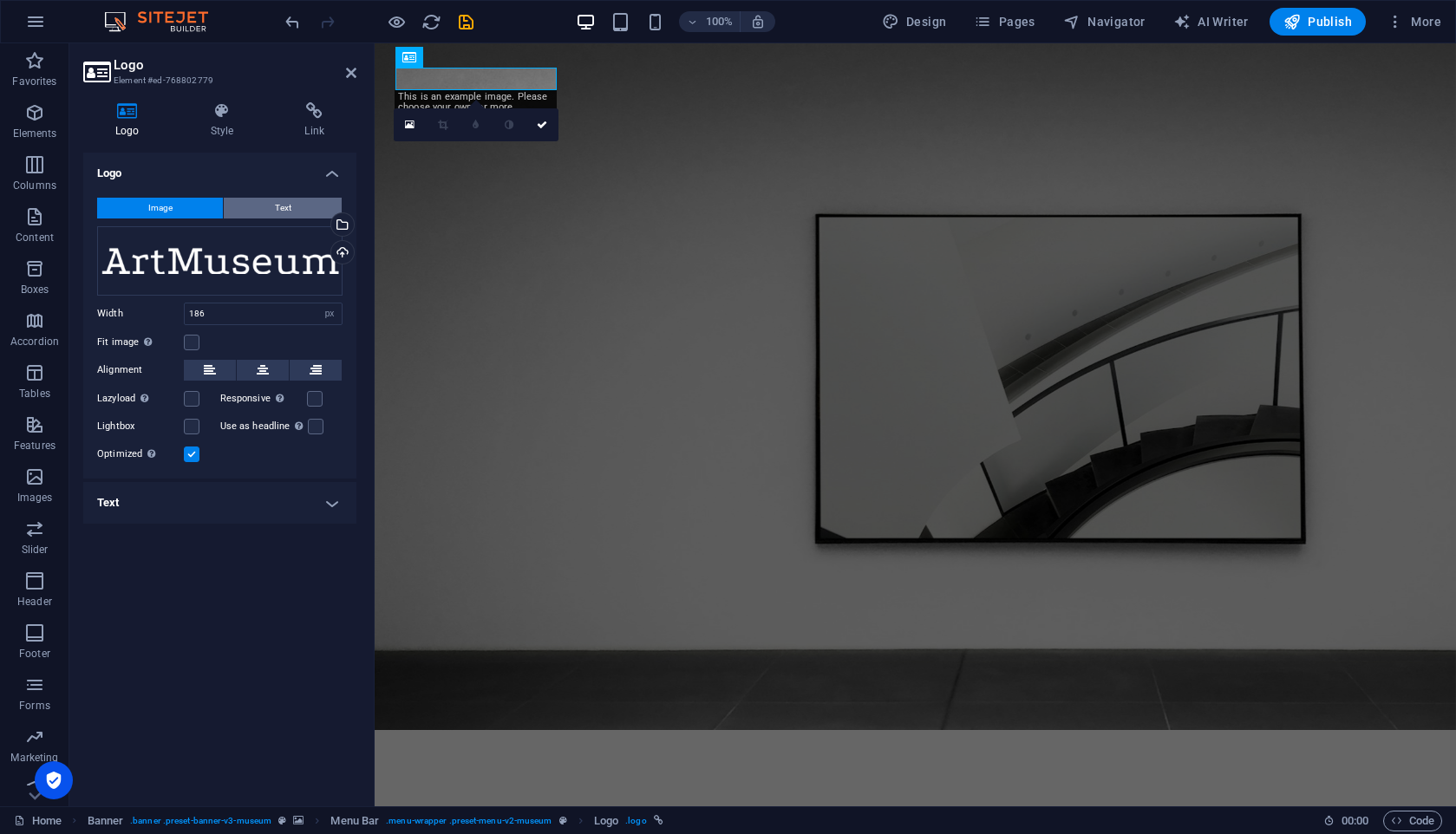 click on "Text" at bounding box center (283, 208) 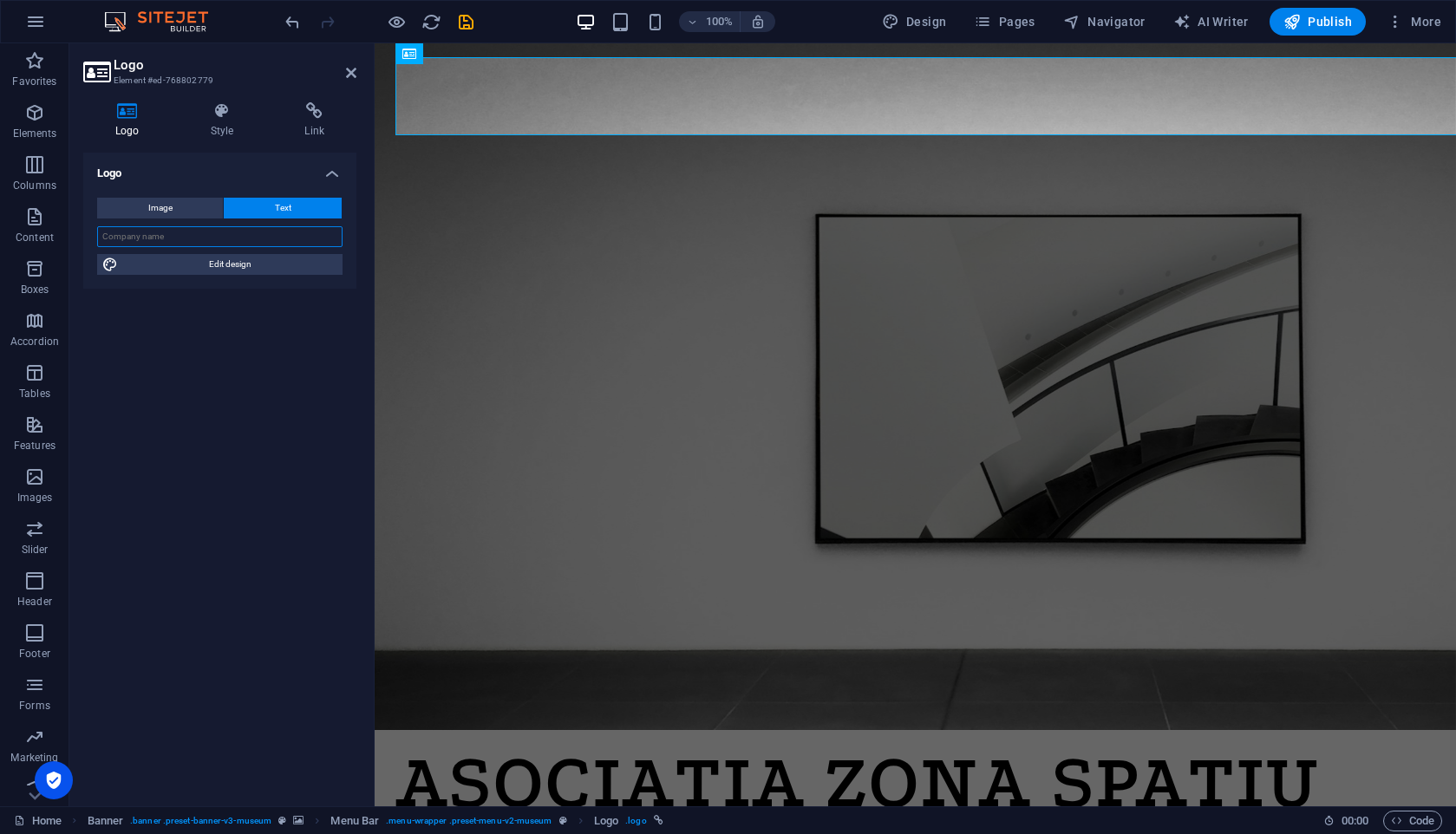 click at bounding box center [219, 237] 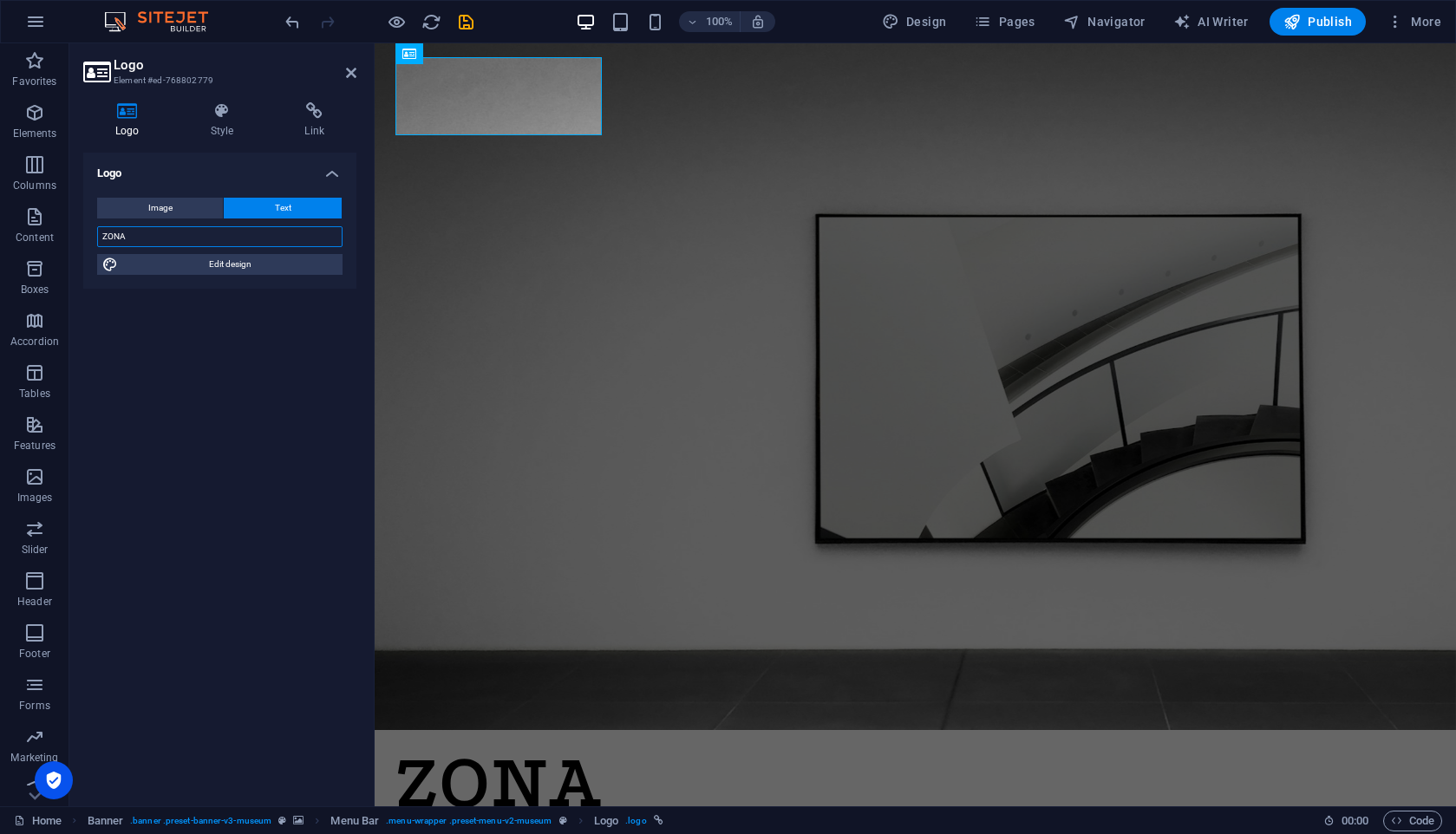 type on "ZONA" 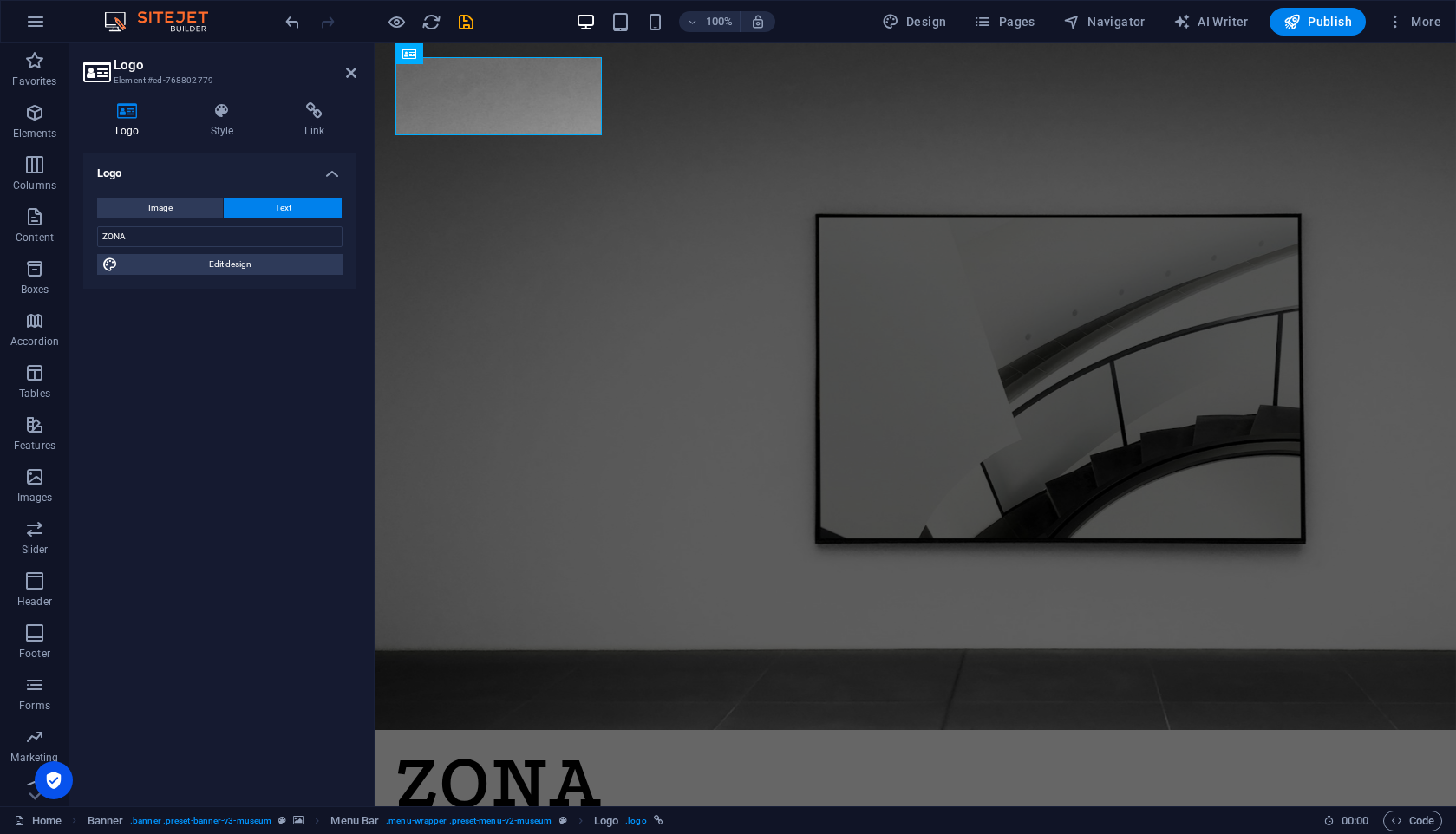 click on "Logo Image Text Drag files here, click to choose files or select files from Files or our free stock photos & videos Select files from the file manager, stock photos, or upload file(s) Upload Width 186 Default auto px rem % em vh vw Fit image Automatically fit image to a fixed width and height Height Default auto px Alignment Lazyload Loading images after the page loads improves page speed. Responsive Automatically load retina image and smartphone optimized sizes. Lightbox Use as headline The image will be wrapped in an H1 headline tag. Useful for giving alternative text the weight of an H1 headline, e.g. for the logo. Leave unchecked if uncertain. Optimized Images are compressed to improve page speed. Position Direction Custom X offset 50 px rem % vh vw Y offset 50 px rem % vh vw ZONA Edit design Text Float No float Image left Image right Determine how text should behave around the image. Text Alternative text Image caption Paragraph Format Normal Heading 1 Heading 2 Heading 3 Heading 4 Heading 5 Heading 6 8" at bounding box center (219, 472) 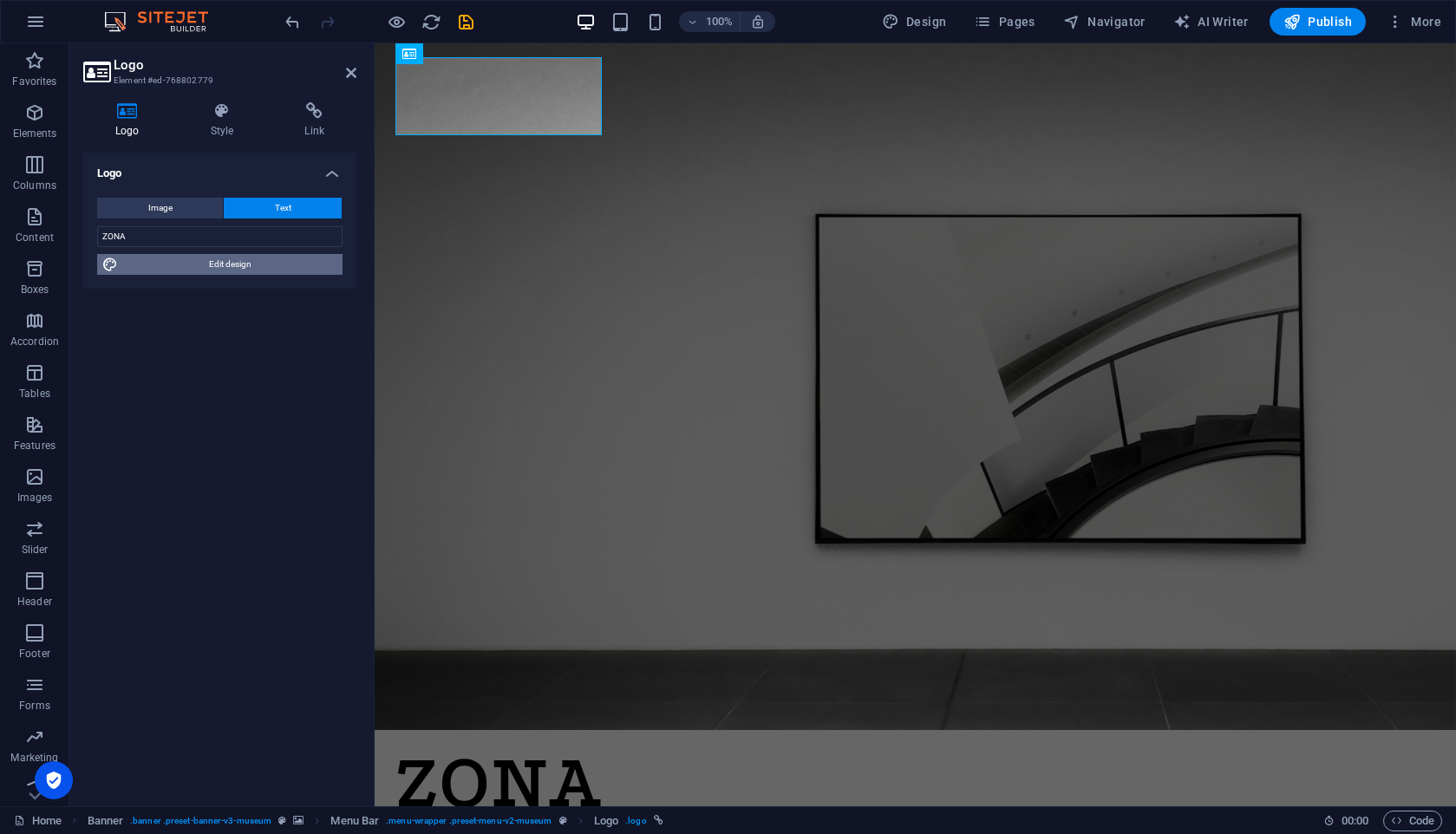 click on "Edit design" at bounding box center [230, 264] 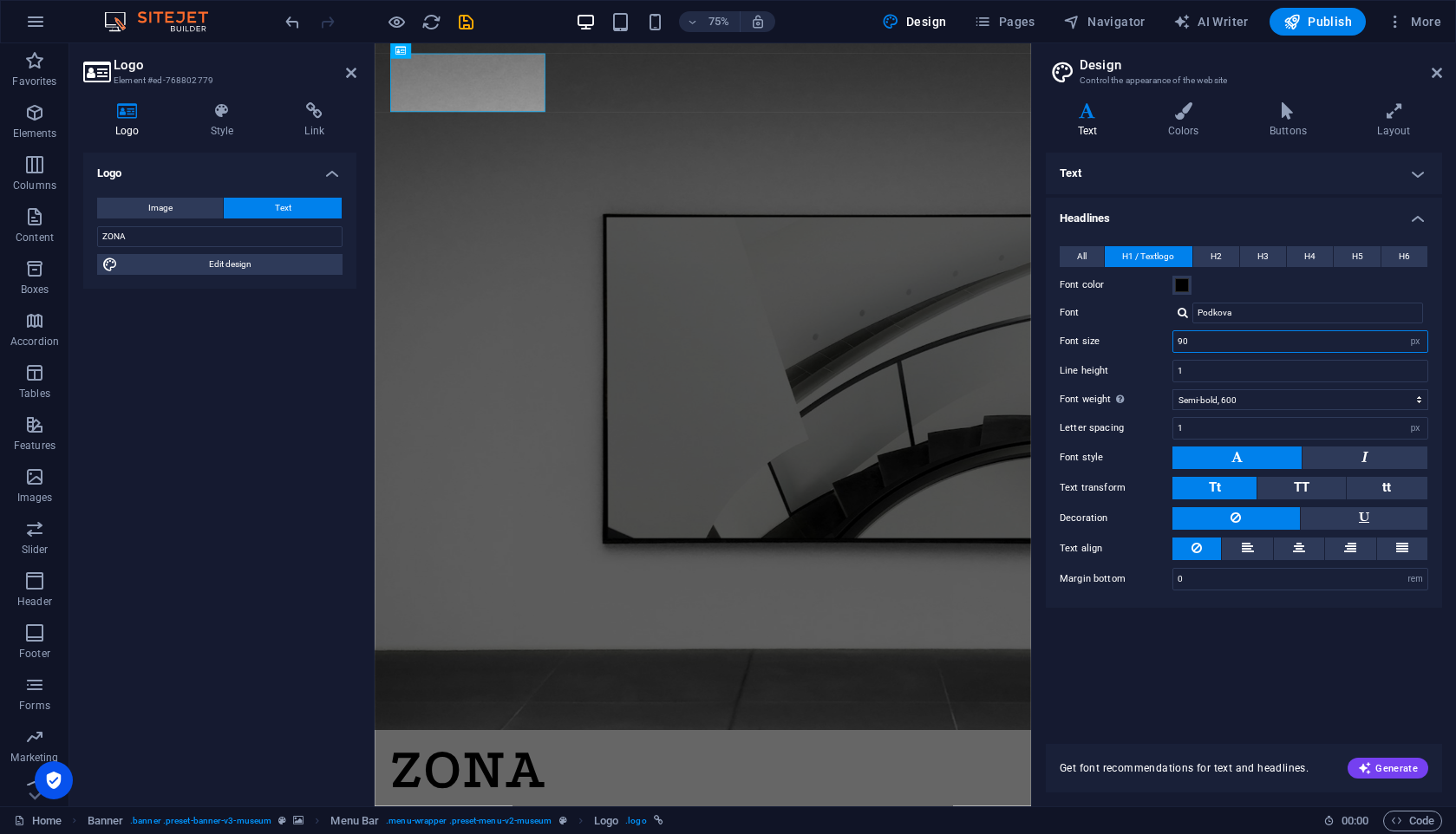 click on "90" at bounding box center (1300, 342) 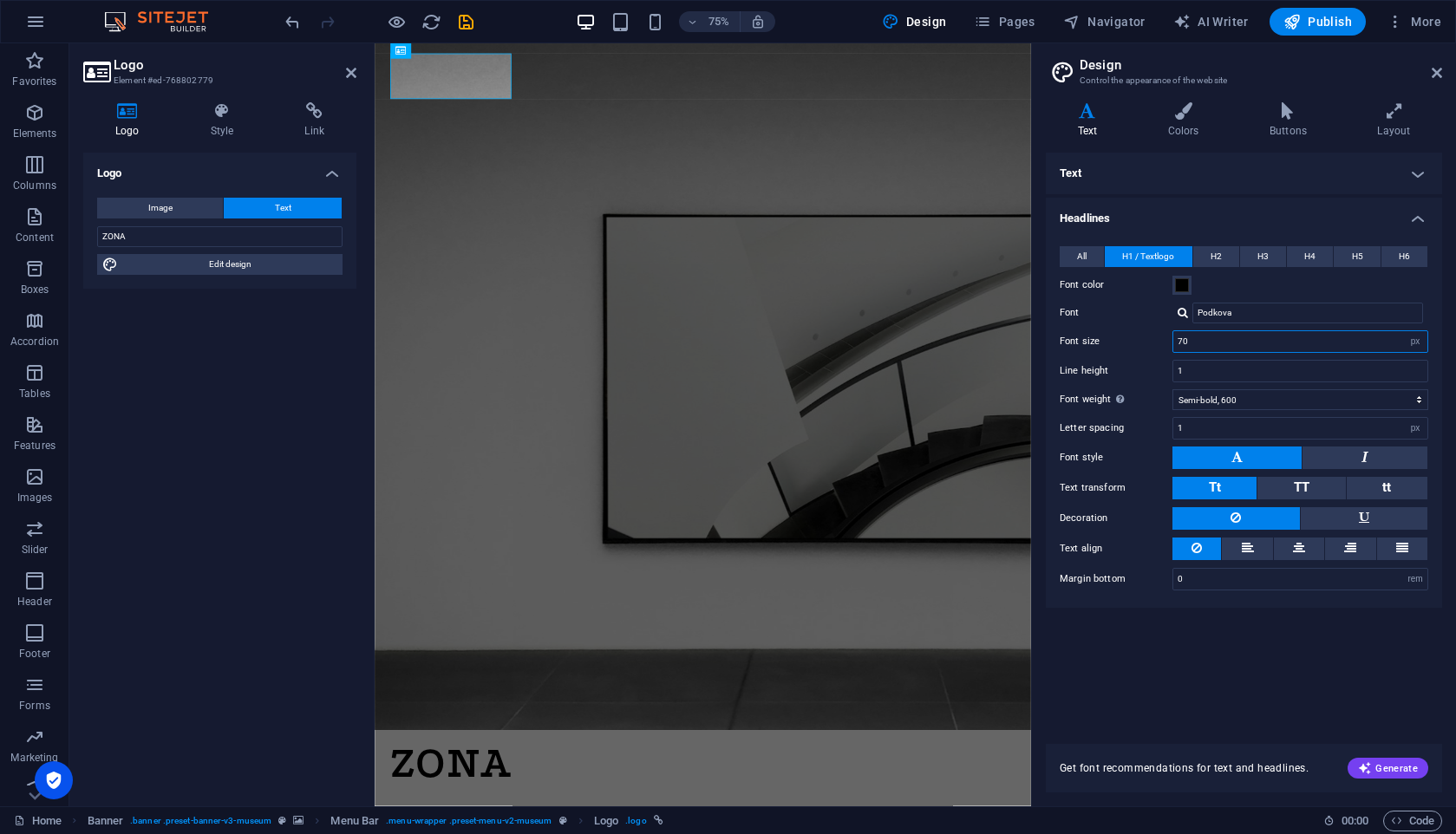 type on "7" 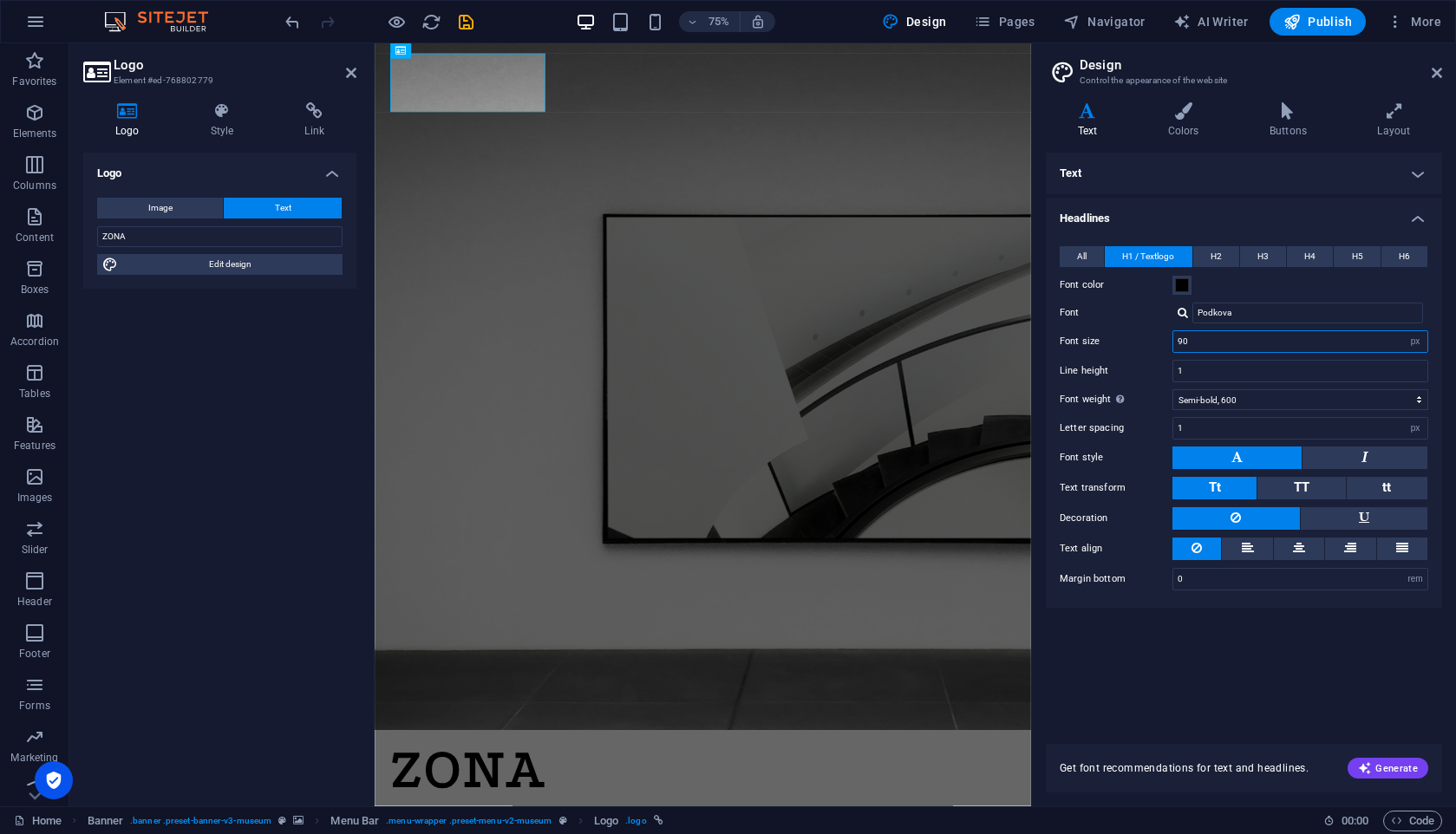 type on "9" 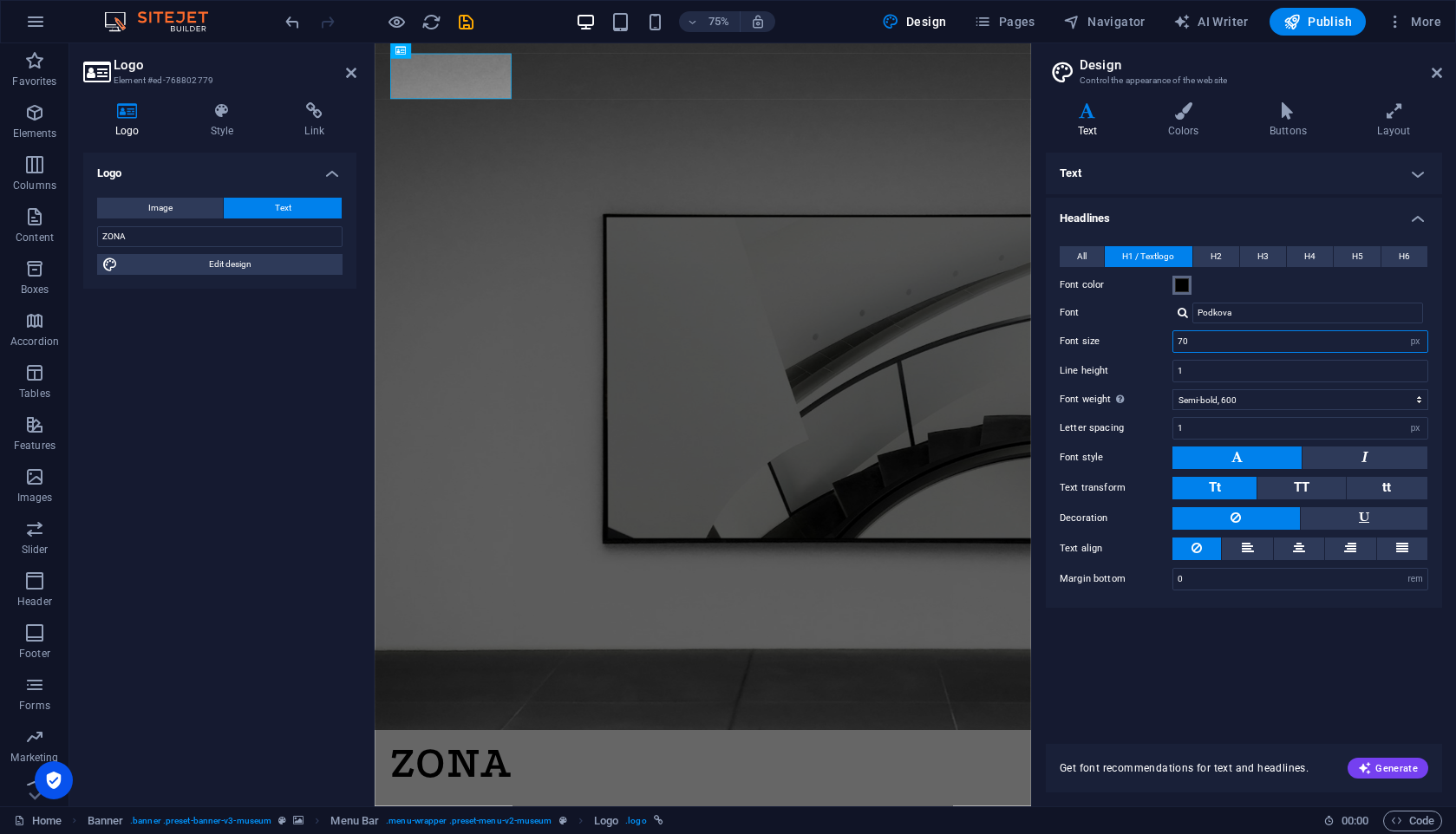 type on "70" 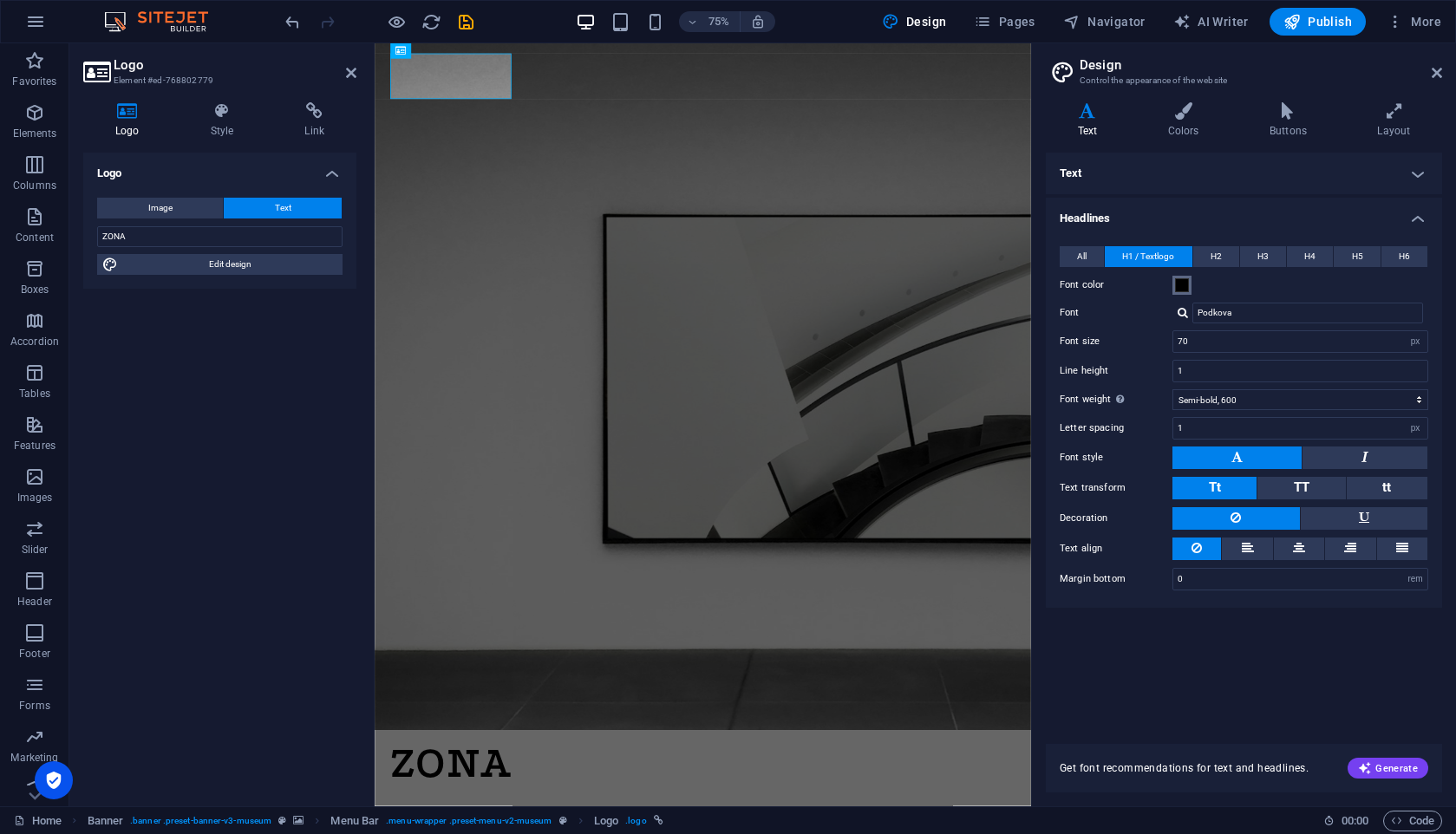click at bounding box center [1182, 285] 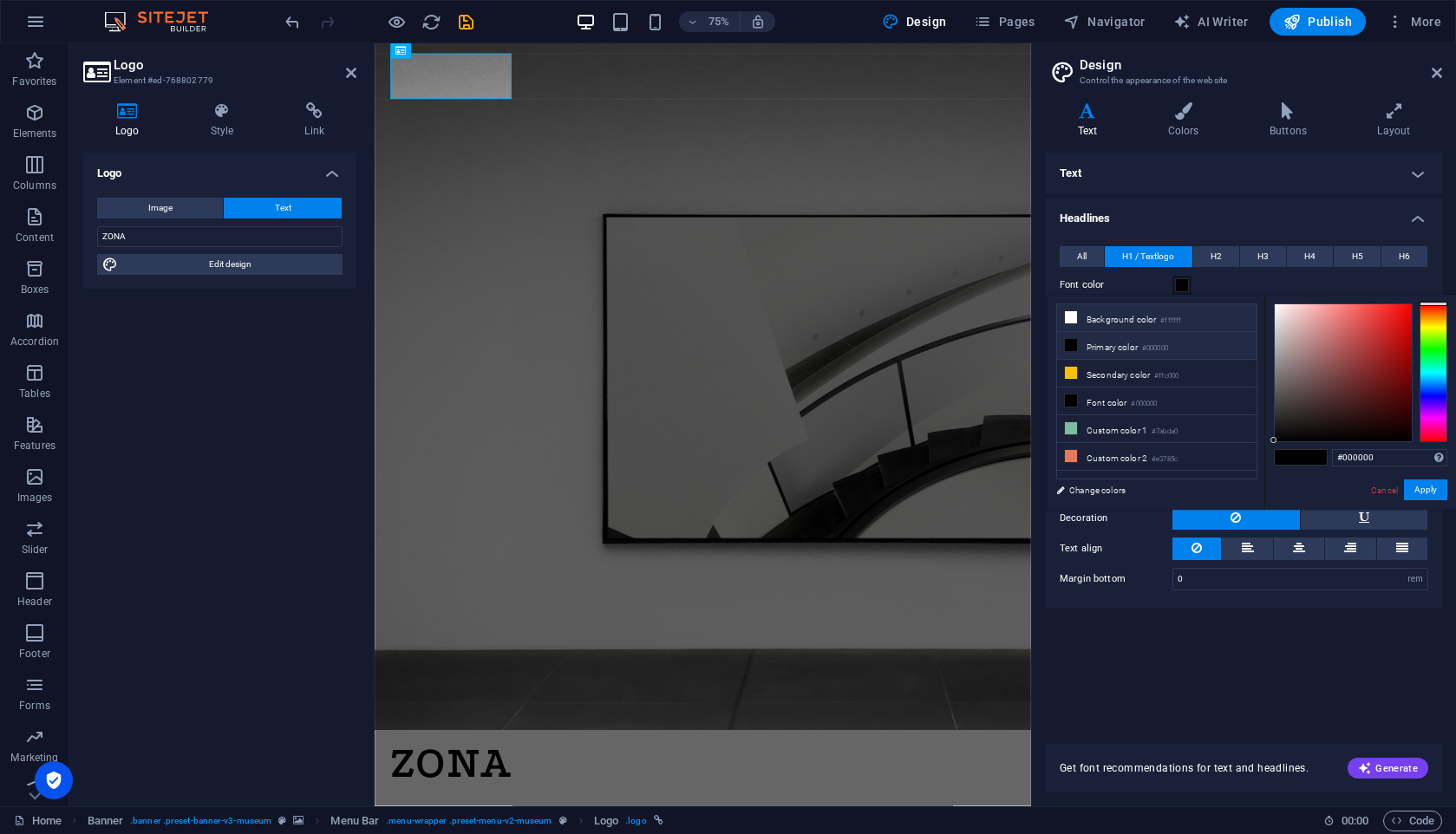 click on "Background color
#ffffff" at bounding box center (1157, 318) 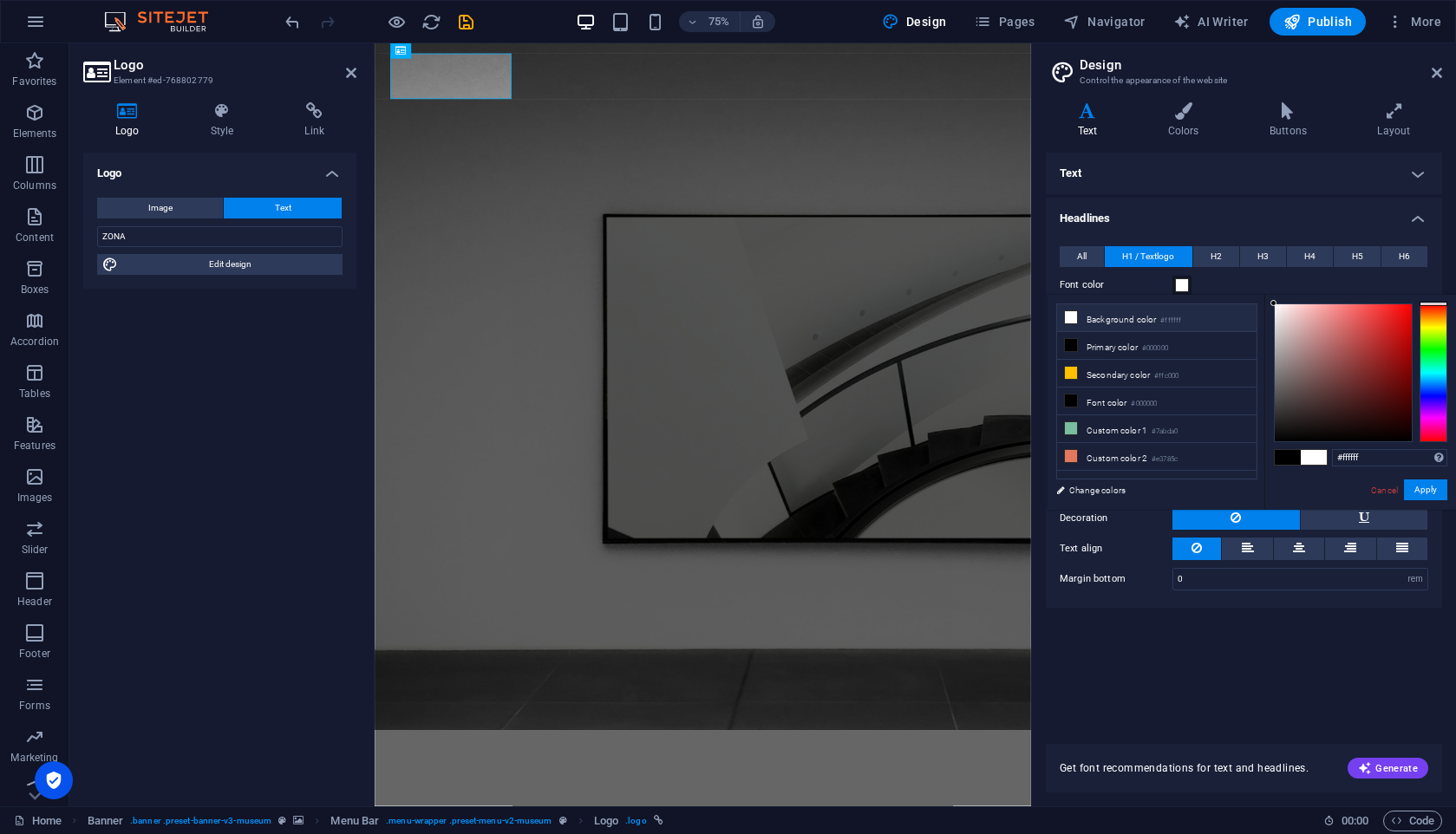 click on "Font color" at bounding box center (1116, 285) 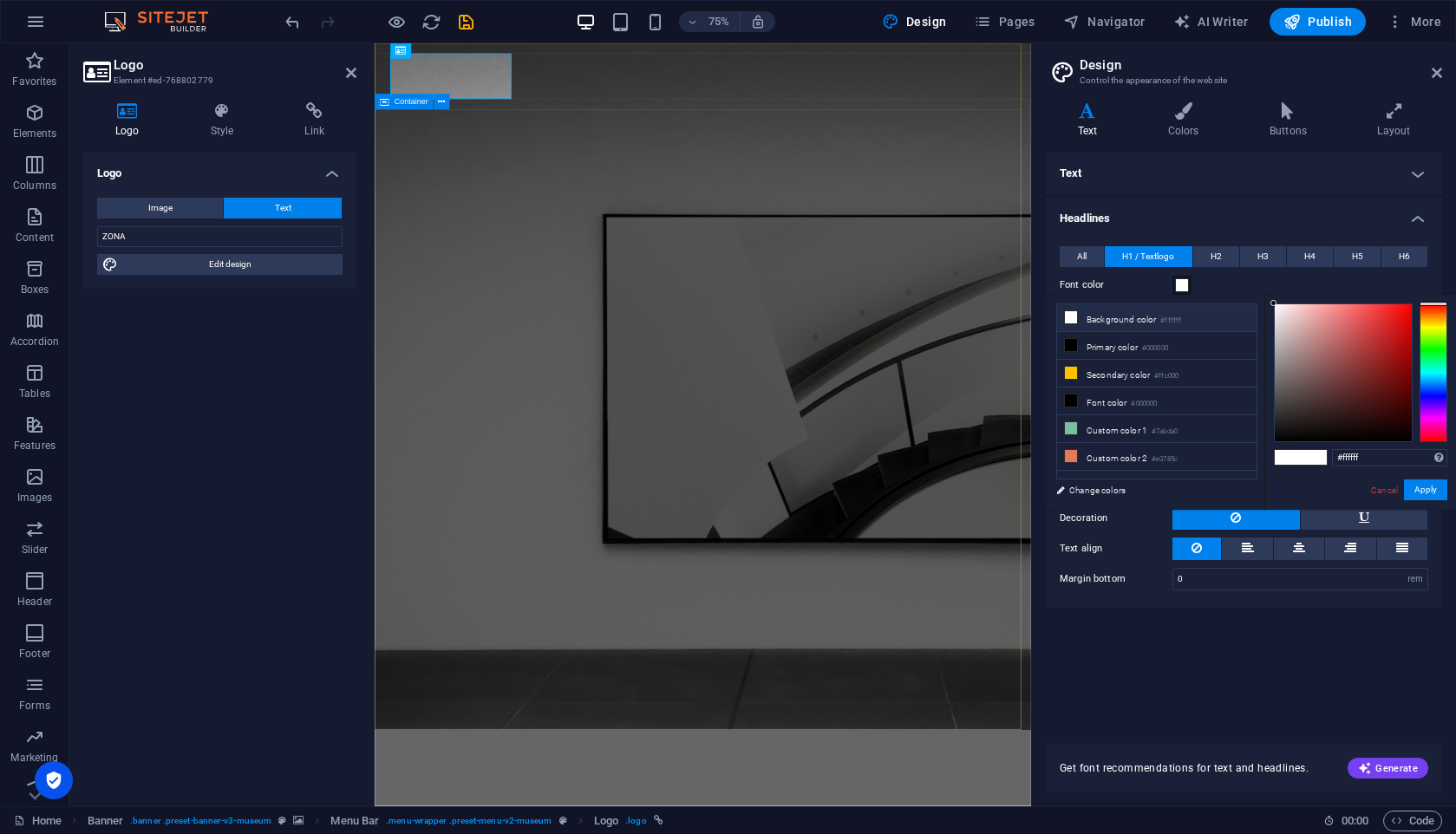 click on "The best art exhibitions Lorem ipsum dolor sit amet, consectetur adipiscing elit, sed do eiusmod tempor incididunt ut labore Lorem ipsum dolor sit amet, consectetur adipiscing elit, sed do eiusmod tempor incididunt ut labore Explore" at bounding box center (812, 1300) 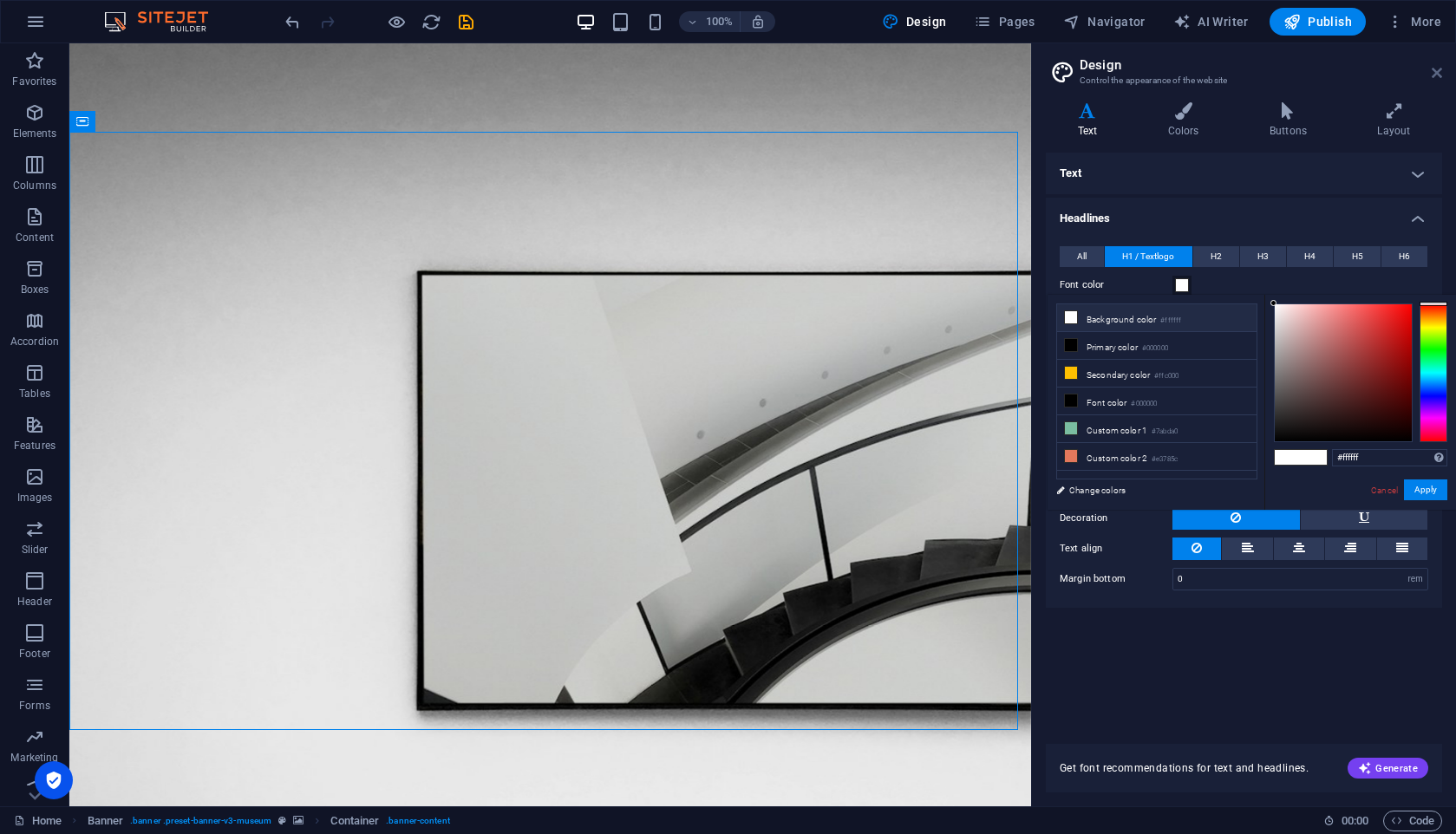 click at bounding box center [1437, 73] 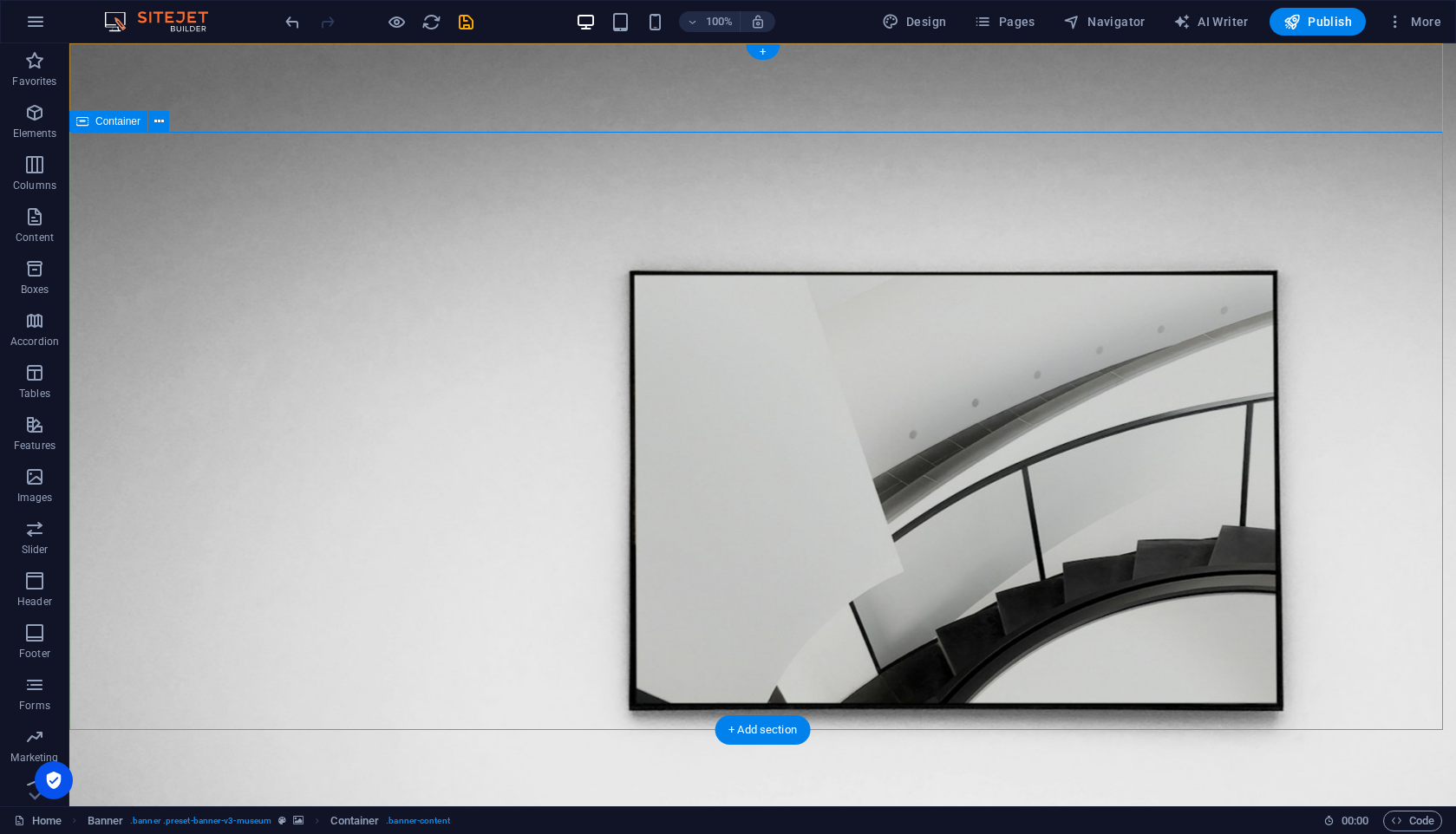click on "The best art exhibitions Lorem ipsum dolor sit amet, consectetur adipiscing elit, sed do eiusmod tempor incididunt ut labore Lorem ipsum dolor sit amet, consectetur adipiscing elit, sed do eiusmod tempor incididunt ut labore Explore" at bounding box center [762, 1300] 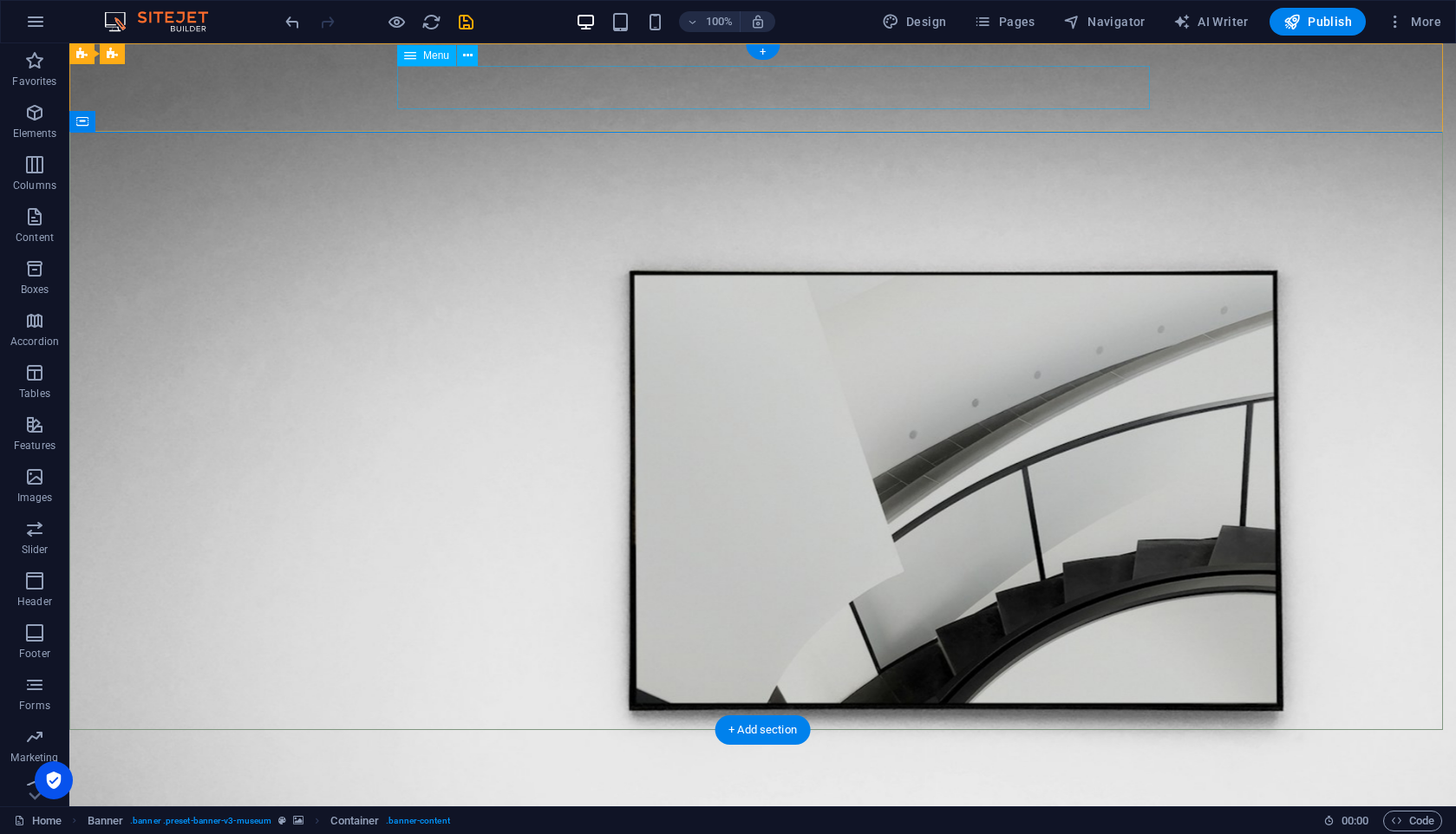 click on "About Us Exhibitions Events Contact" at bounding box center (763, 1055) 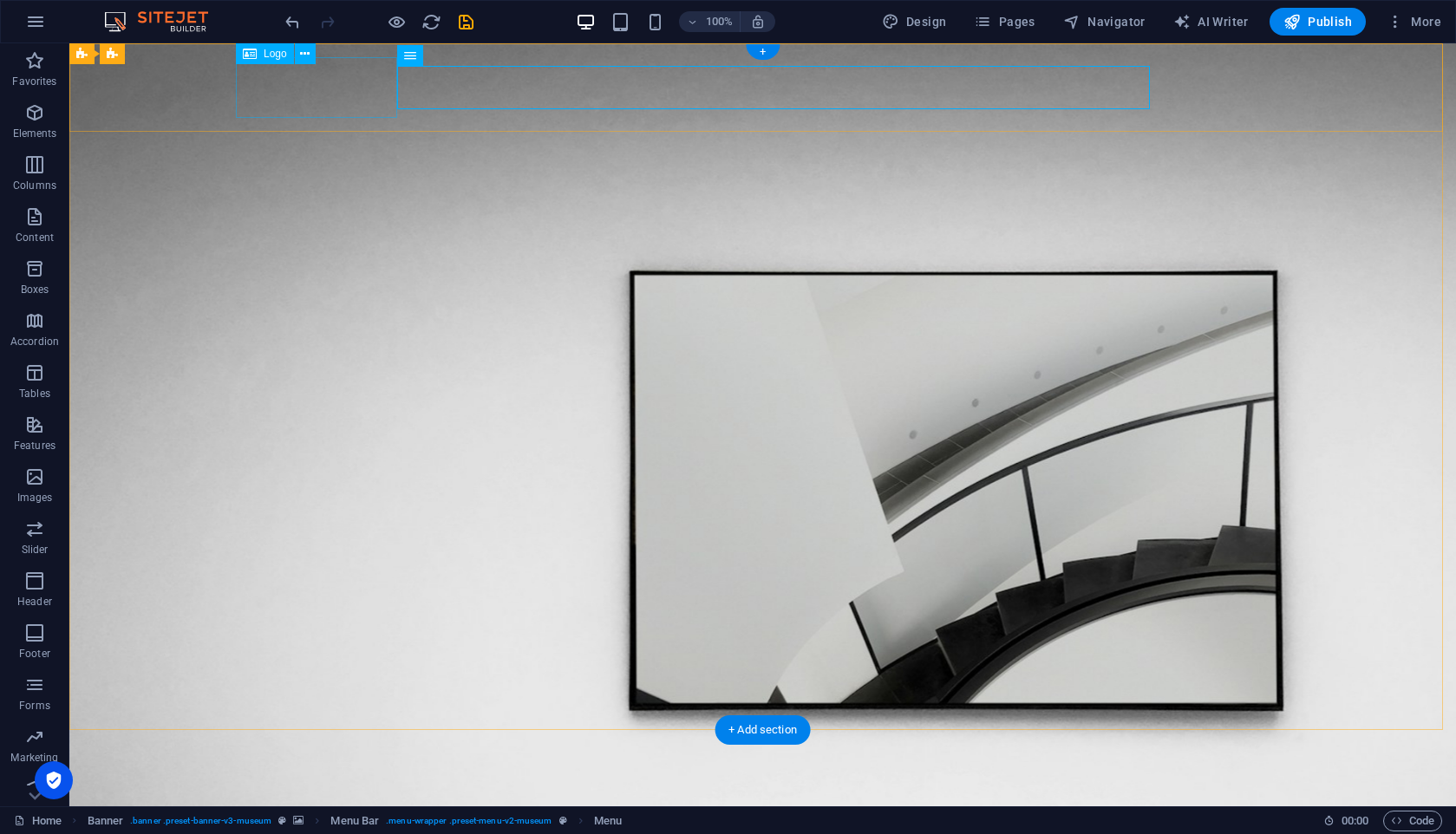 click on "ZONA" at bounding box center (763, 1003) 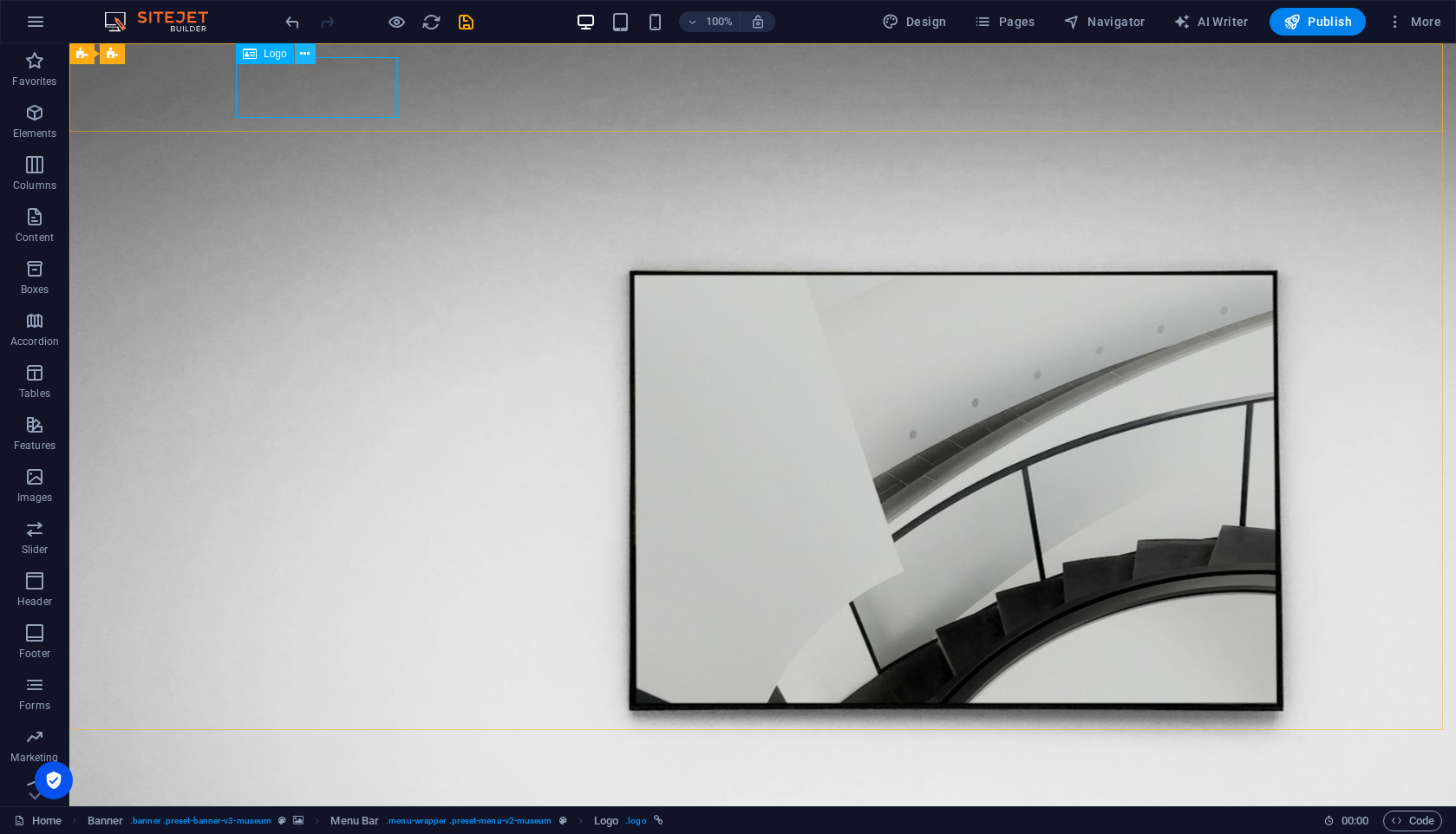 click at bounding box center [304, 54] 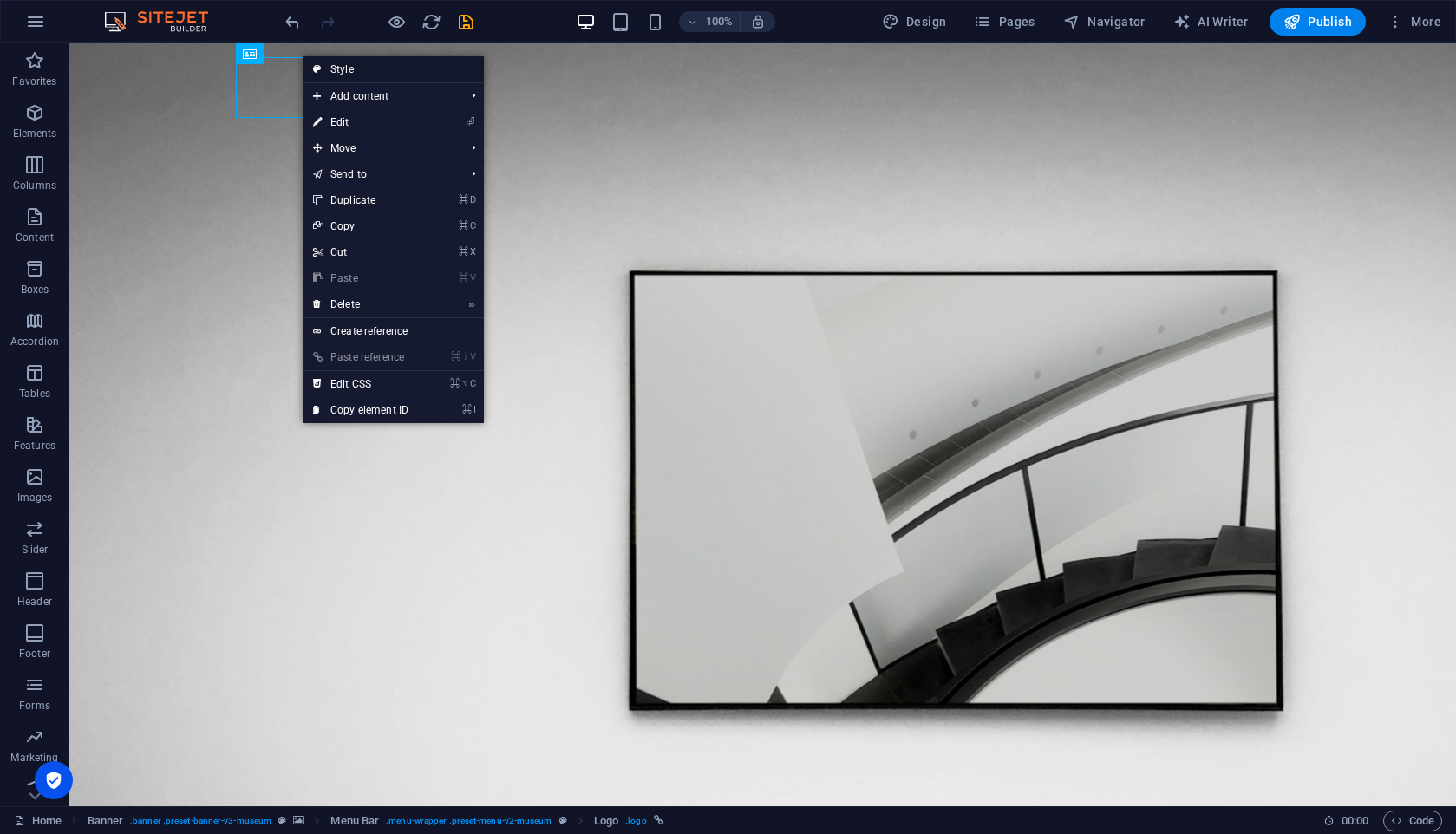 click on "Style" at bounding box center [393, 69] 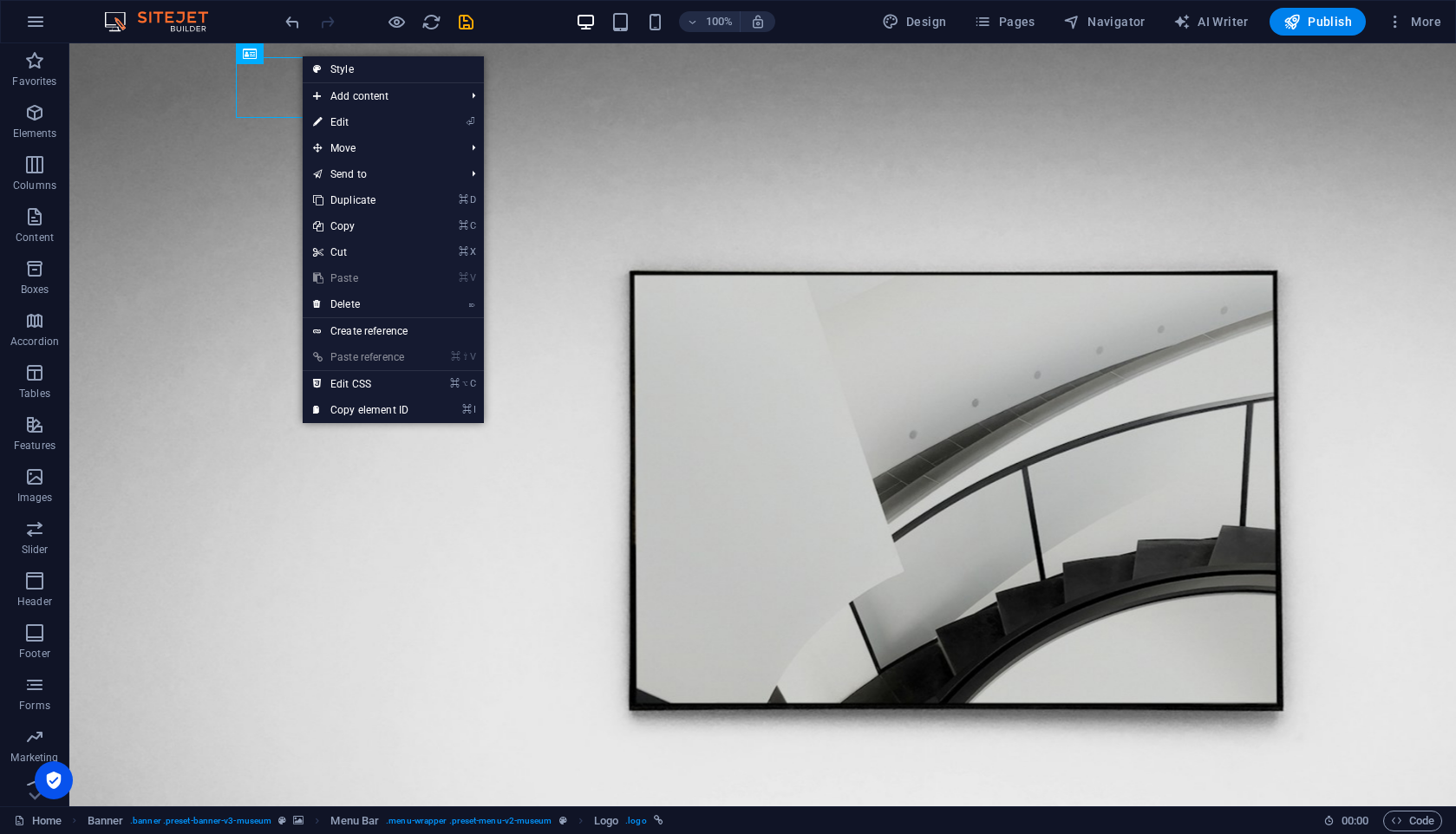 select on "rem" 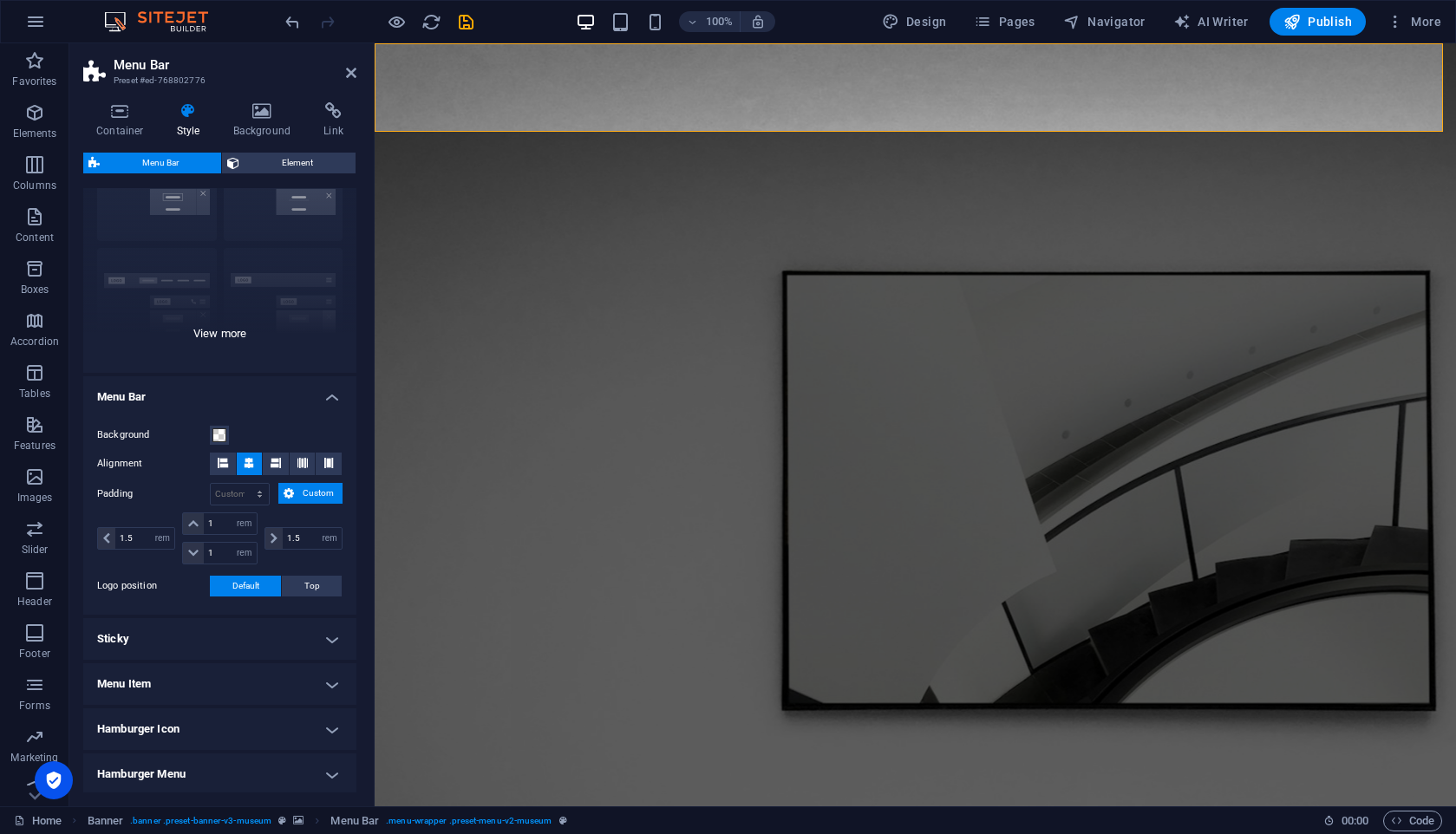 scroll, scrollTop: 224, scrollLeft: 0, axis: vertical 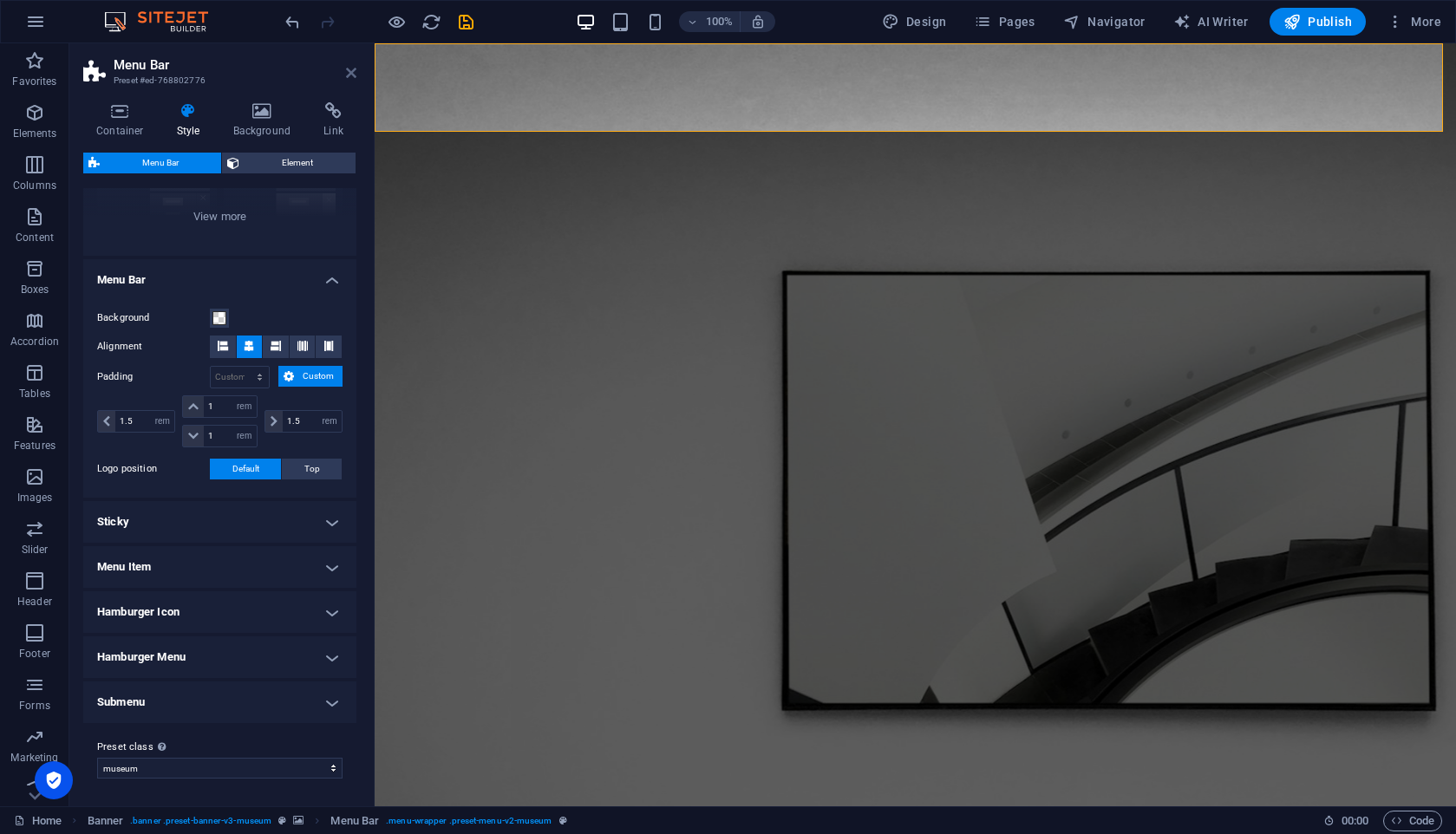 click at bounding box center (351, 73) 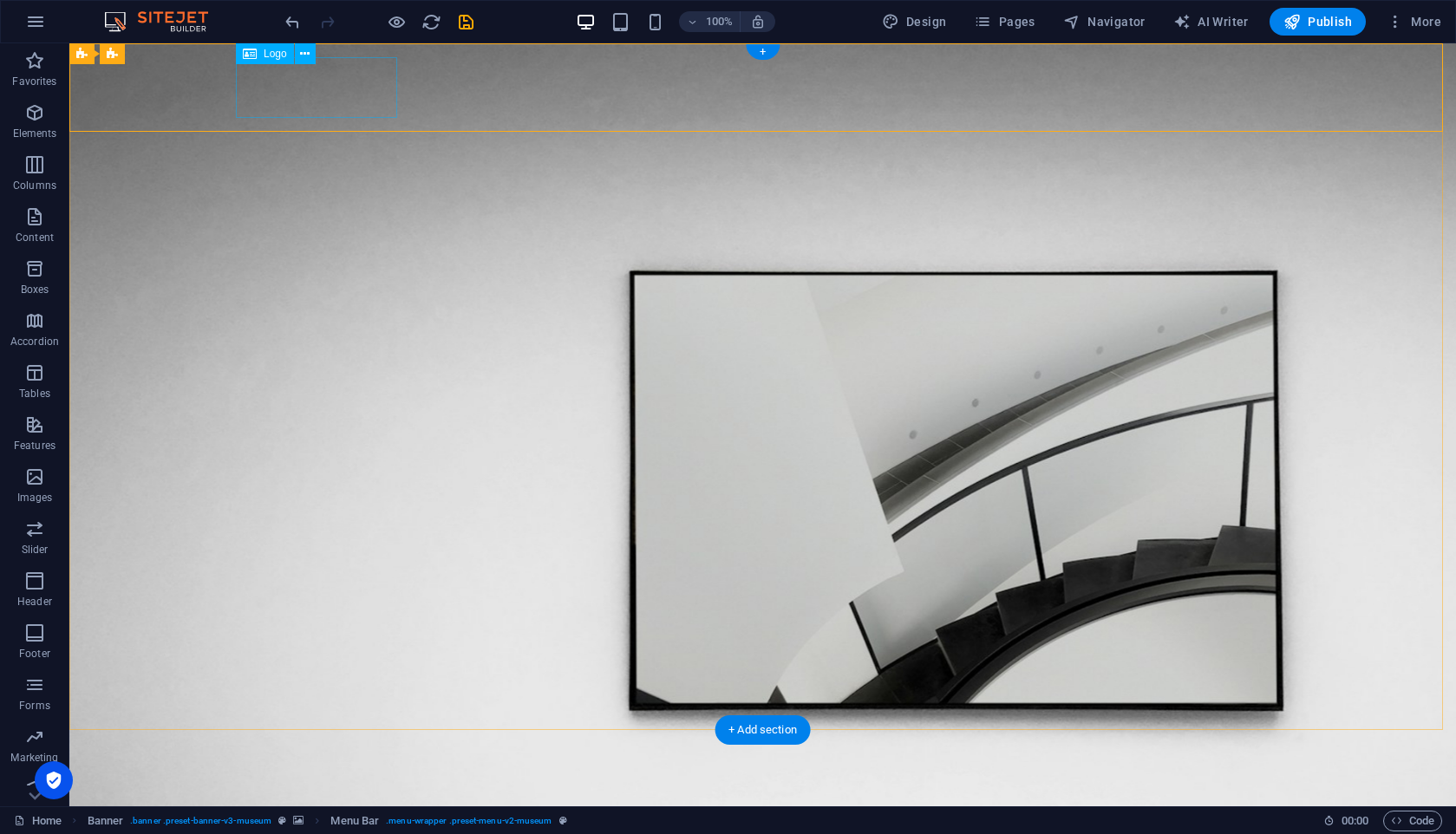 click on "ZONA" at bounding box center (763, 1003) 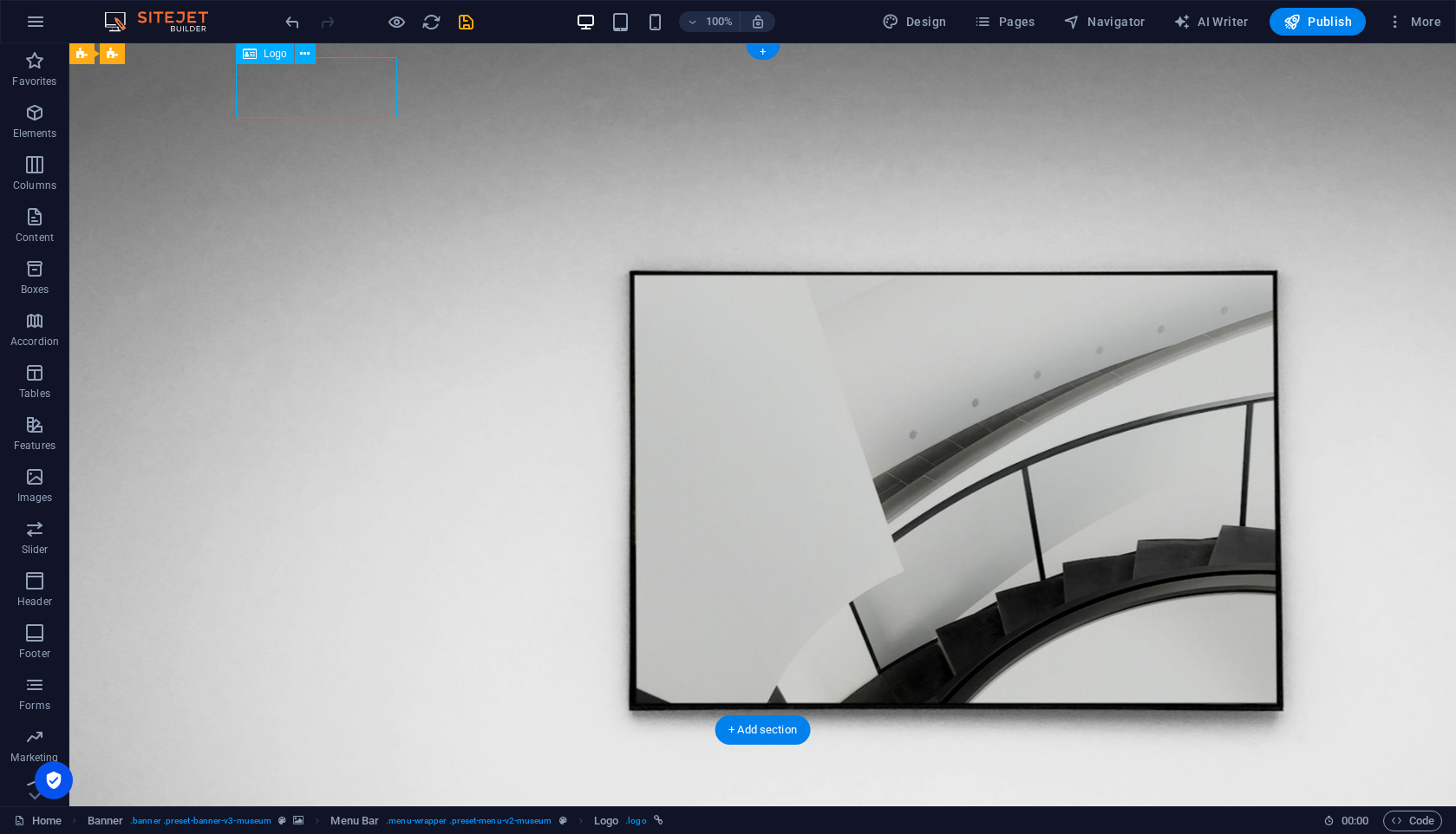 click on "ZONA" at bounding box center (763, 1003) 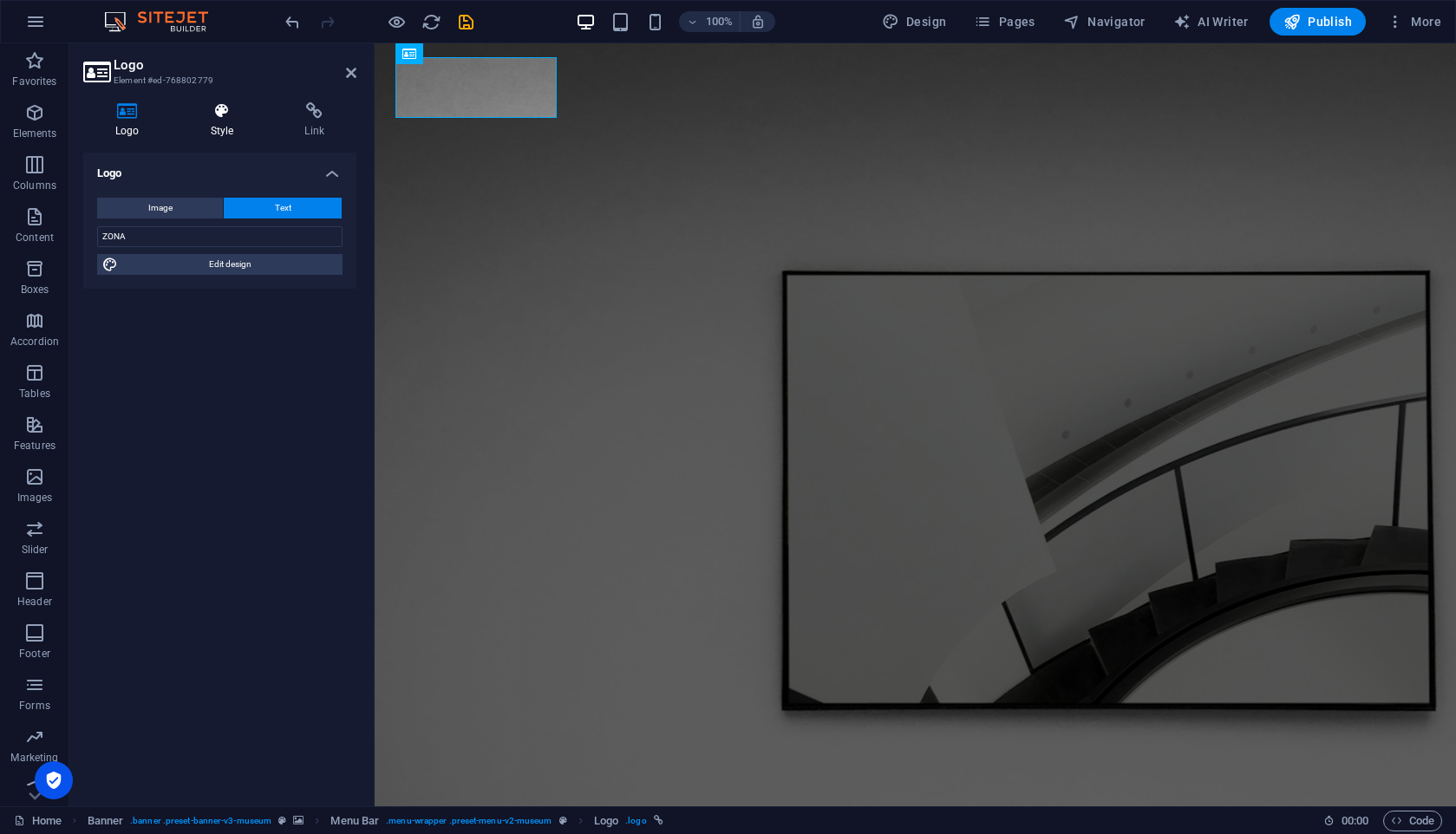 click at bounding box center [222, 111] 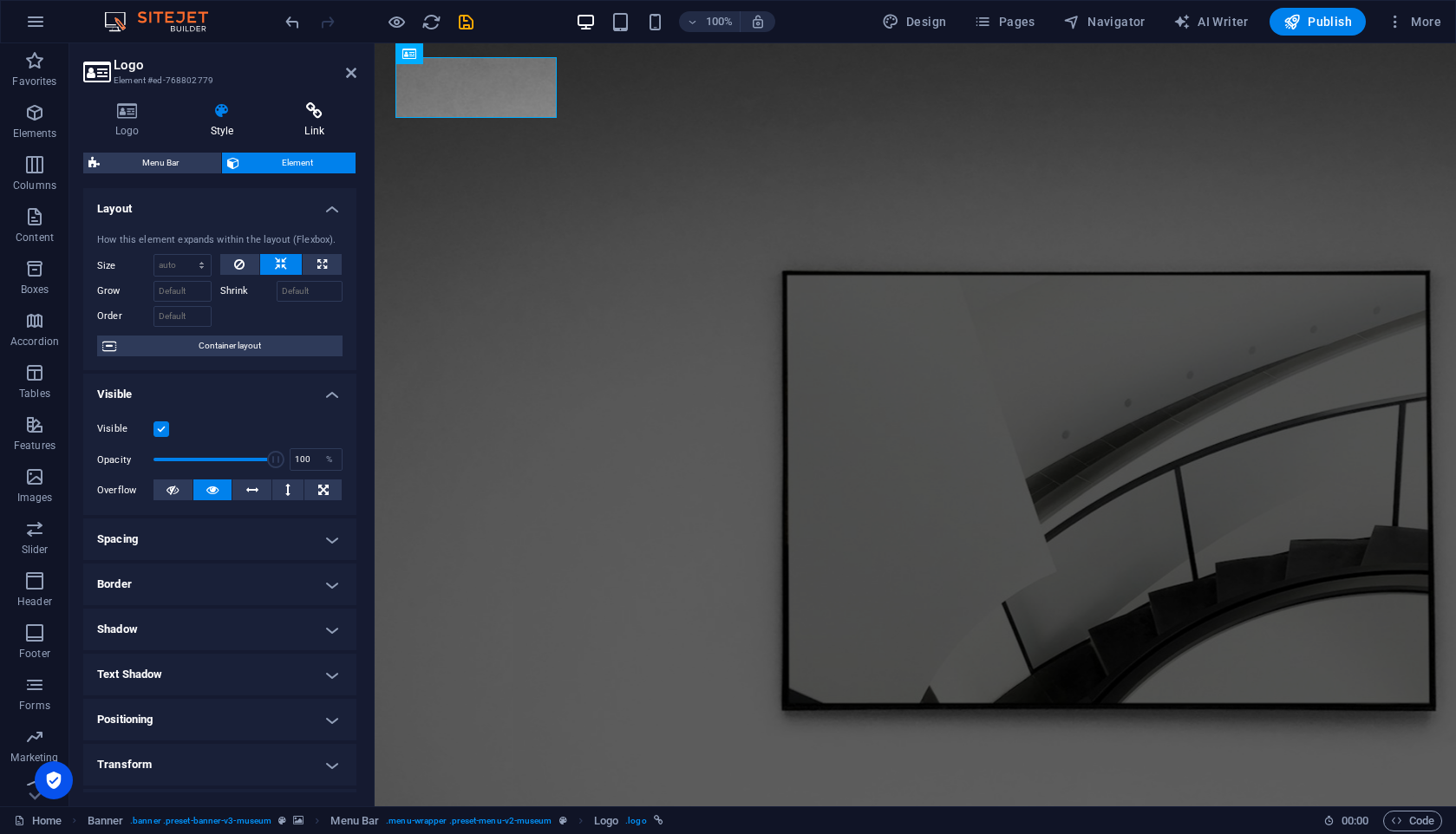click at bounding box center [314, 111] 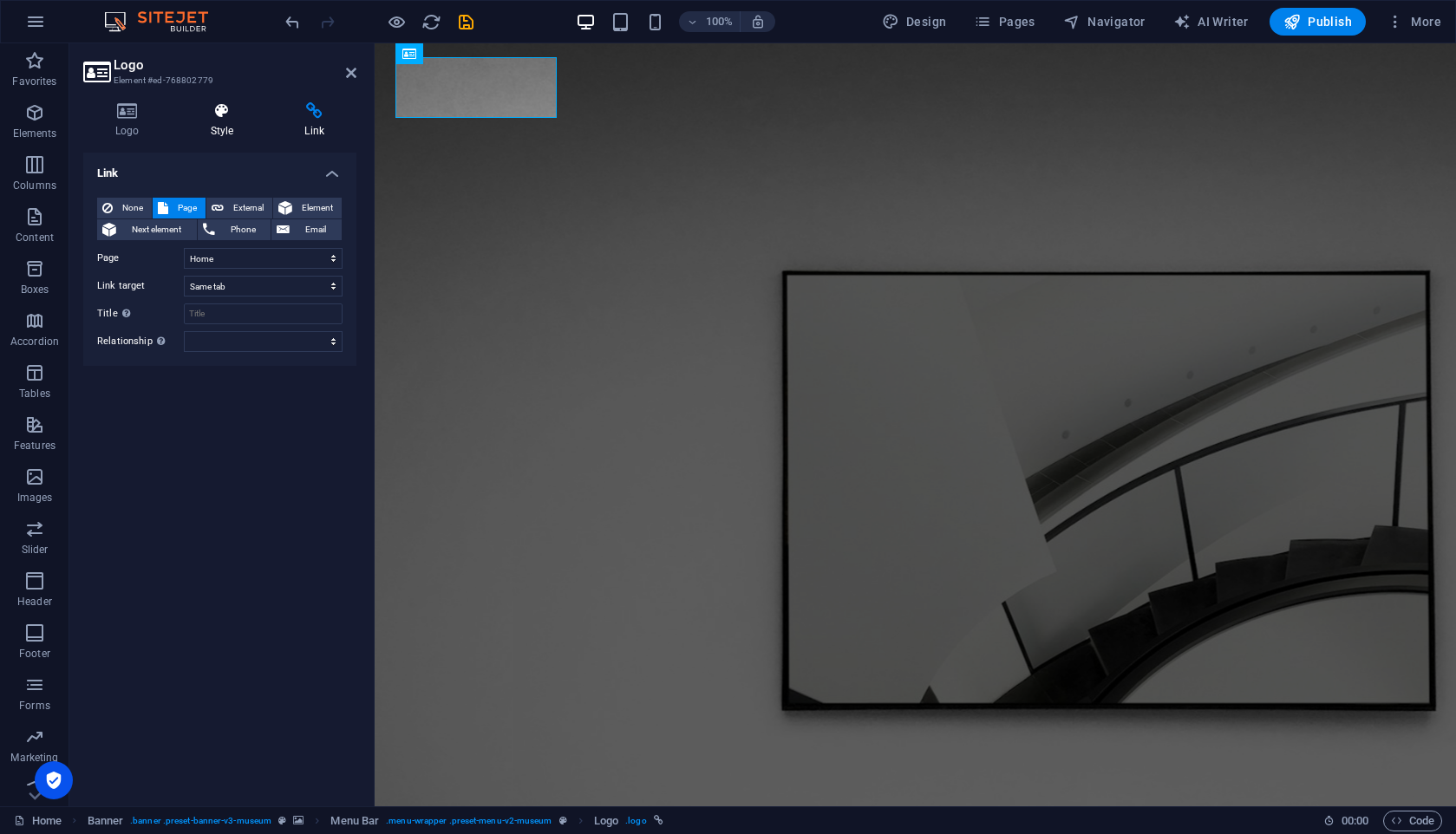 click at bounding box center [222, 111] 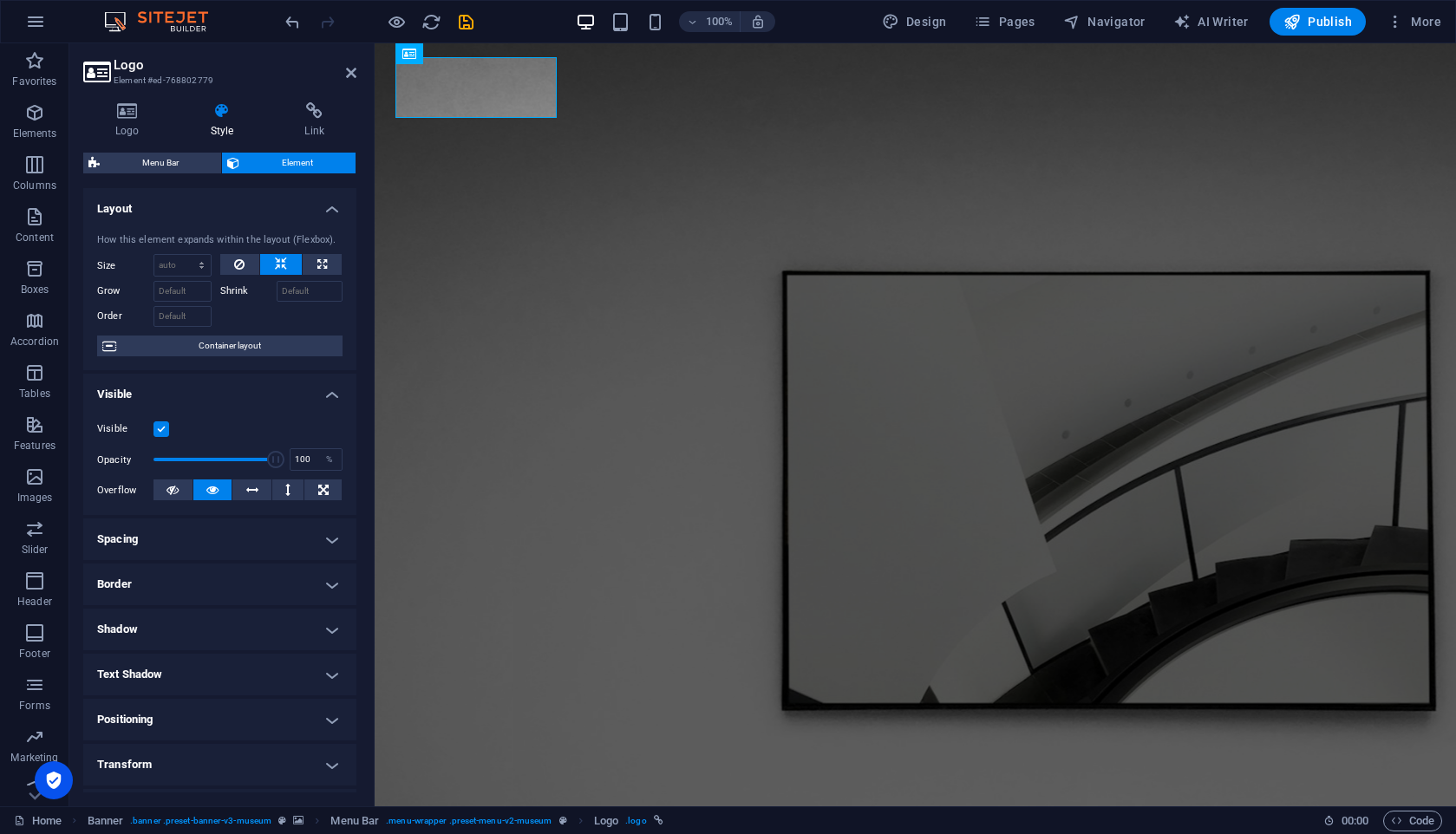 click on "Logo" at bounding box center (235, 65) 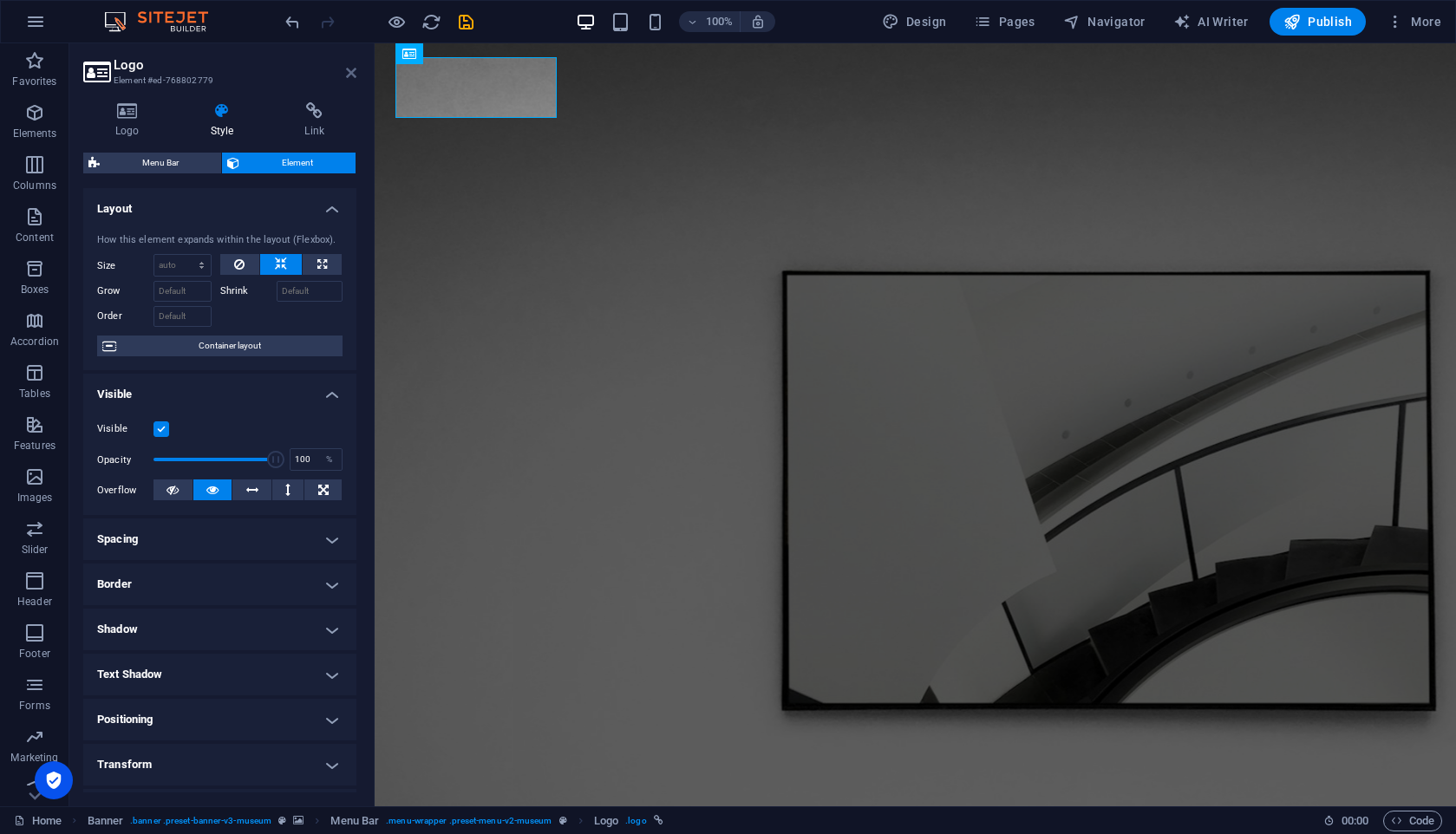 click at bounding box center (351, 73) 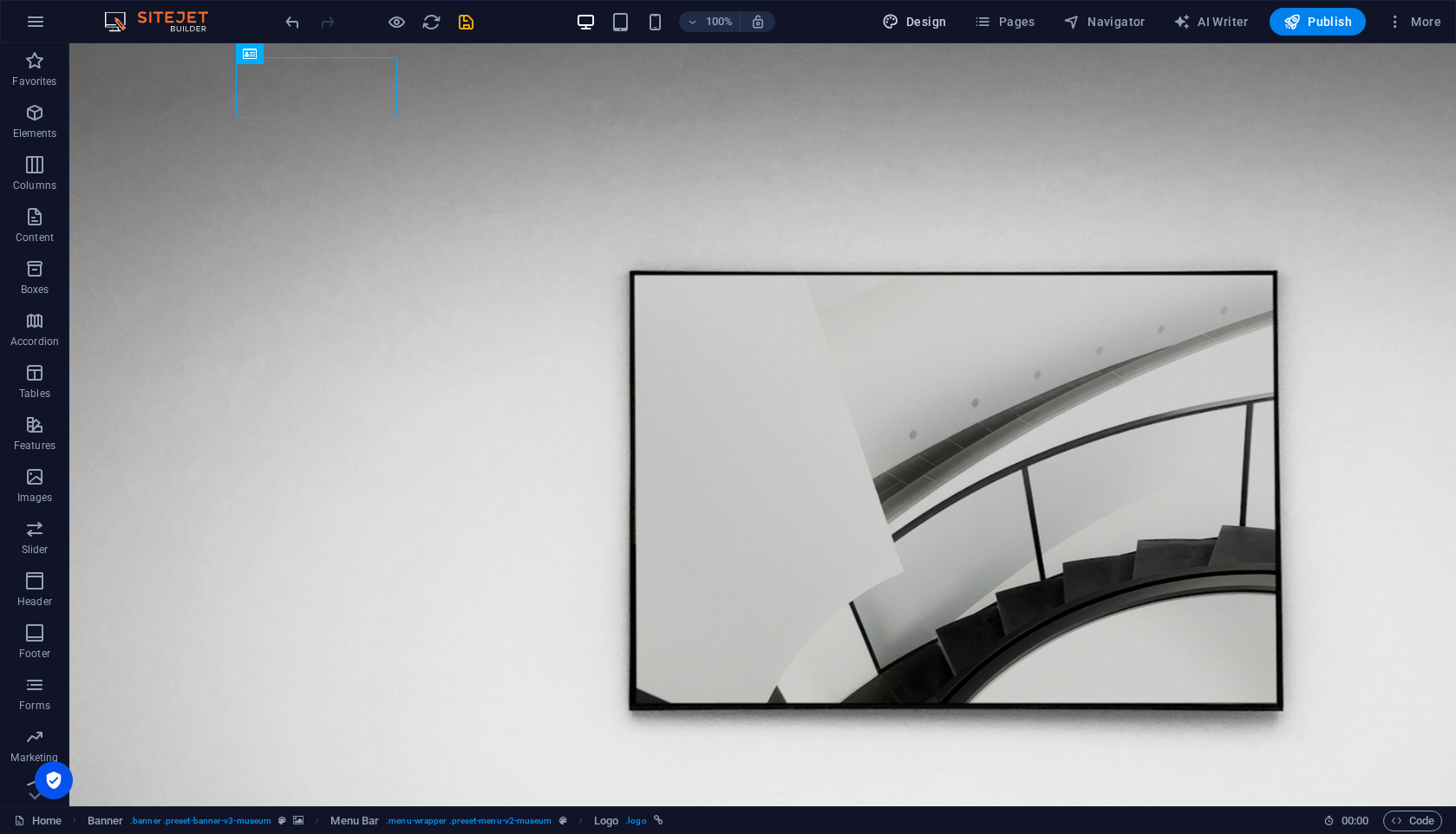 click on "Design" at bounding box center [914, 22] 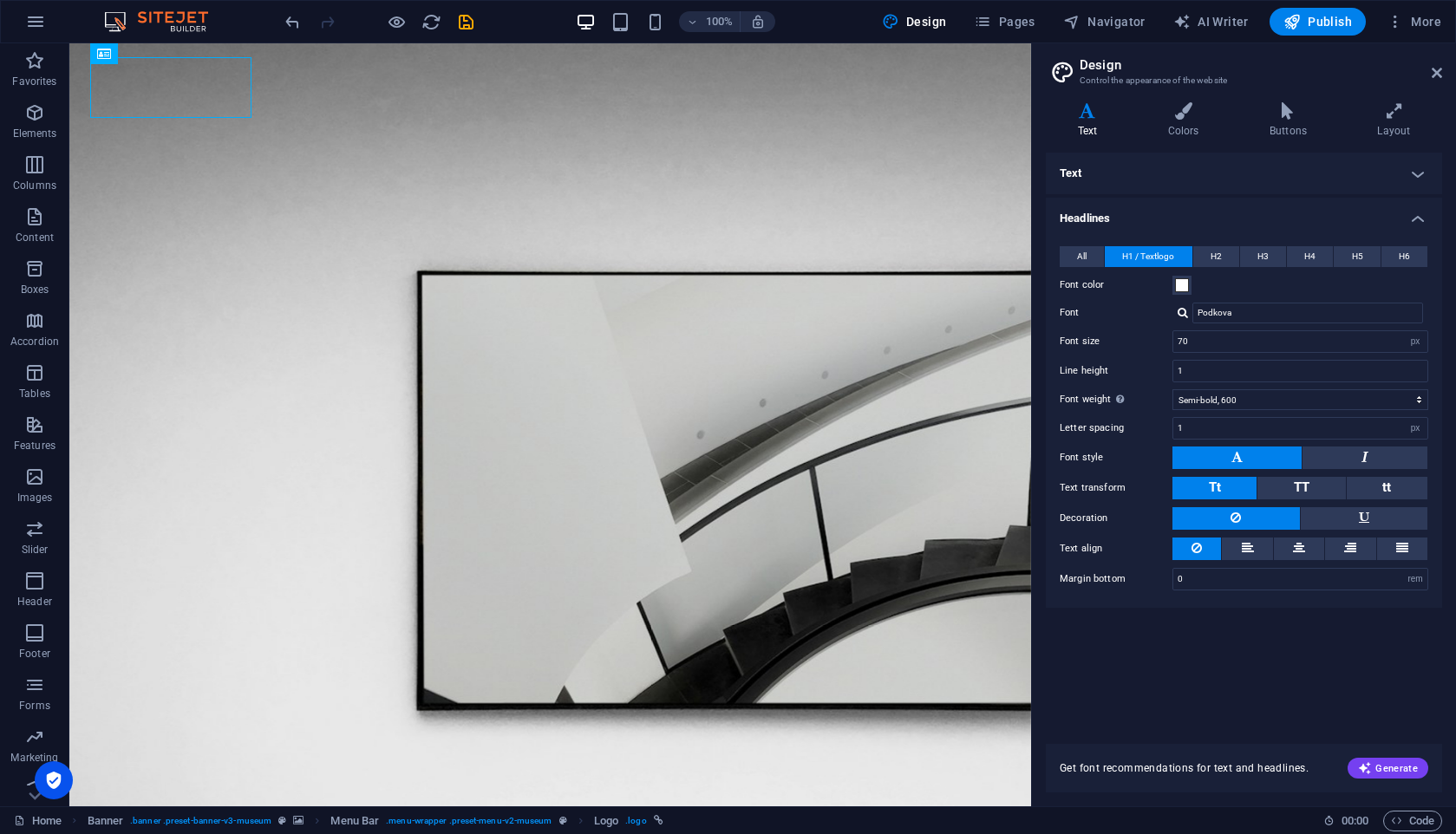 click on "Text" at bounding box center (1244, 173) 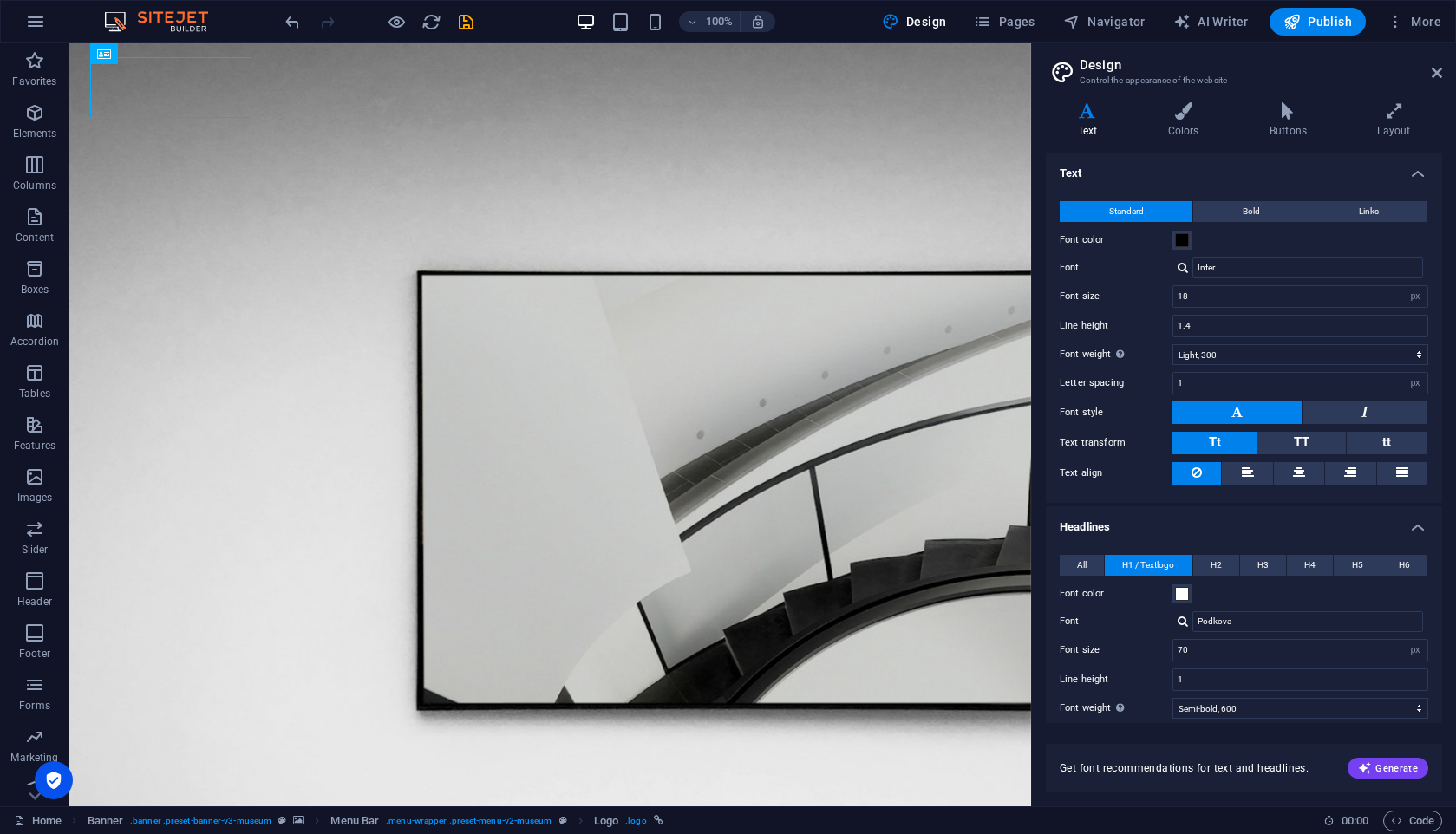 click at bounding box center [1183, 267] 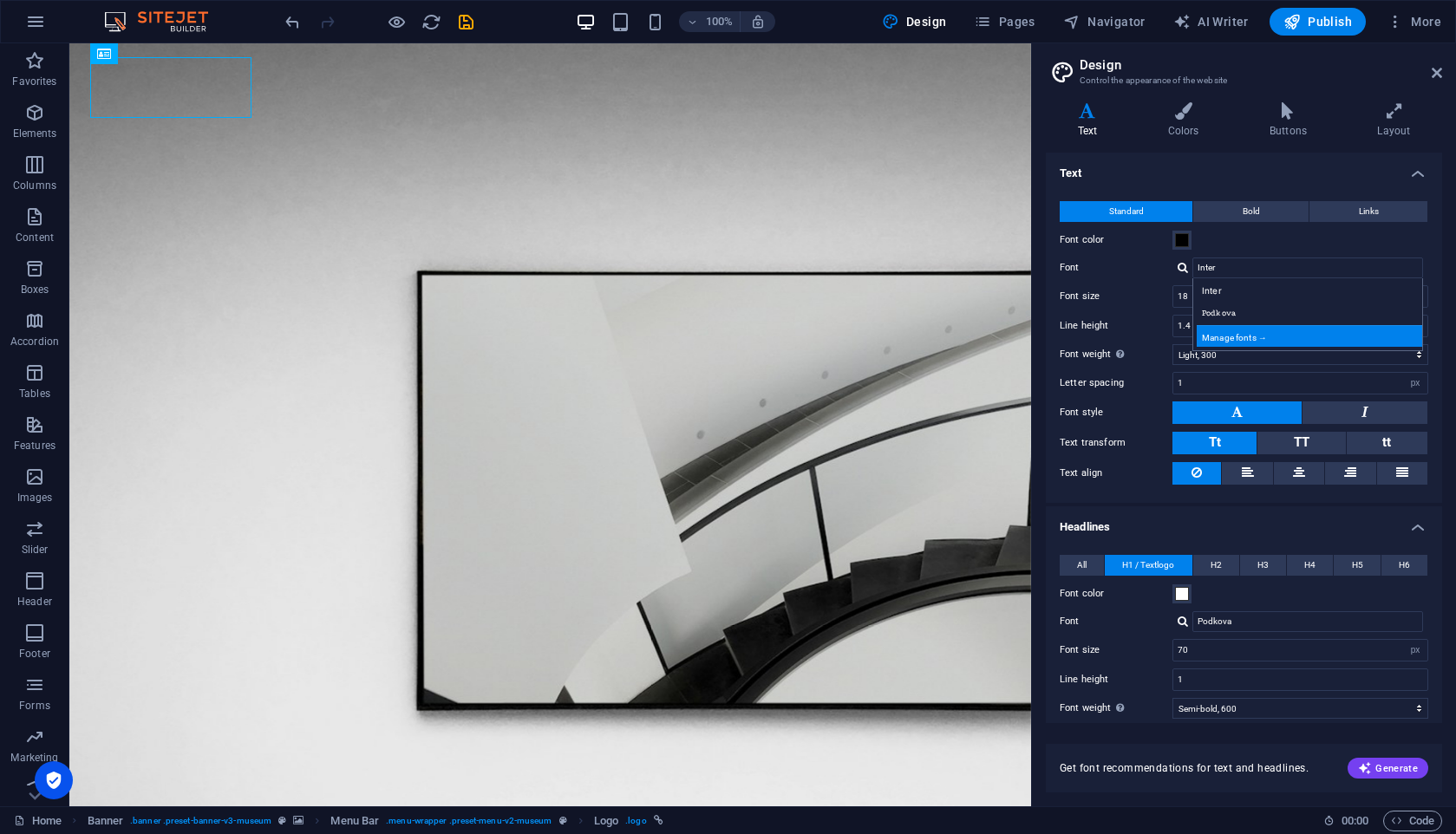 click on "Manage fonts →" at bounding box center [1311, 336] 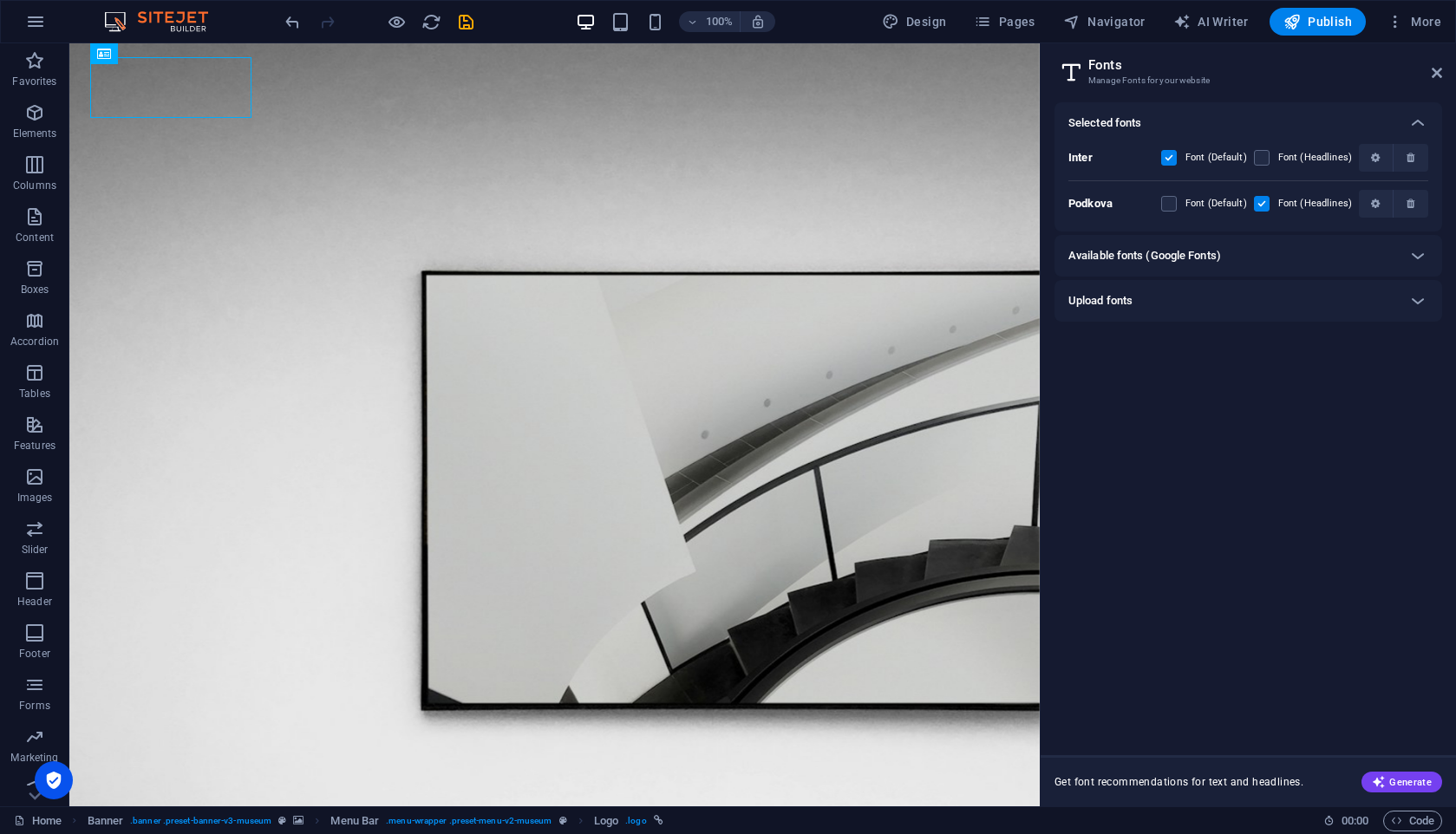 click on "Upload fonts" at bounding box center [1232, 301] 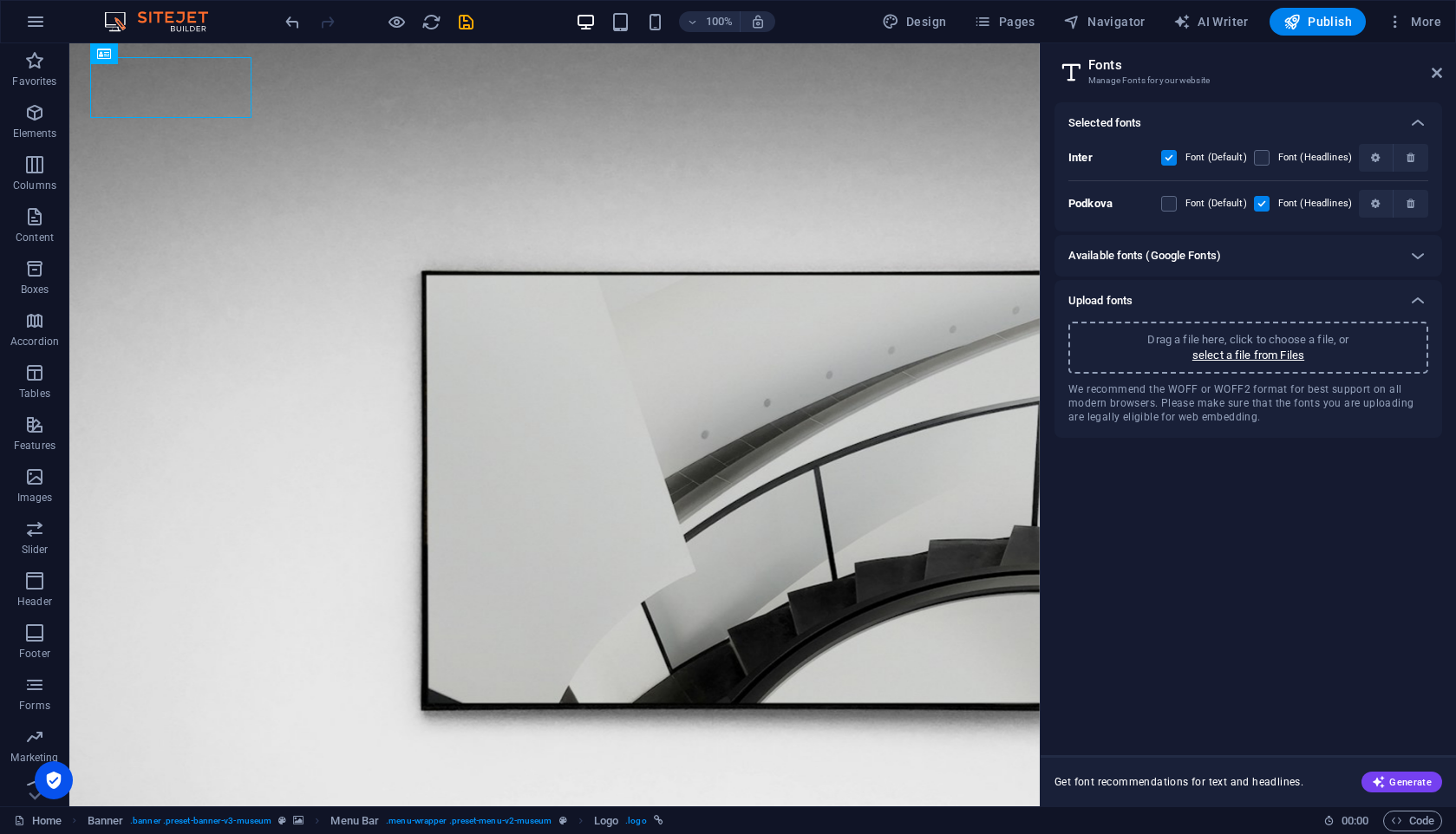 click on "Drag a file here, click to choose a file, or" at bounding box center (1248, 340) 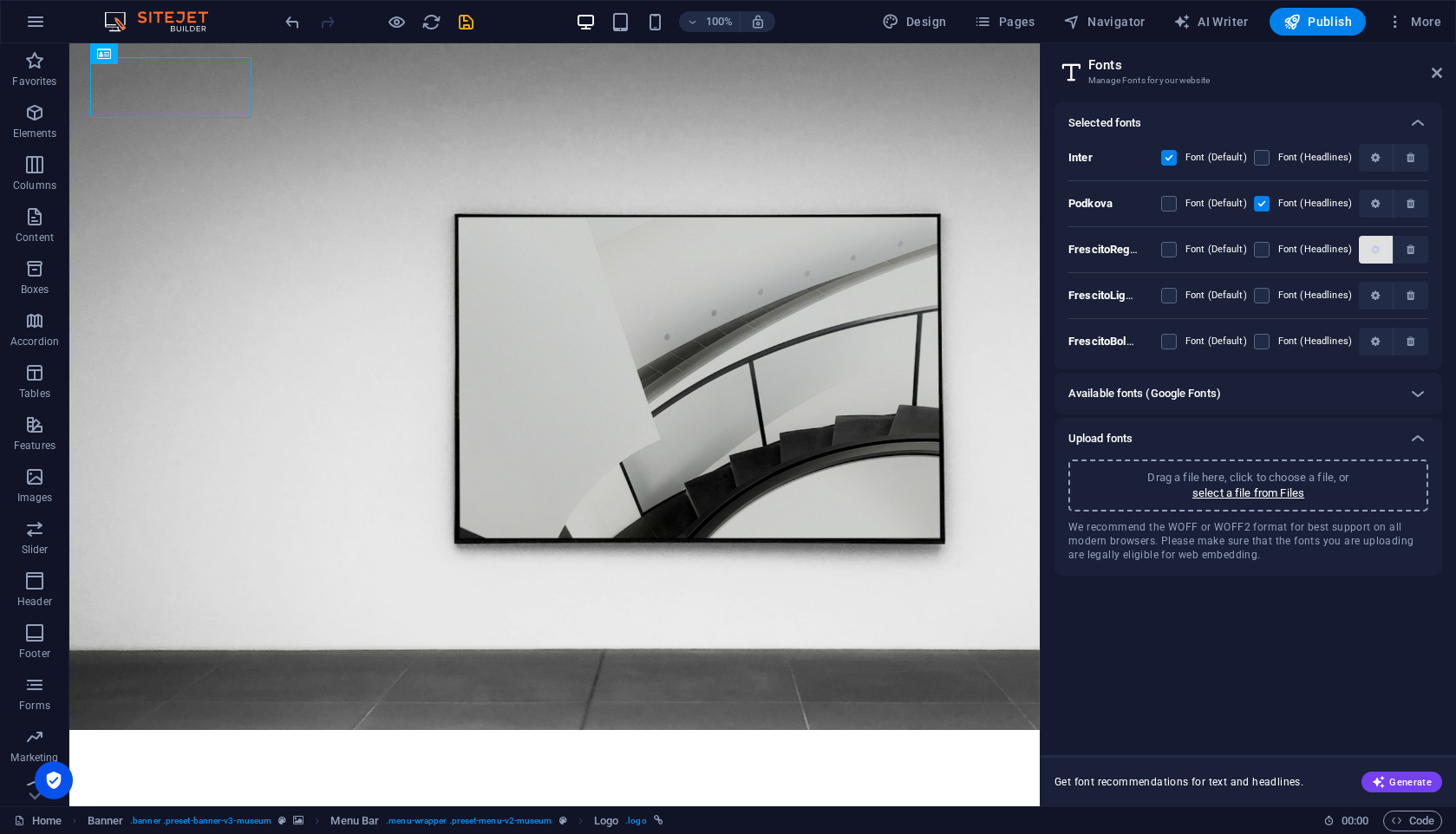 click at bounding box center [1375, 250] 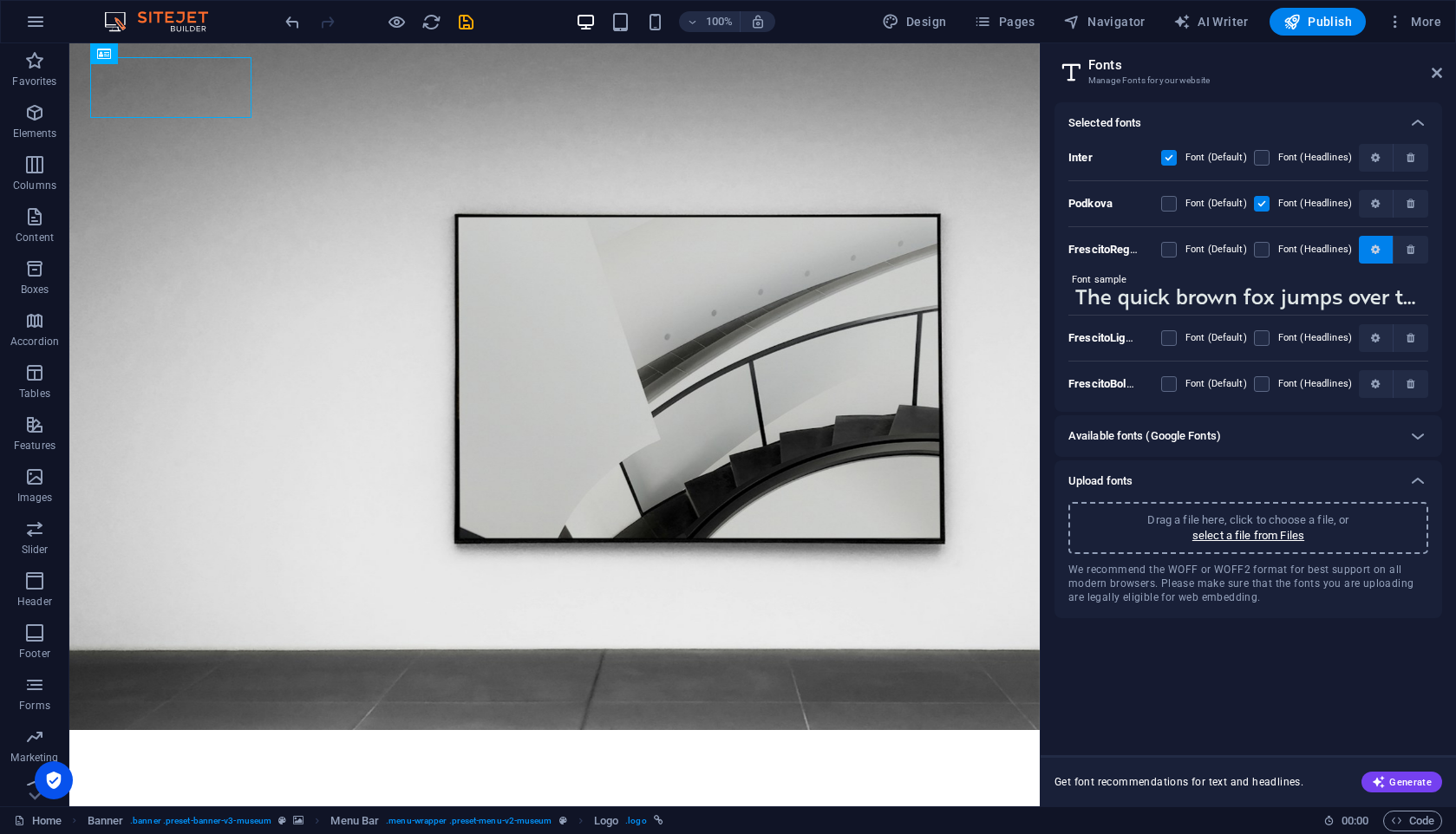 click at bounding box center [1375, 250] 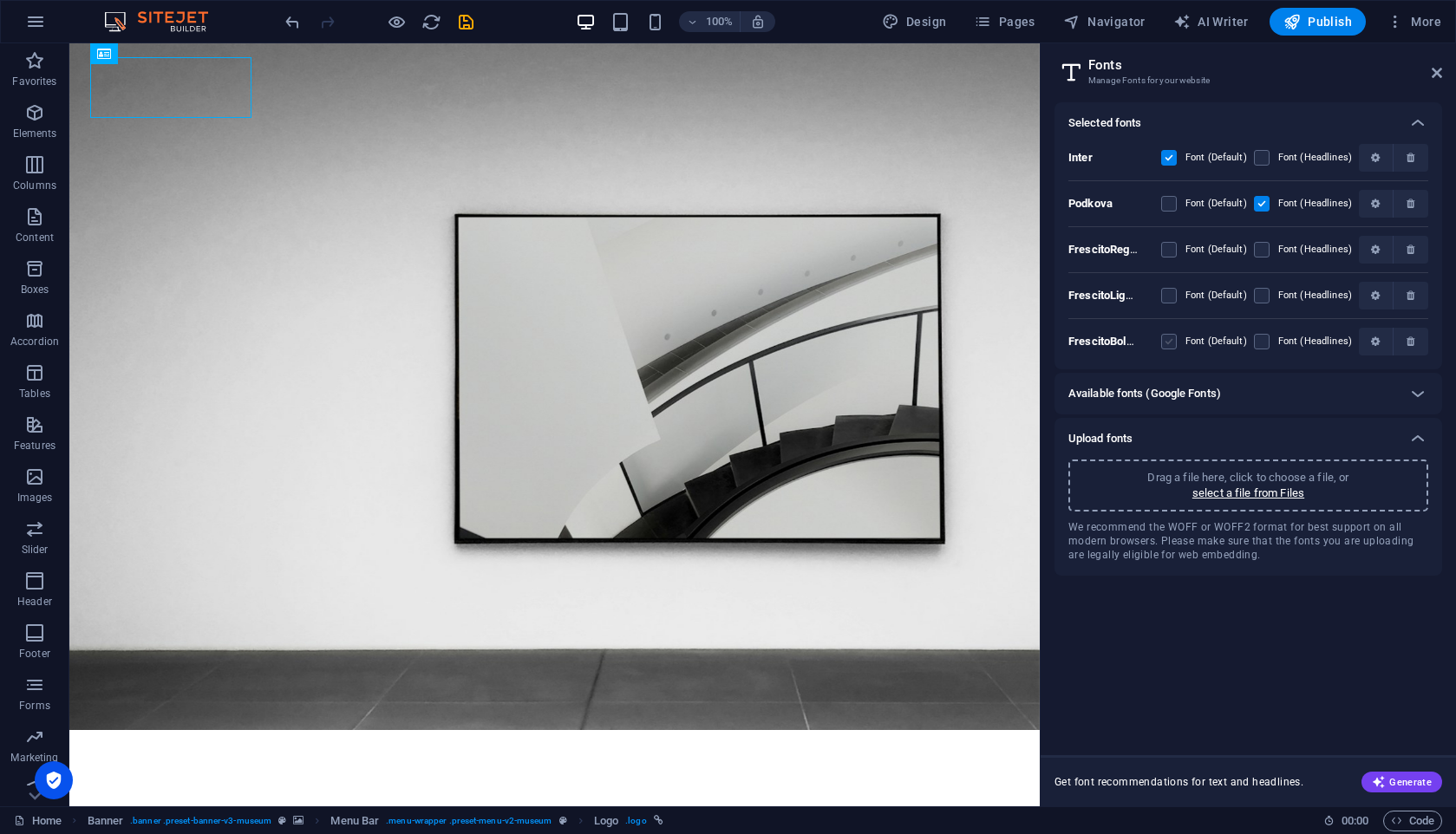 click at bounding box center (1169, 342) 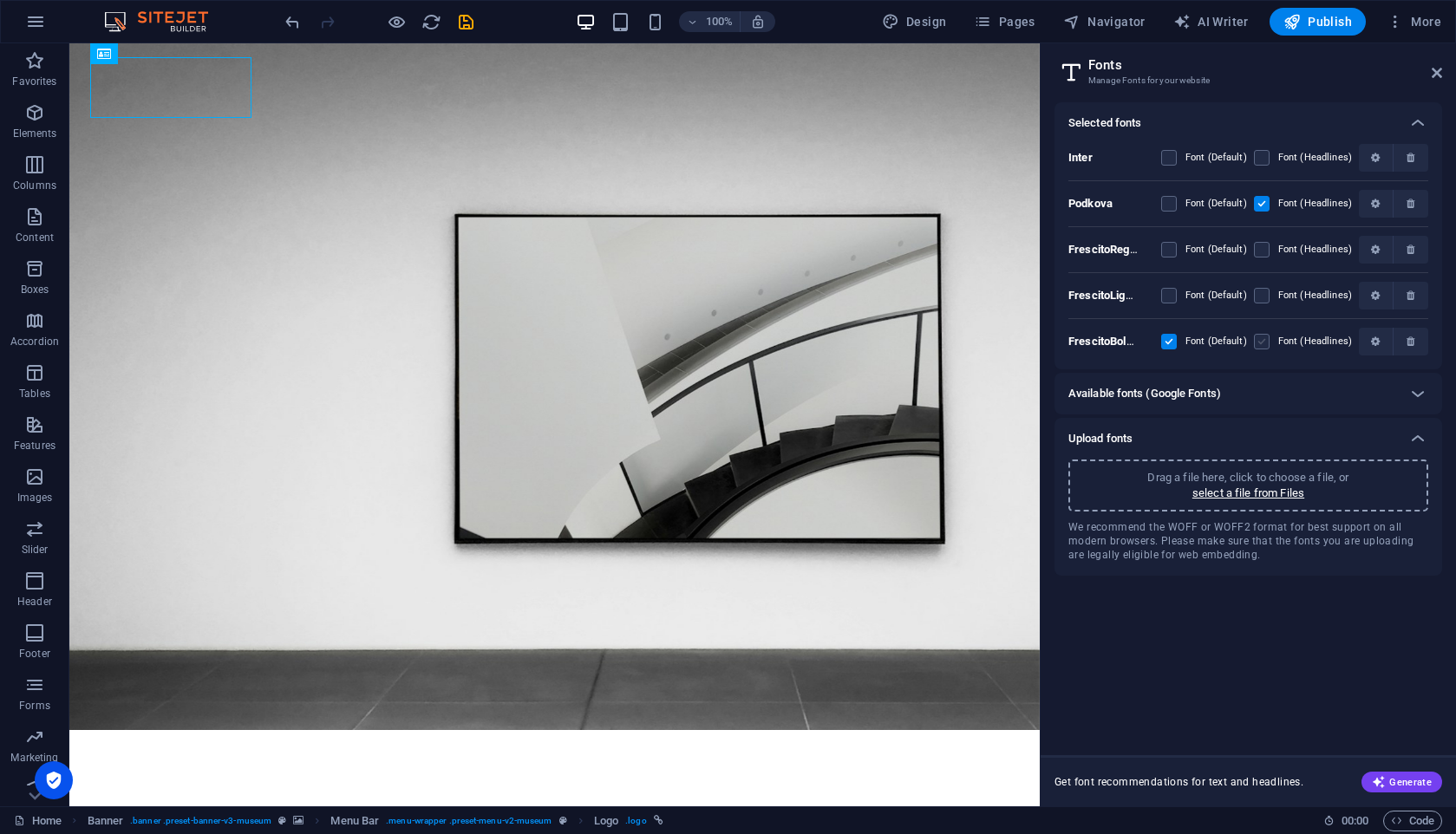 click at bounding box center [1262, 342] 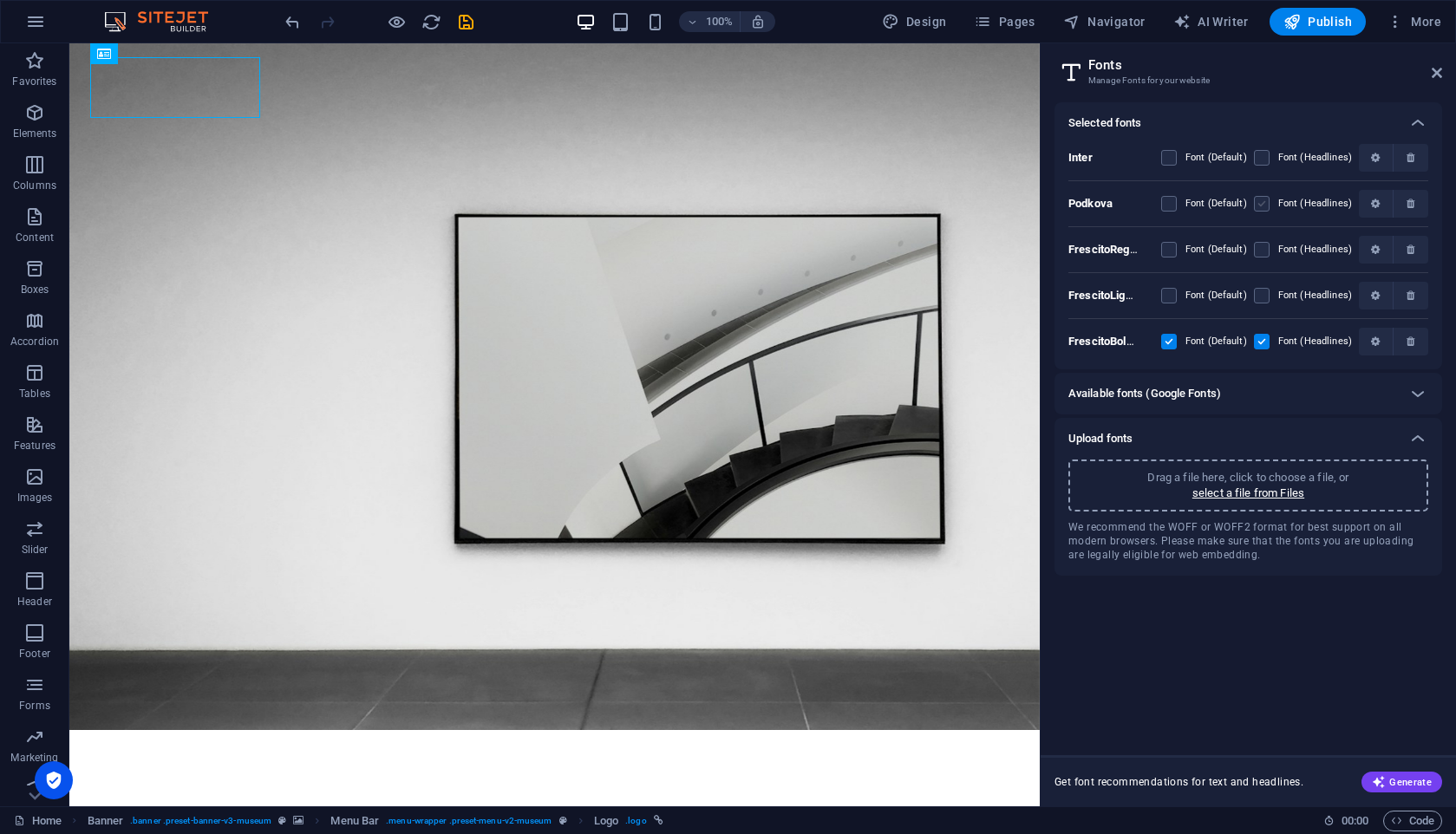 click at bounding box center [1262, 204] 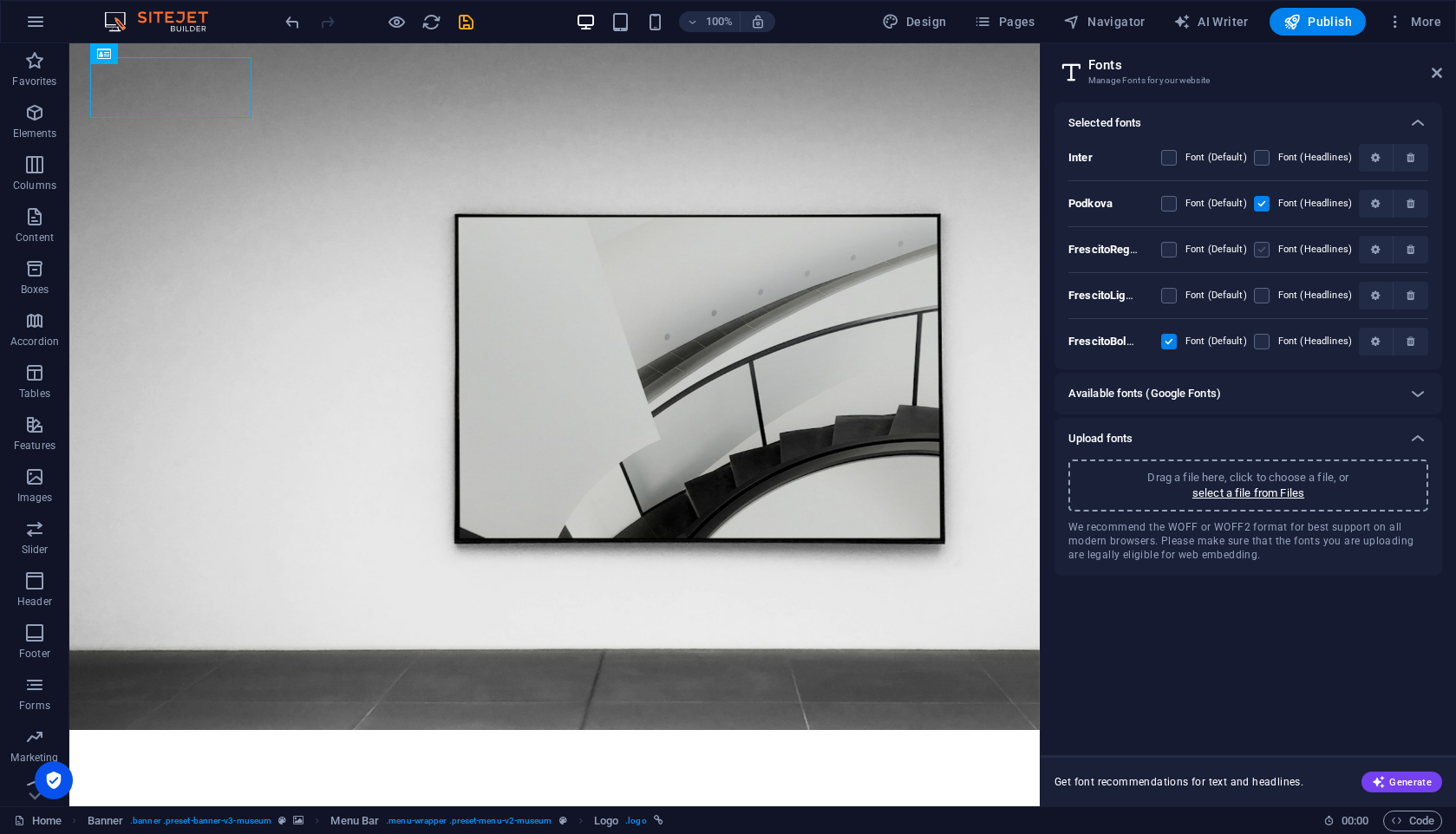 click at bounding box center [1262, 250] 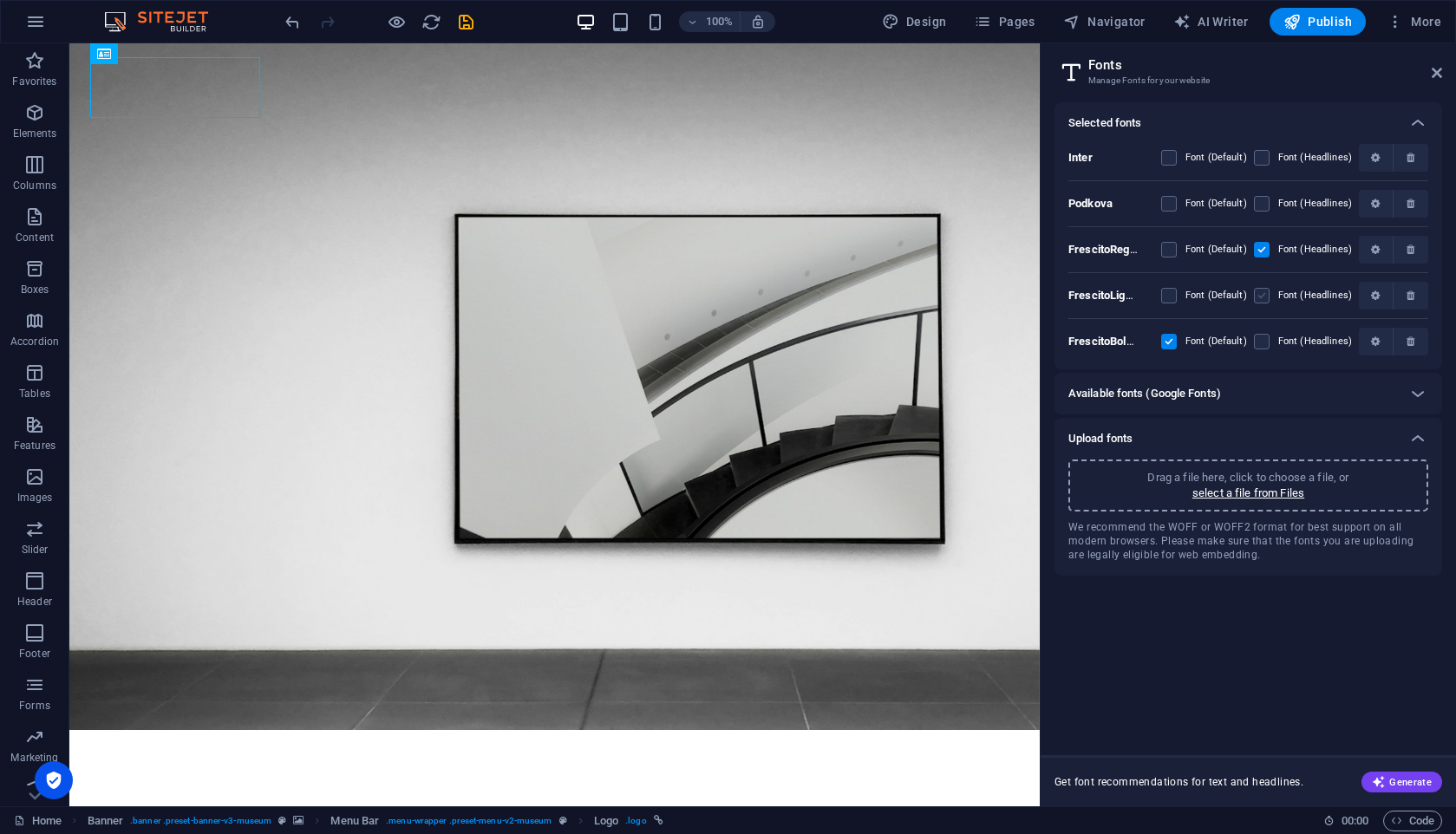 click at bounding box center [1262, 296] 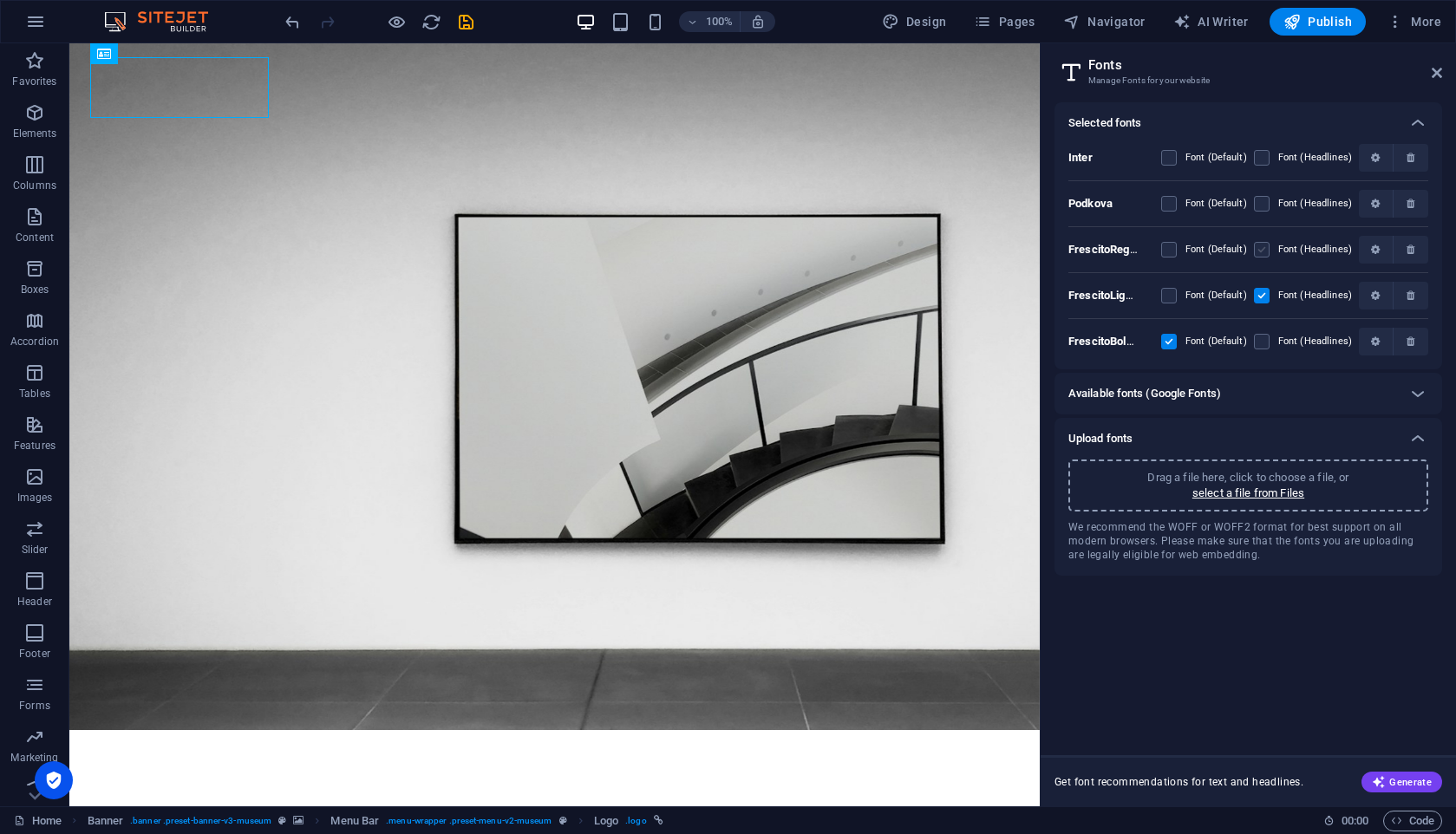 click at bounding box center (1262, 250) 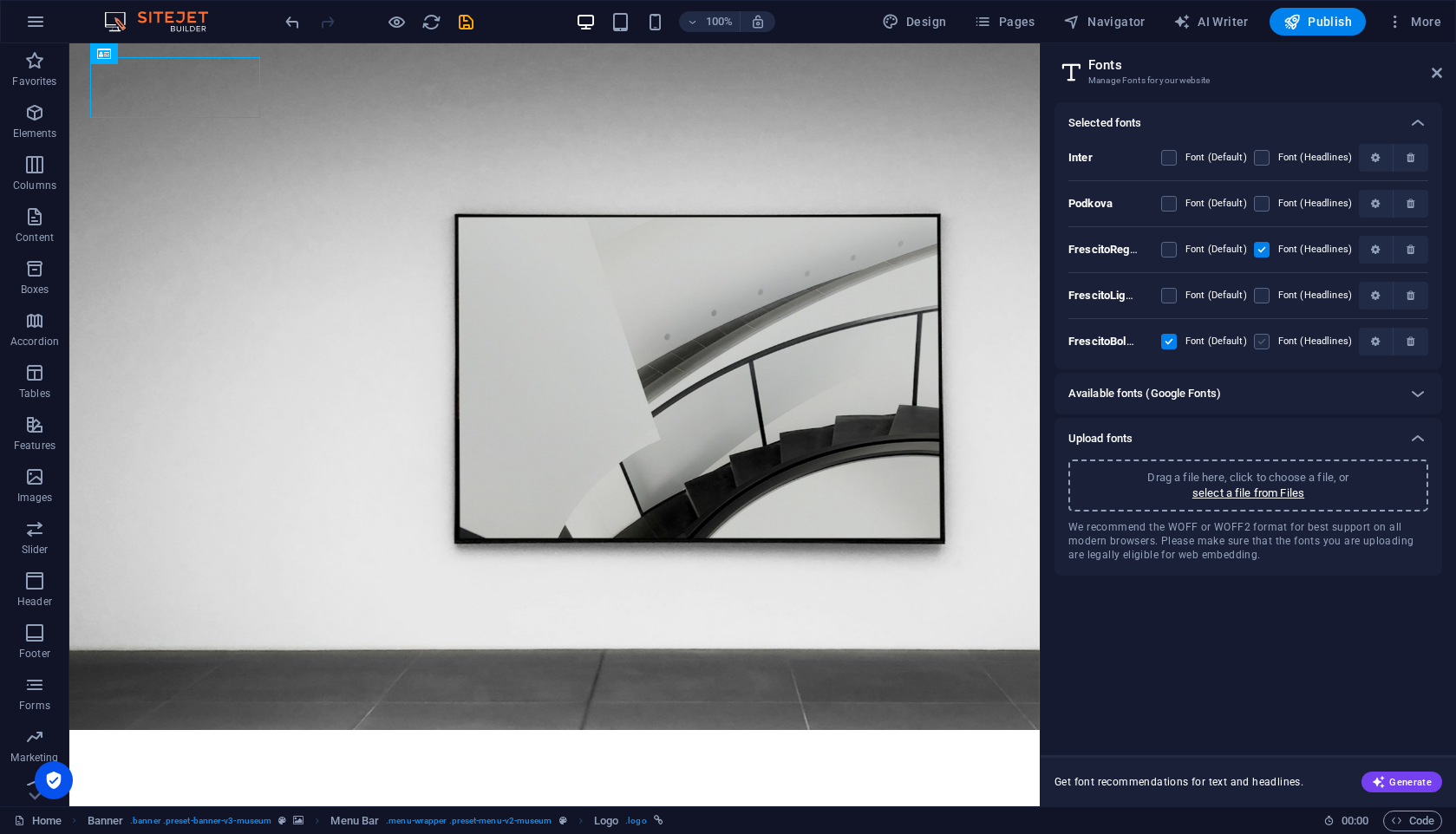 click at bounding box center (1262, 342) 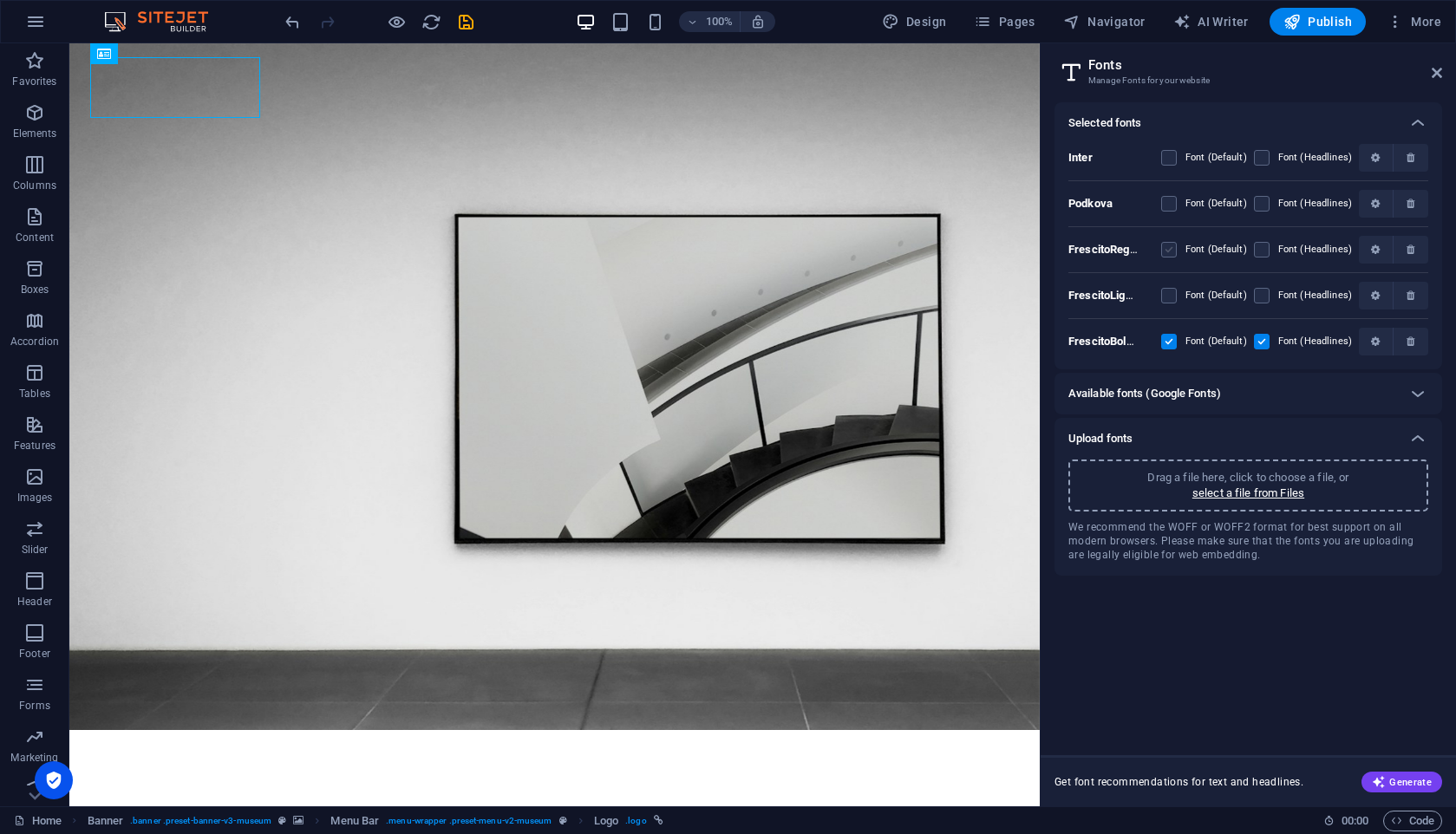 click at bounding box center (1169, 250) 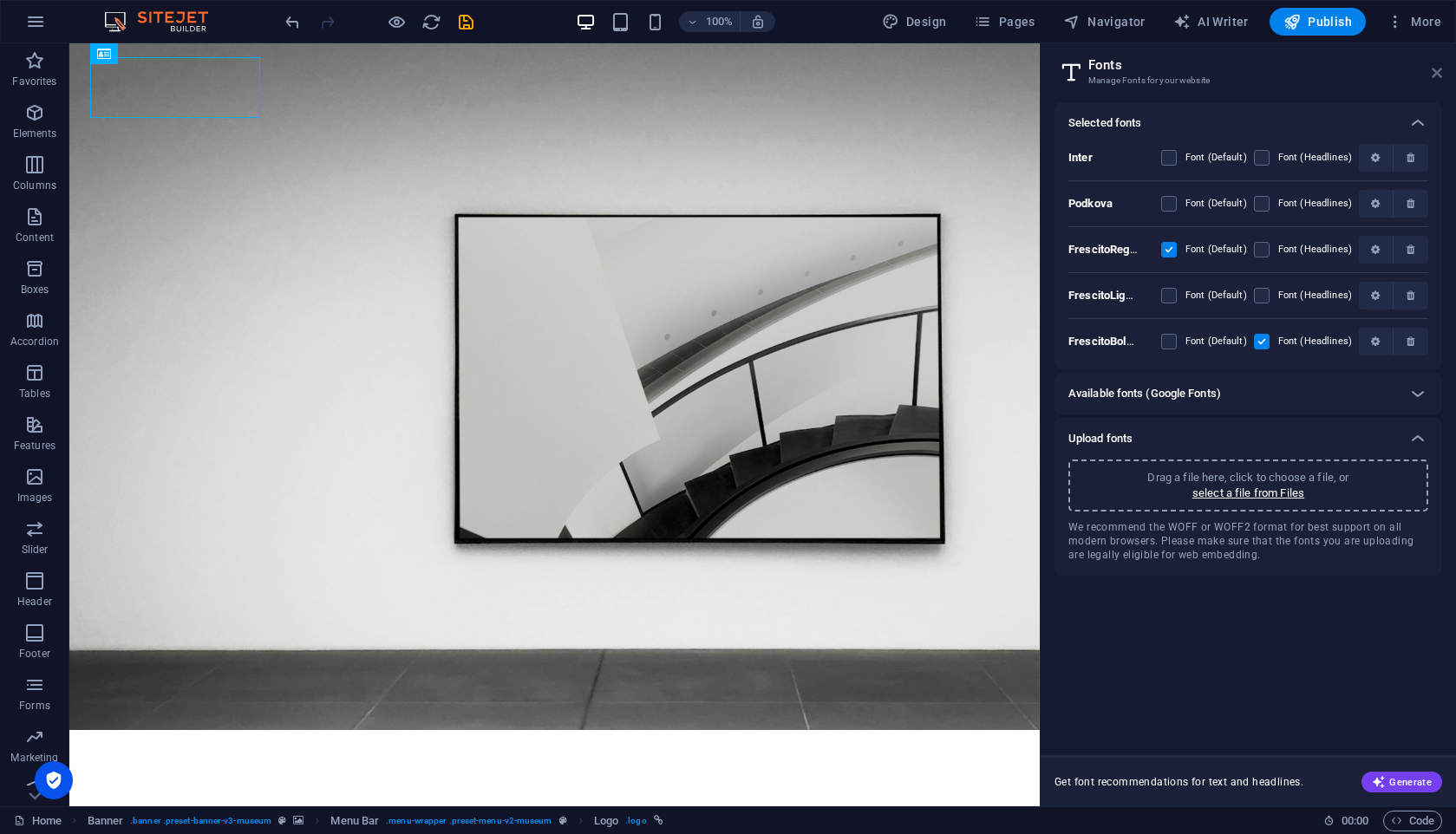 click at bounding box center [1437, 73] 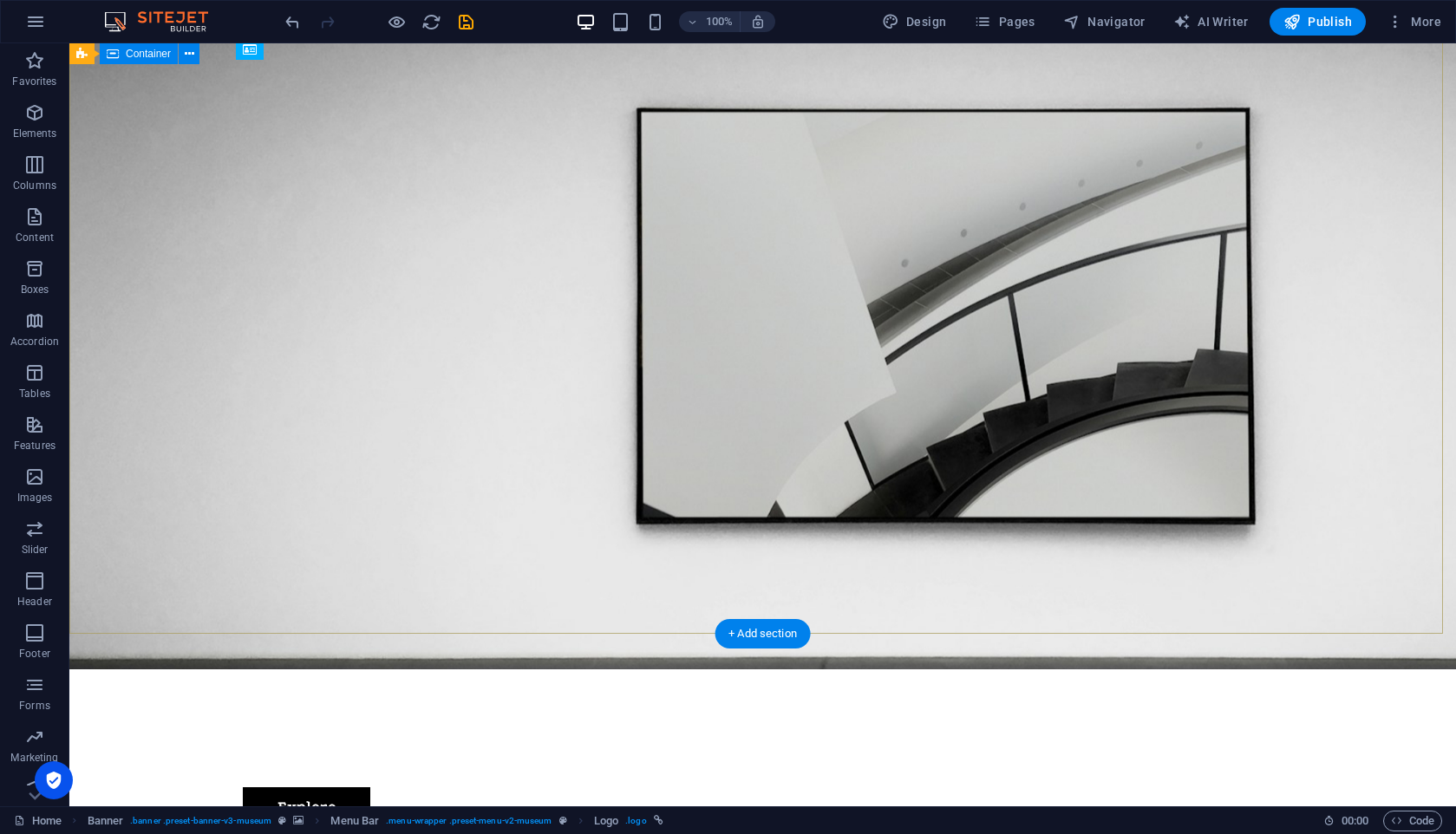 scroll, scrollTop: 0, scrollLeft: 0, axis: both 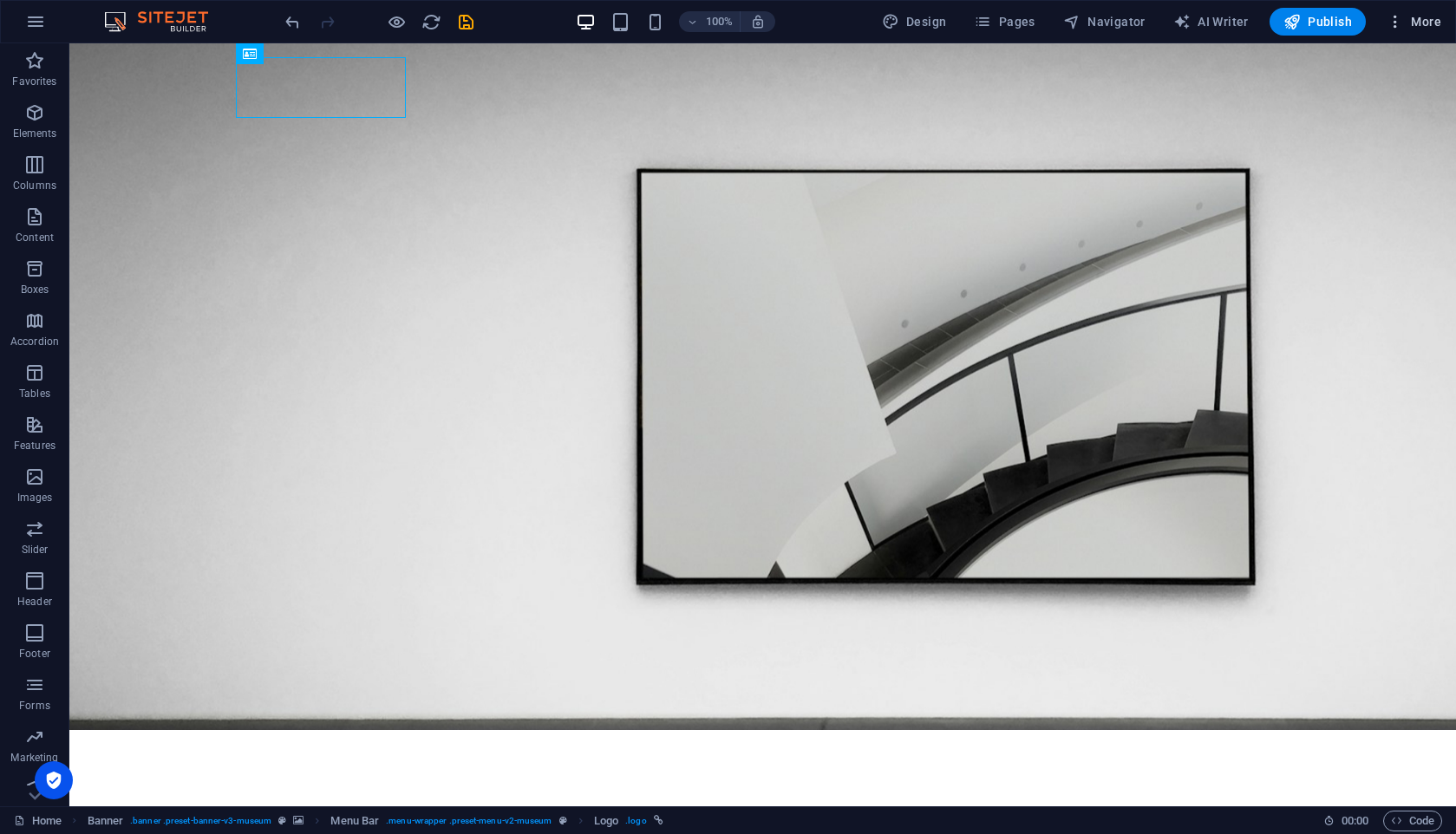 click on "More" at bounding box center (1414, 22) 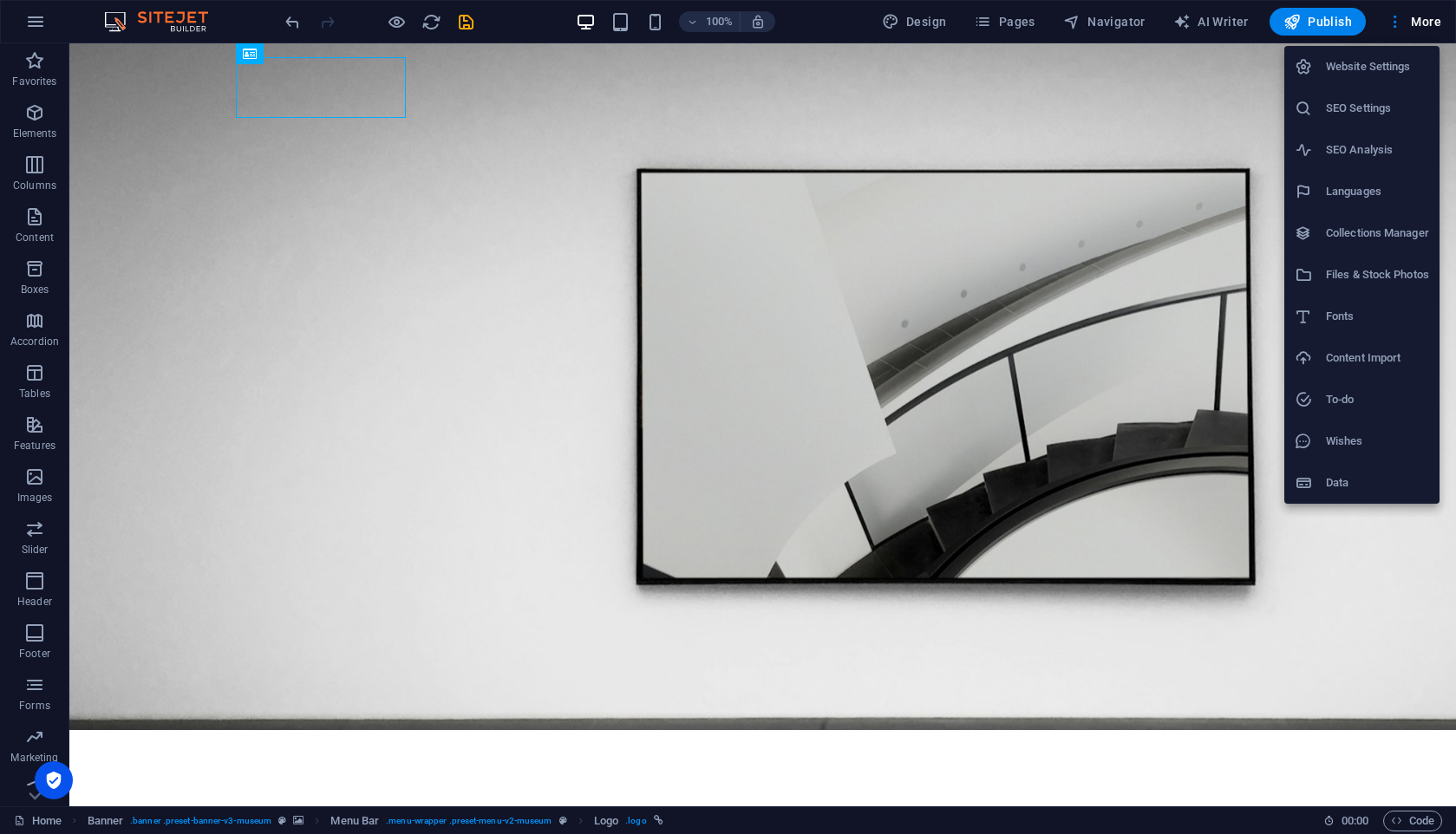 click on "Website Settings" at bounding box center [1377, 67] 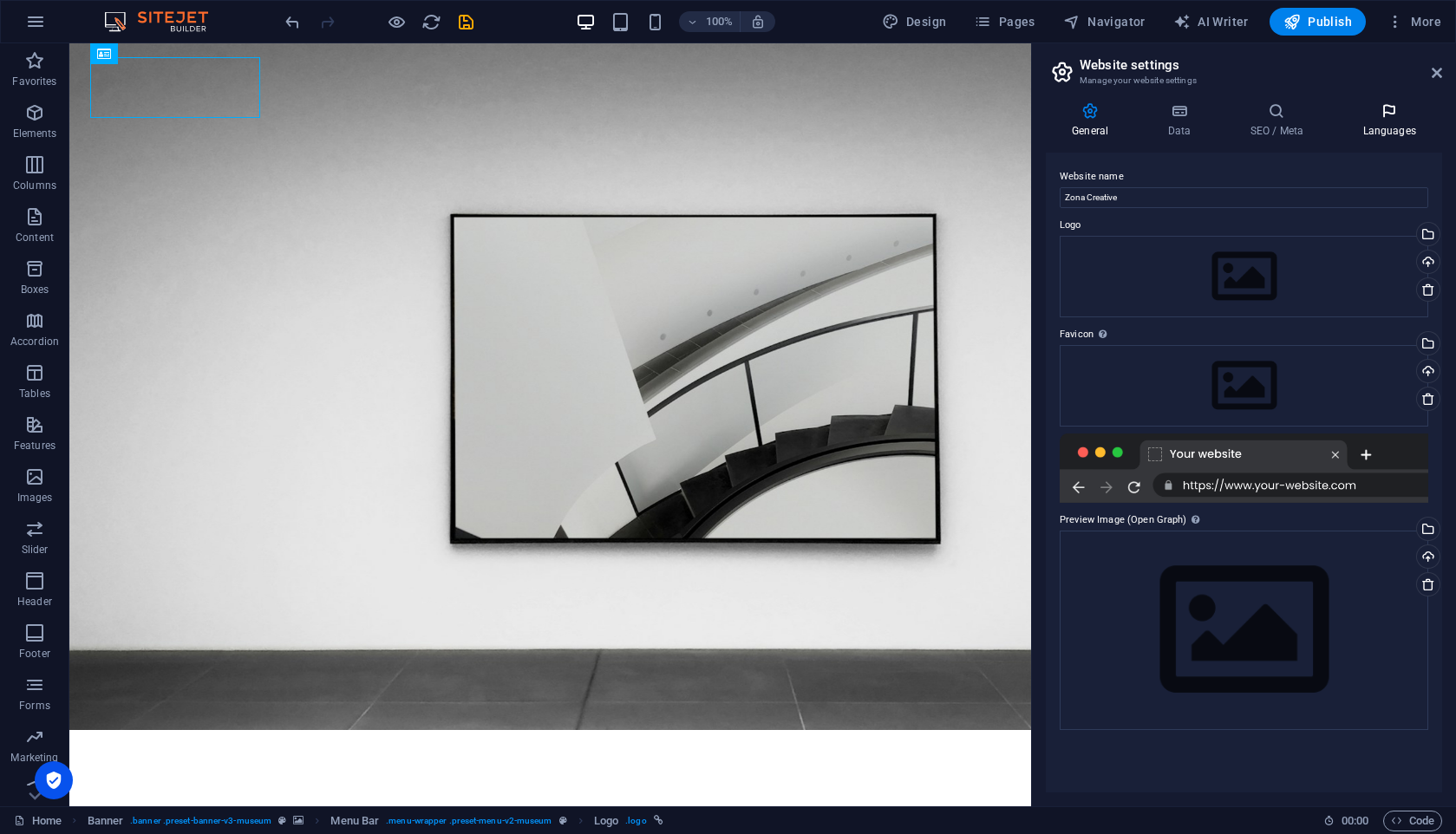 click at bounding box center (1389, 111) 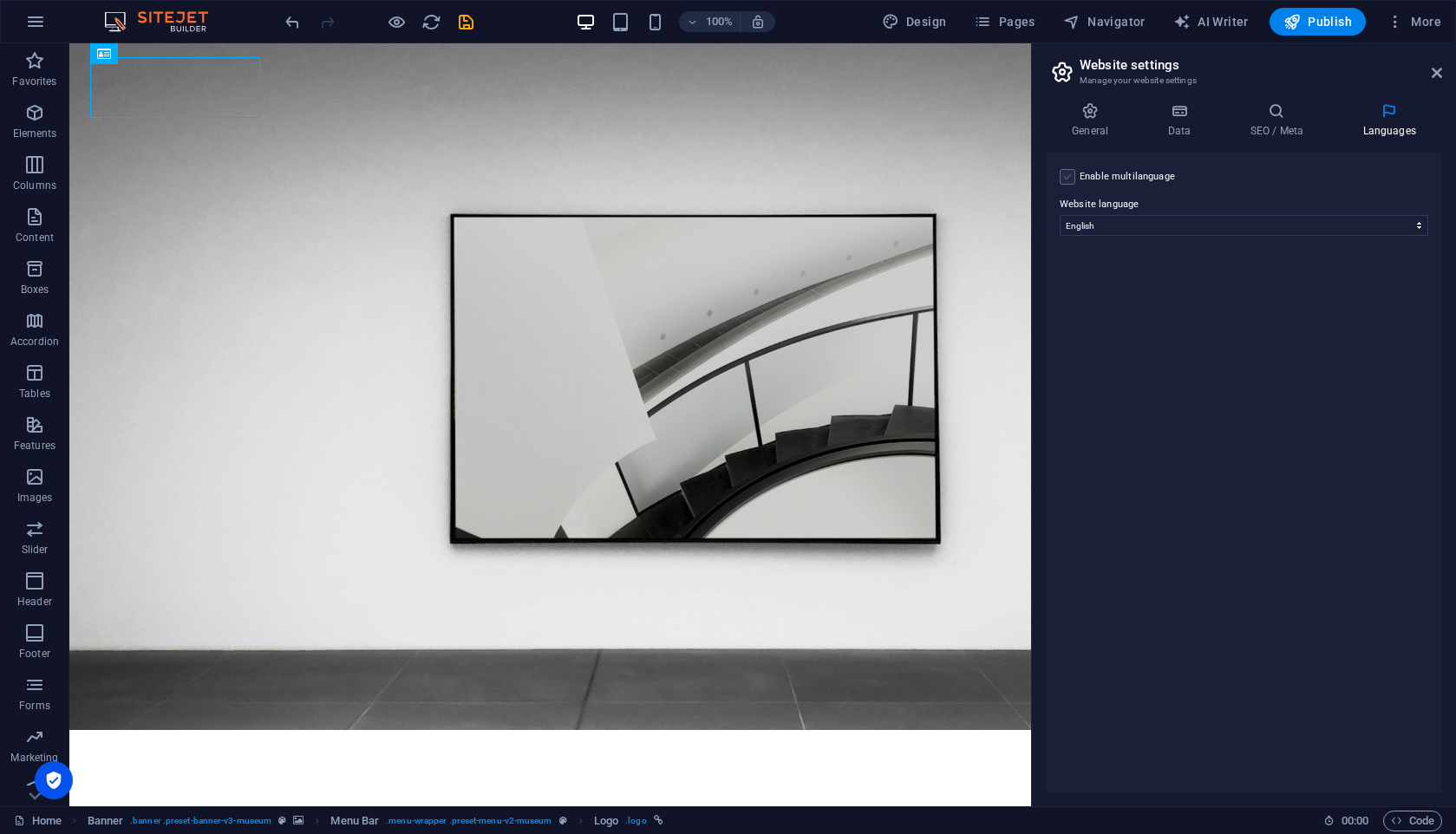 click at bounding box center (1068, 177) 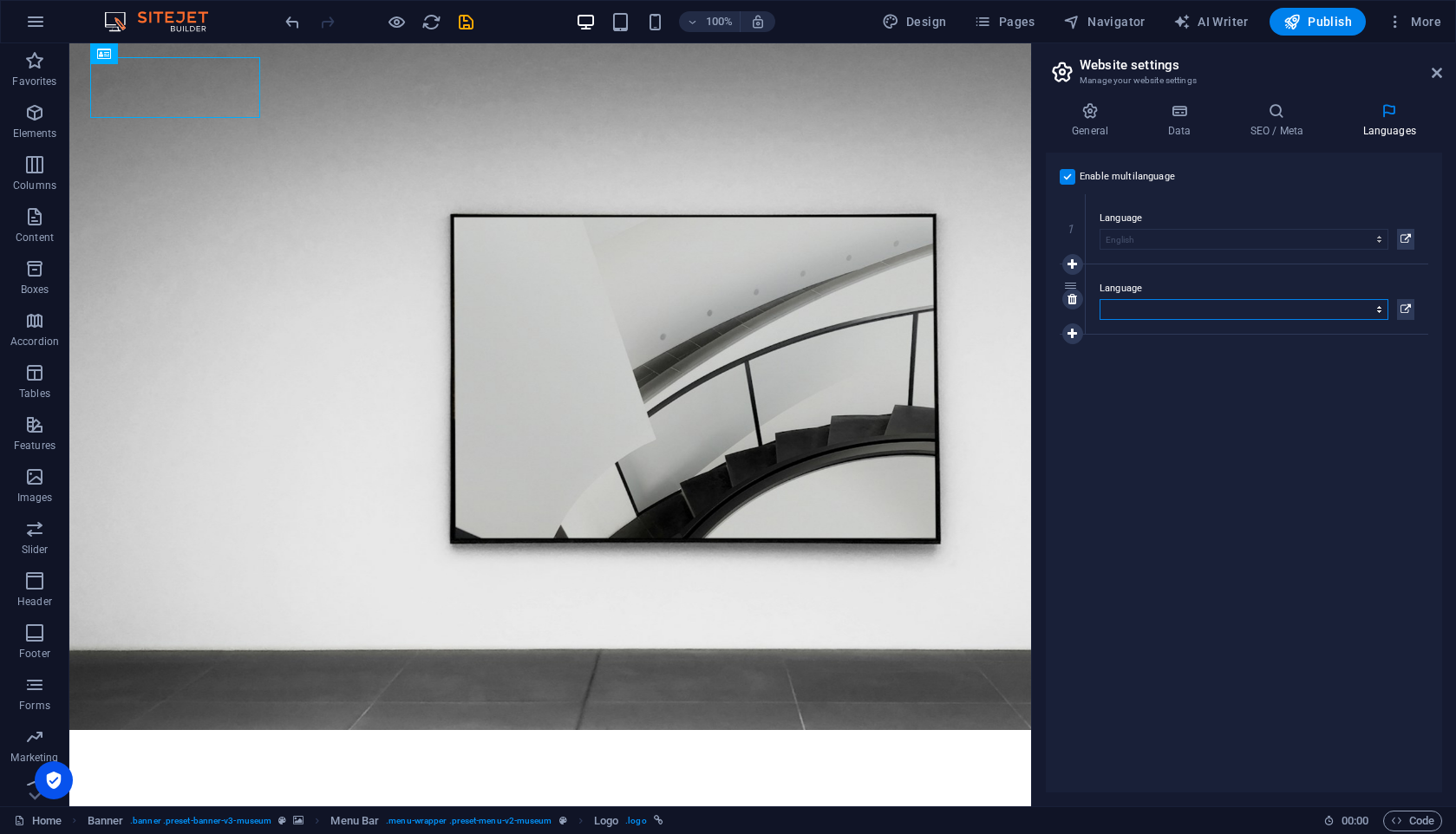 click on "Abkhazian Afar Afrikaans Akan Albanian Amharic Arabic Aragonese Armenian Assamese Avaric Avestan Aymara Azerbaijani Bambara Bashkir Basque Belarusian Bengali Bihari languages Bislama Bokmål Bosnian Breton Bulgarian Burmese Catalan Central Khmer Chamorro Chechen Chinese Church Slavic Chuvash Cornish Corsican Cree Croatian Czech Danish Dutch Dzongkha English Esperanto Estonian Ewe Faroese Farsi (Persian) Fijian Finnish French Fulah Gaelic Galician Ganda Georgian German Greek Greenlandic Guaraní Gujarati Haitian Creole Hausa Hebrew Herero Hindi Hiri Motu Hungarian Icelandic Ido Igbo Indonesian Interlingua Interlingue Inuktitut Inupiaq Irish Italian Japanese Javanese Kannada Kanuri Kashmiri Kazakh Kikuyu Kinyarwanda Komi Kongo Korean Kurdish Kwanyama Kyrgyz Lao Latin Latvian Limburgish Lingala Lithuanian Luba-Katanga Luxembourgish Macedonian Malagasy Malay Malayalam Maldivian Maltese Manx Maori Marathi Marshallese Mongolian [GEOGRAPHIC_DATA] Navajo [GEOGRAPHIC_DATA] Nepali North Ndebele Northern Sami Norwegian Norwegian Nynorsk Nuosu" at bounding box center (1244, 309) 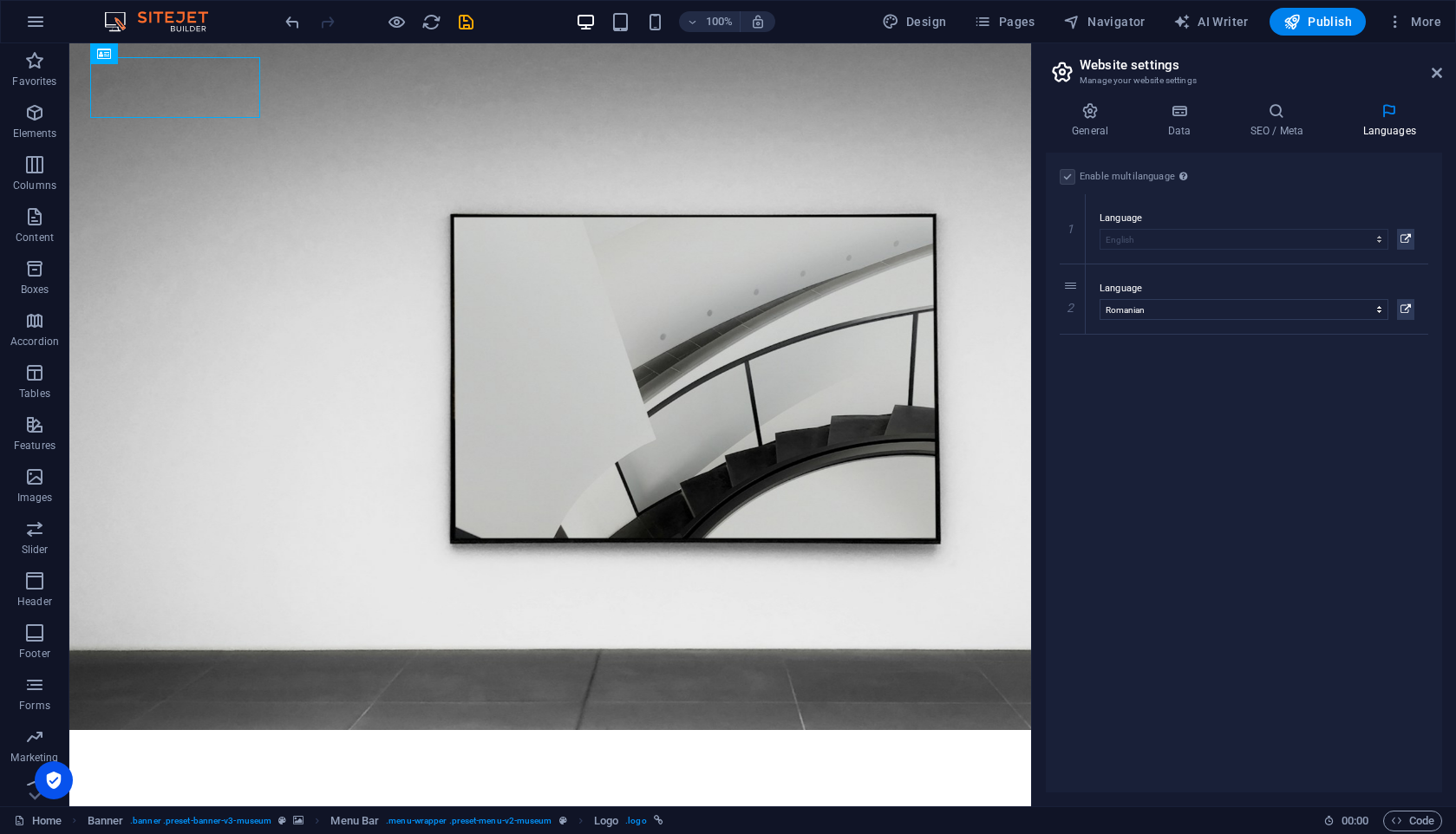 click on "Enable multilanguage To disable multilanguage delete all languages until only one language remains. Website language Abkhazian Afar Afrikaans Akan Albanian Amharic Arabic Aragonese Armenian Assamese Avaric Avestan Aymara Azerbaijani Bambara Bashkir Basque Belarusian Bengali Bihari languages Bislama Bokmål Bosnian Breton Bulgarian Burmese Catalan Central Khmer Chamorro Chechen Chinese Church Slavic Chuvash Cornish Corsican Cree Croatian Czech Danish Dutch Dzongkha English Esperanto Estonian Ewe Faroese Farsi (Persian) Fijian Finnish French Fulah Gaelic Galician Ganda Georgian German Greek Greenlandic Guaraní Gujarati Haitian Creole Hausa Hebrew Herero Hindi Hiri Motu Hungarian Icelandic Ido Igbo Indonesian Interlingua Interlingue Inuktitut Inupiaq Irish Italian Japanese Javanese Kannada Kanuri Kashmiri Kazakh Kikuyu Kinyarwanda Komi Kongo Korean Kurdish Kwanyama Kyrgyz Lao Latin Latvian Limburgish Lingala Lithuanian Luba-Katanga Luxembourgish Macedonian Malagasy Malay Malayalam Maldivian Maltese Manx Maori 1" at bounding box center [1244, 472] 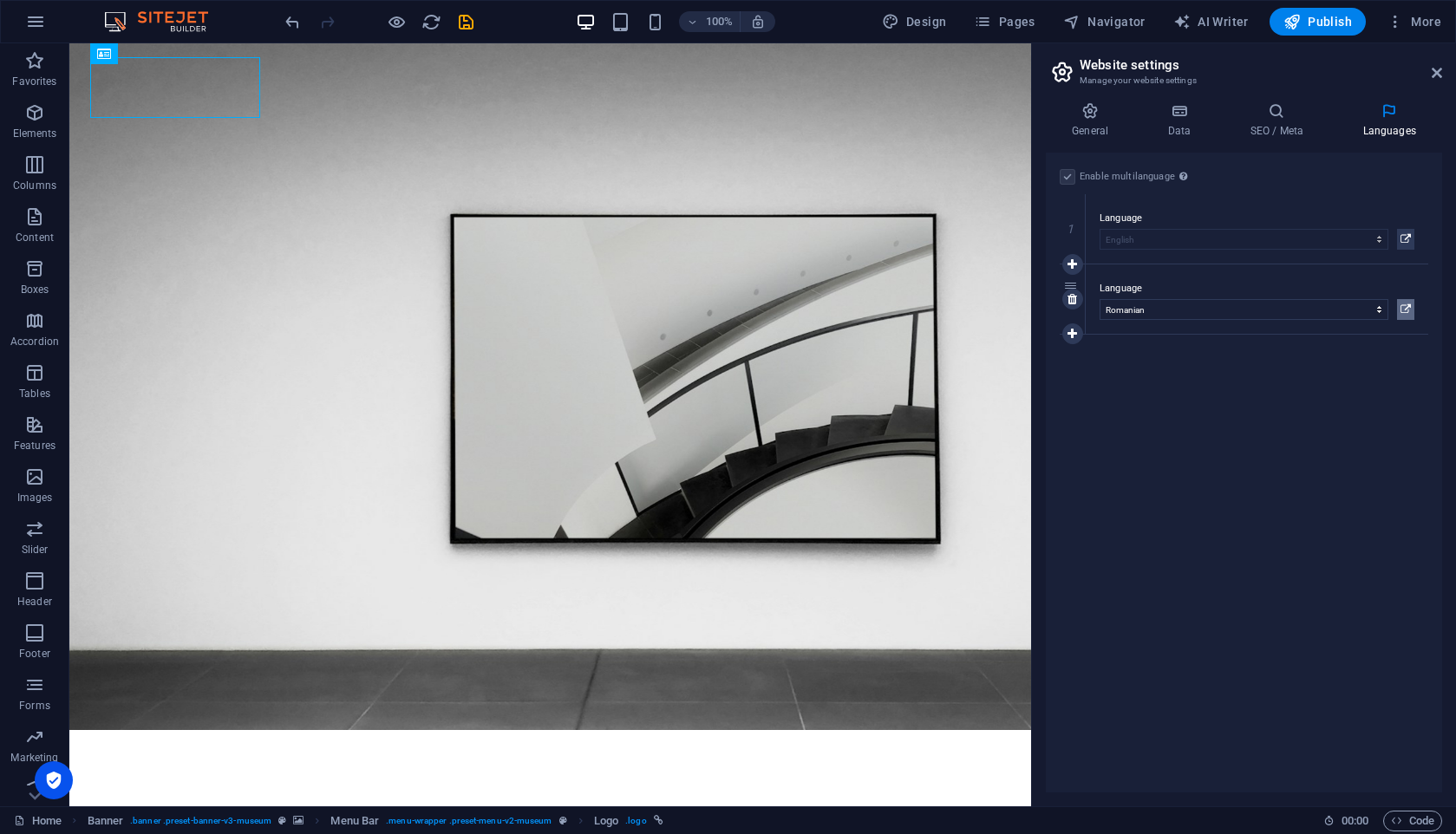 click at bounding box center [1406, 309] 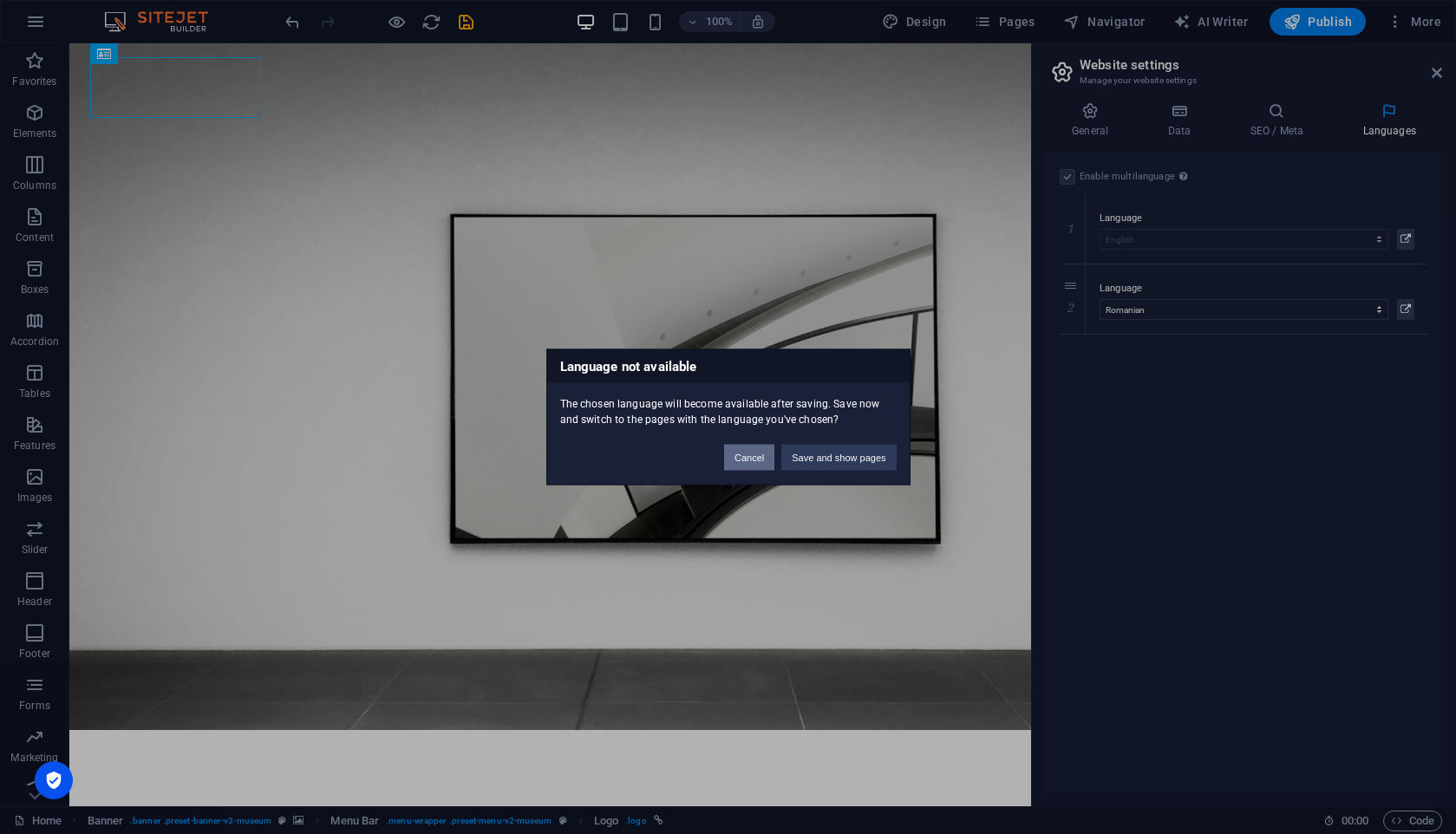 click on "Cancel" at bounding box center [749, 458] 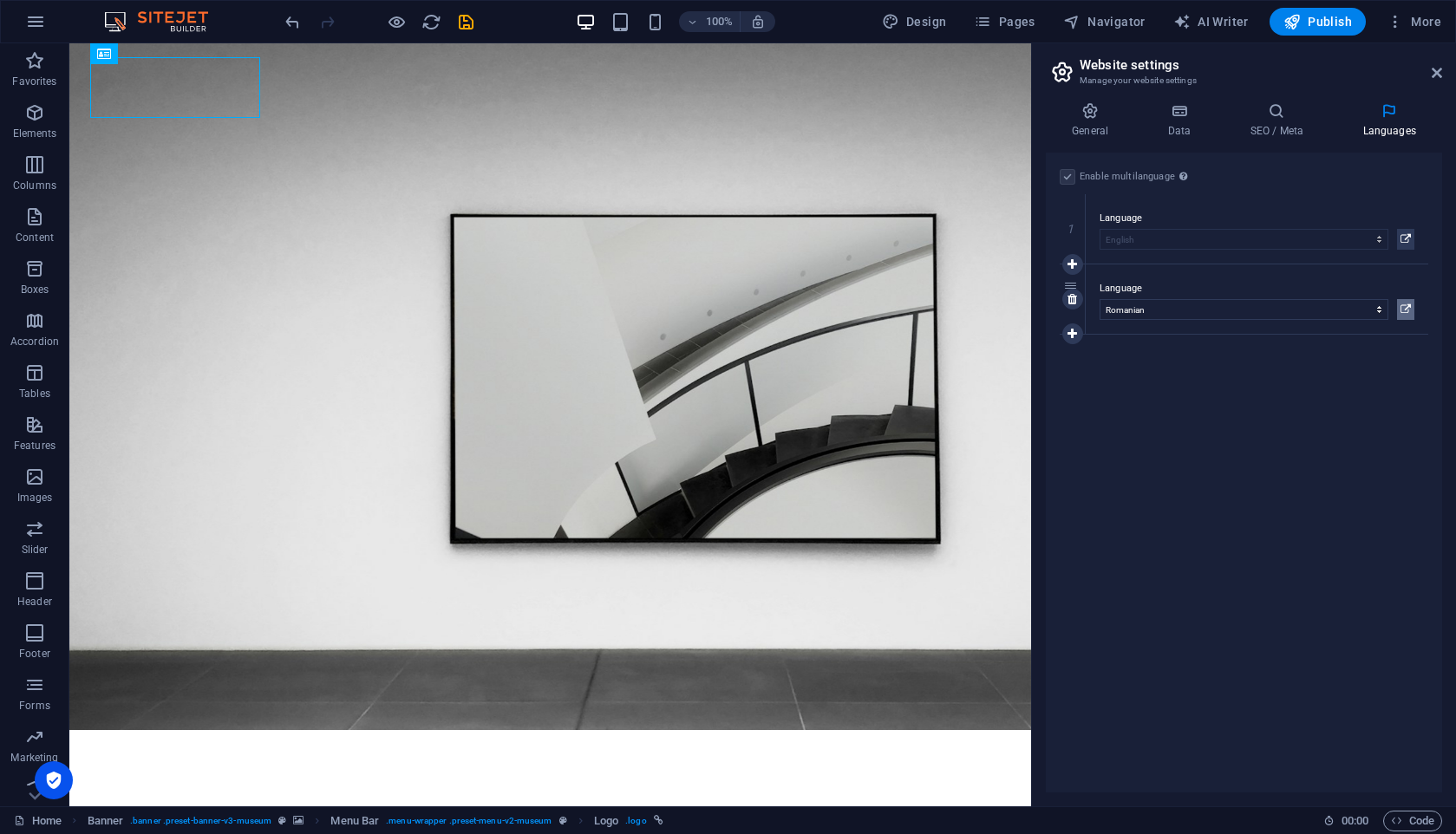 click at bounding box center [1406, 309] 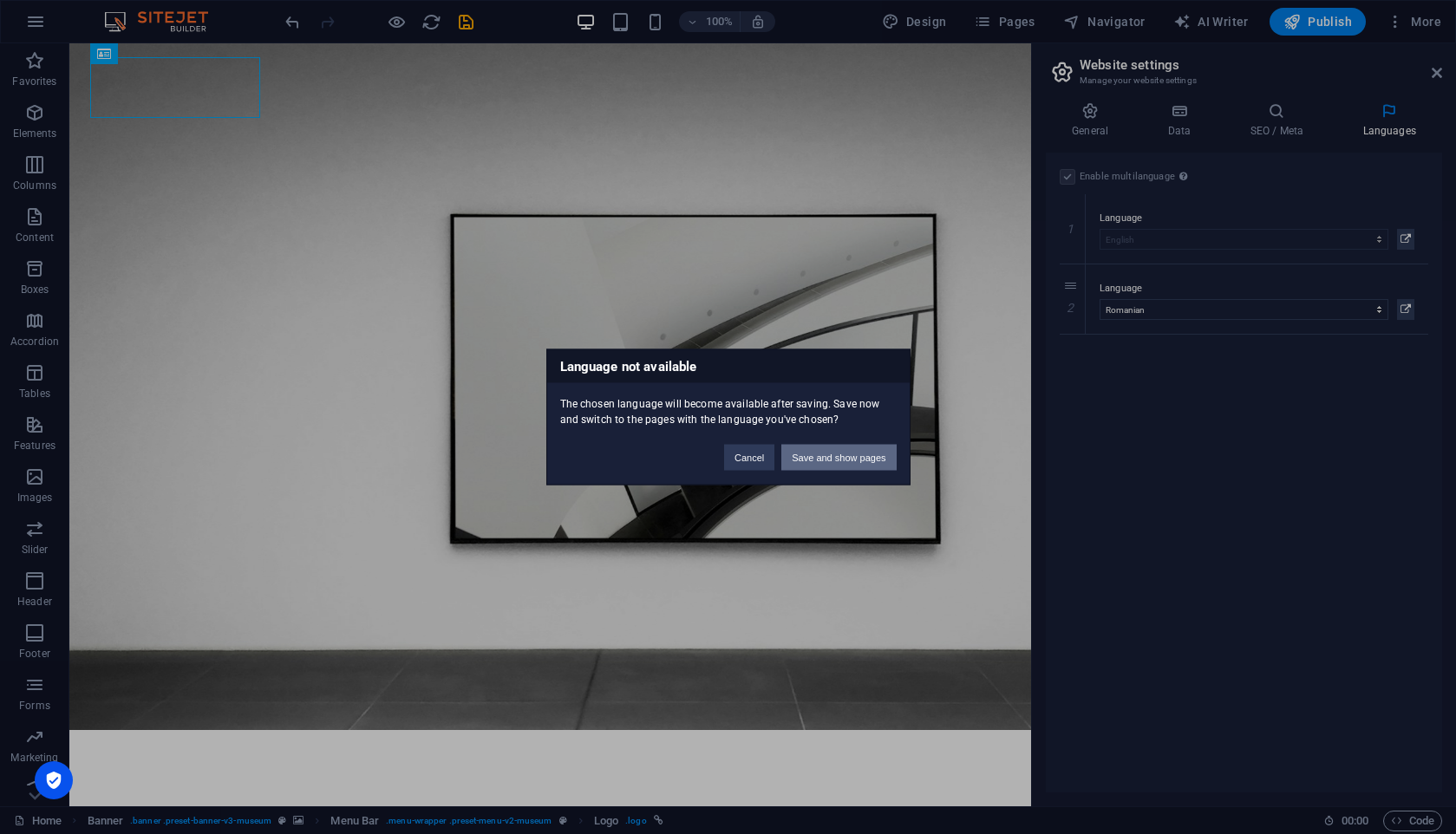 click on "Save and show pages" at bounding box center [839, 458] 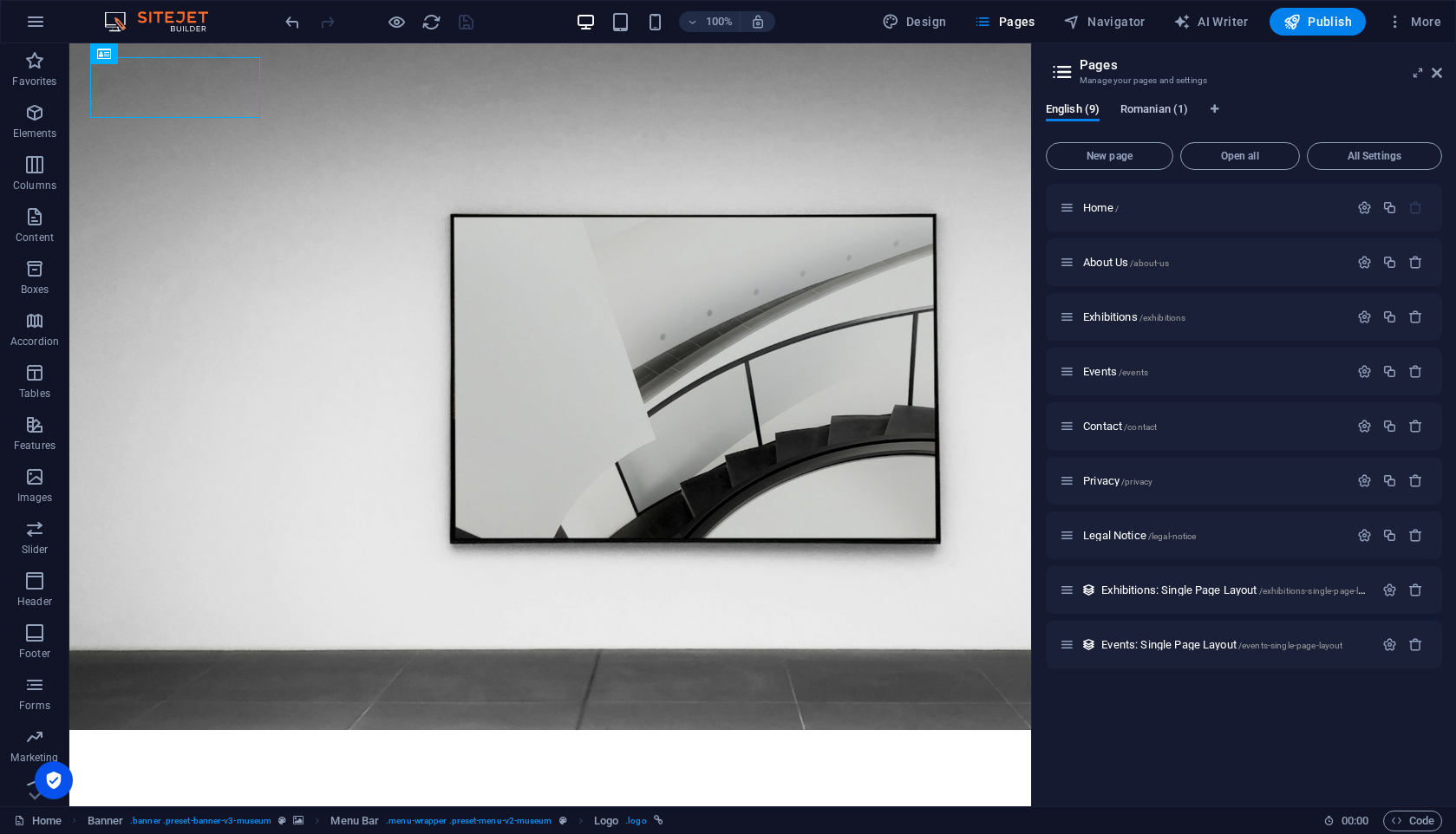 click on "Romanian (1)" at bounding box center [1154, 111] 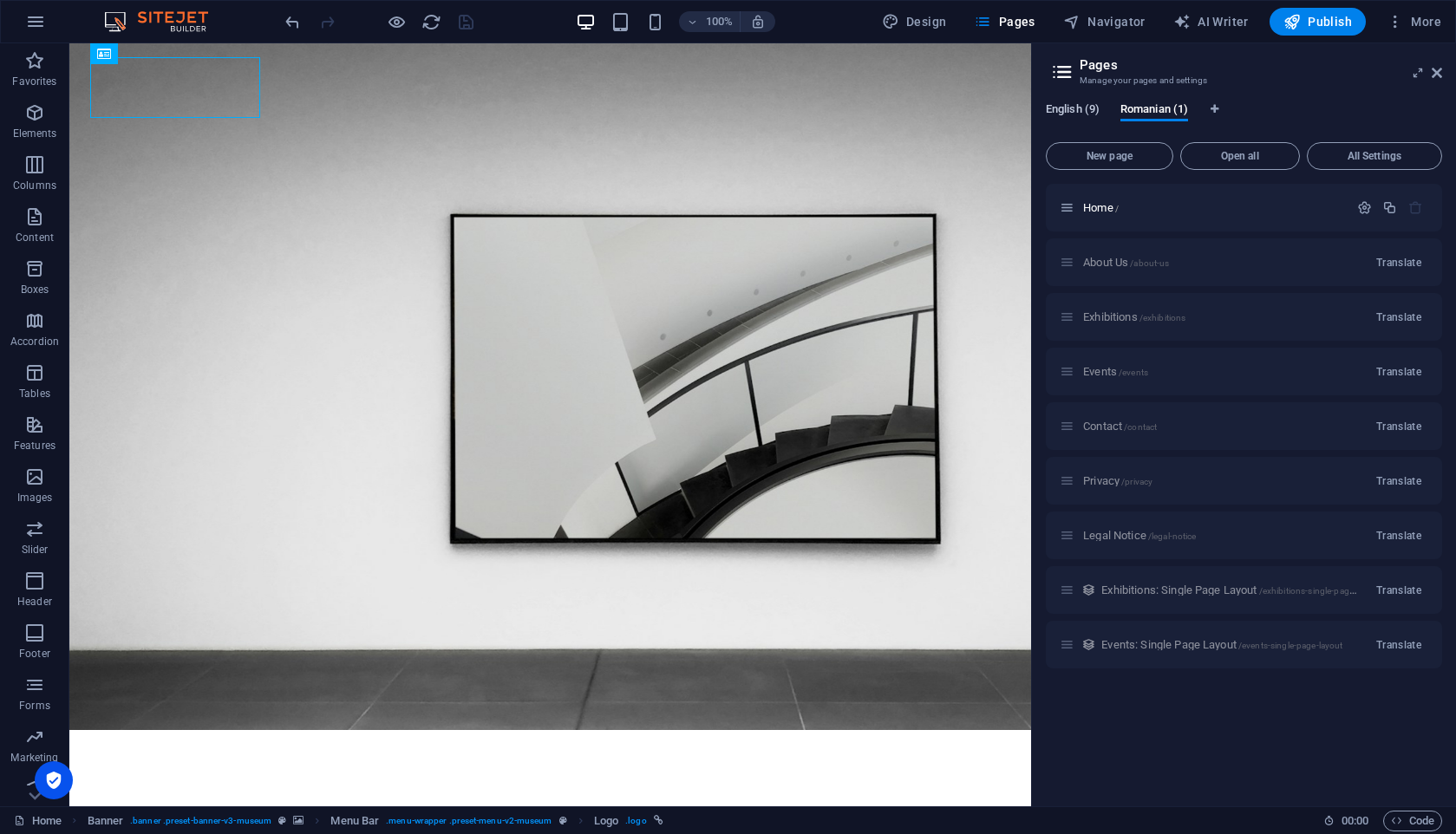 click on "English (9)" at bounding box center (1073, 111) 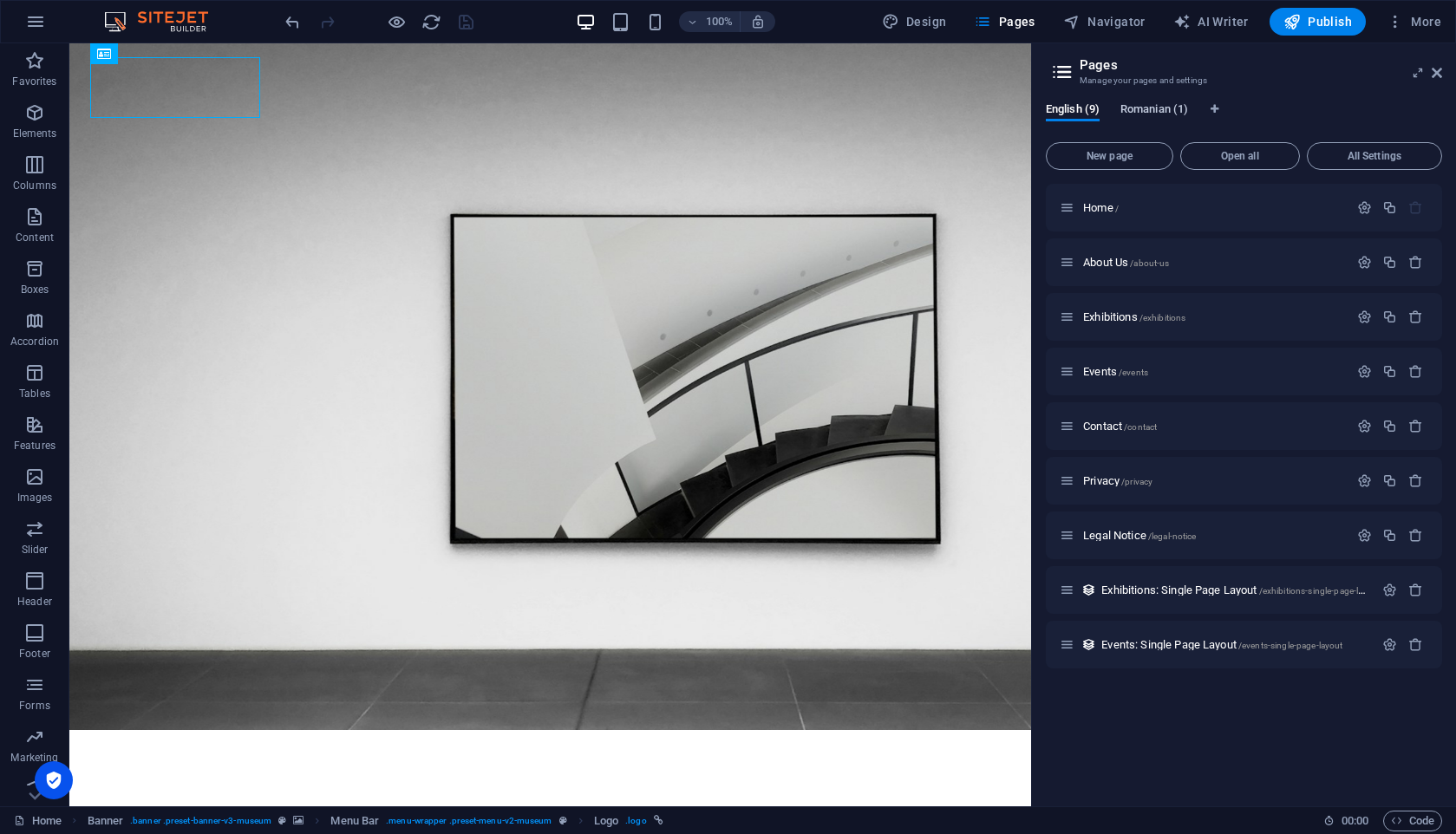 click on "Romanian (1)" at bounding box center [1154, 111] 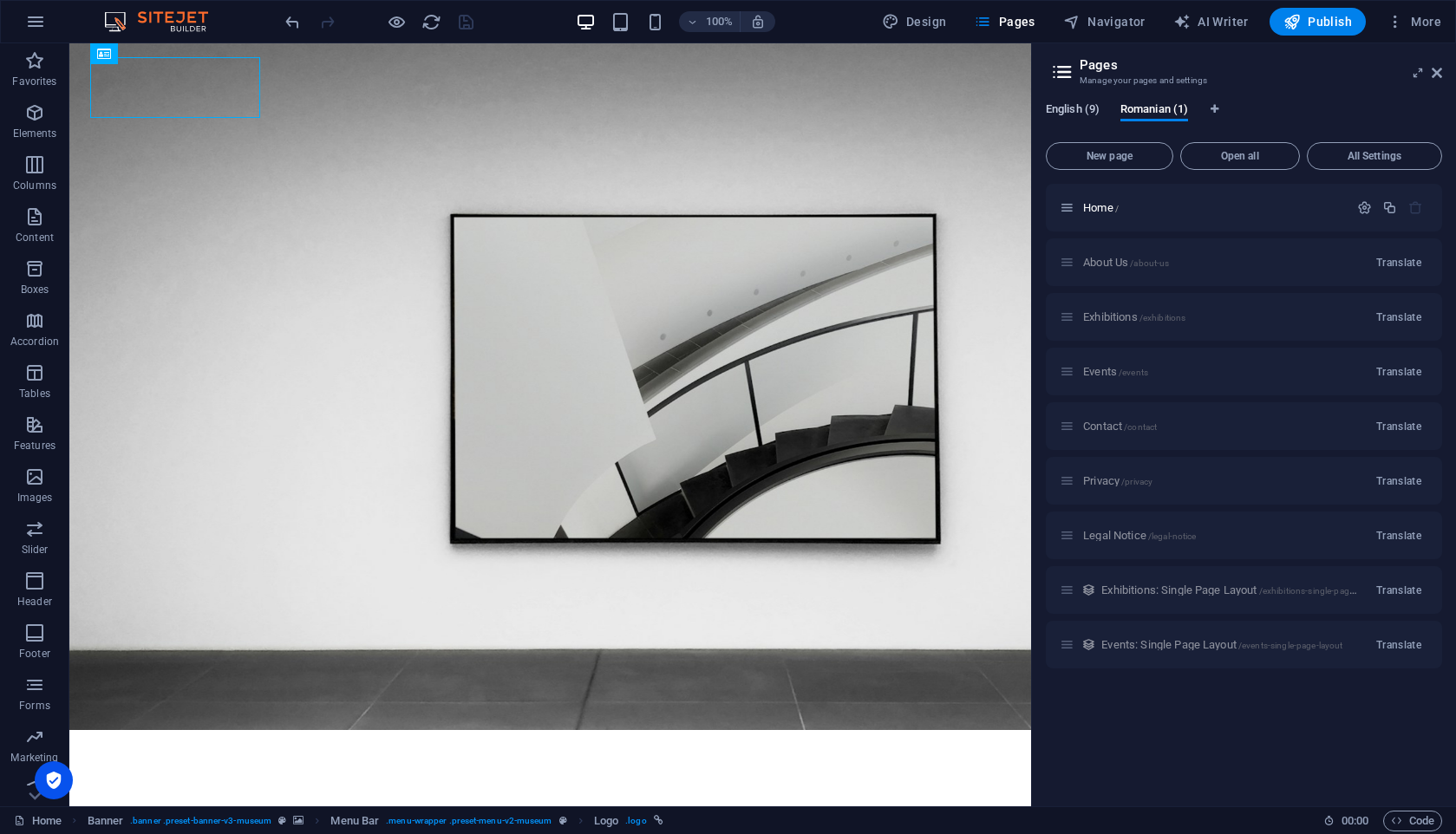 click on "English (9)" at bounding box center [1073, 111] 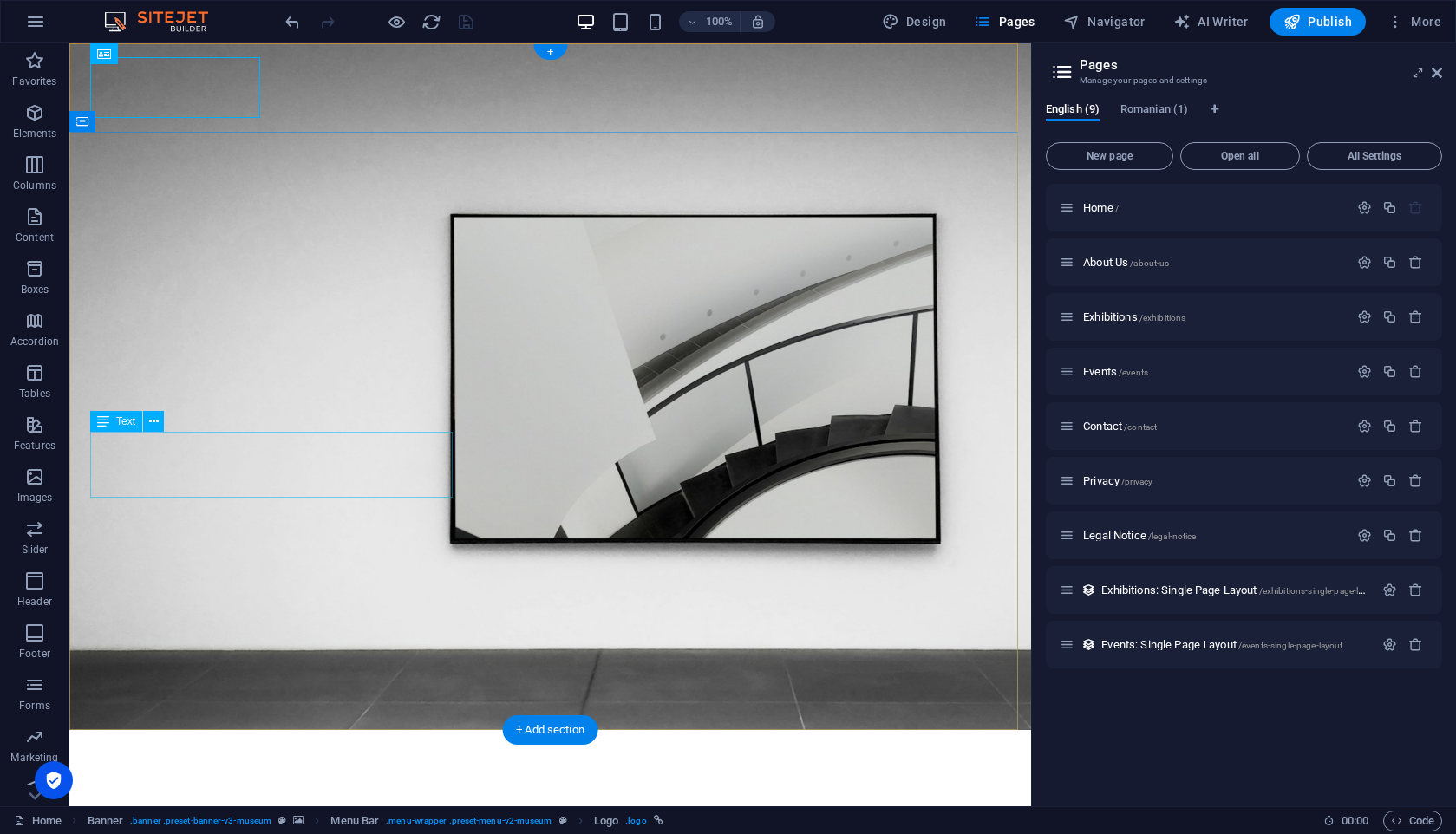 click on "Lorem ipsum dolor sit amet, consectetur adipiscing elit, sed do eiusmod tempor incididunt ut labore" at bounding box center [550, 1063] 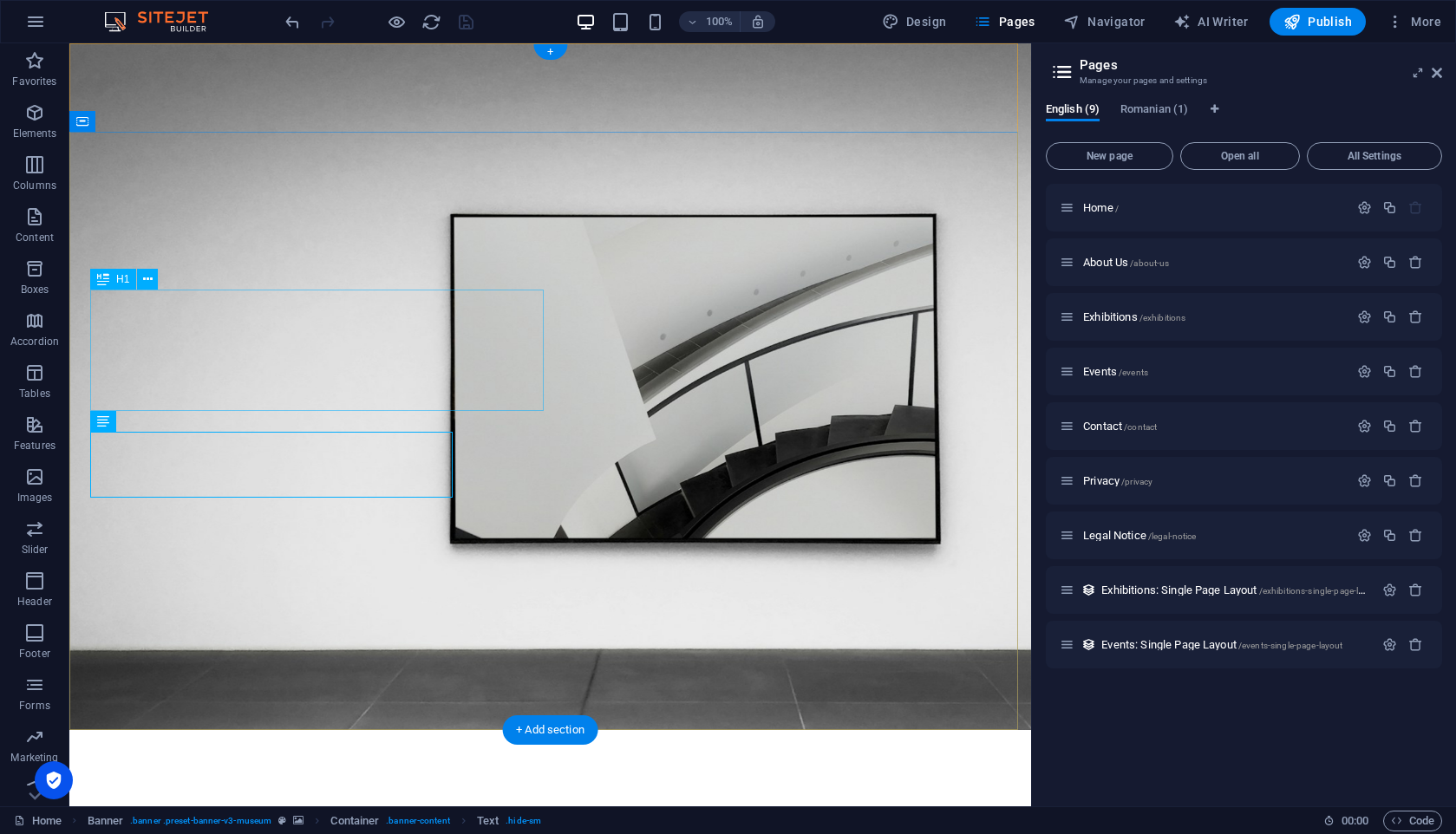 click on "The best art exhibitions" at bounding box center [550, 1001] 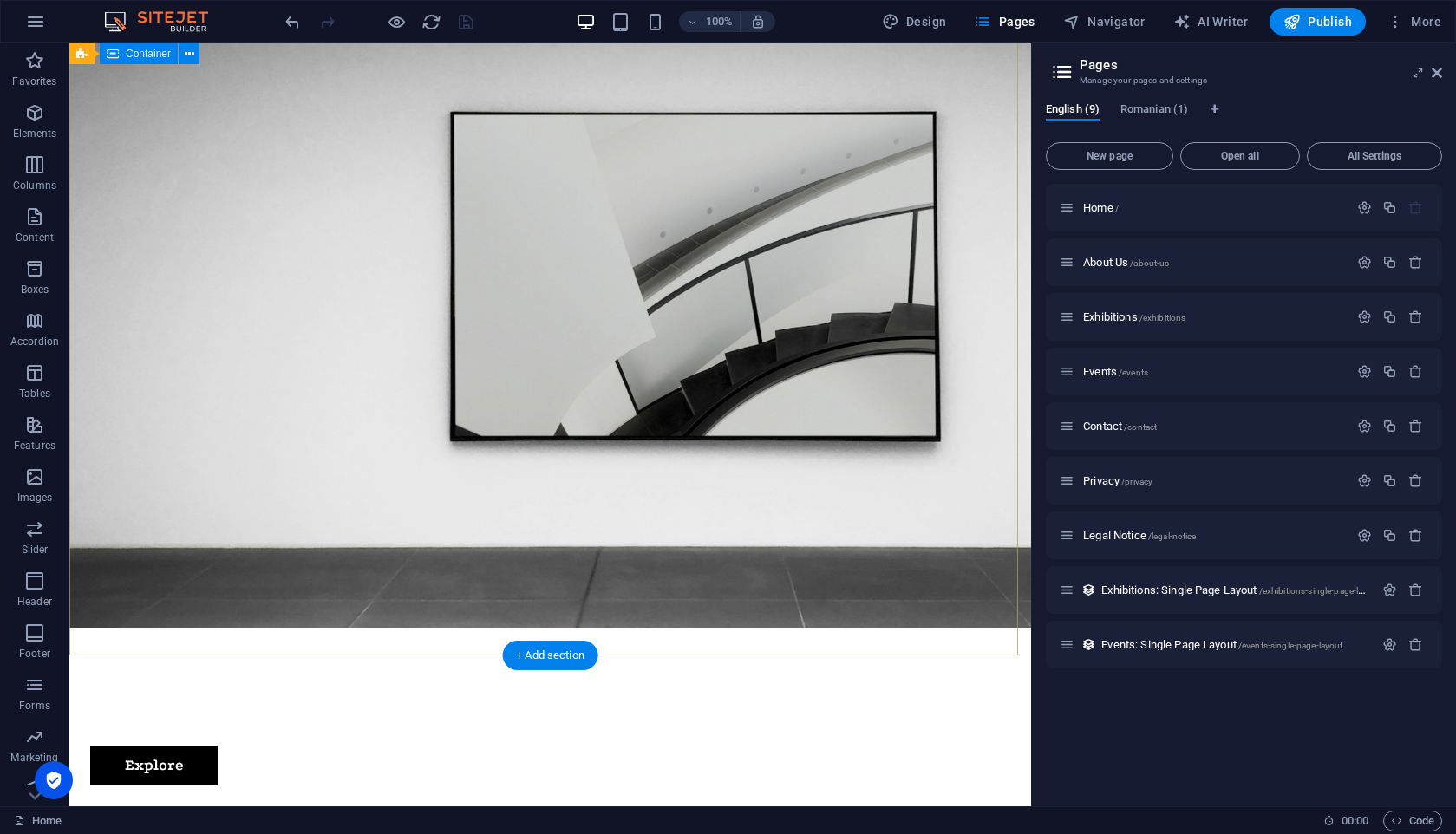 scroll, scrollTop: 0, scrollLeft: 0, axis: both 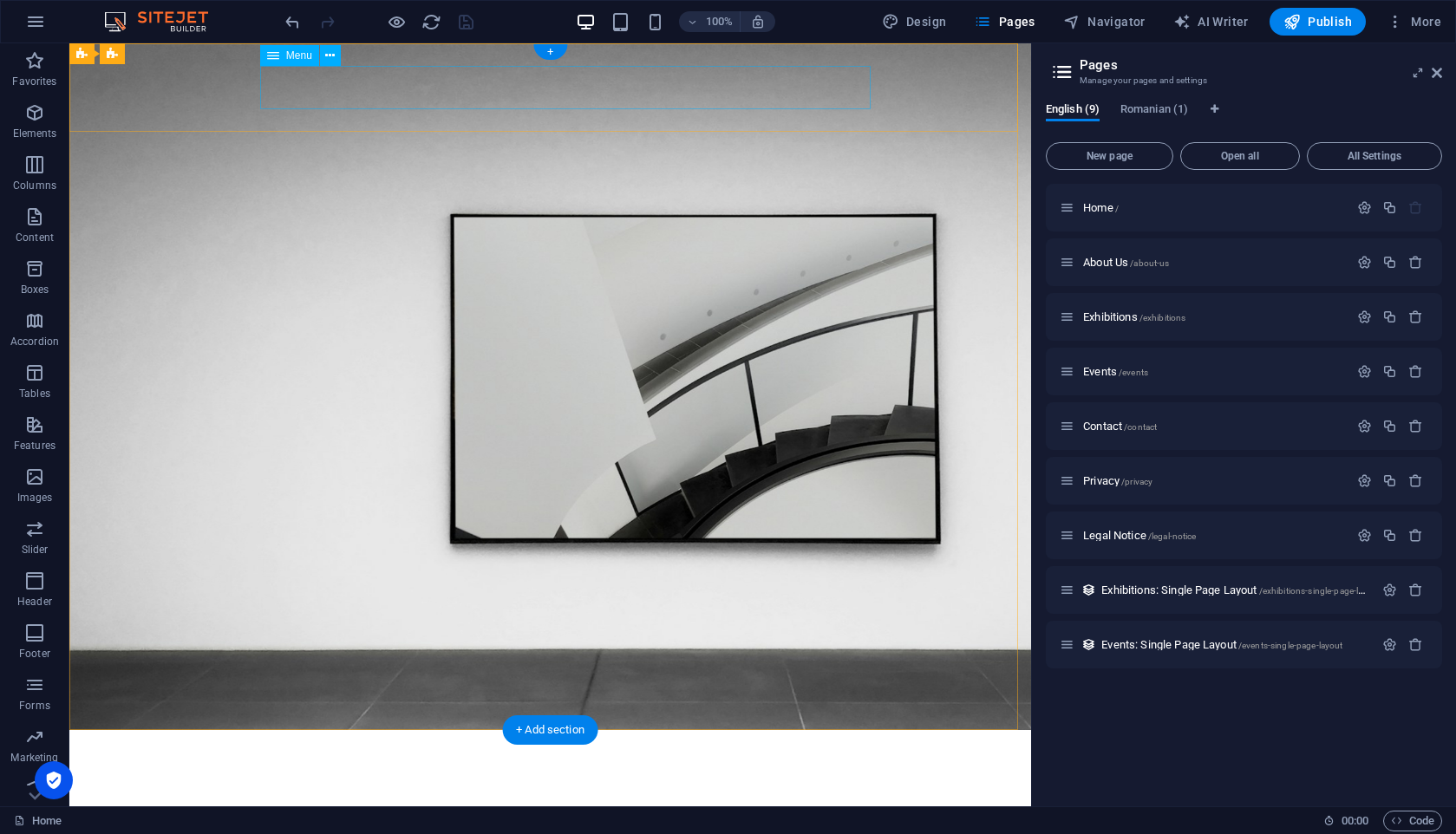 click on "About Us Exhibitions Events Contact" at bounding box center [550, 826] 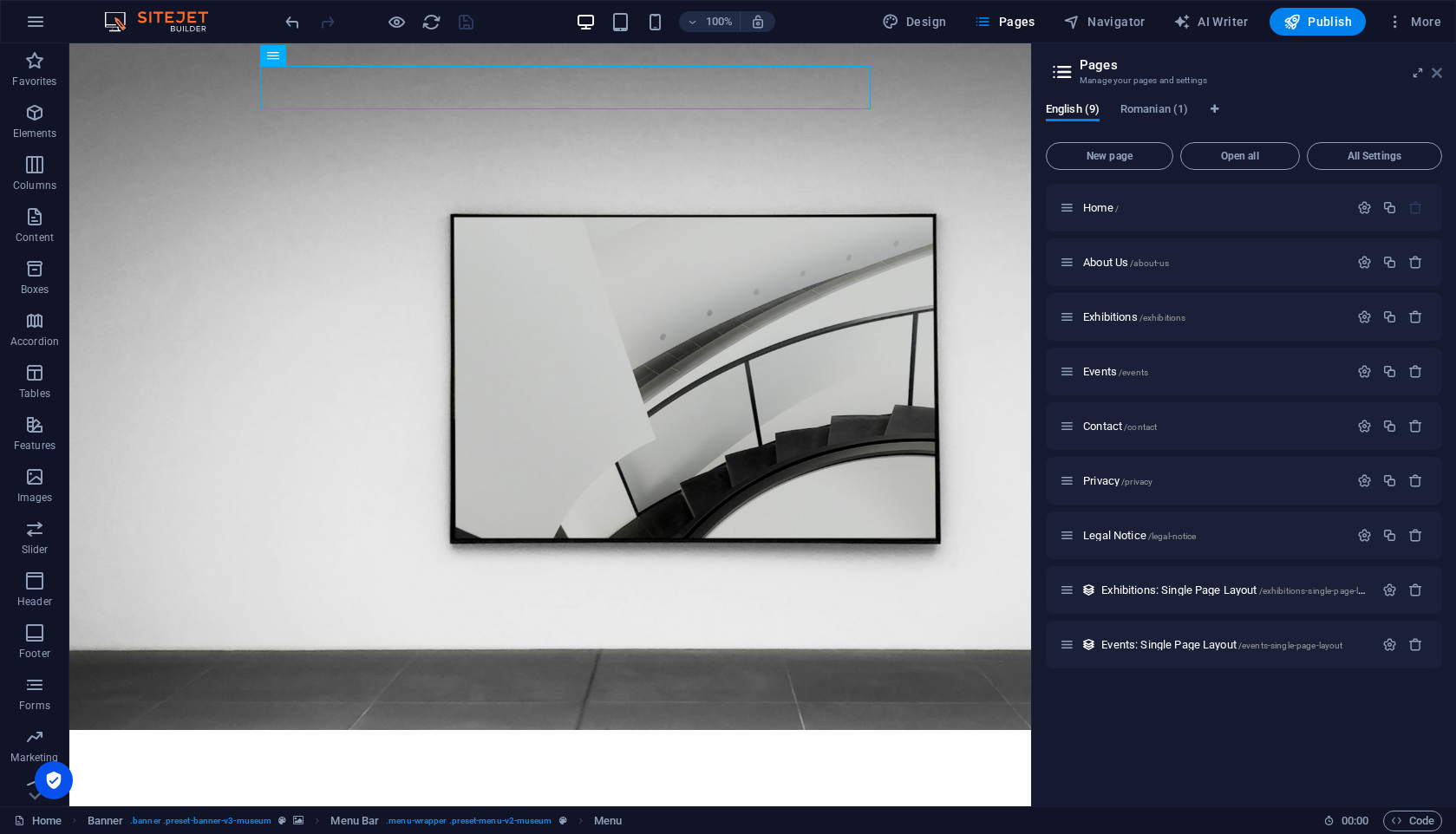 click at bounding box center (1437, 73) 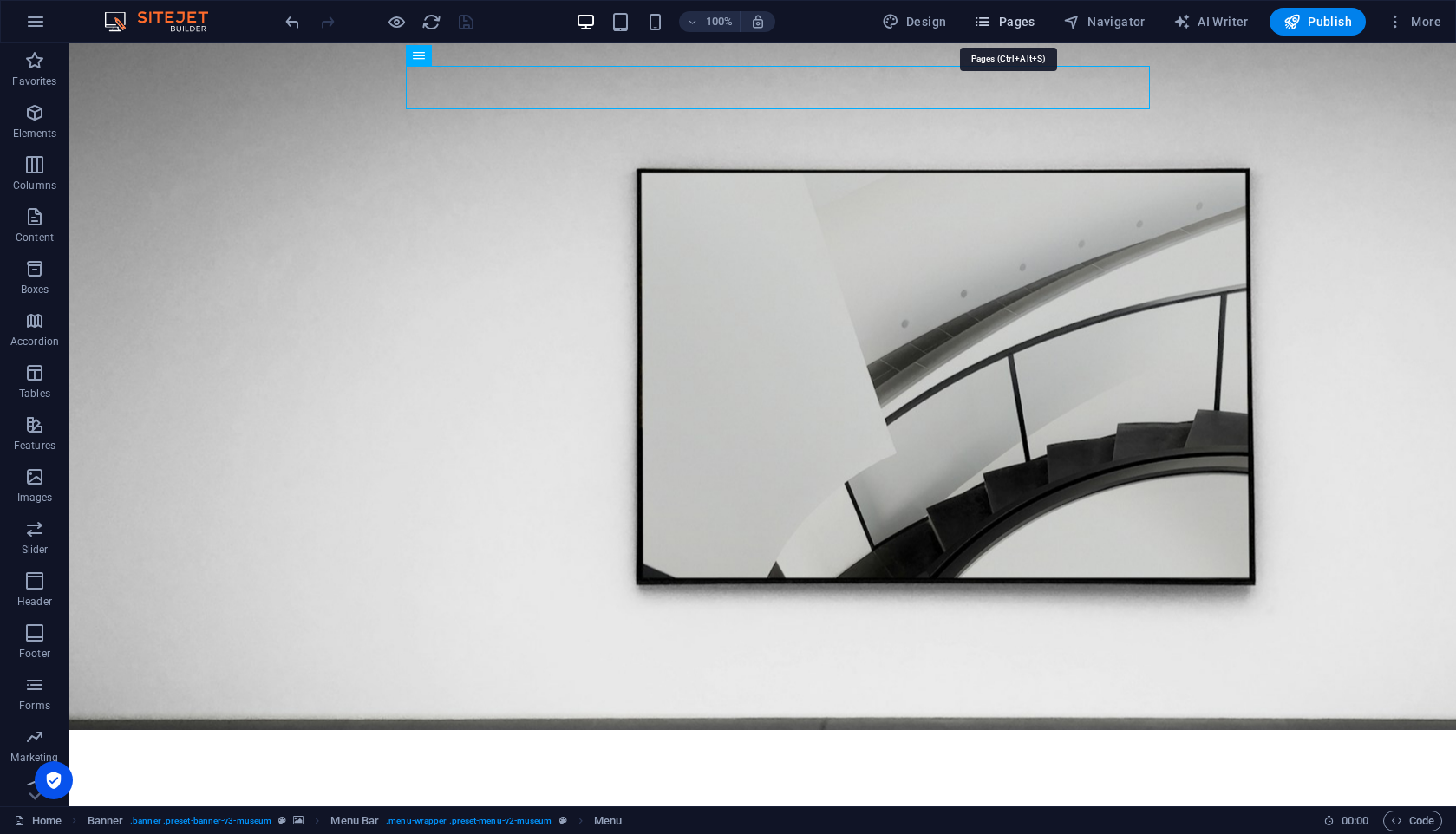 click on "Pages" at bounding box center [1004, 22] 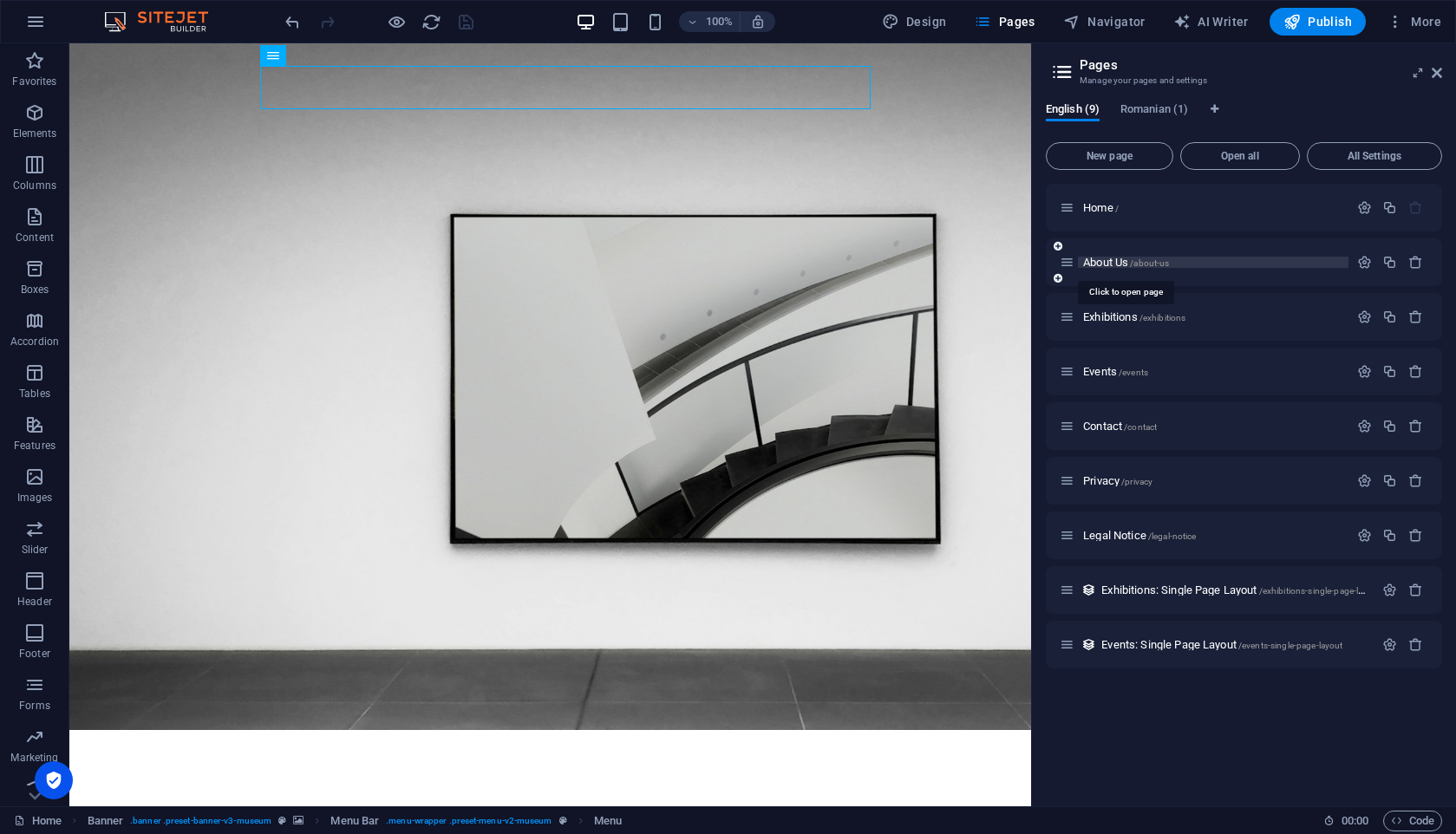click on "About Us /about-us" at bounding box center (1126, 262) 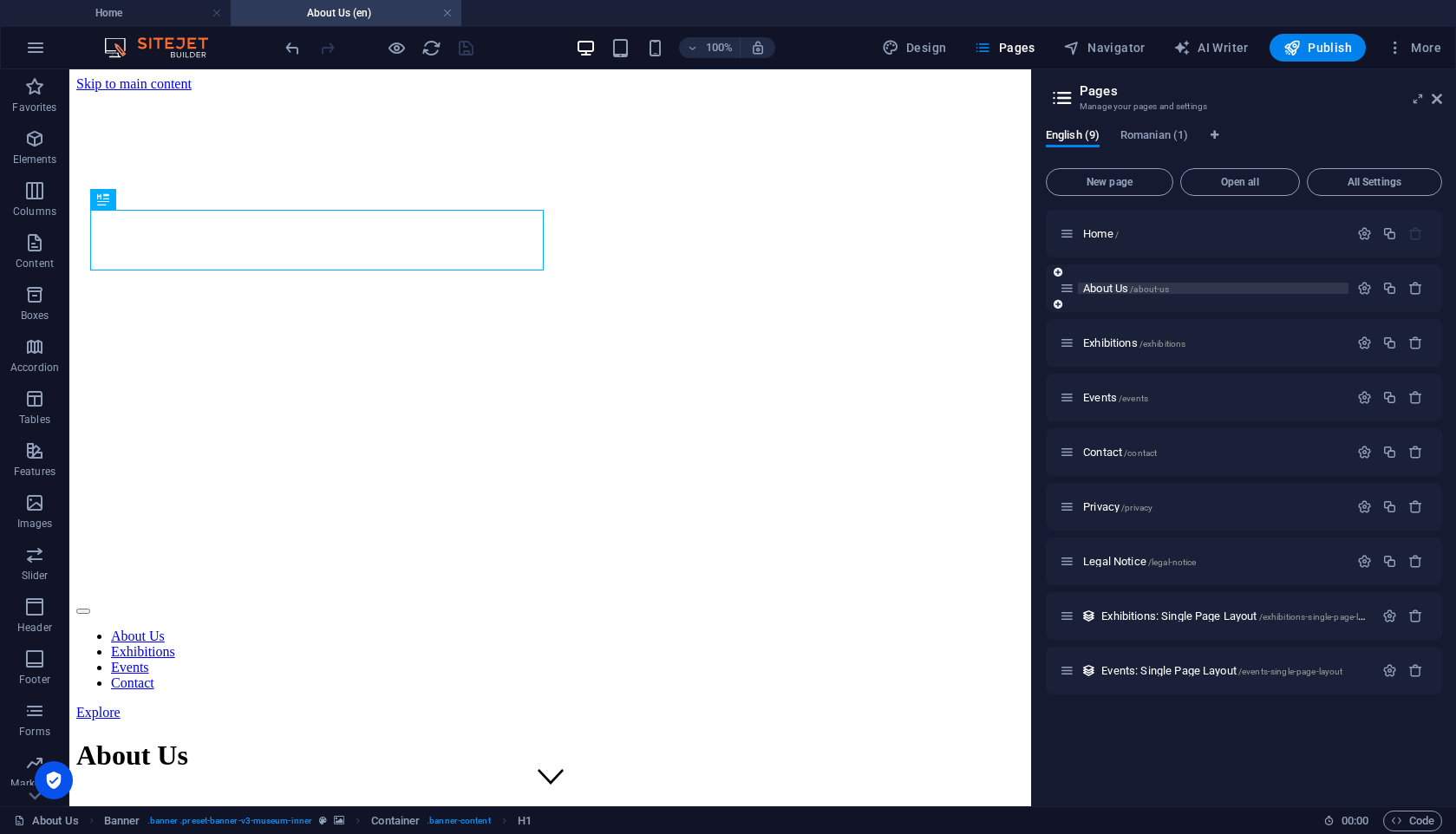 scroll, scrollTop: 0, scrollLeft: 0, axis: both 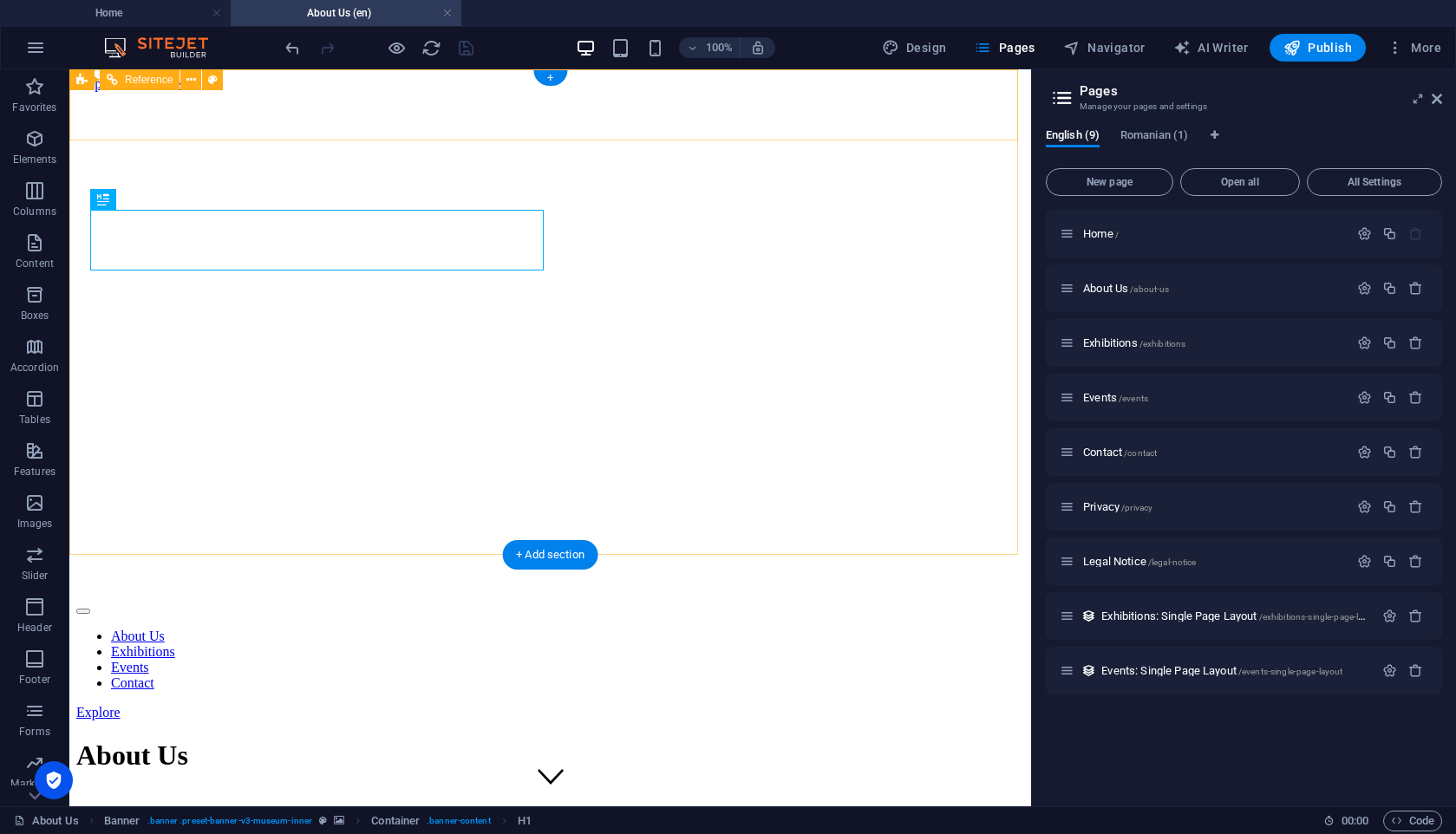 click at bounding box center (550, 588) 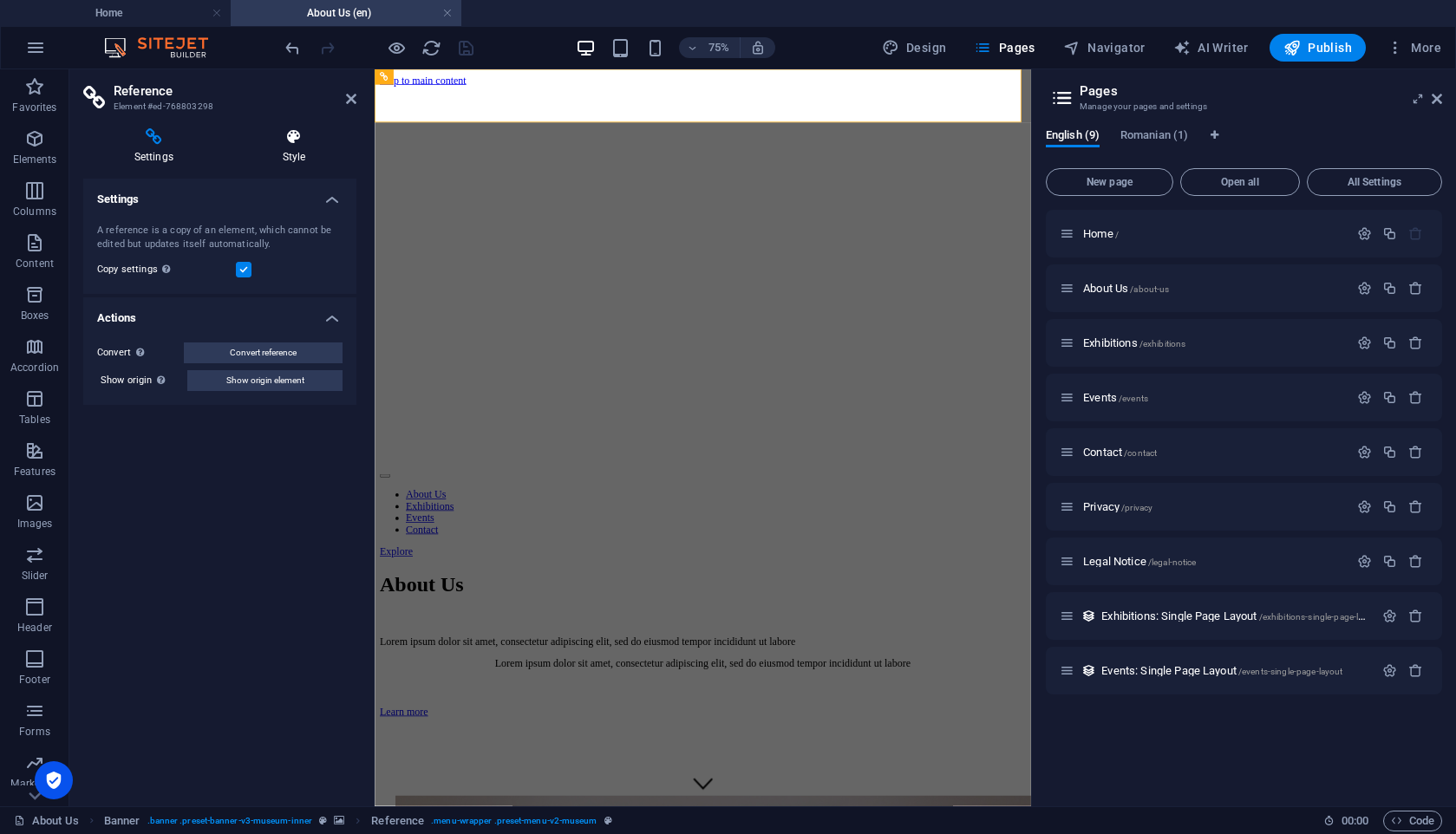 click at bounding box center [294, 137] 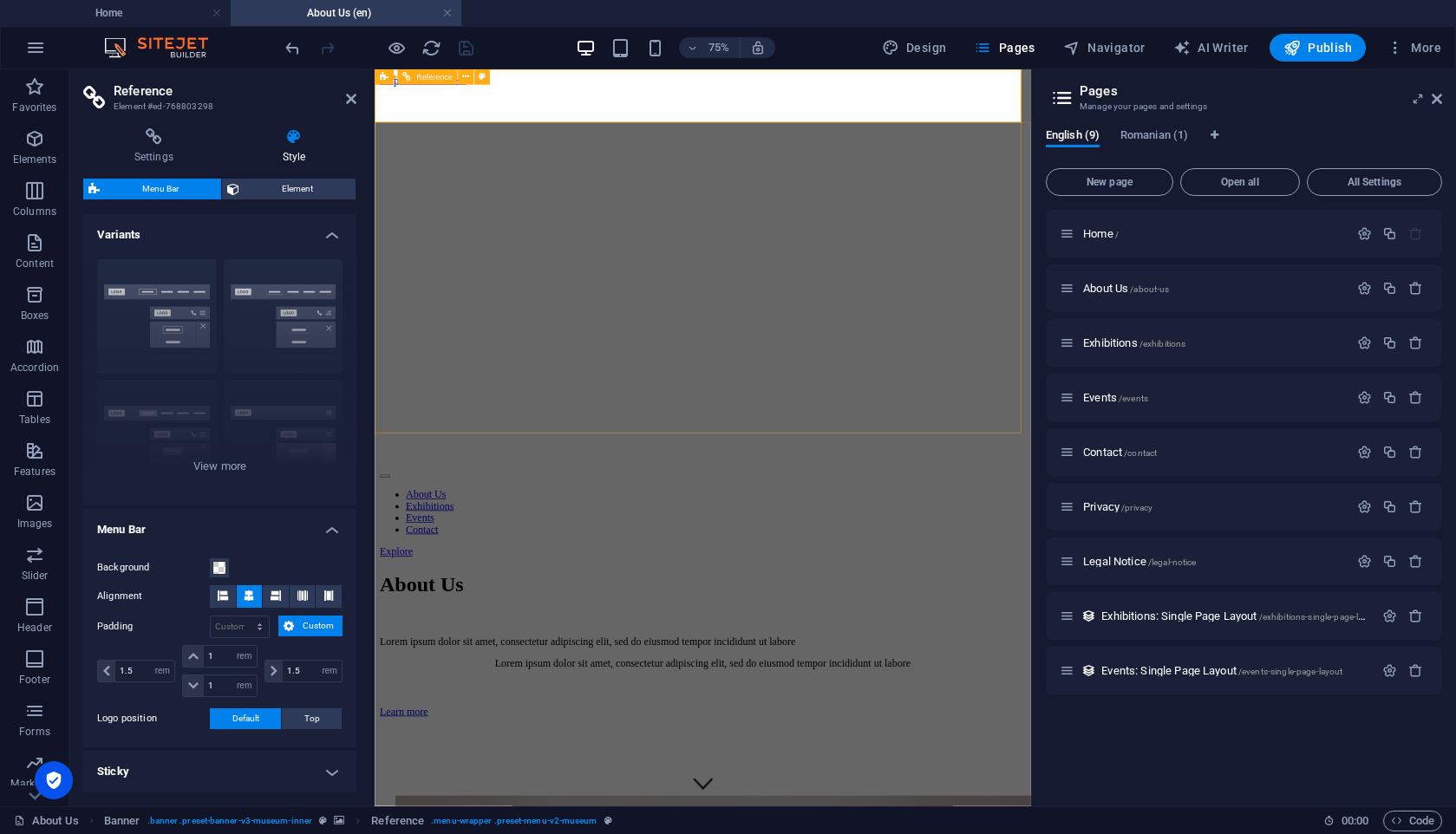 click at bounding box center [812, 588] 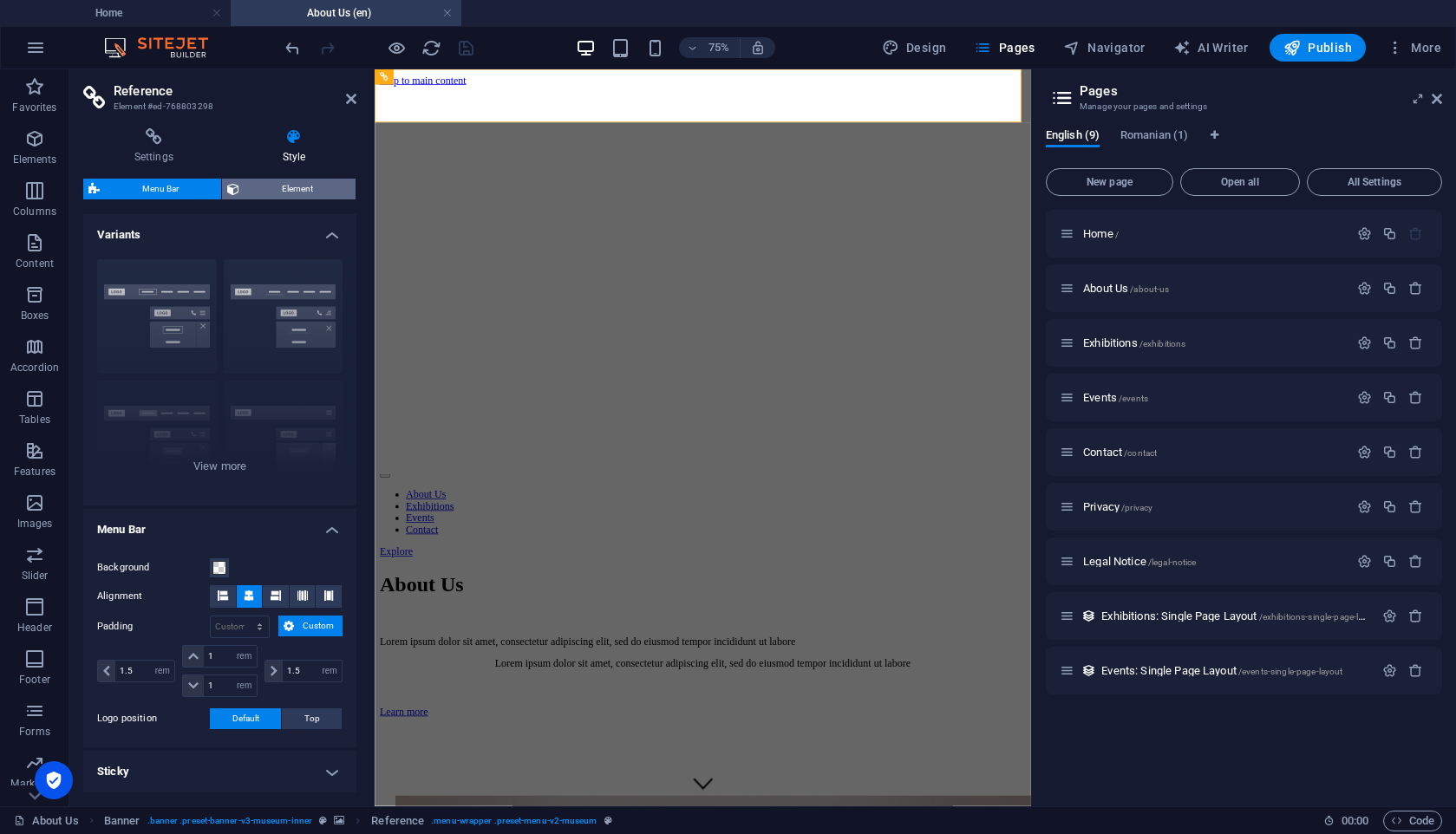 click on "Element" at bounding box center [297, 189] 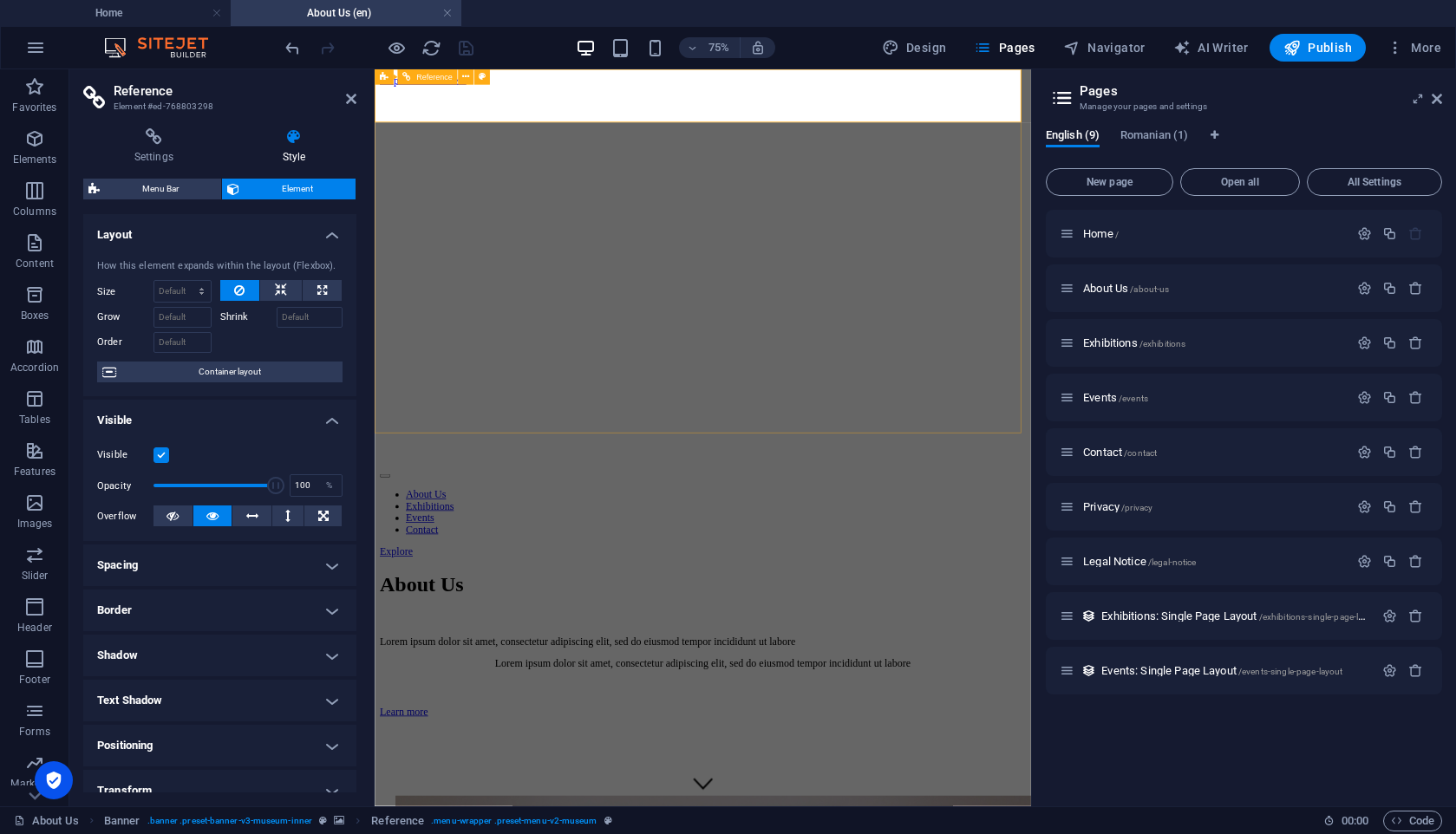 click at bounding box center (812, 588) 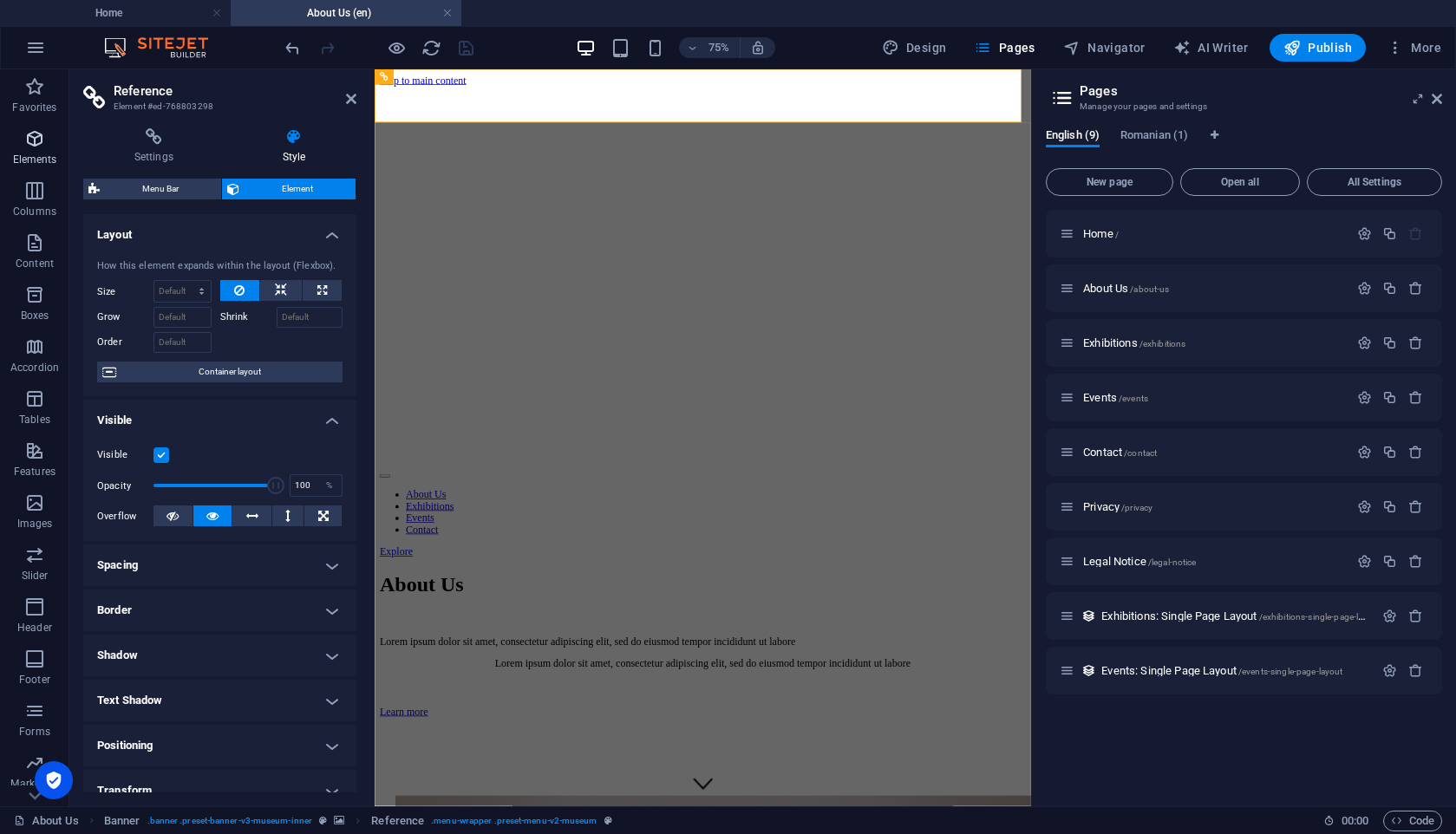 click at bounding box center [35, 139] 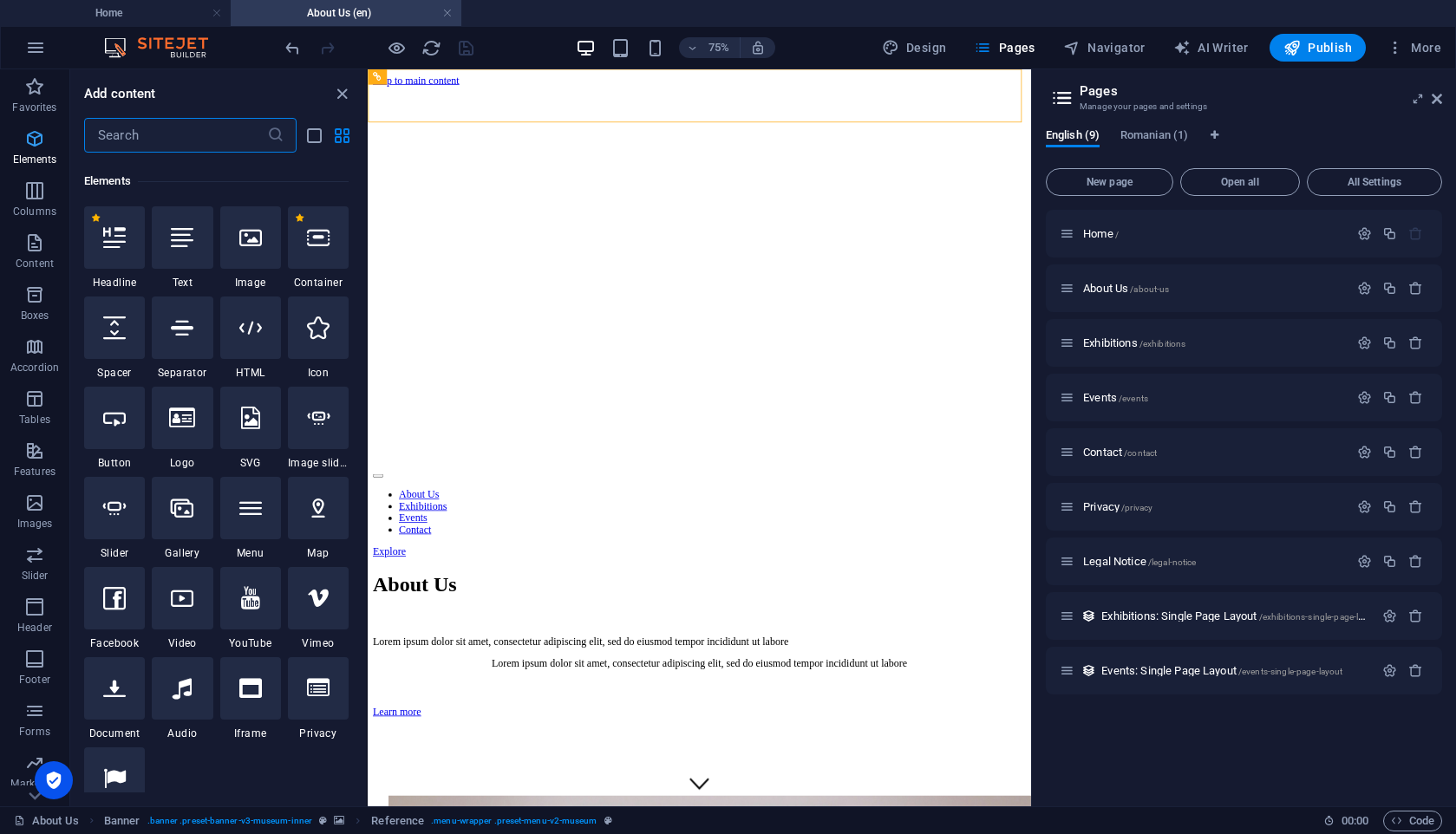 scroll, scrollTop: 185, scrollLeft: 0, axis: vertical 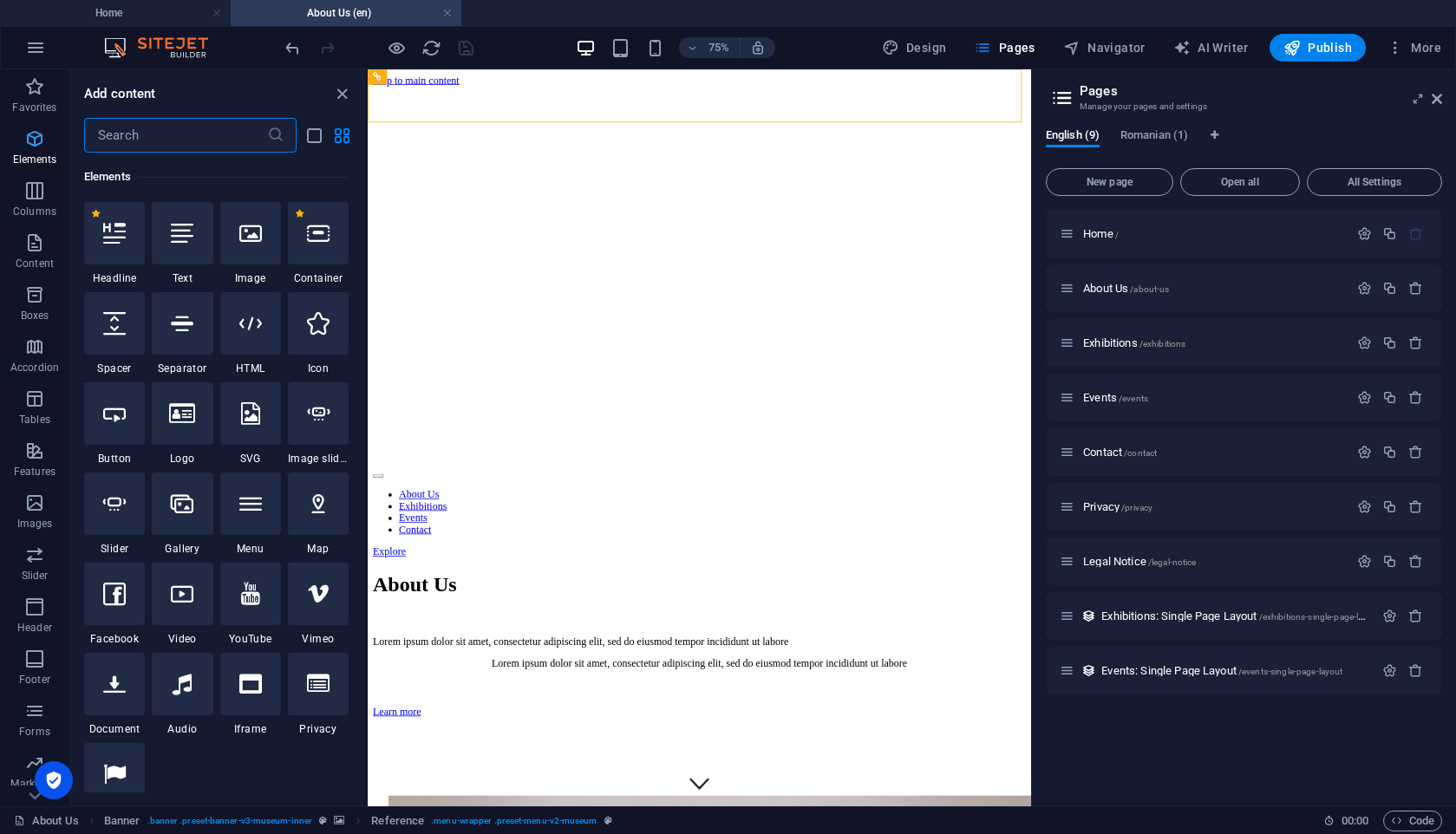 click at bounding box center [35, 139] 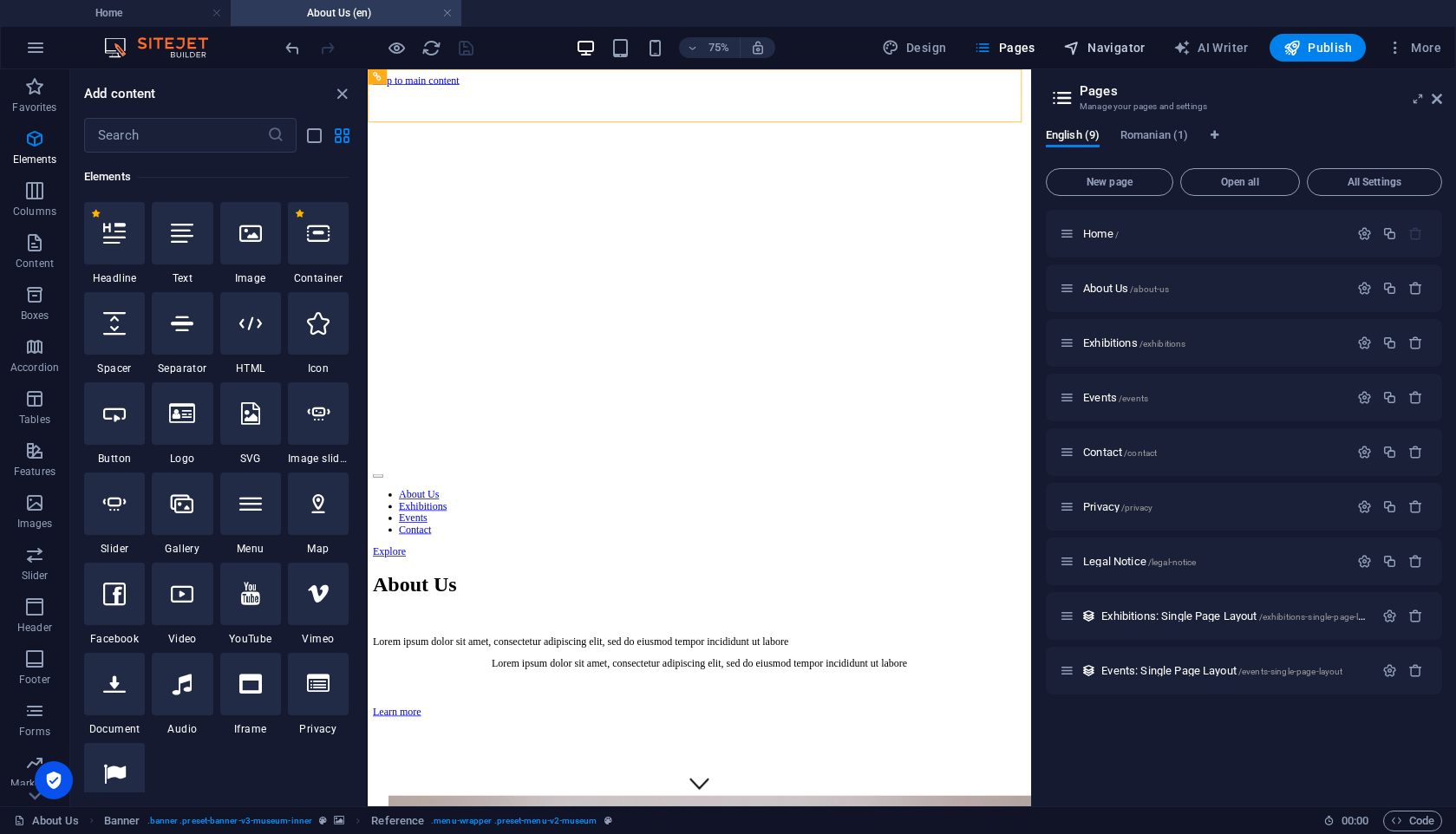 click on "Navigator" at bounding box center (1104, 48) 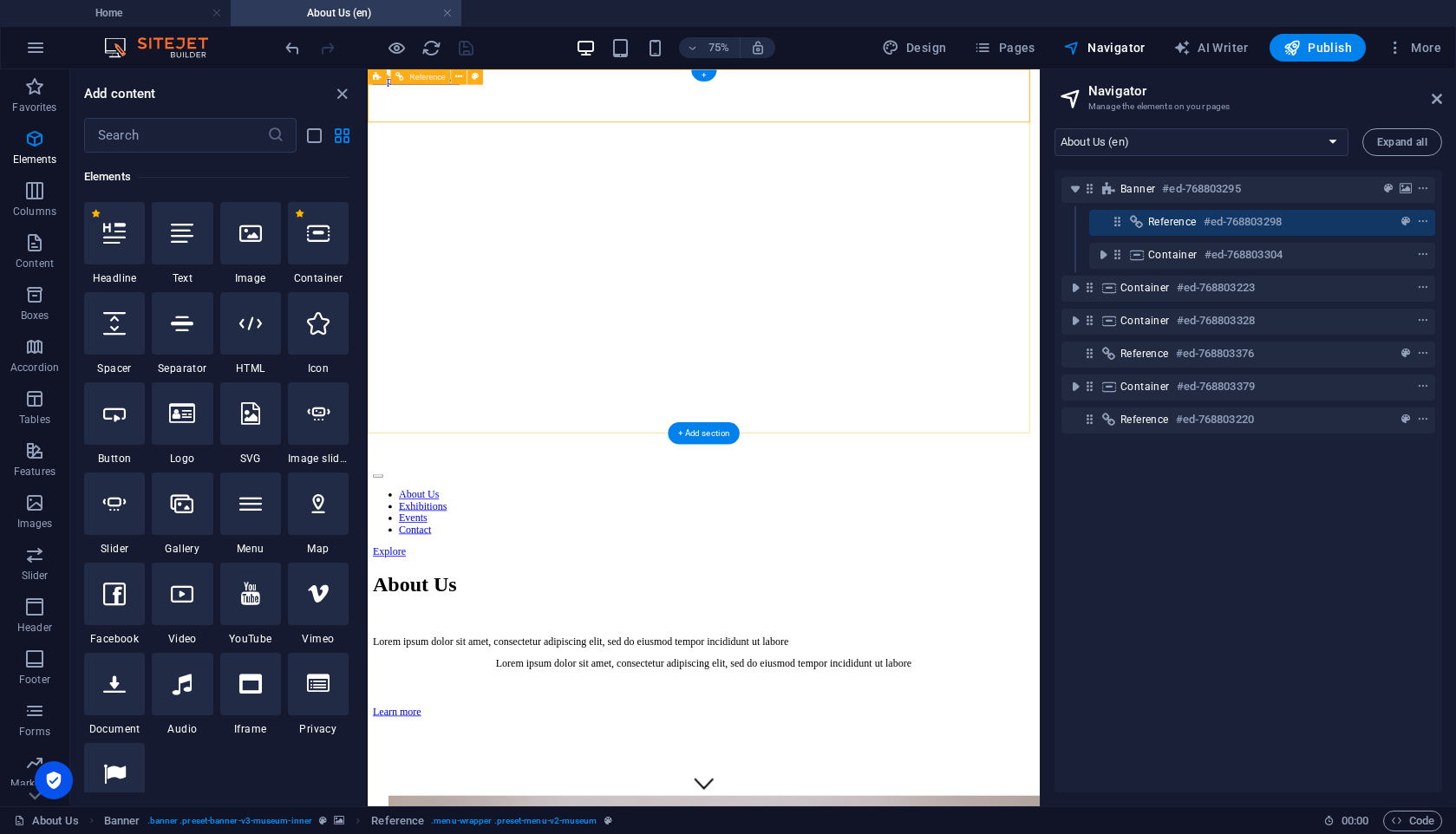 click at bounding box center [1137, 222] 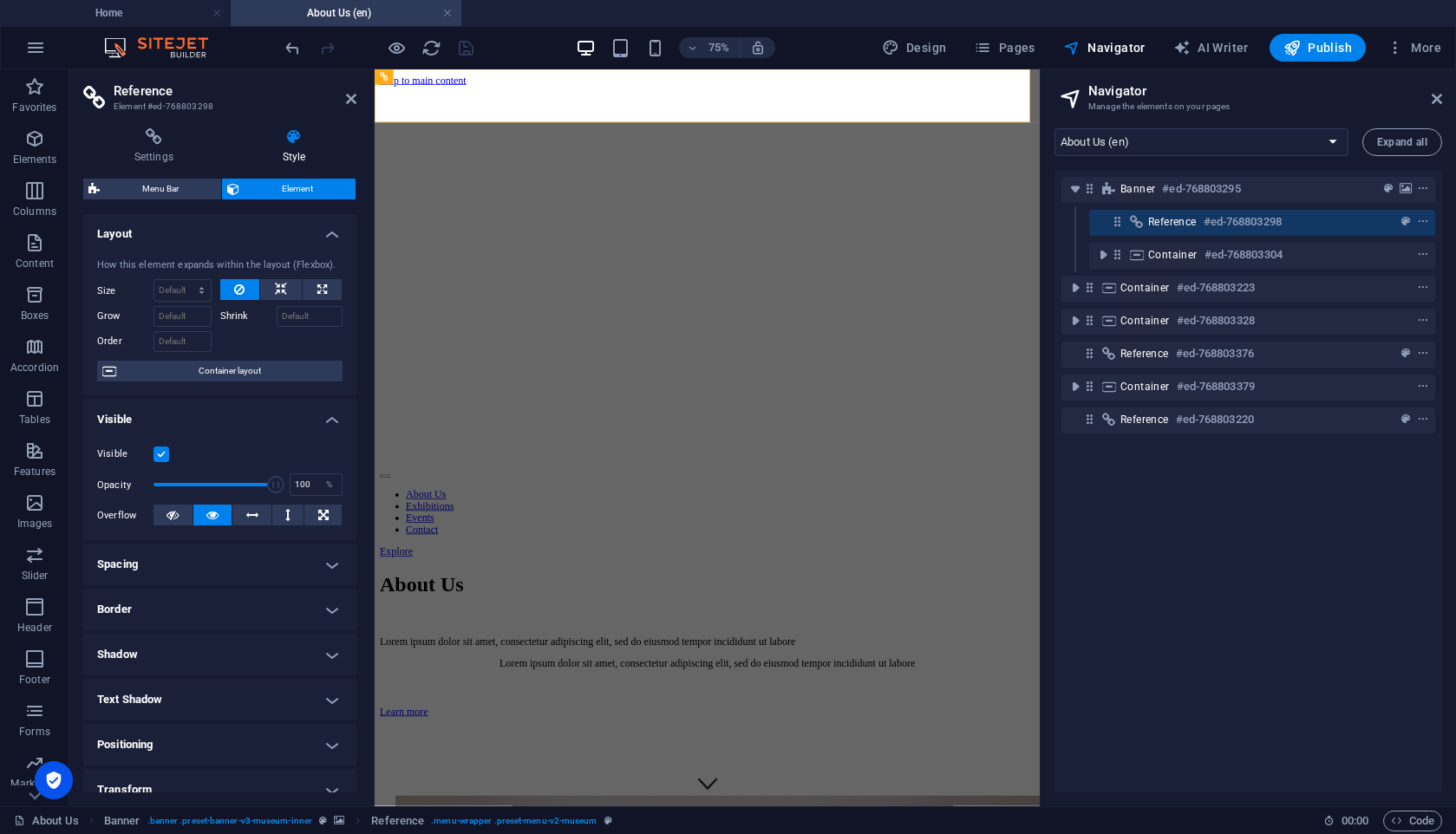 scroll, scrollTop: 0, scrollLeft: 0, axis: both 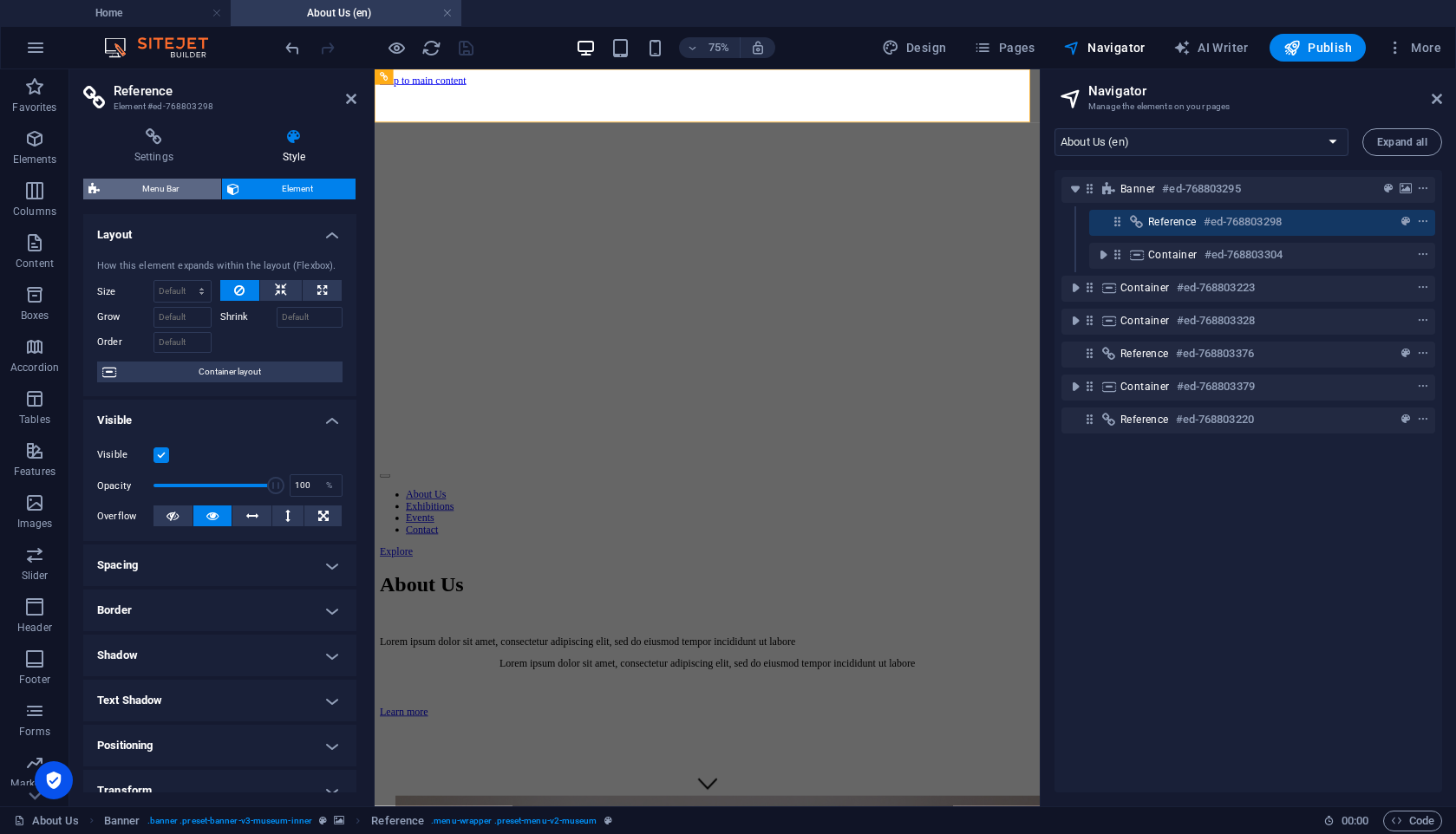 click on "Menu Bar" at bounding box center (160, 189) 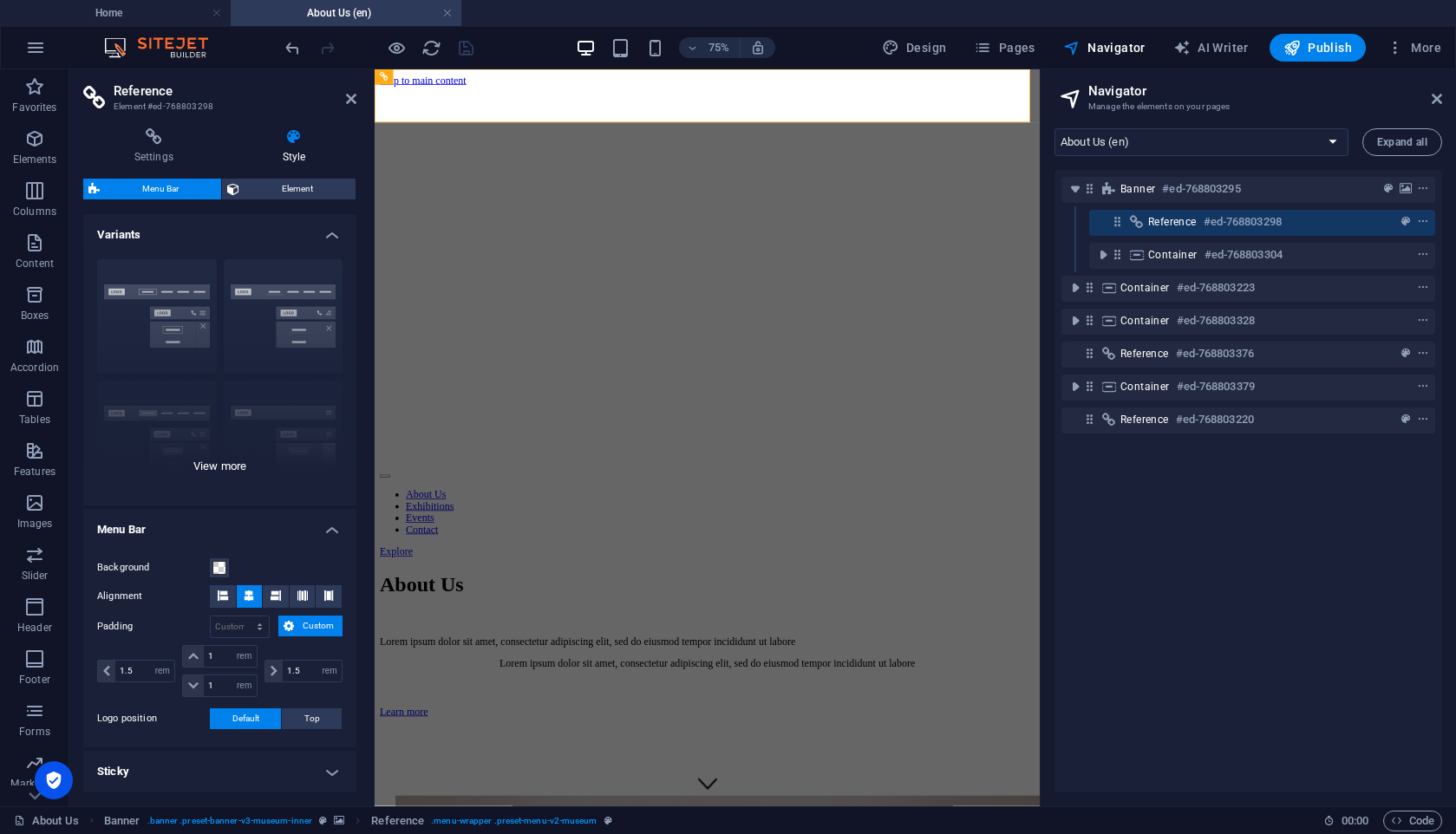 scroll, scrollTop: 250, scrollLeft: 0, axis: vertical 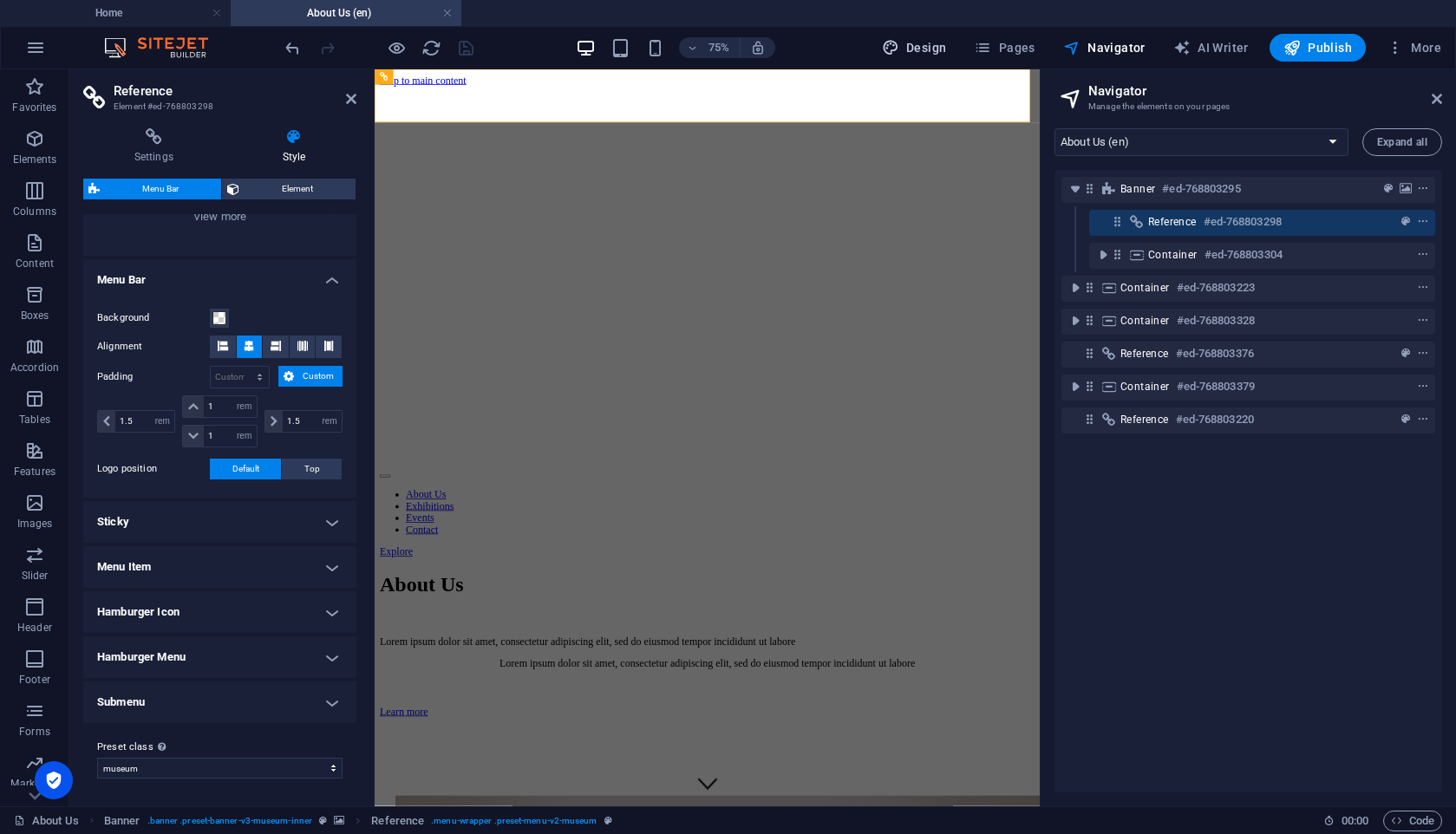 click on "Design" at bounding box center (914, 48) 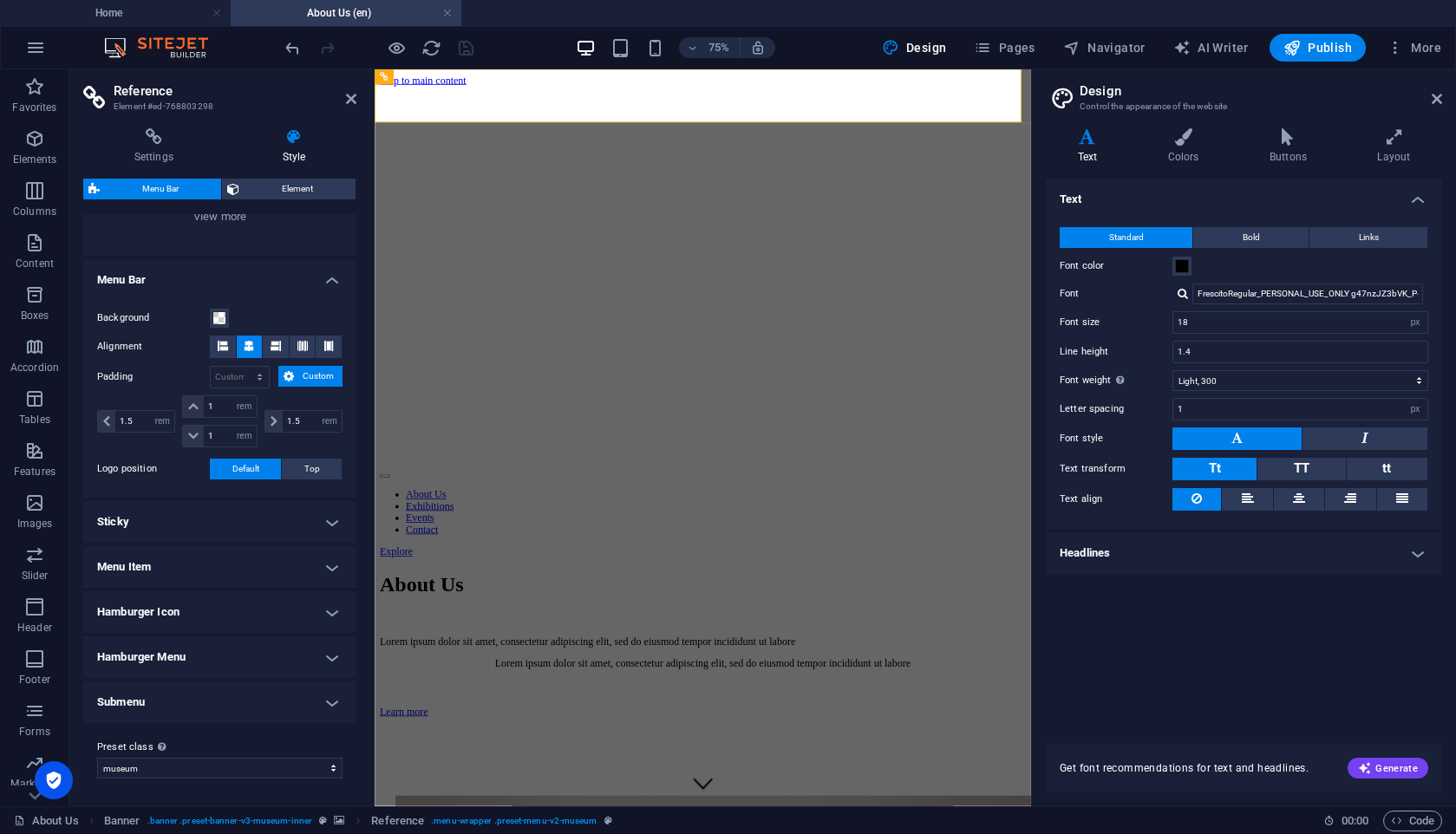 click on "Headlines" at bounding box center [1244, 553] 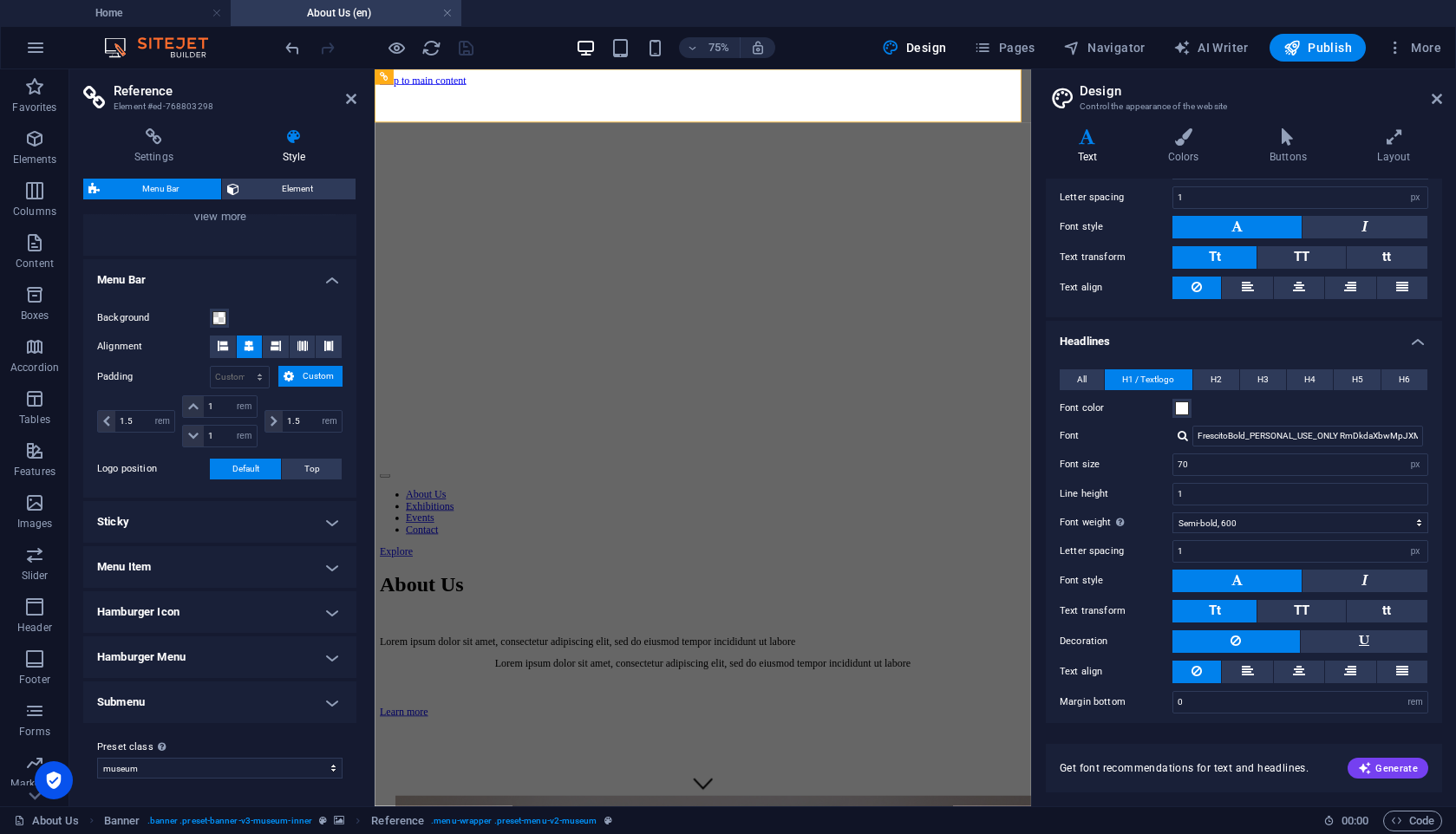 scroll, scrollTop: 219, scrollLeft: 0, axis: vertical 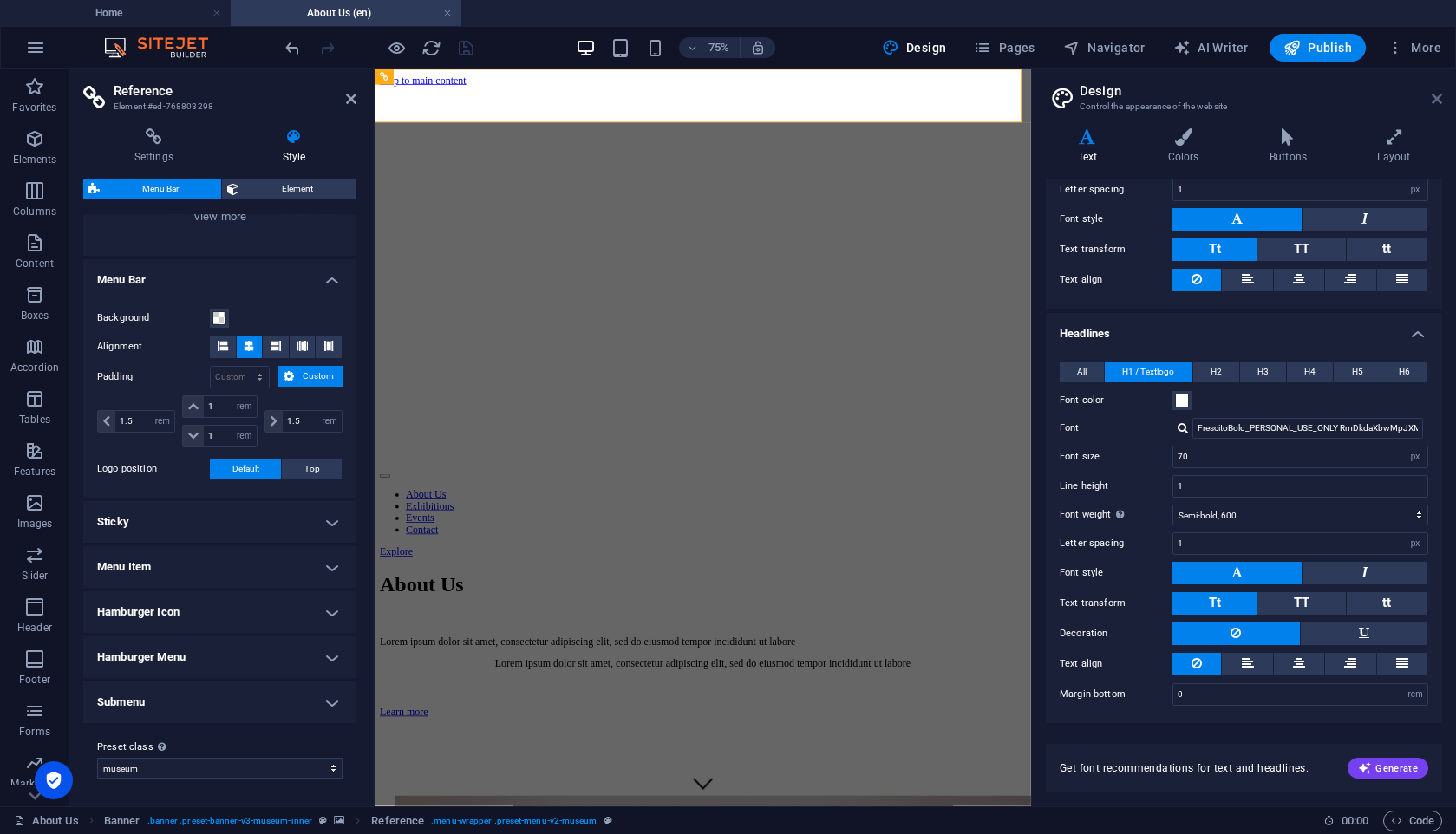 click at bounding box center [1437, 99] 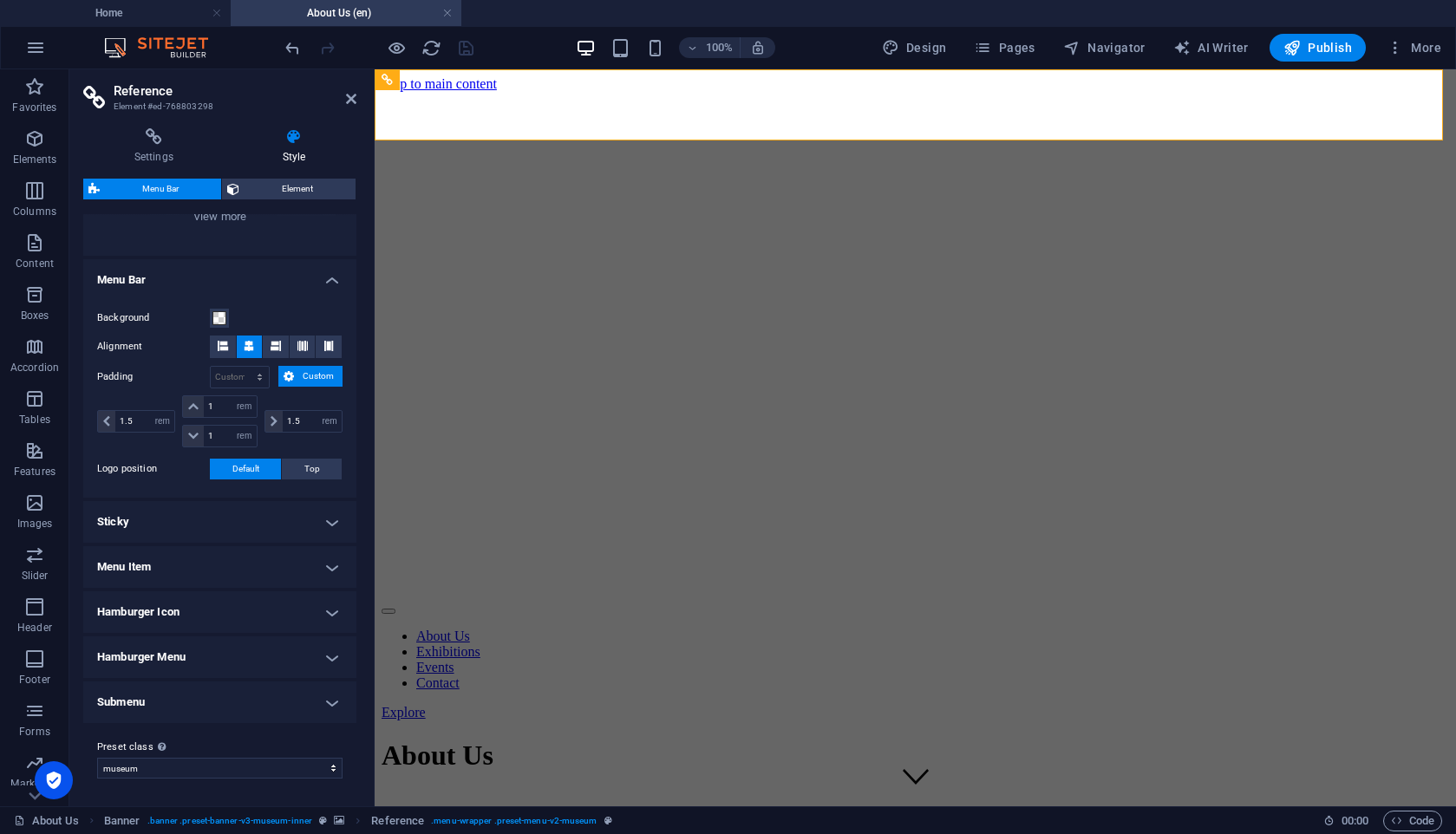 click on "Reference Element #ed-768803298 Settings Style Settings A reference is a copy of an element, which cannot be edited but updates itself automatically.  Copy settings Use the same settings (flex, animation, position, style) as for the reference target element Actions Convert Convert the reference into a separate element. All subsequent changes made won't affect the initially referenced element. Convert reference Show origin Jump to the referenced element. If the referenced element is on another page, it will be opened in a new tab. Show origin element Menu Bar Element Layout How this element expands within the layout (Flexbox). Size Default auto px % 1/1 1/2 1/3 1/4 1/5 1/6 1/7 1/8 1/9 1/10 Grow Shrink Order Container layout Visible Visible Opacity 100 % Overflow Spacing Margin Default auto px % rem vw vh Custom Custom auto px % rem vw vh auto px % rem vw vh auto px % rem vw vh auto px % rem vw vh Padding Default px rem % vh vw Custom Custom px rem % vh vw px rem % vh vw px rem % vh vw px rem % vh vw Border 1 %" at bounding box center [222, 438] 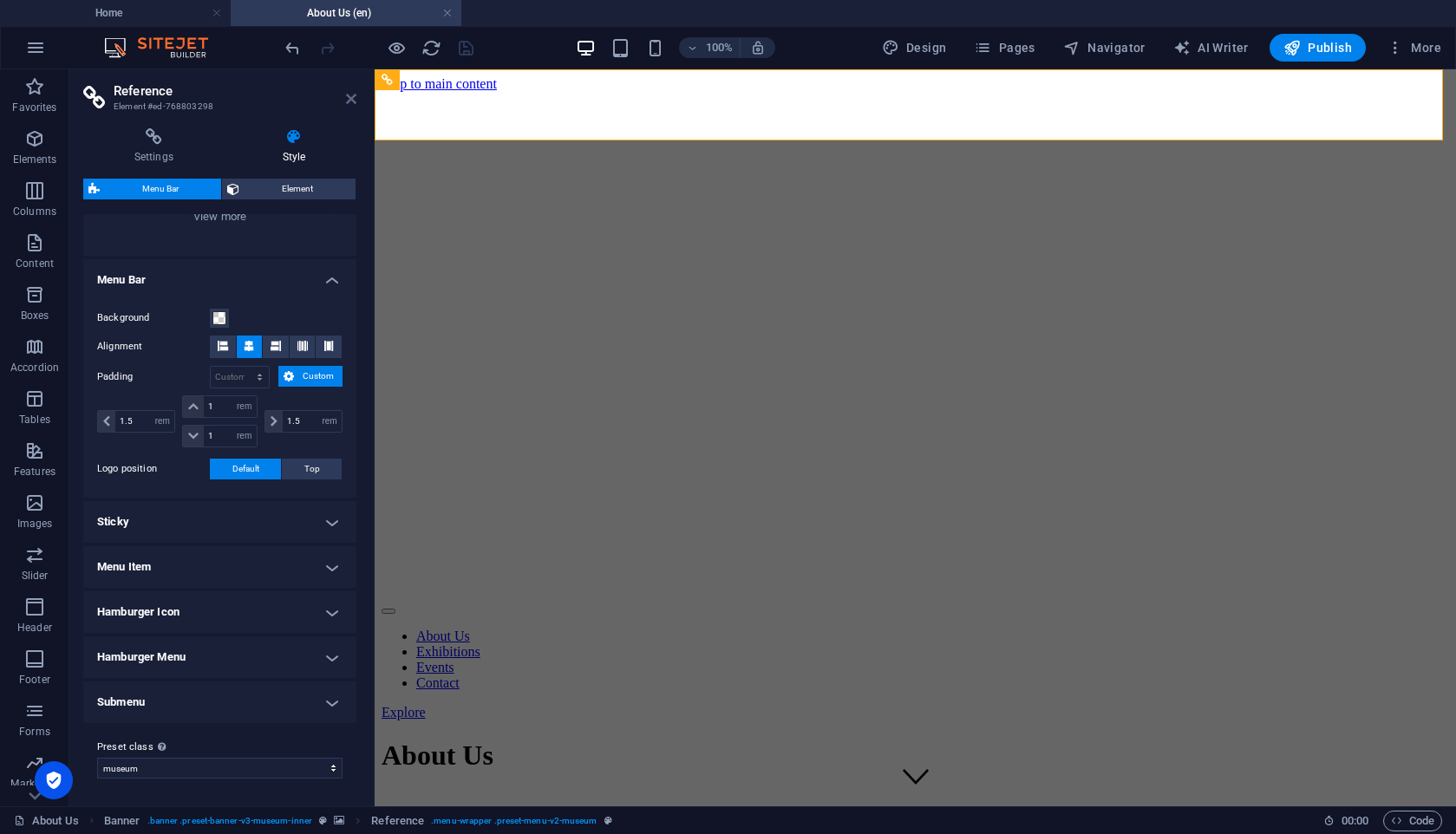 click at bounding box center [351, 99] 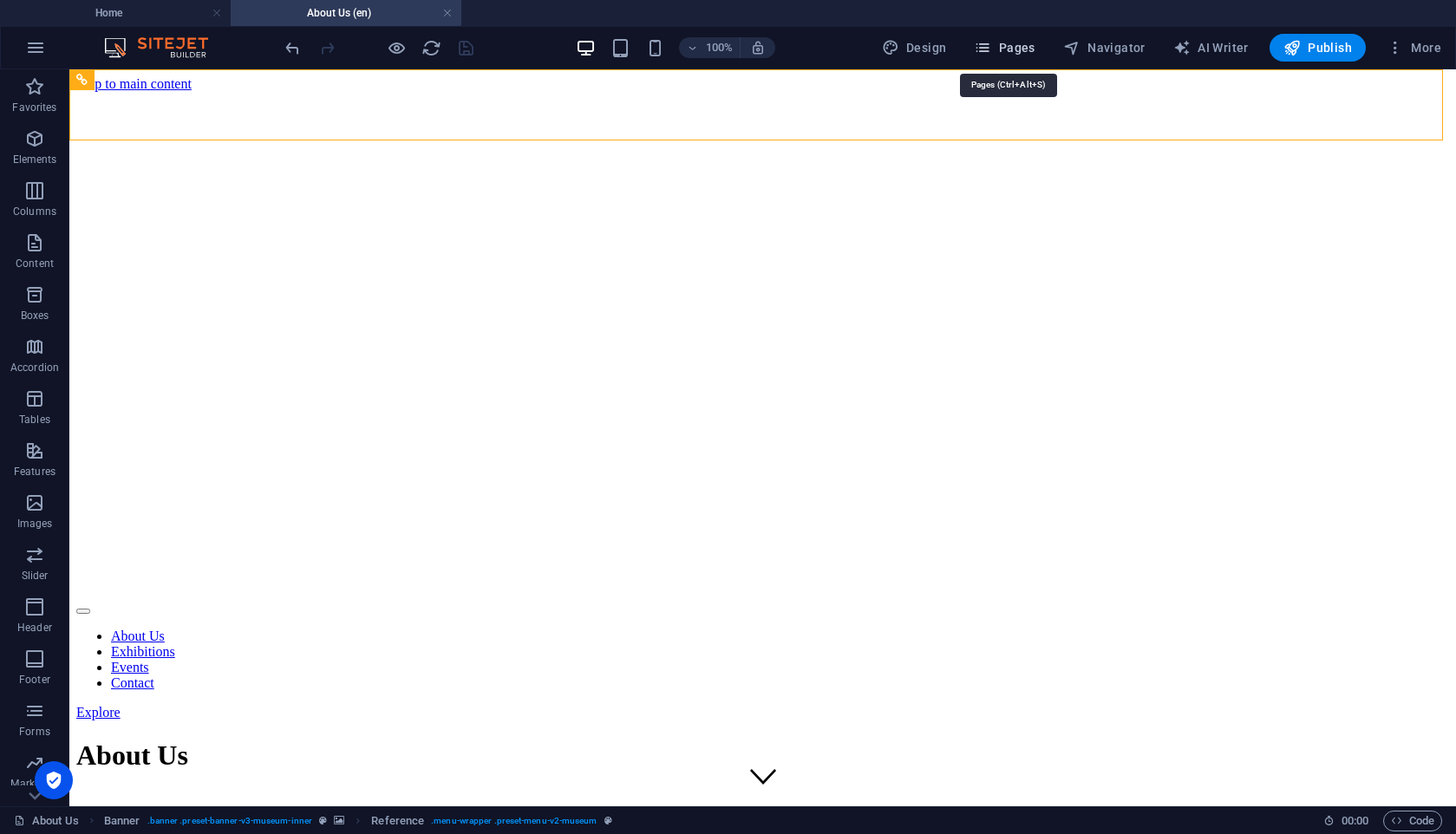 click on "Pages" at bounding box center (1004, 48) 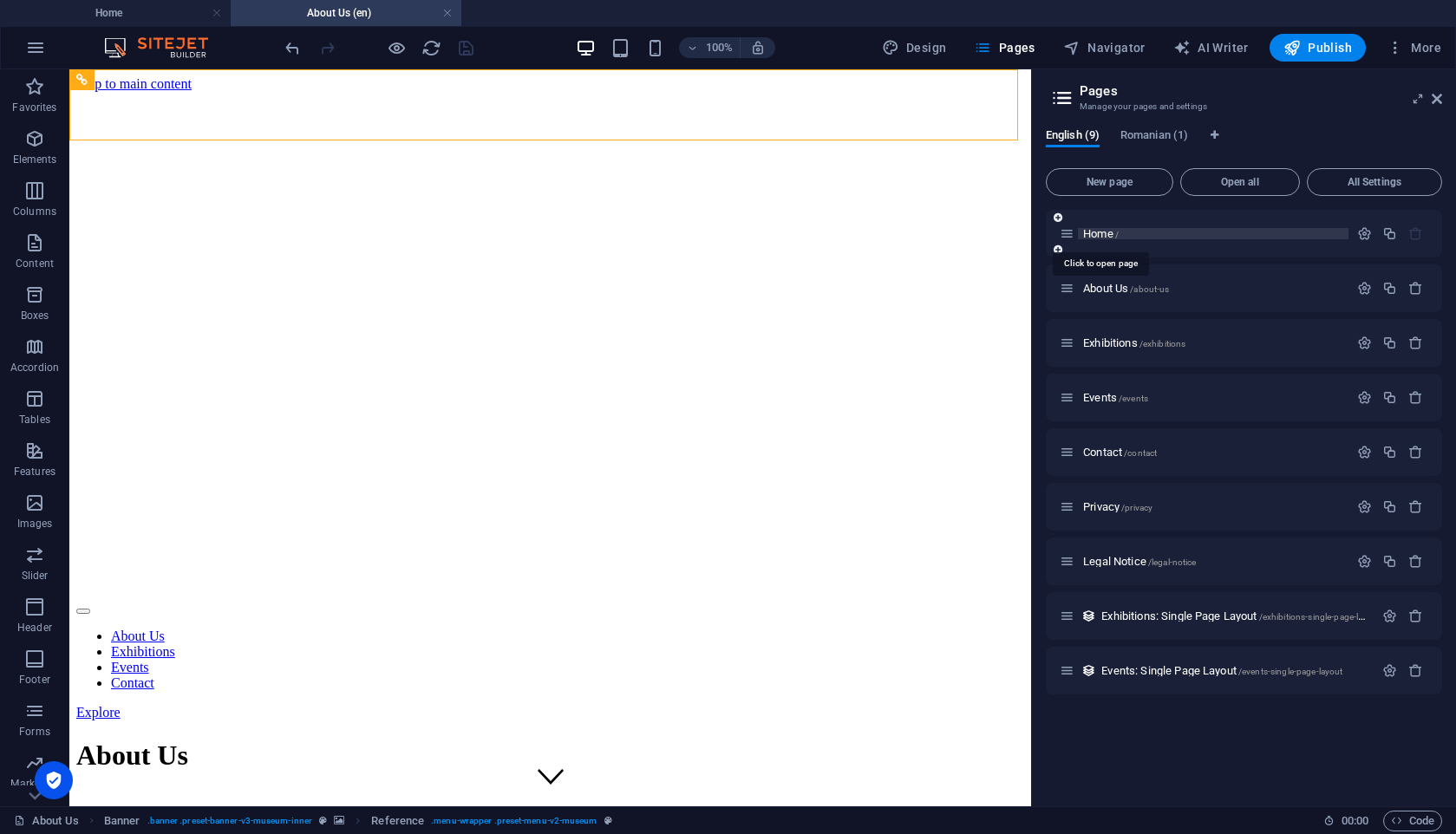 click on "Home /" at bounding box center (1100, 233) 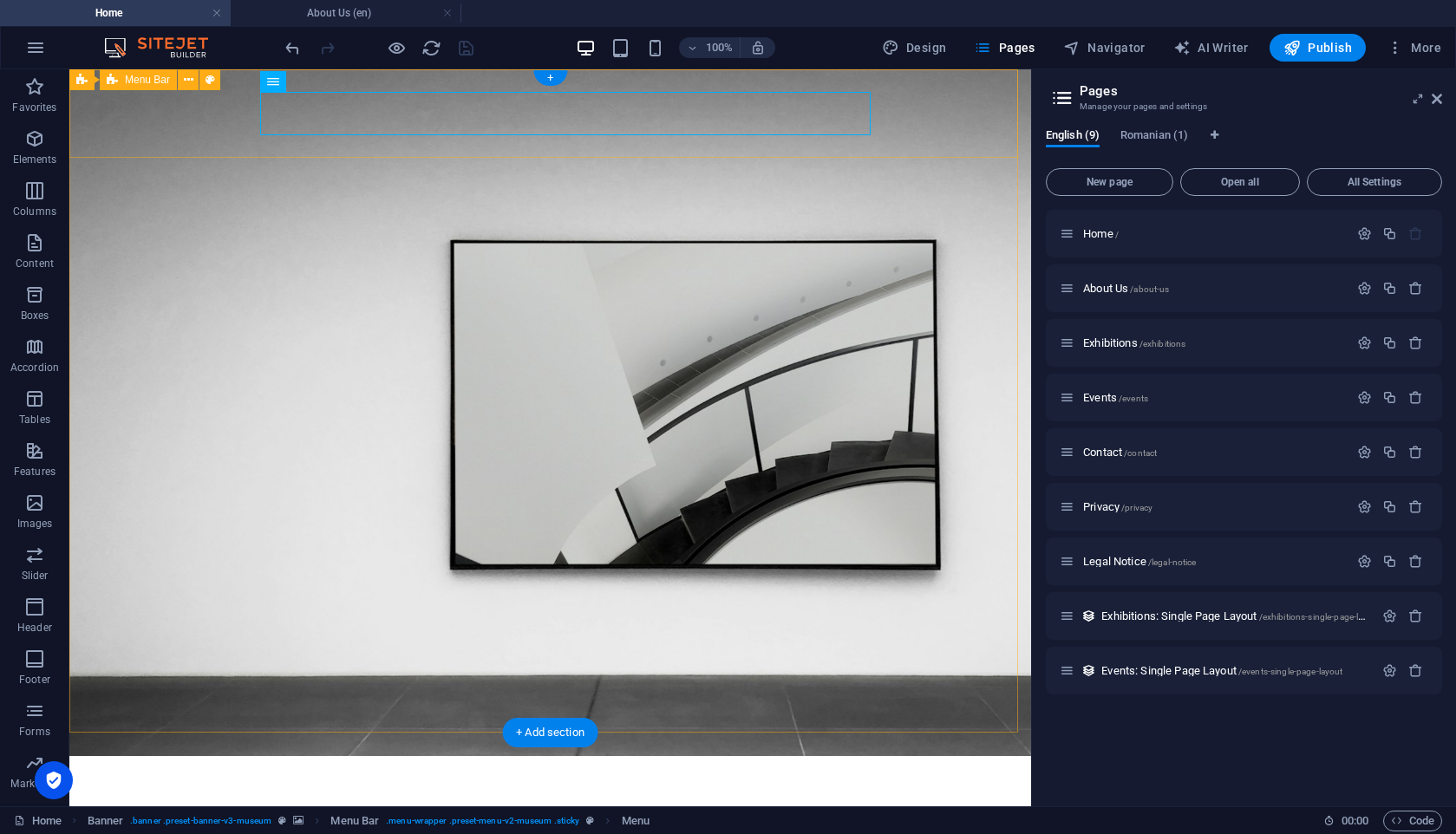 click on "ZONA About Us Exhibitions Events Contact Explore" at bounding box center [550, 842] 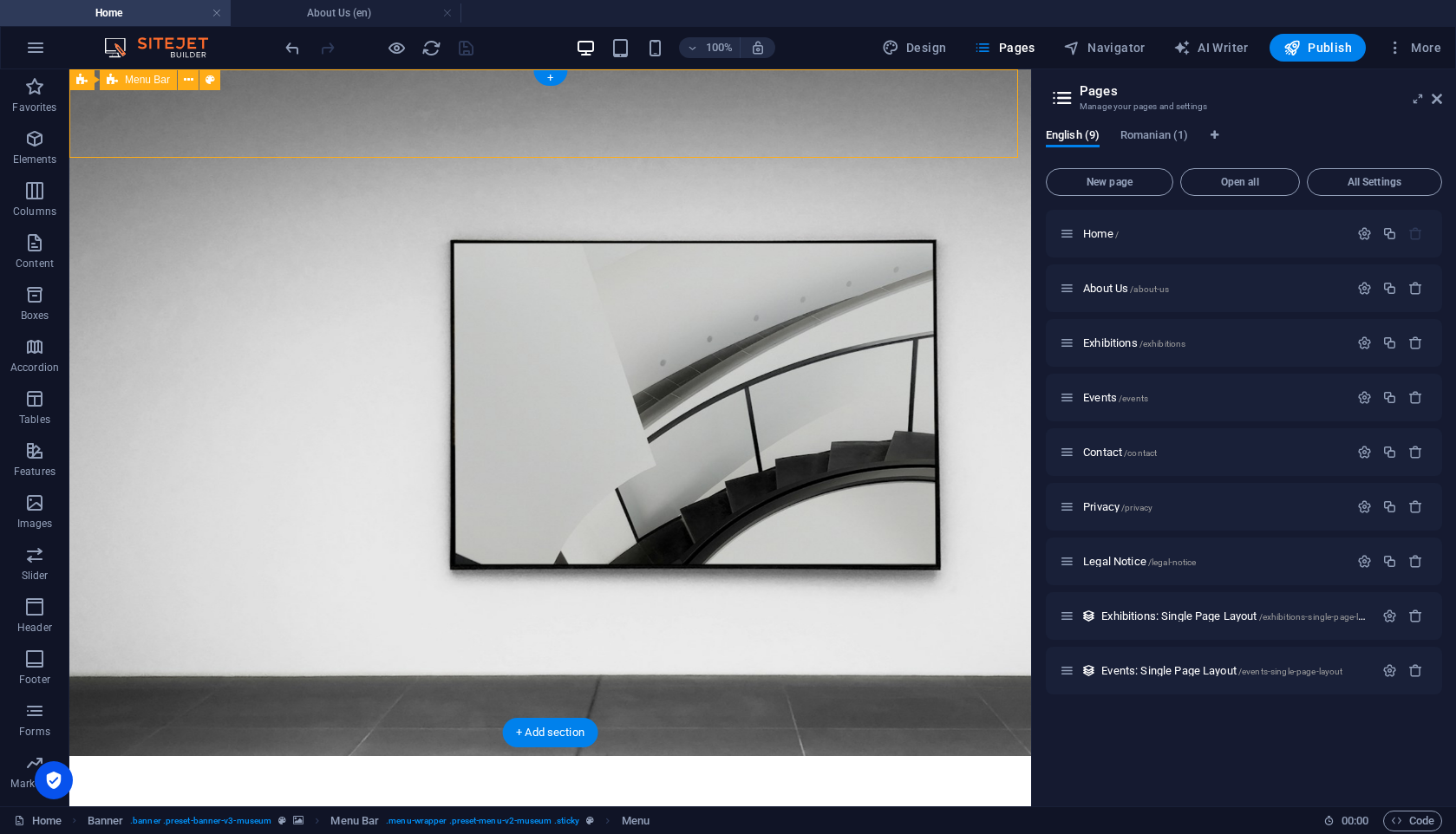 click on "ZONA About Us Exhibitions Events Contact Explore" at bounding box center (550, 842) 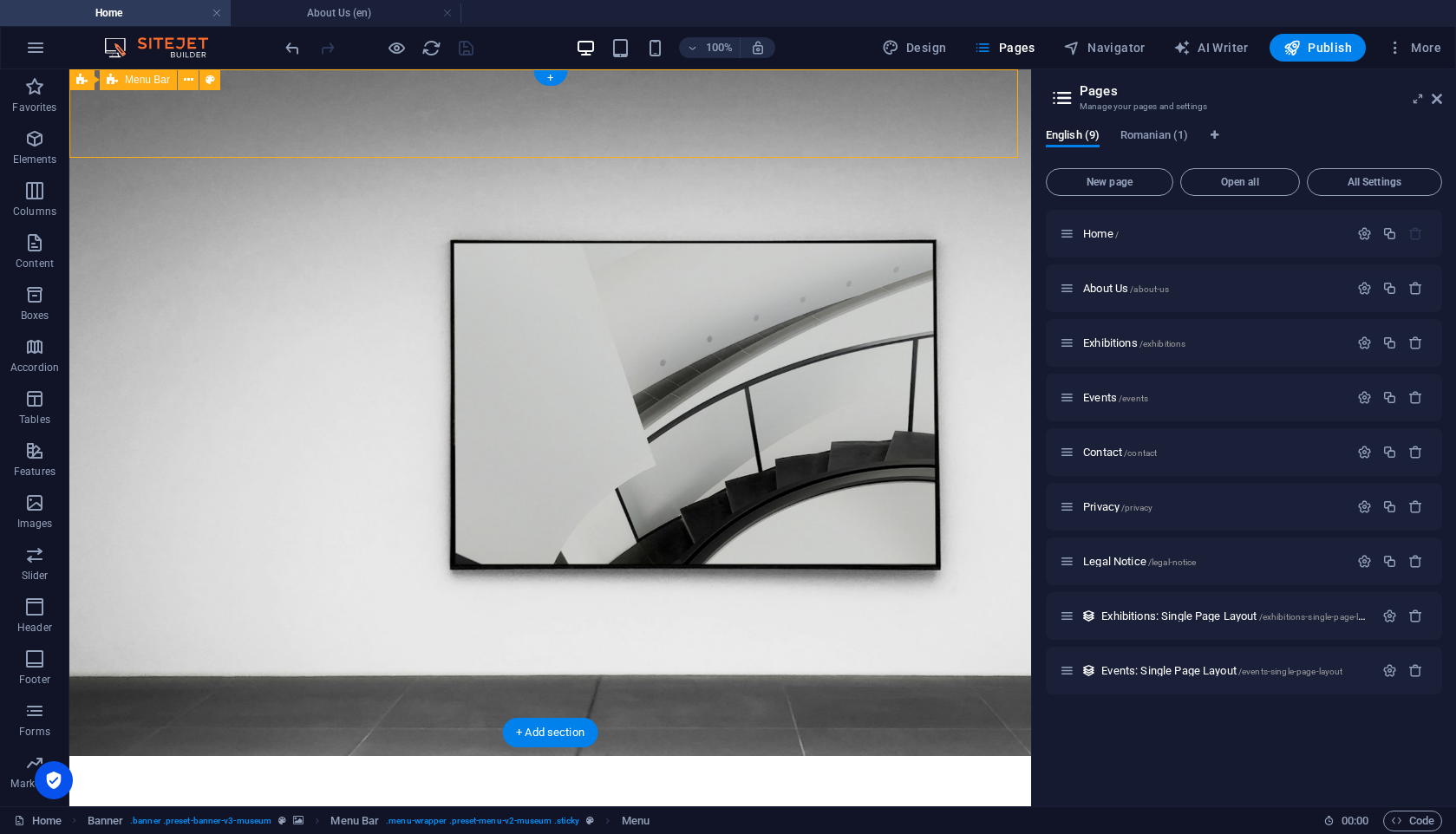 select on "rem" 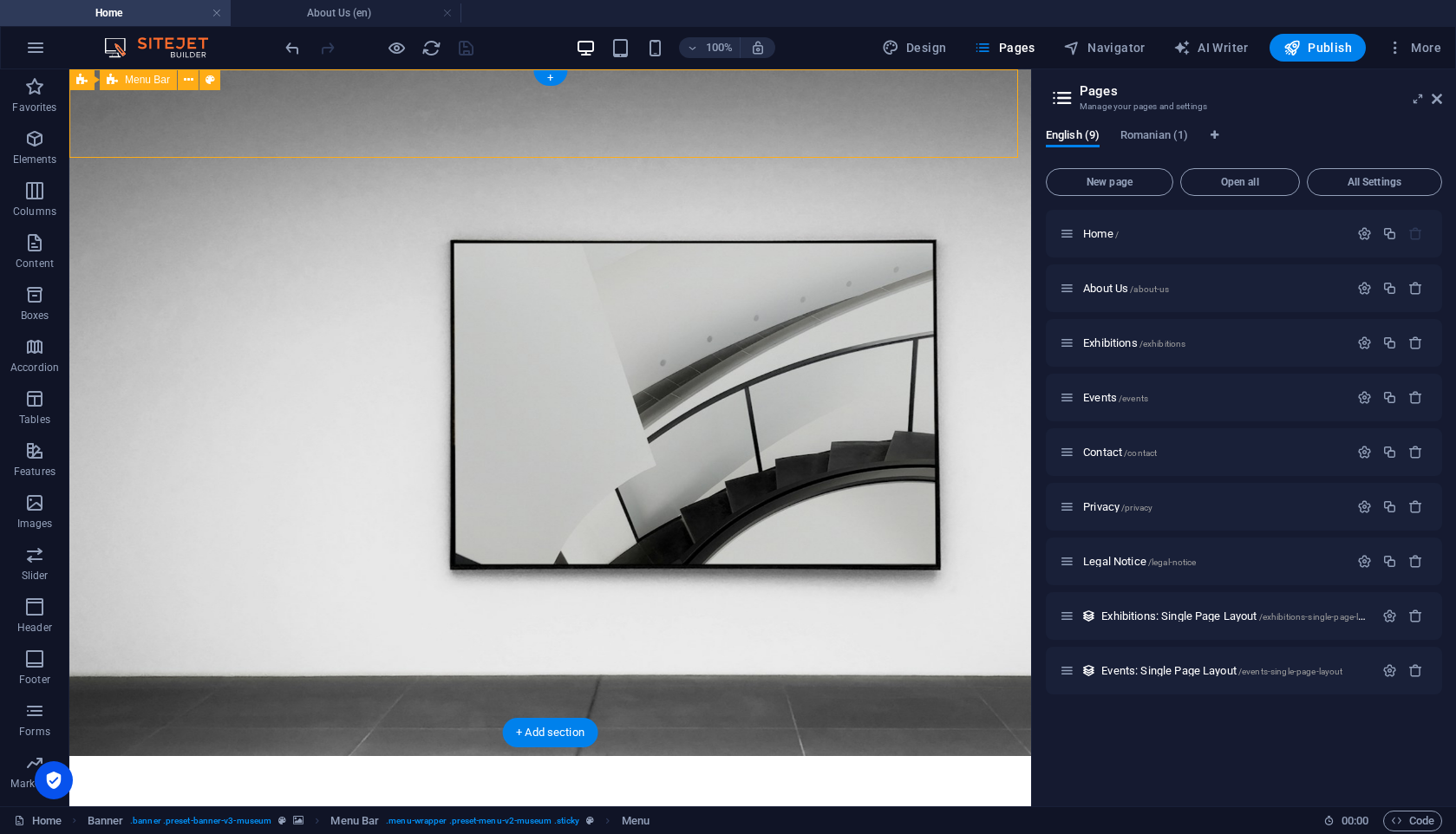 select on "rem" 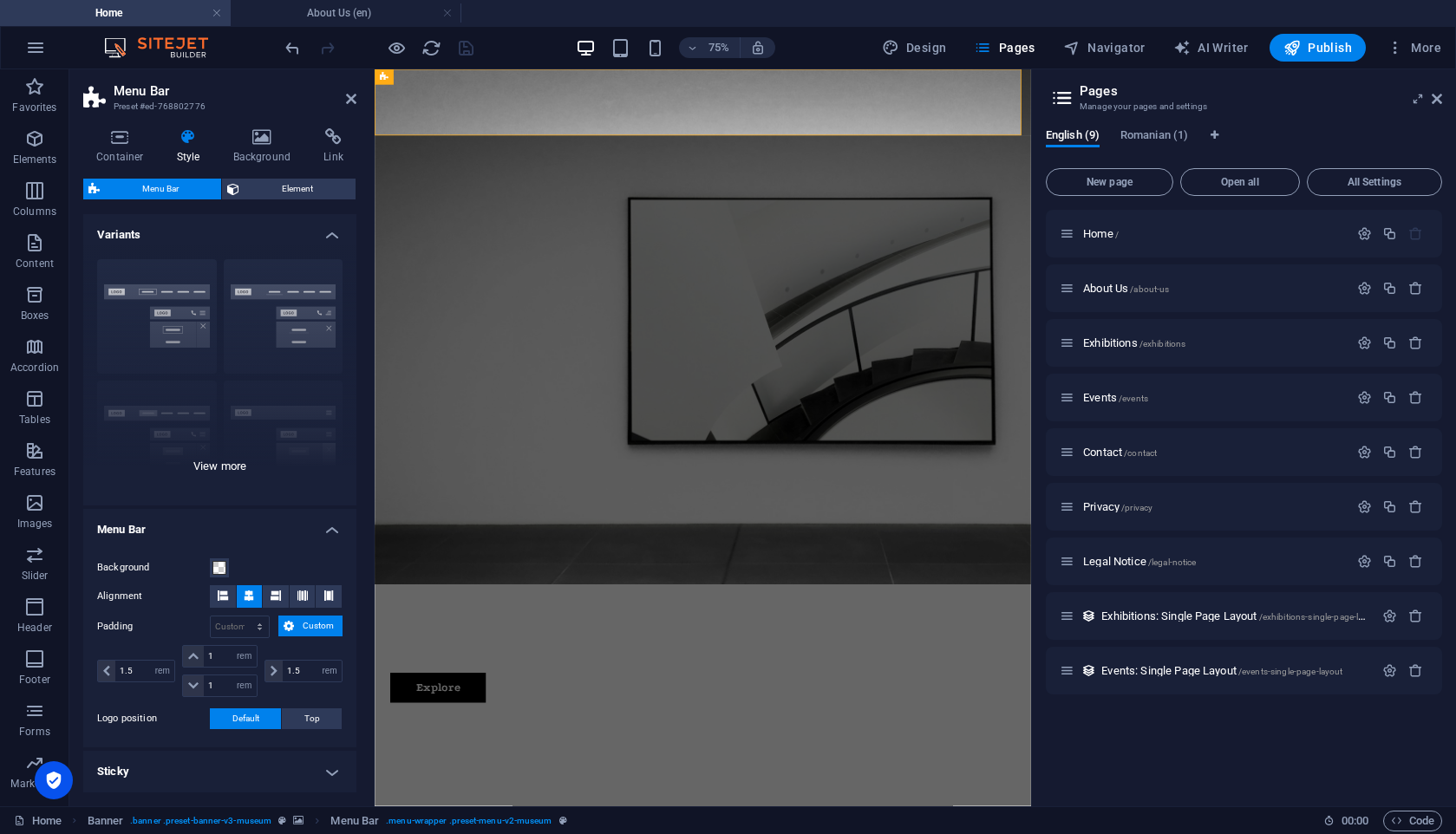 scroll, scrollTop: 250, scrollLeft: 0, axis: vertical 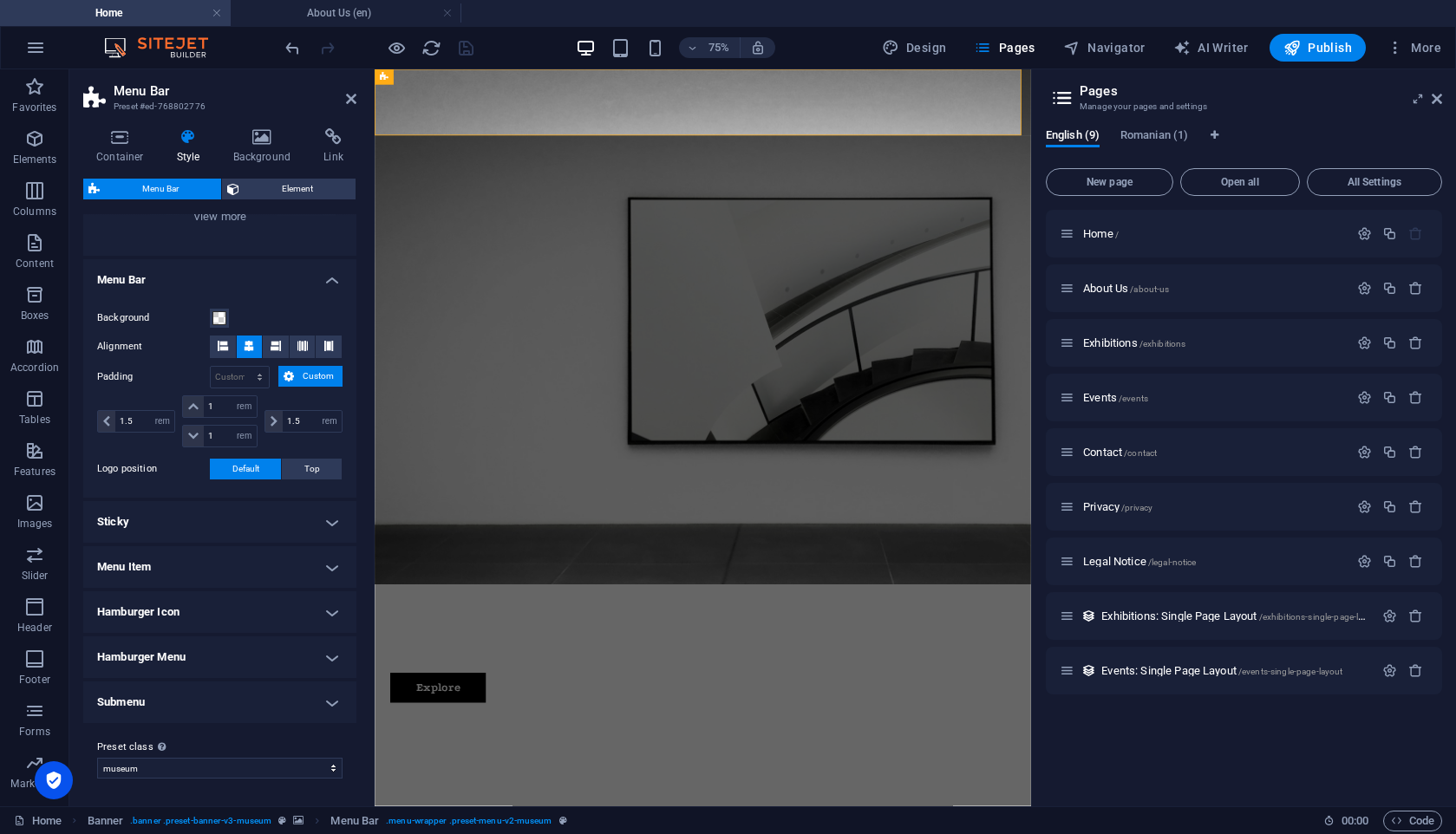 click on "Menu Item" at bounding box center [219, 567] 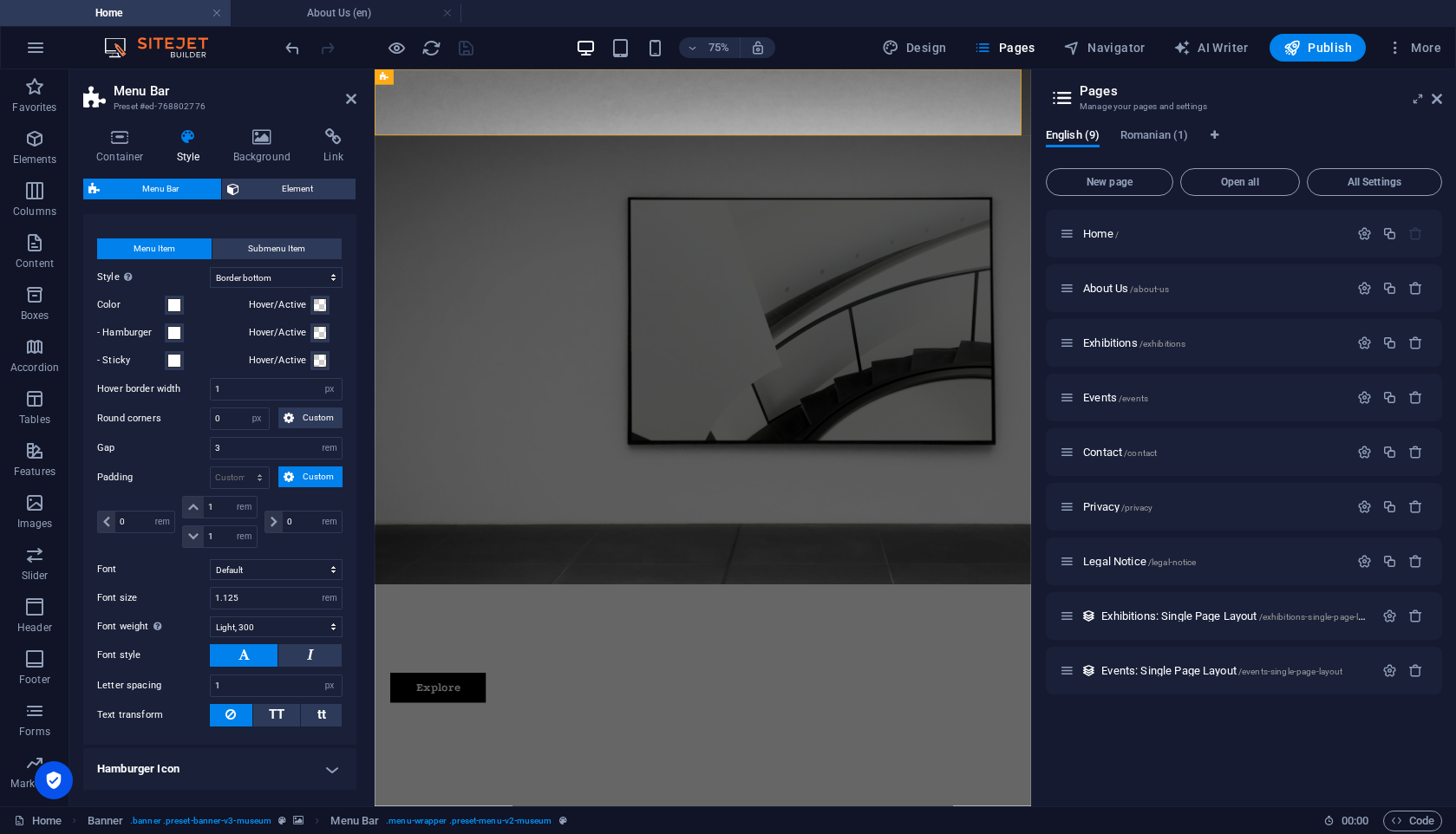 scroll, scrollTop: 329, scrollLeft: 0, axis: vertical 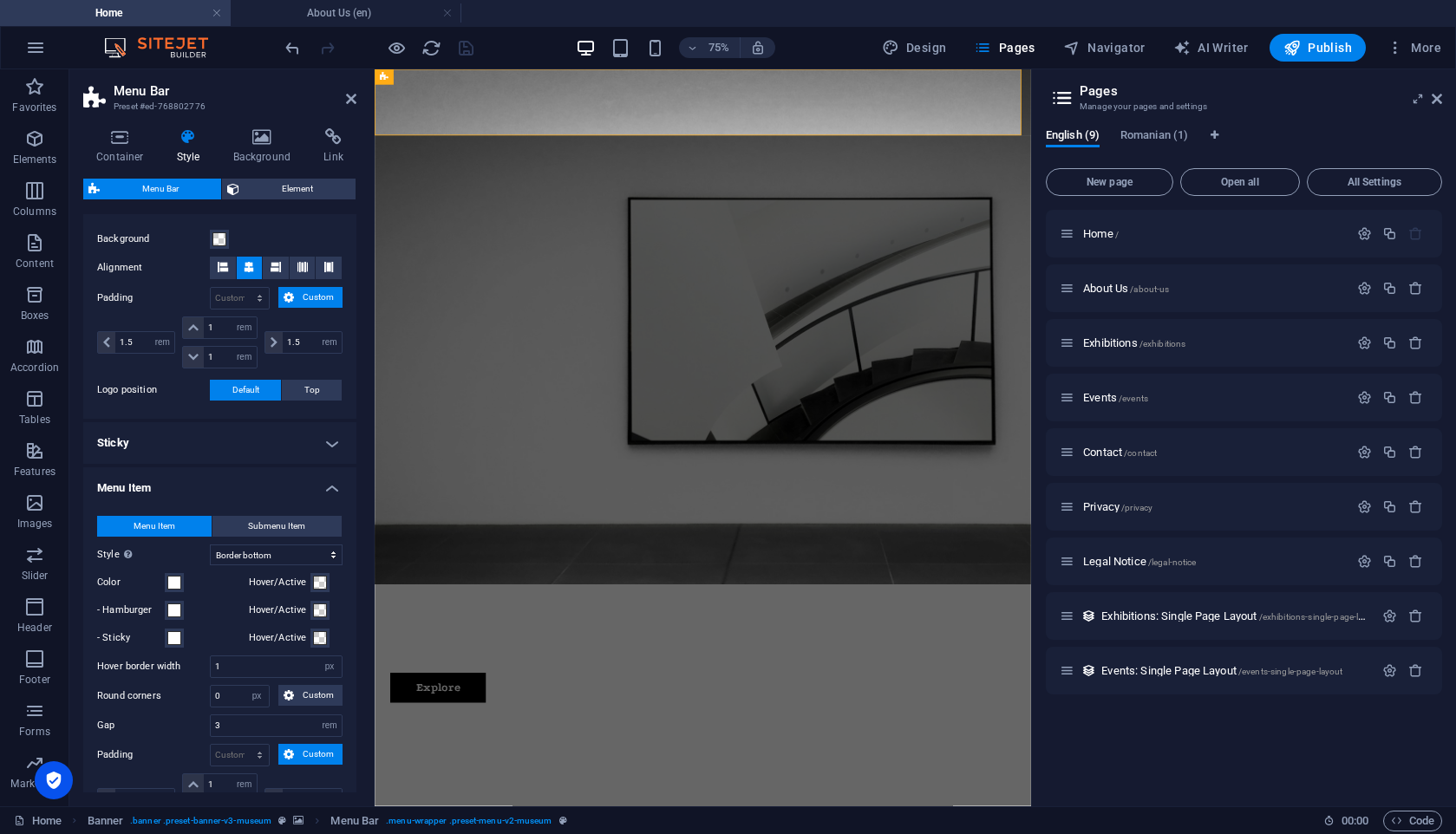 click on "Menu Item" at bounding box center [219, 483] 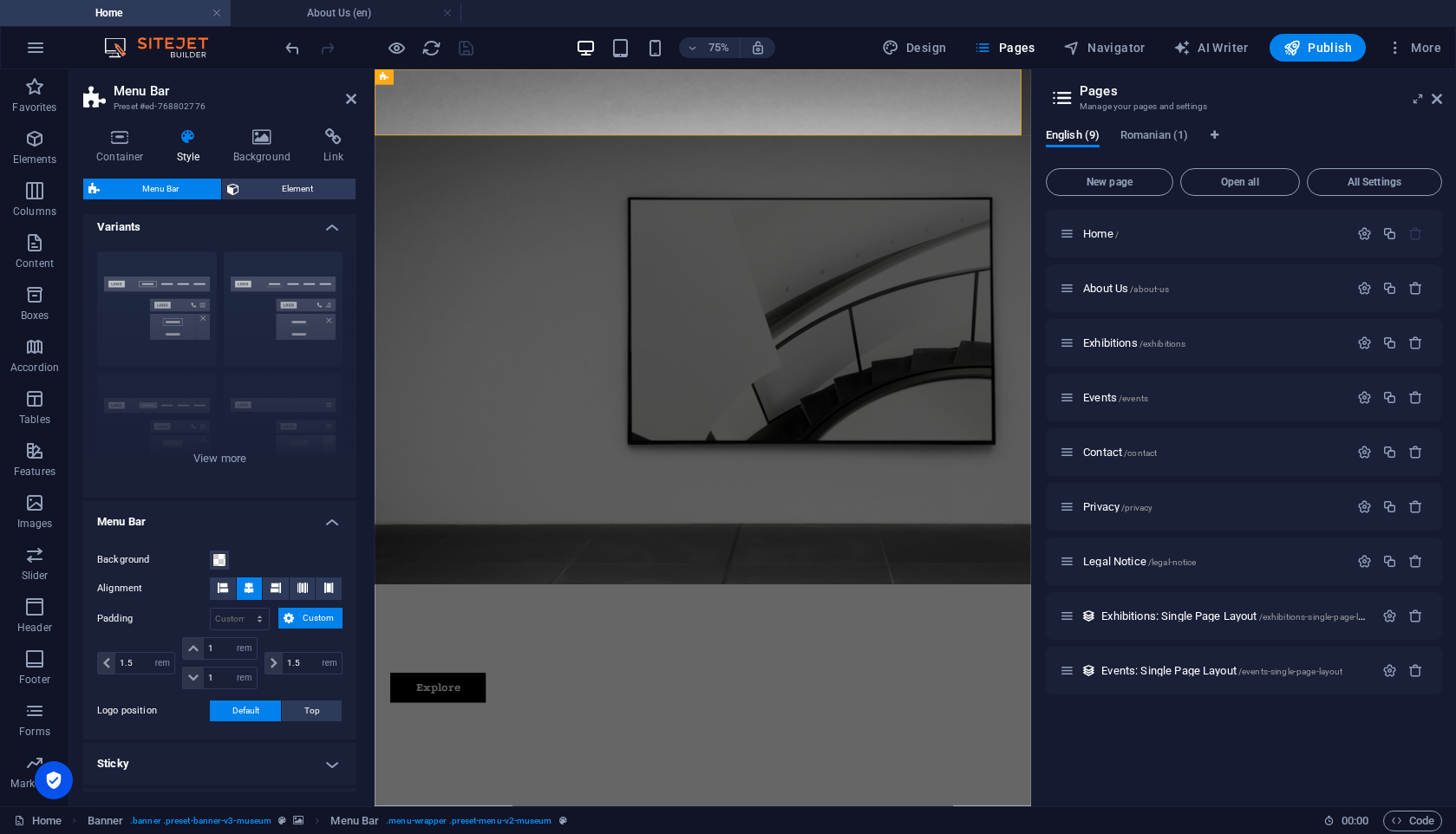 scroll, scrollTop: 0, scrollLeft: 0, axis: both 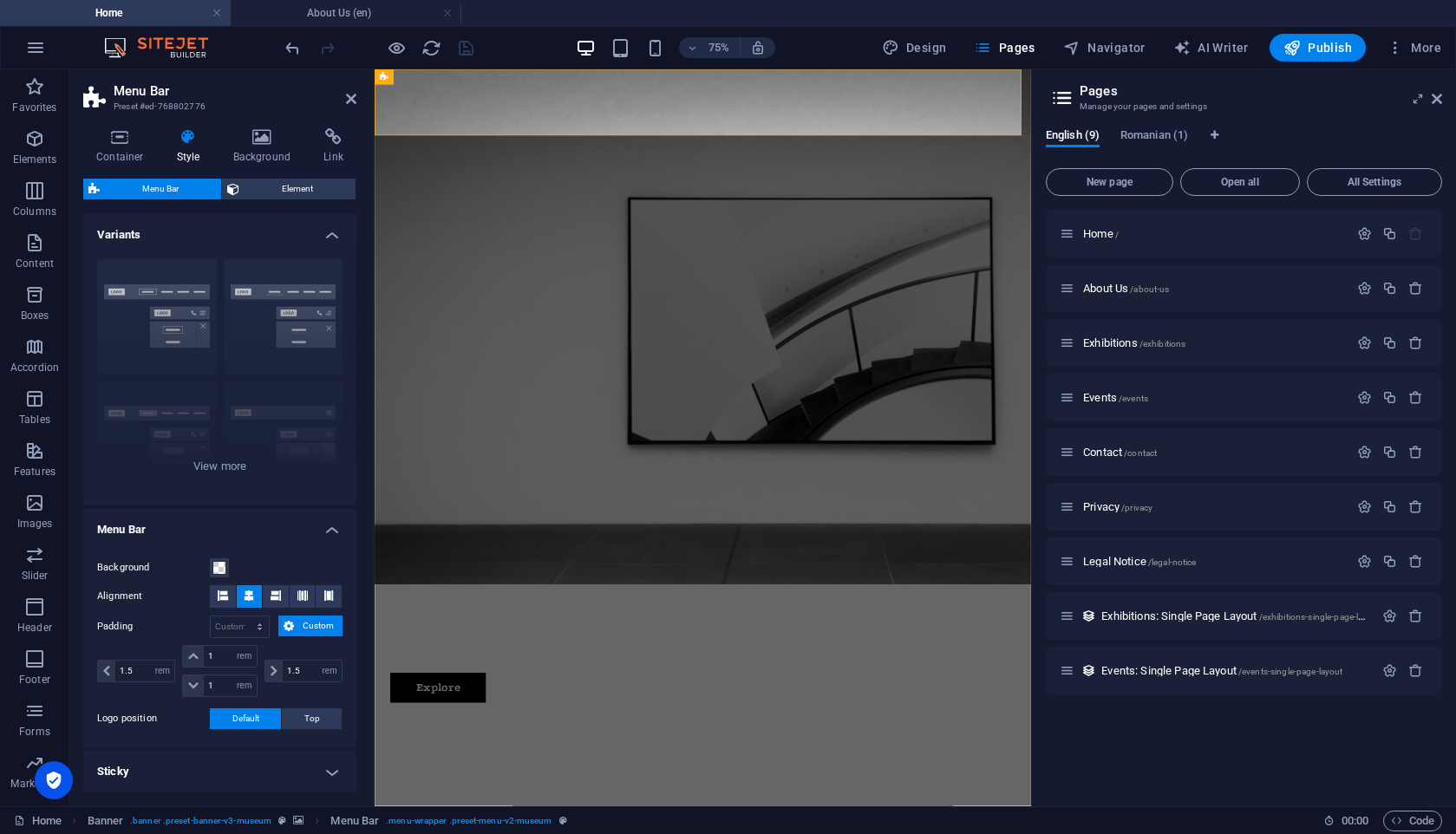 click on "Menu Bar" at bounding box center [219, 525] 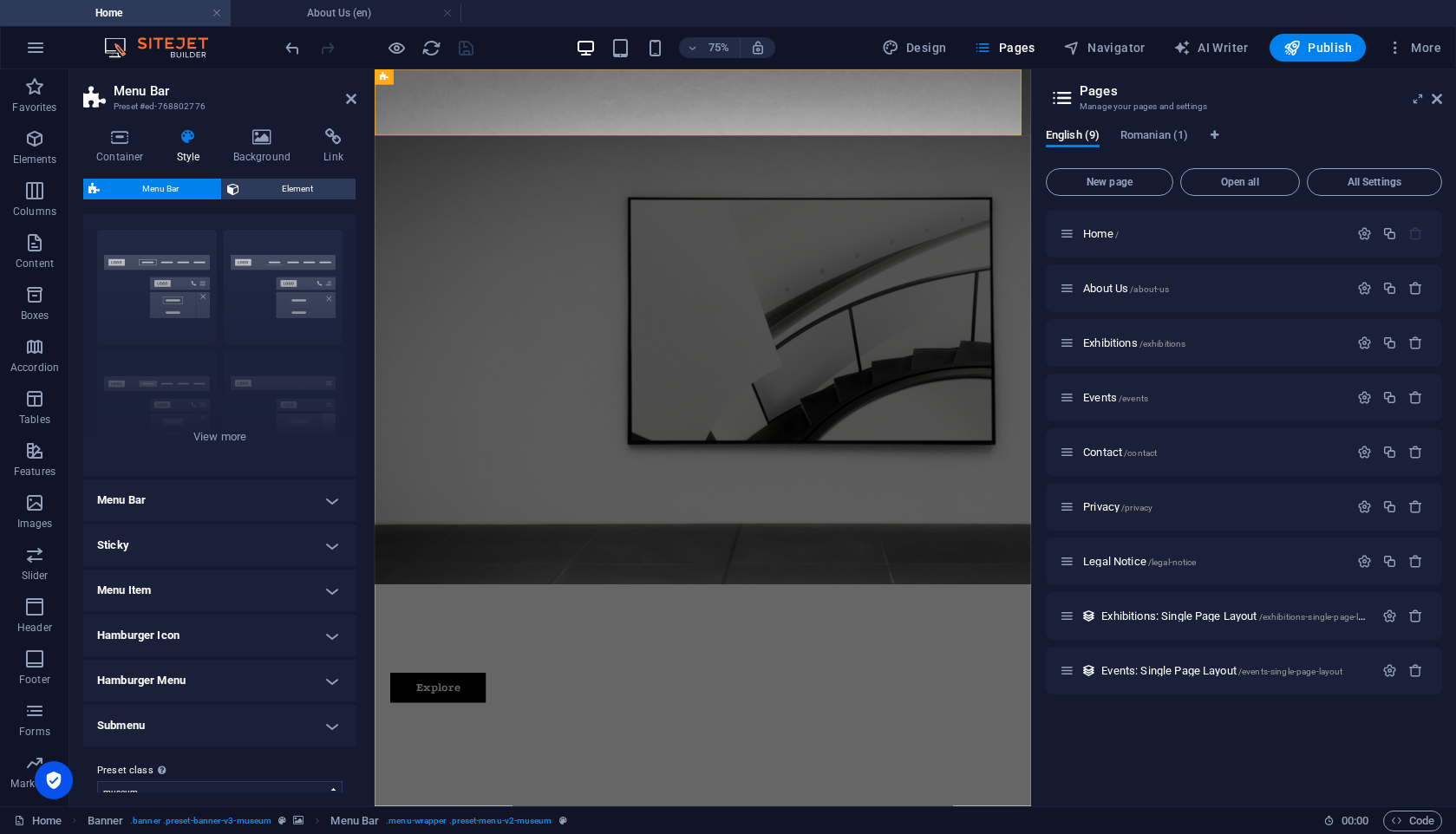 scroll, scrollTop: 0, scrollLeft: 0, axis: both 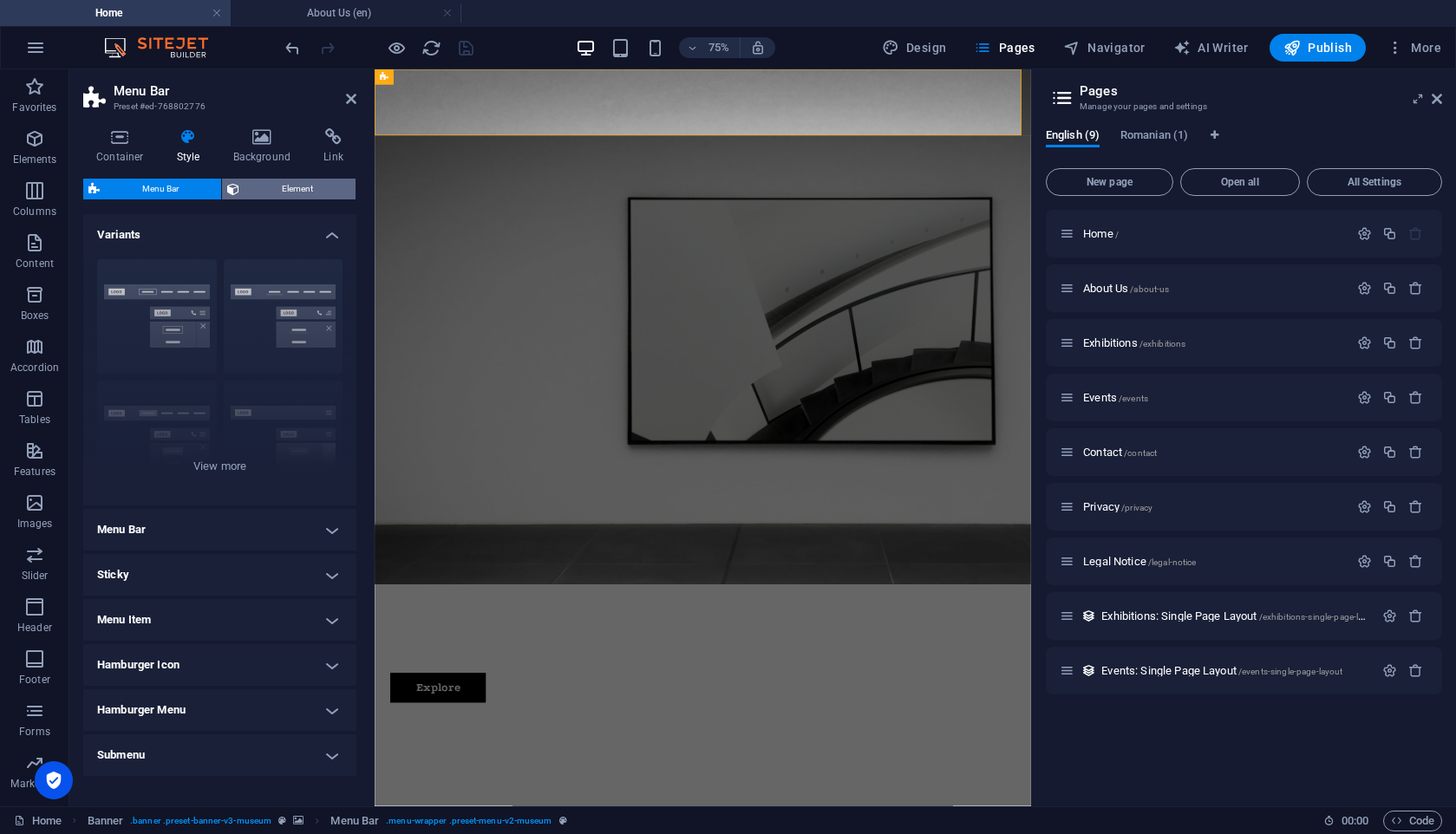 click on "Element" at bounding box center (297, 189) 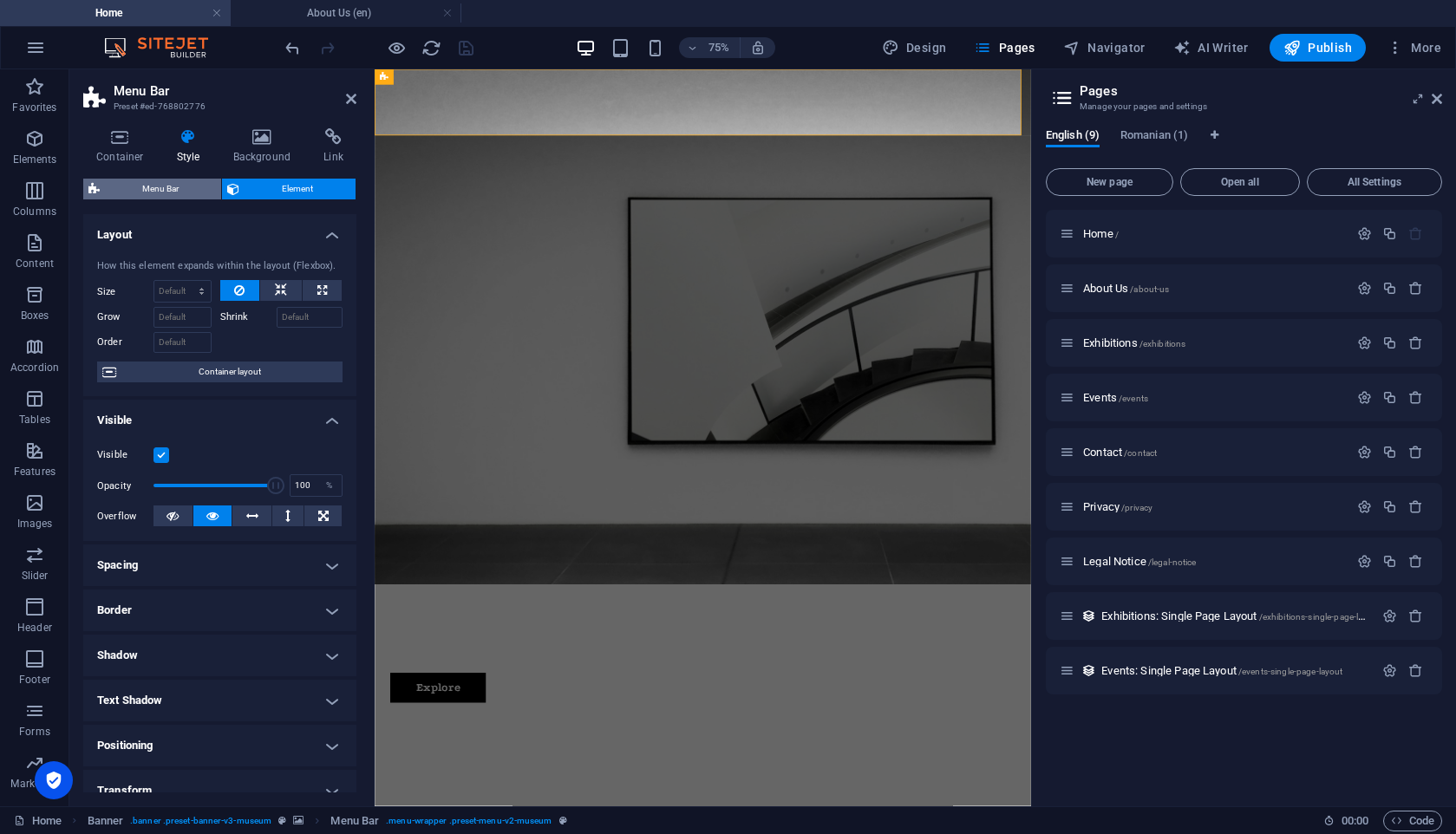 click on "Menu Bar" at bounding box center (160, 189) 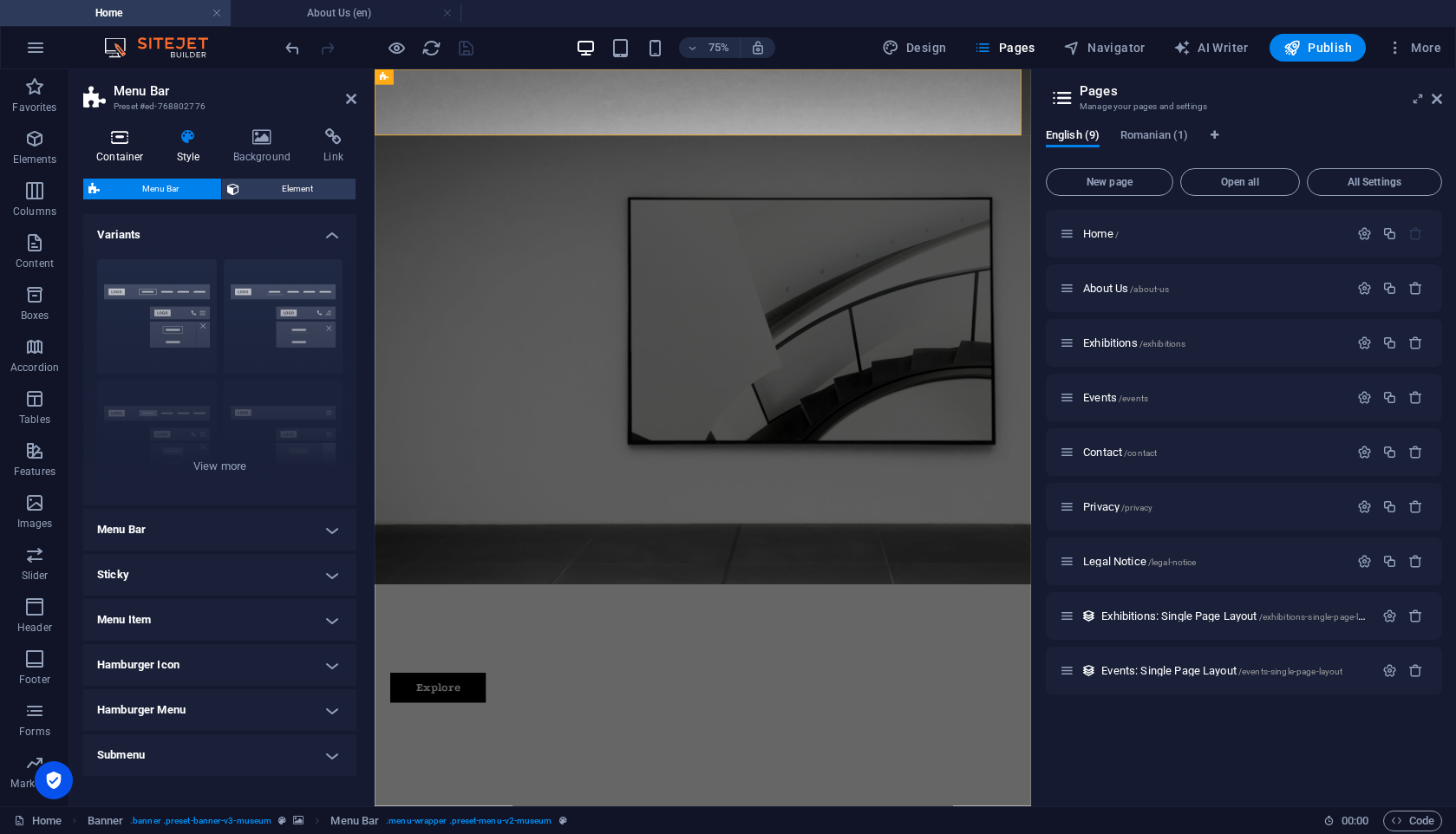 click at bounding box center [120, 137] 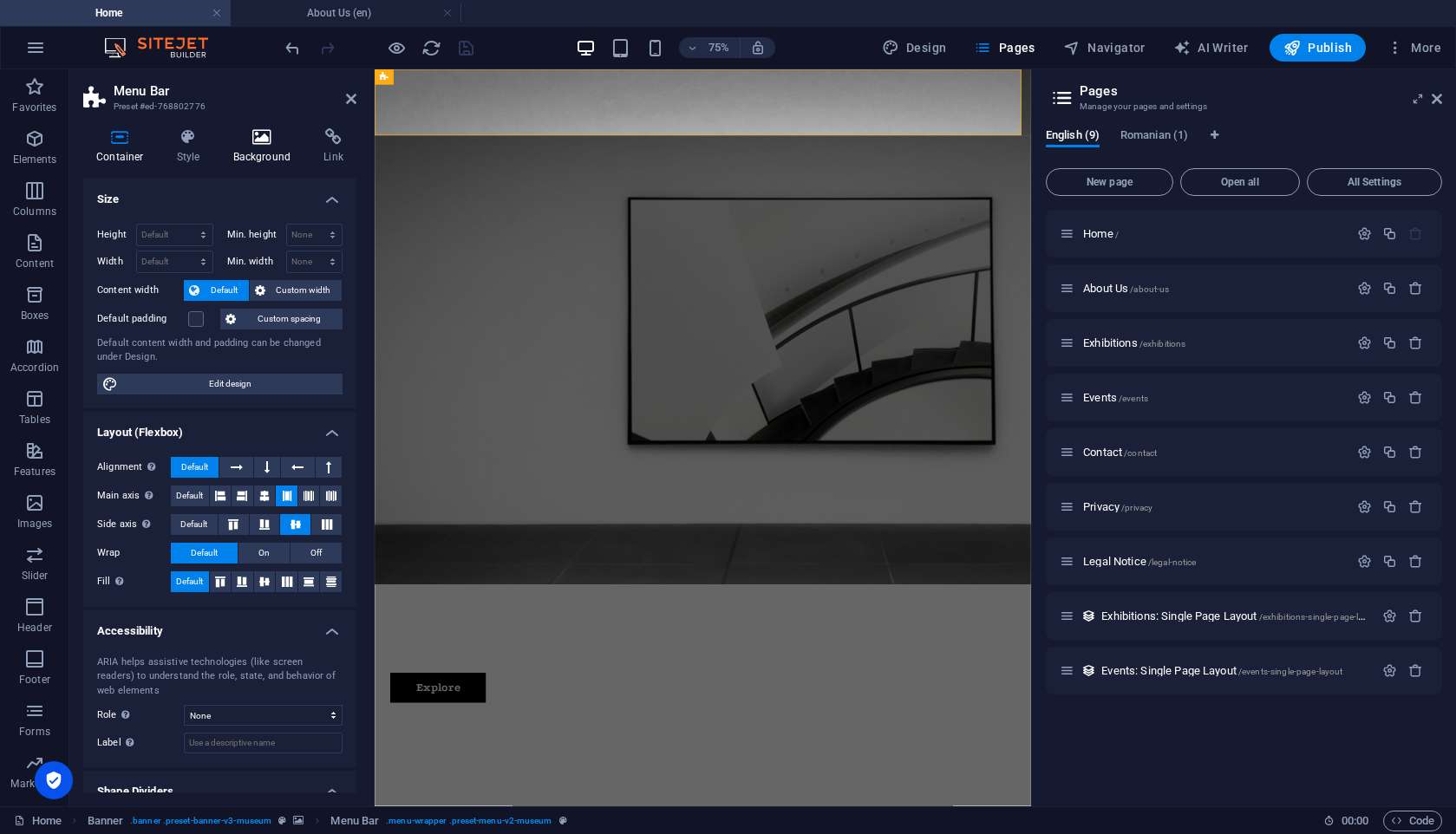 click on "Background" at bounding box center [265, 147] 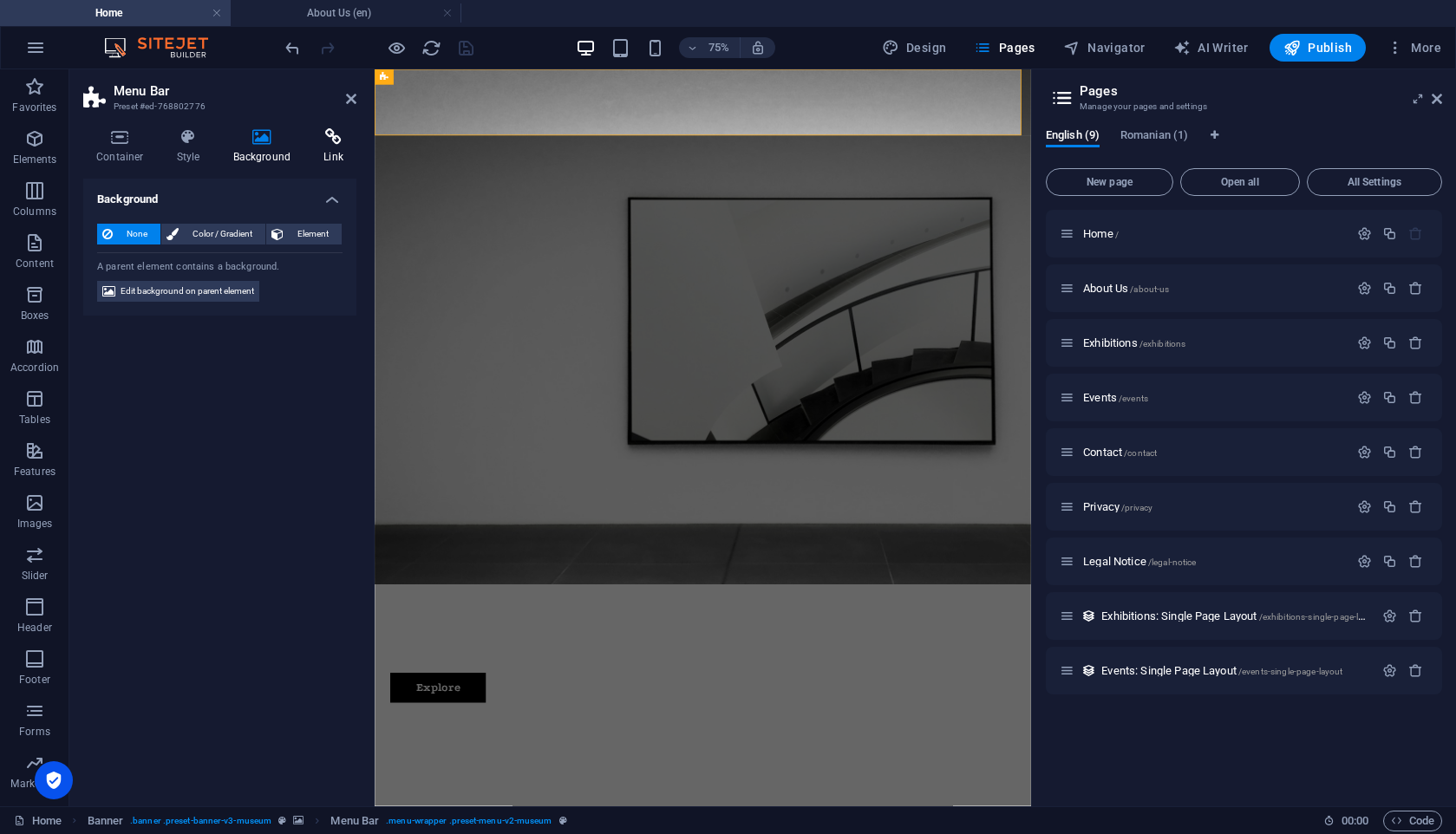 click at bounding box center [333, 137] 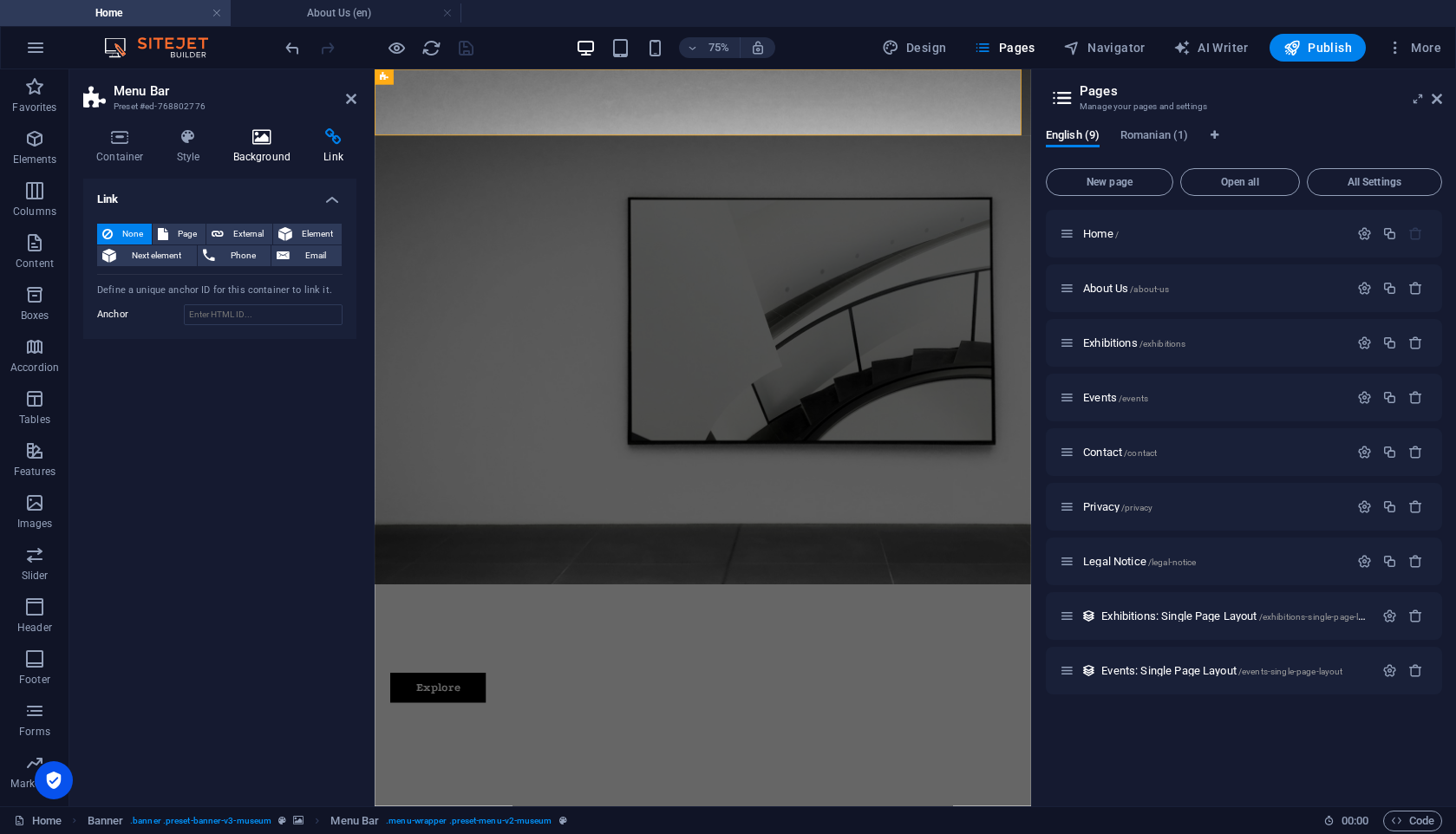 click at bounding box center [262, 137] 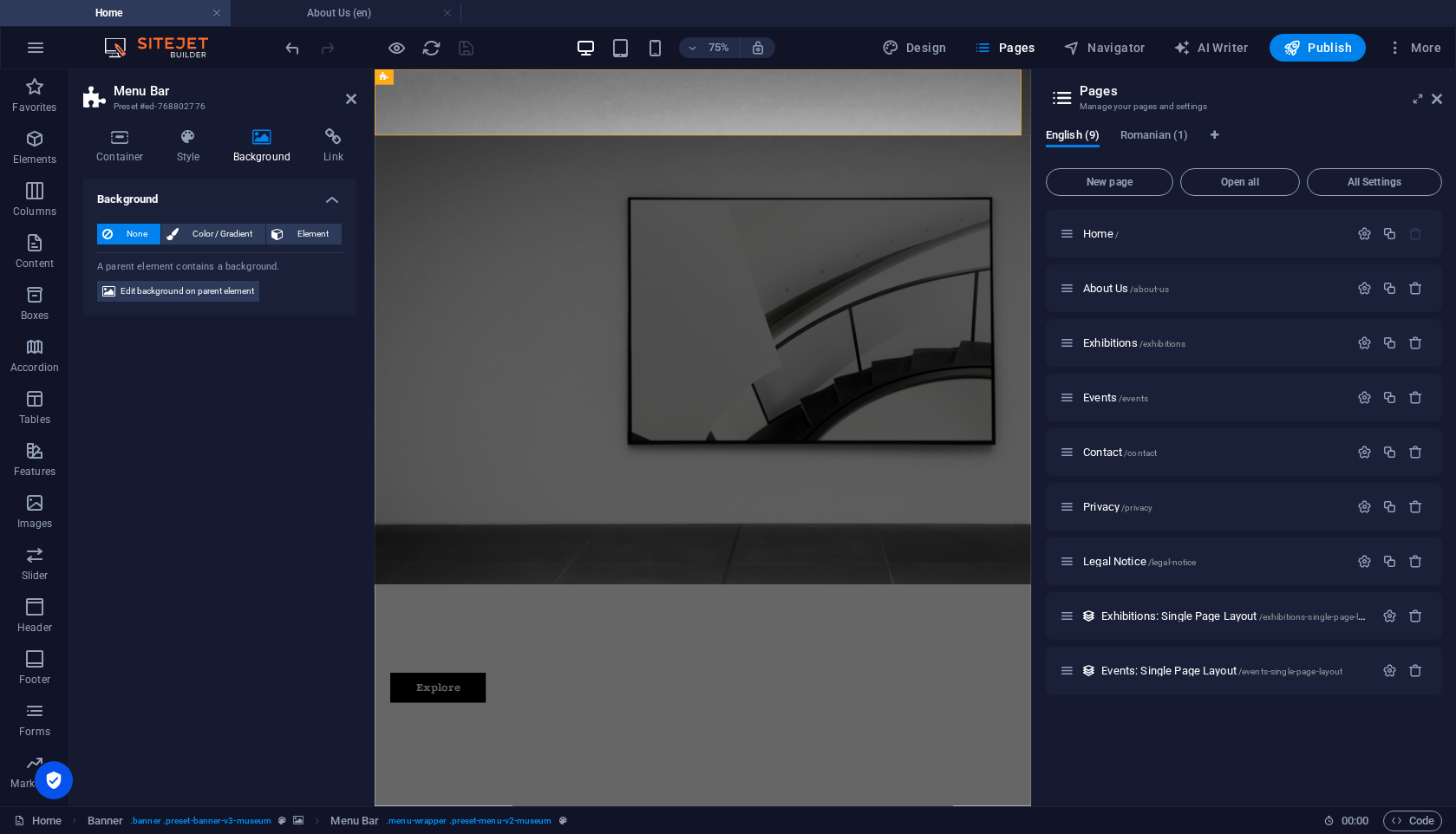 click on "Menu Bar" at bounding box center (235, 91) 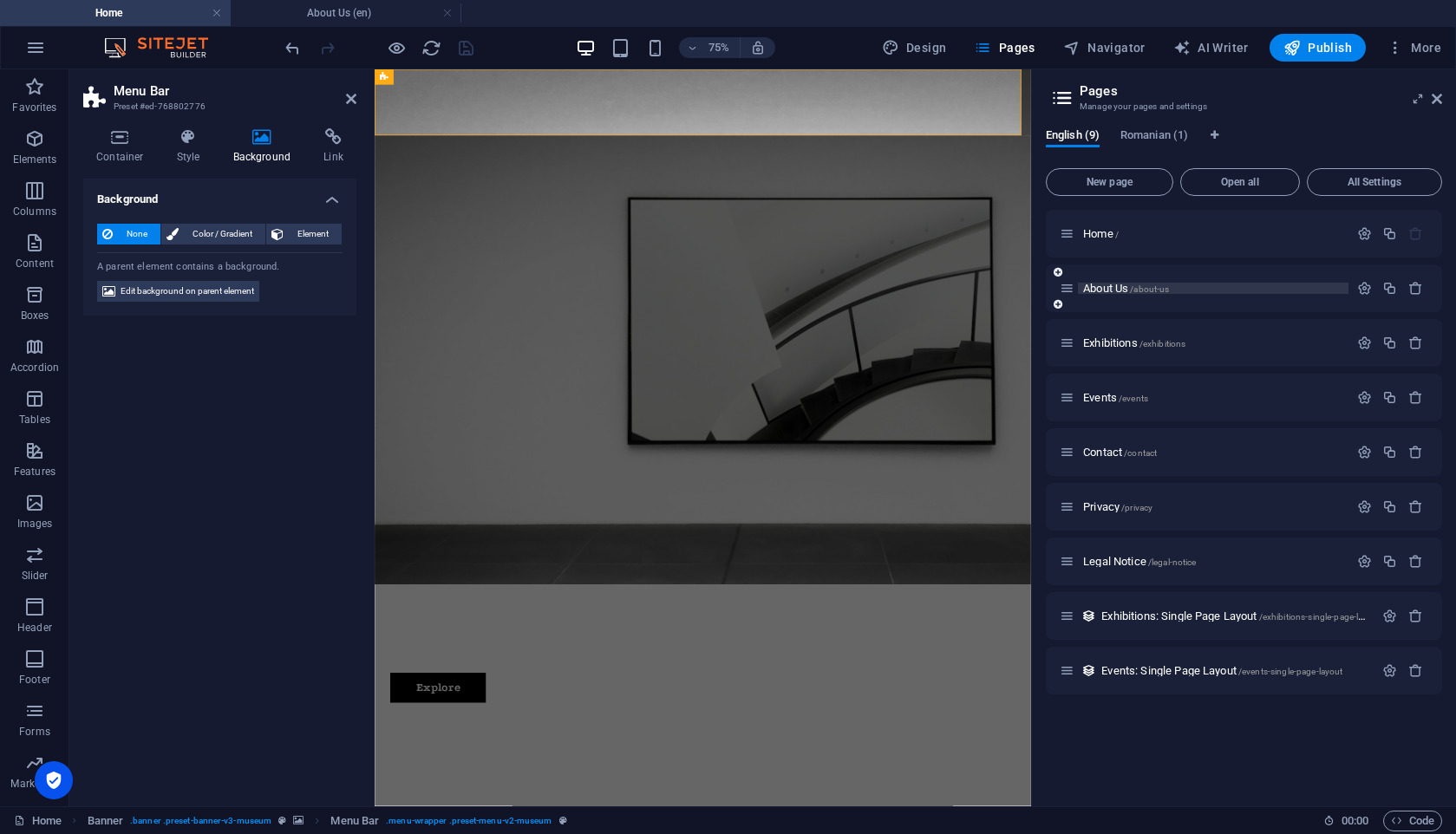 click on "About Us /about-us" at bounding box center (1126, 288) 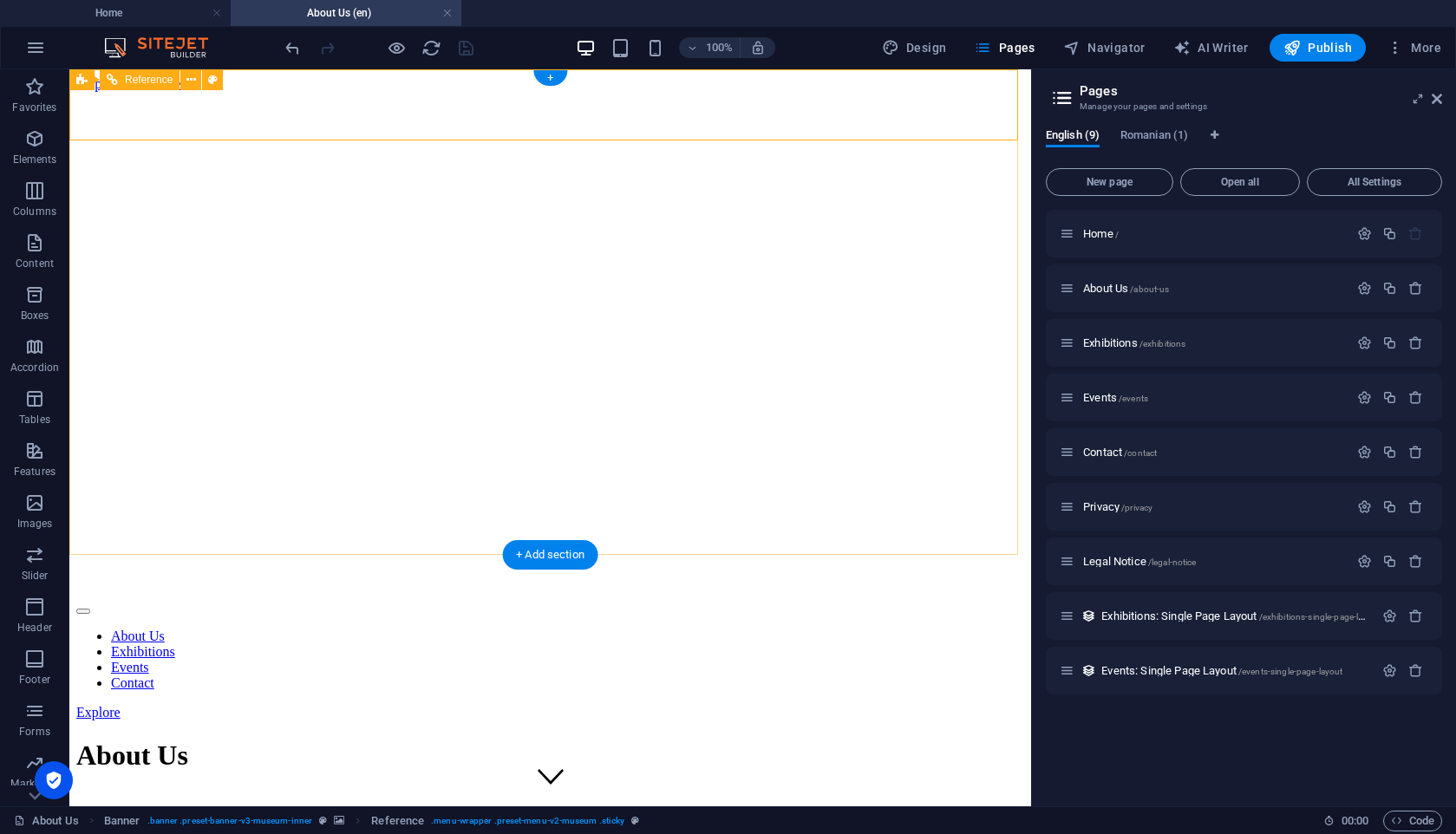 click at bounding box center [550, 588] 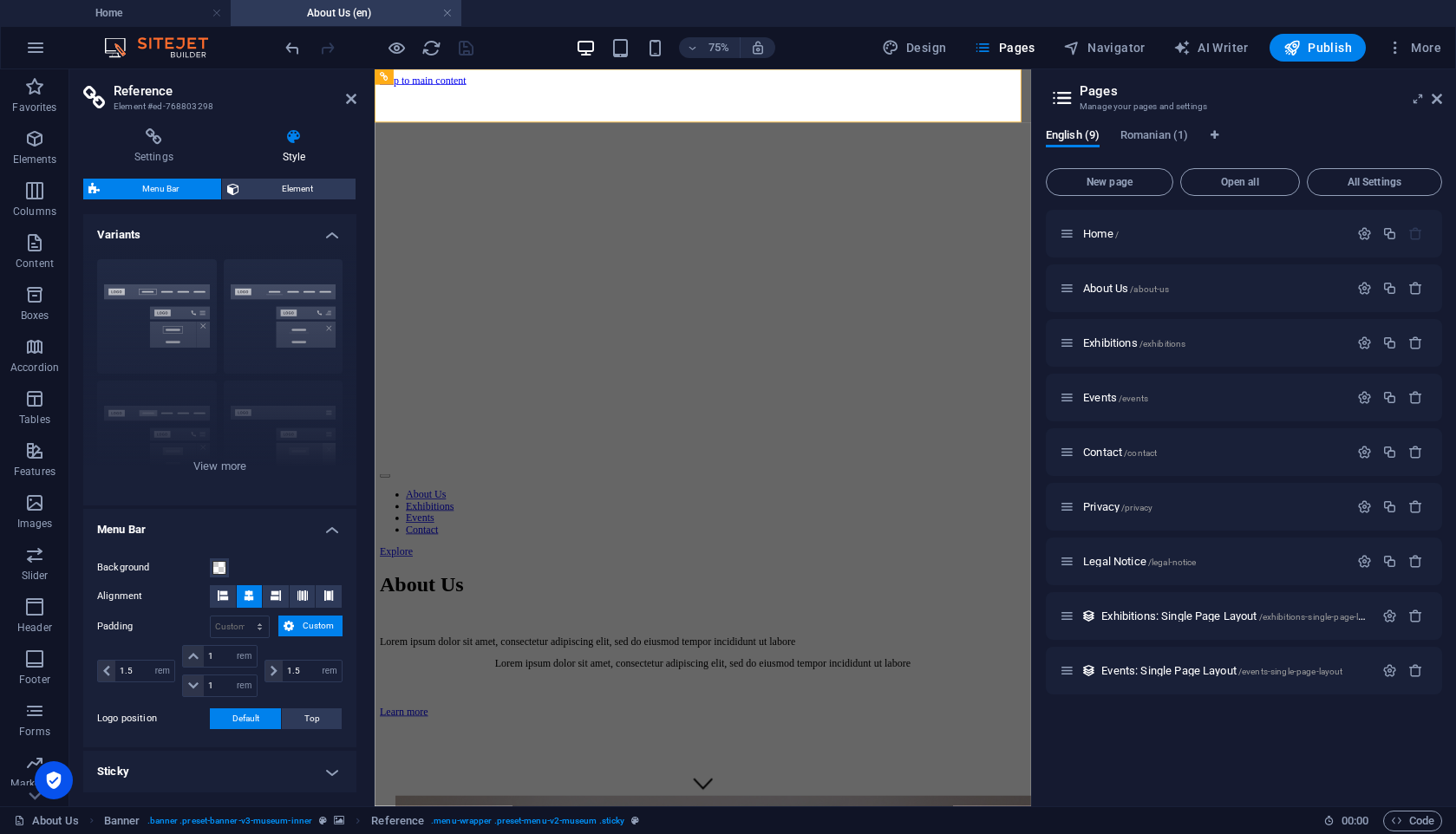 click at bounding box center (812, 588) 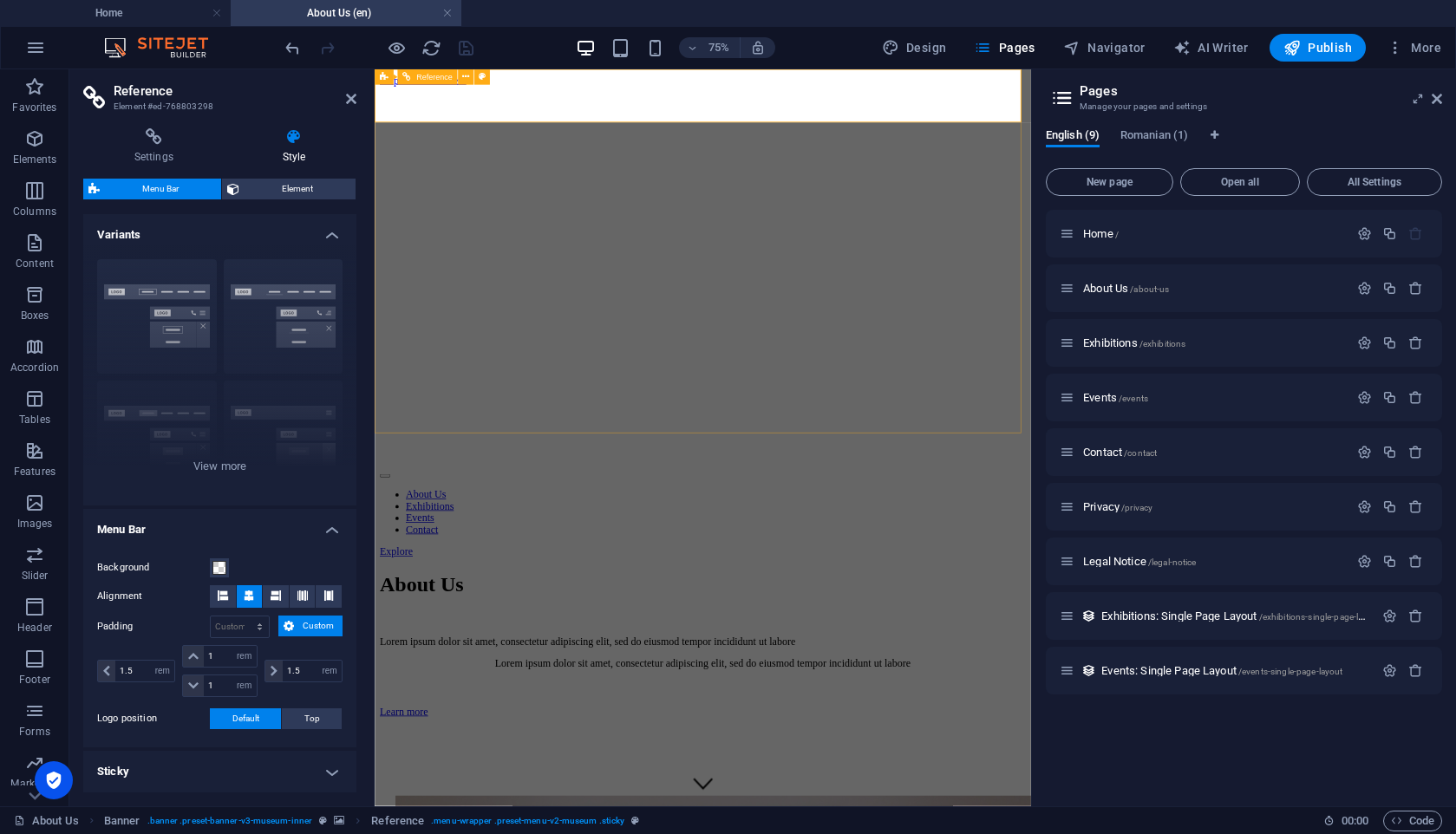 click at bounding box center (812, 588) 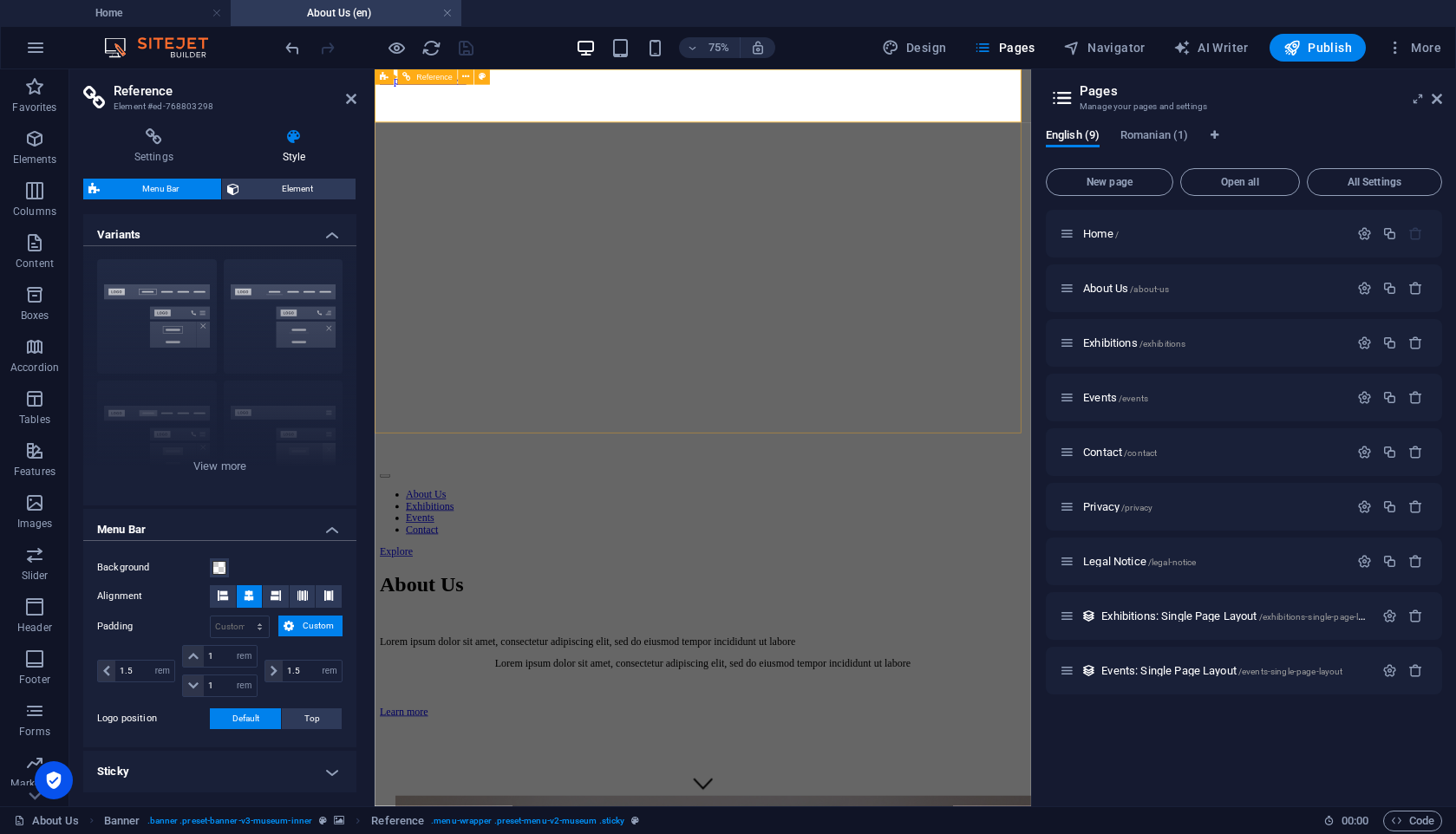 click at bounding box center (812, 588) 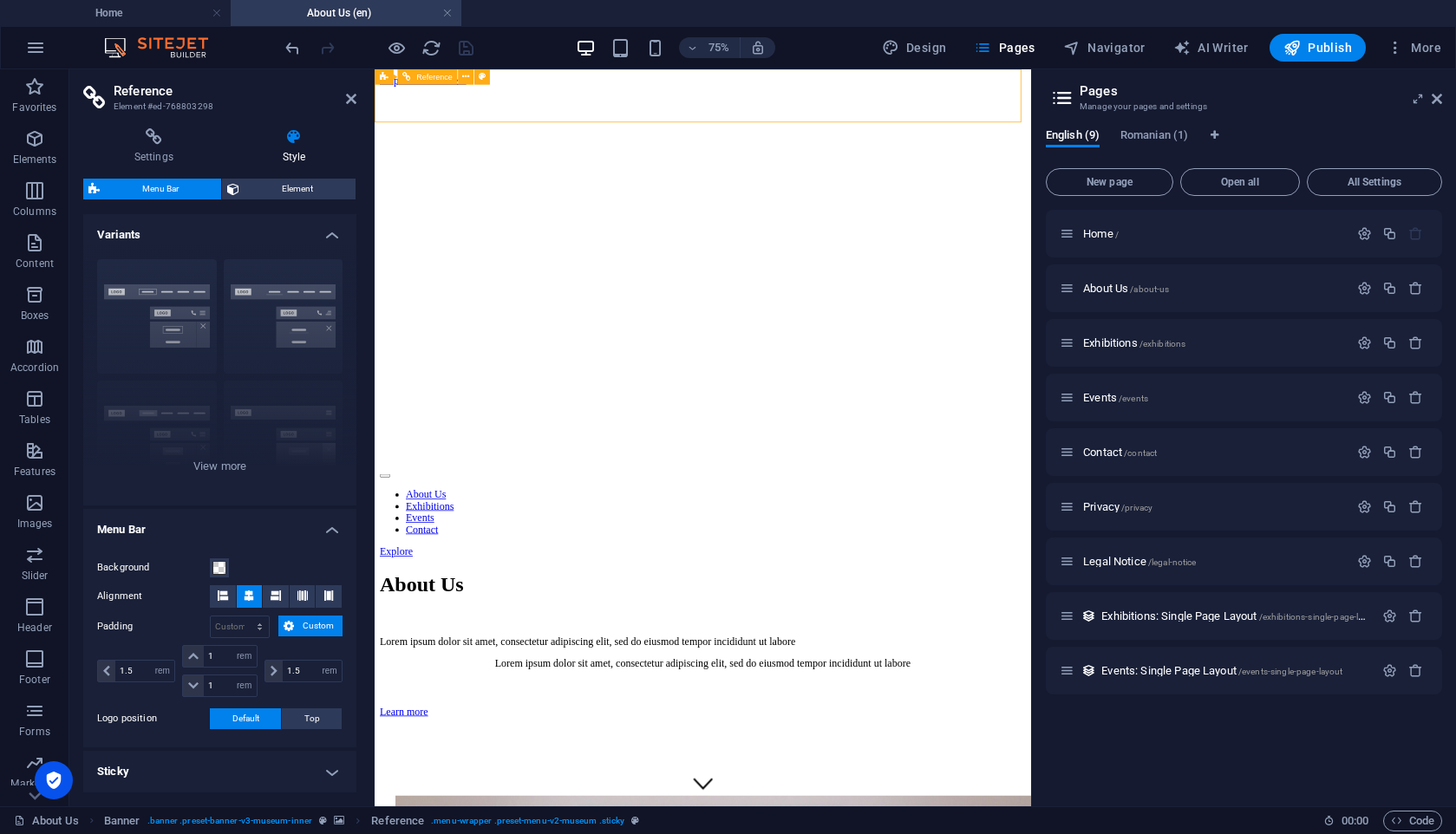 click at bounding box center [812, 588] 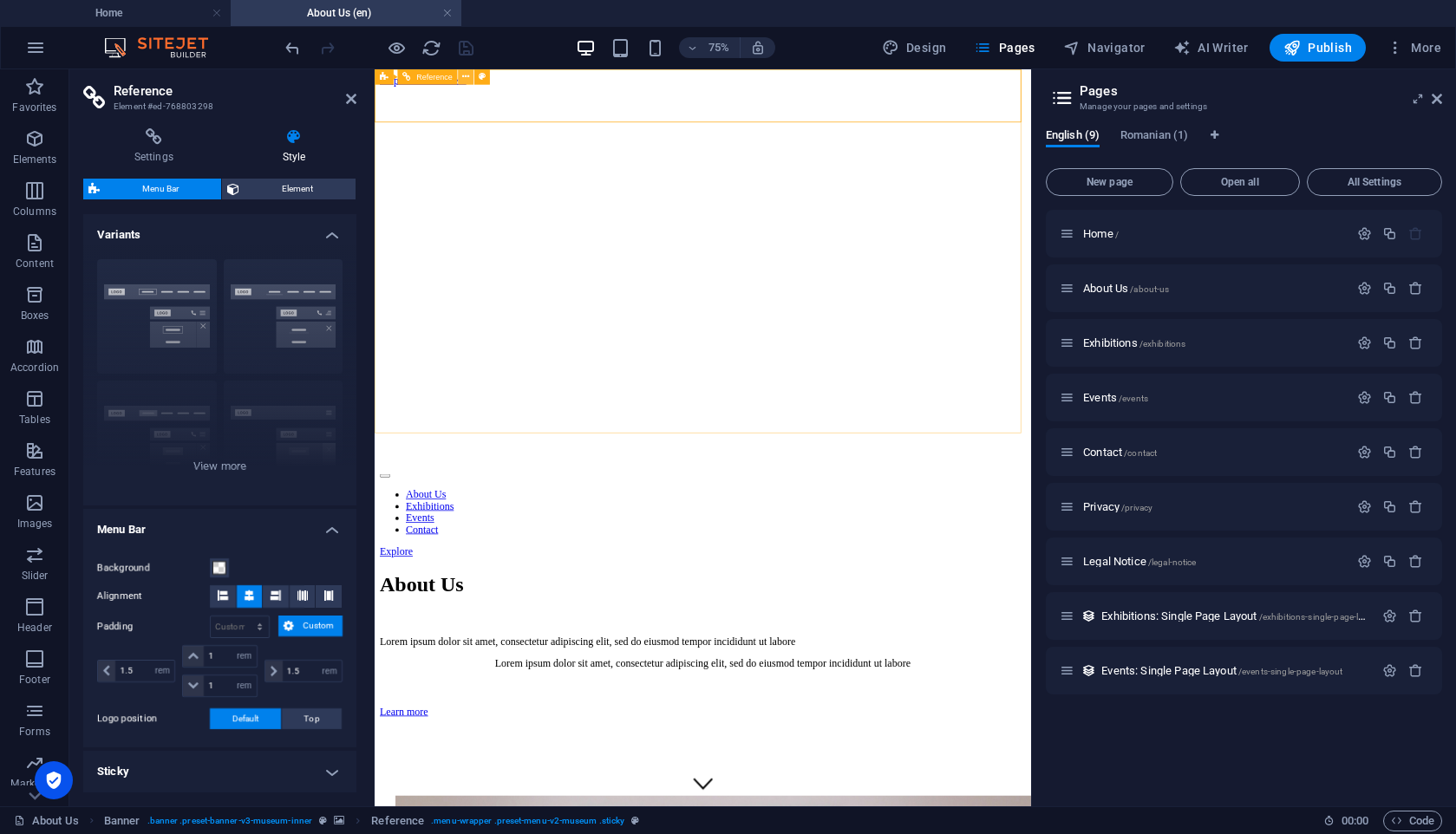 click at bounding box center [466, 77] 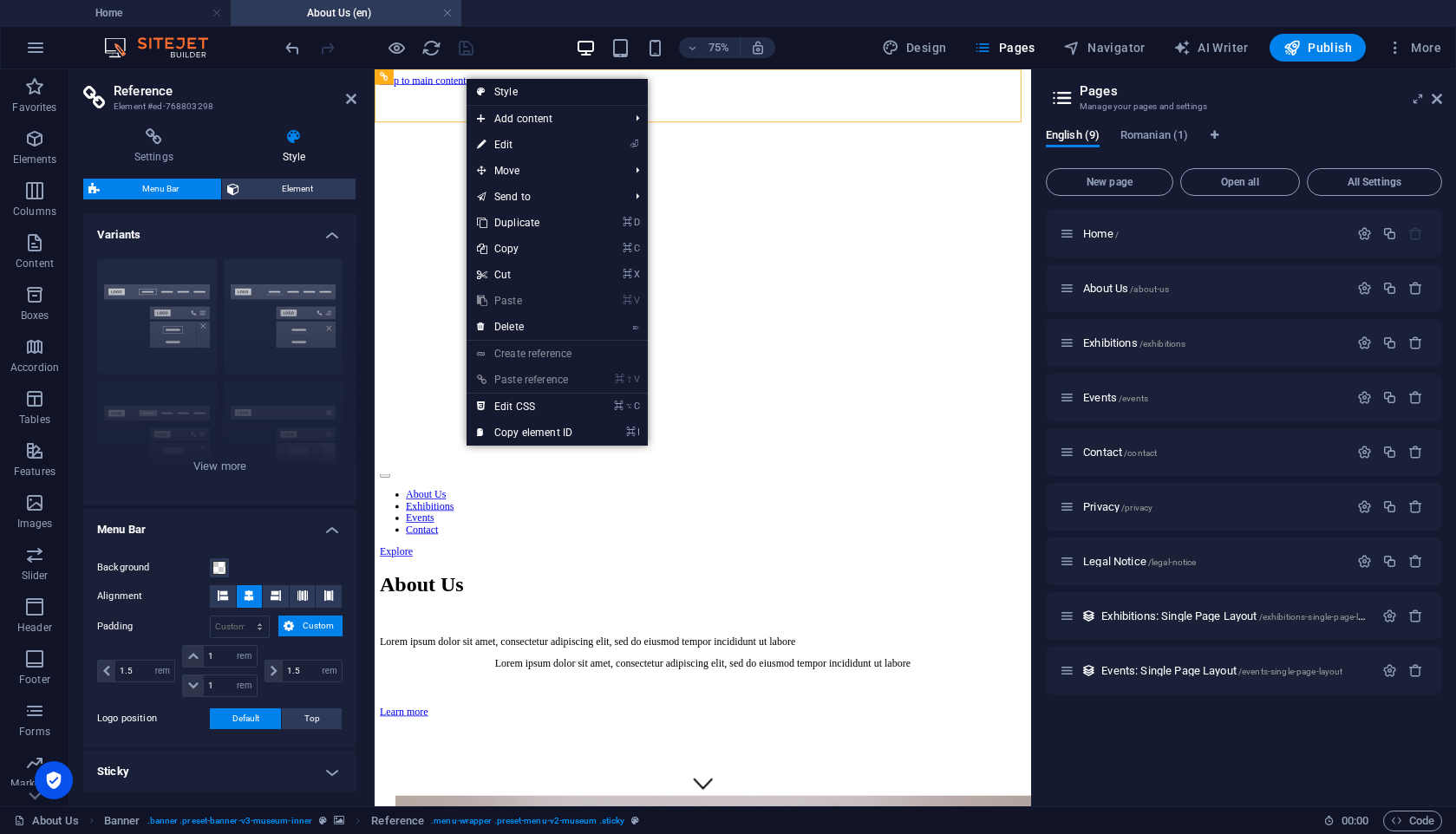 click on "Style" at bounding box center [557, 92] 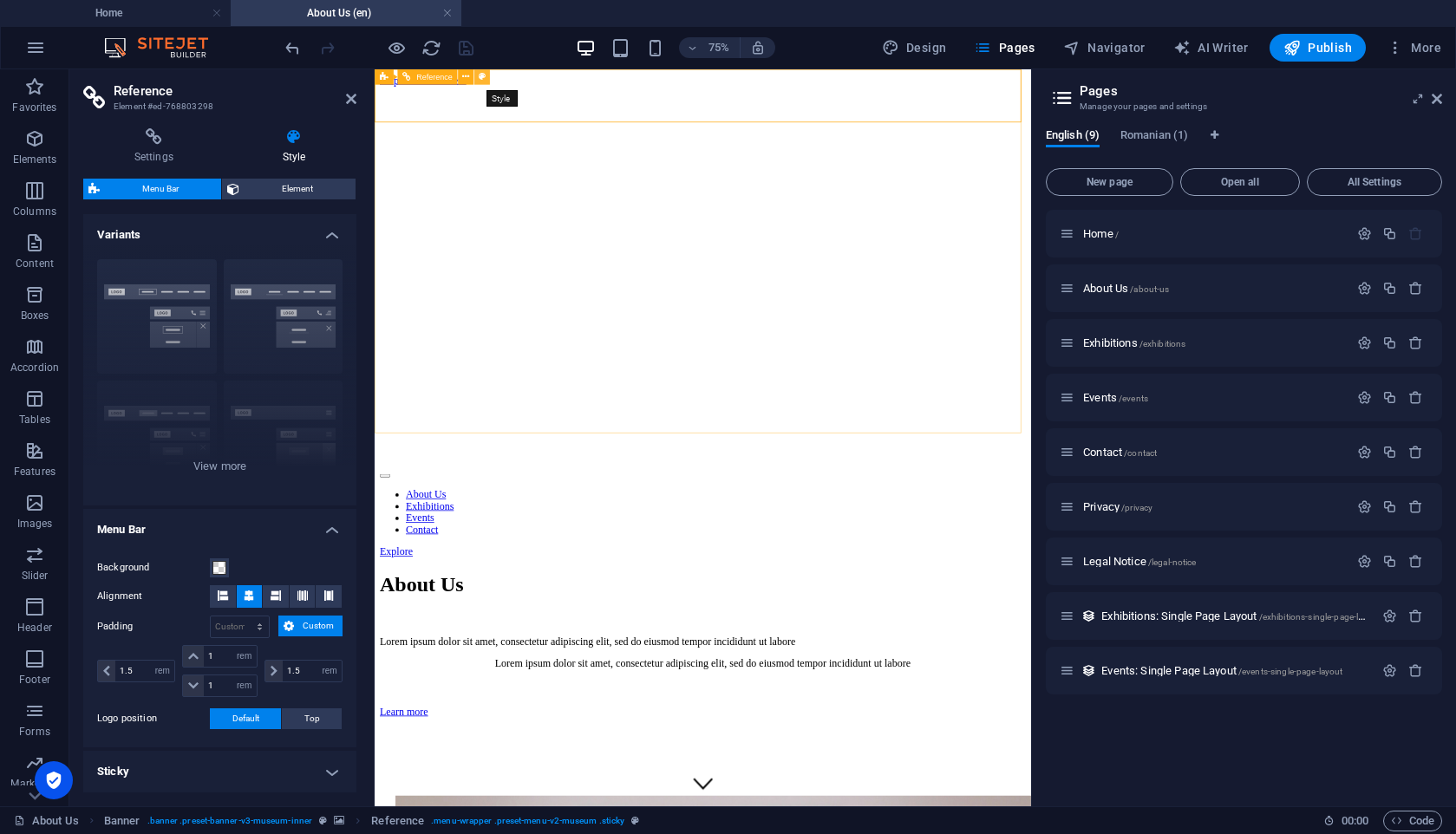 click at bounding box center [482, 77] 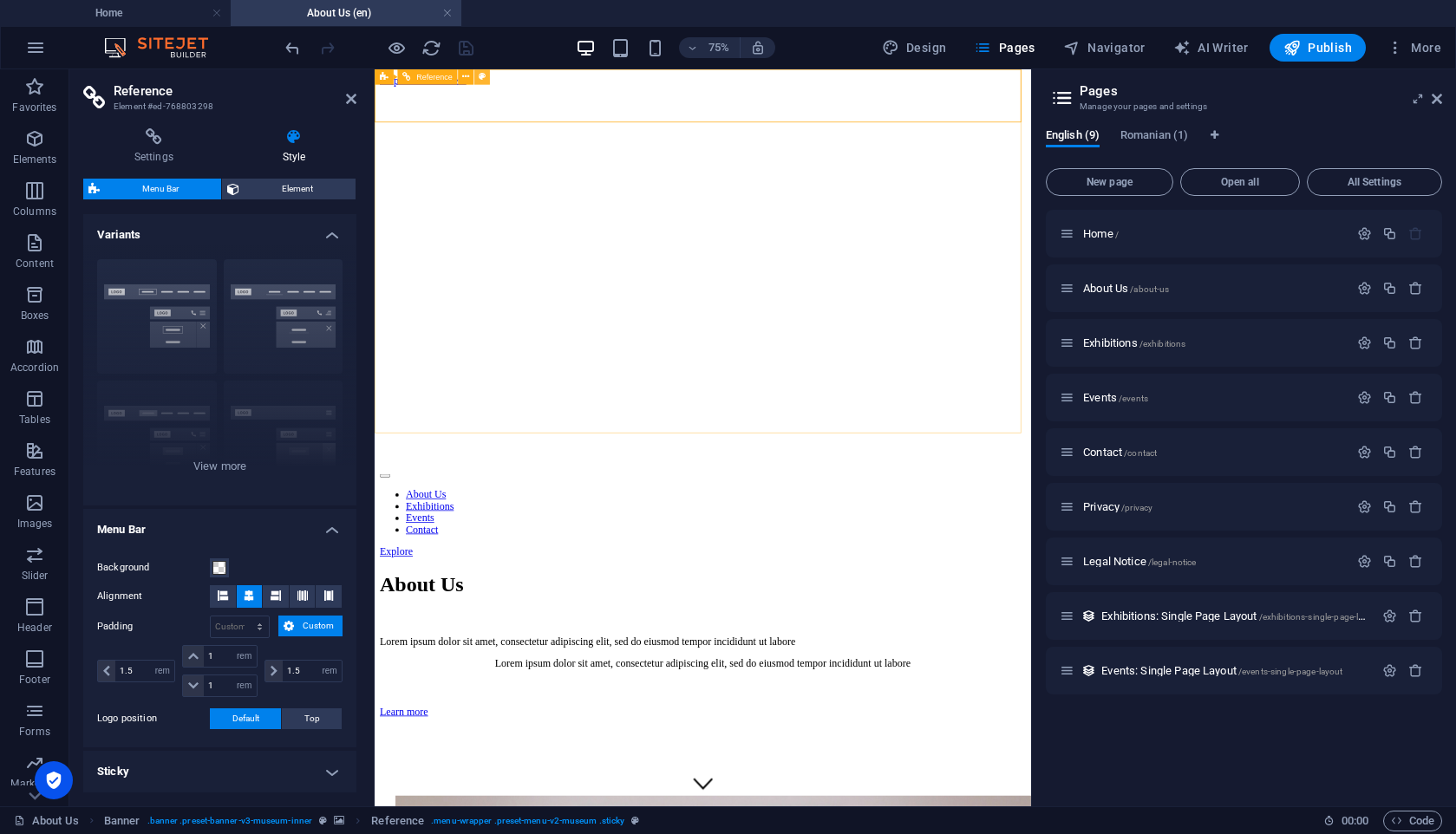 click at bounding box center [482, 77] 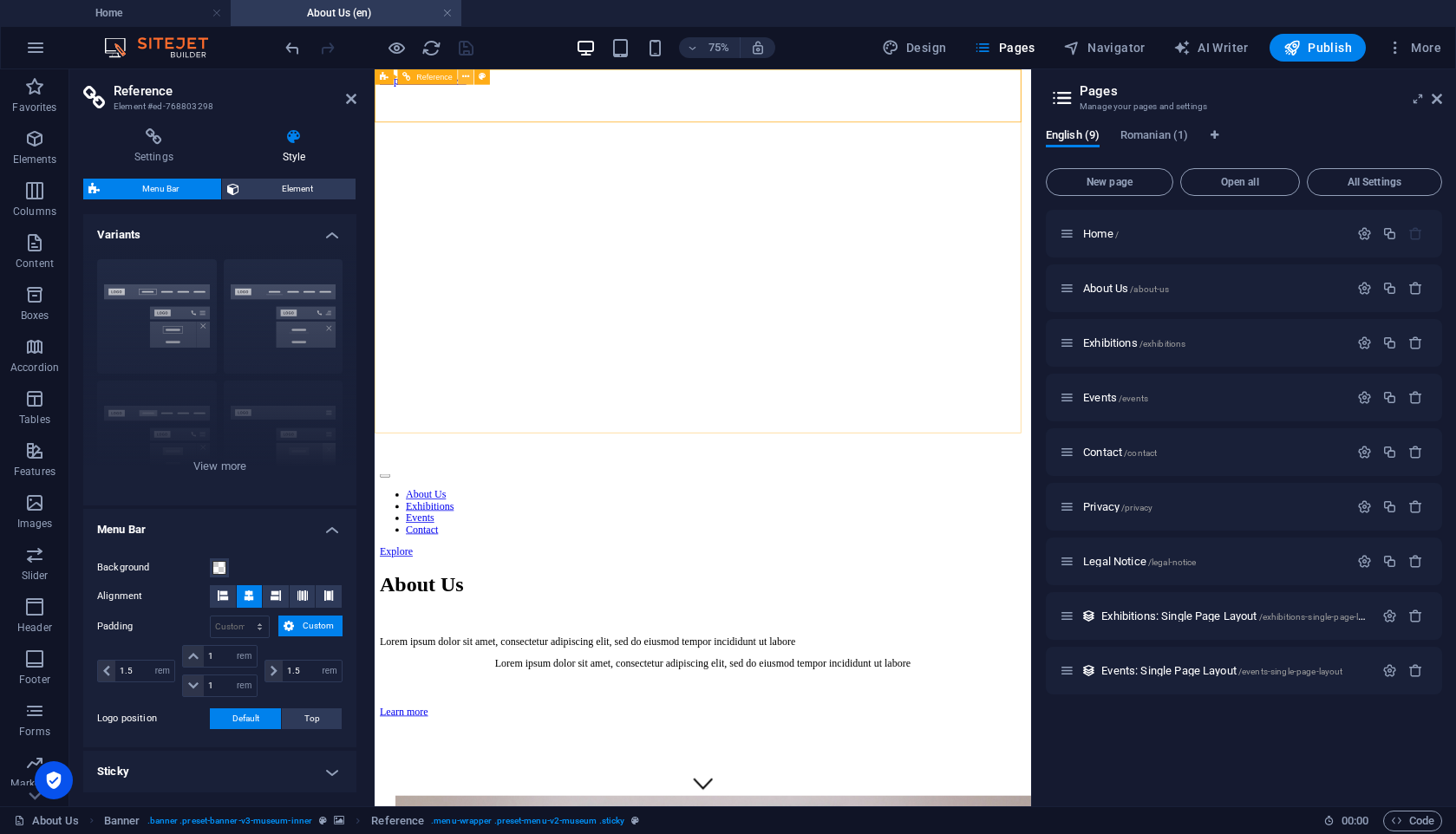 click at bounding box center [466, 77] 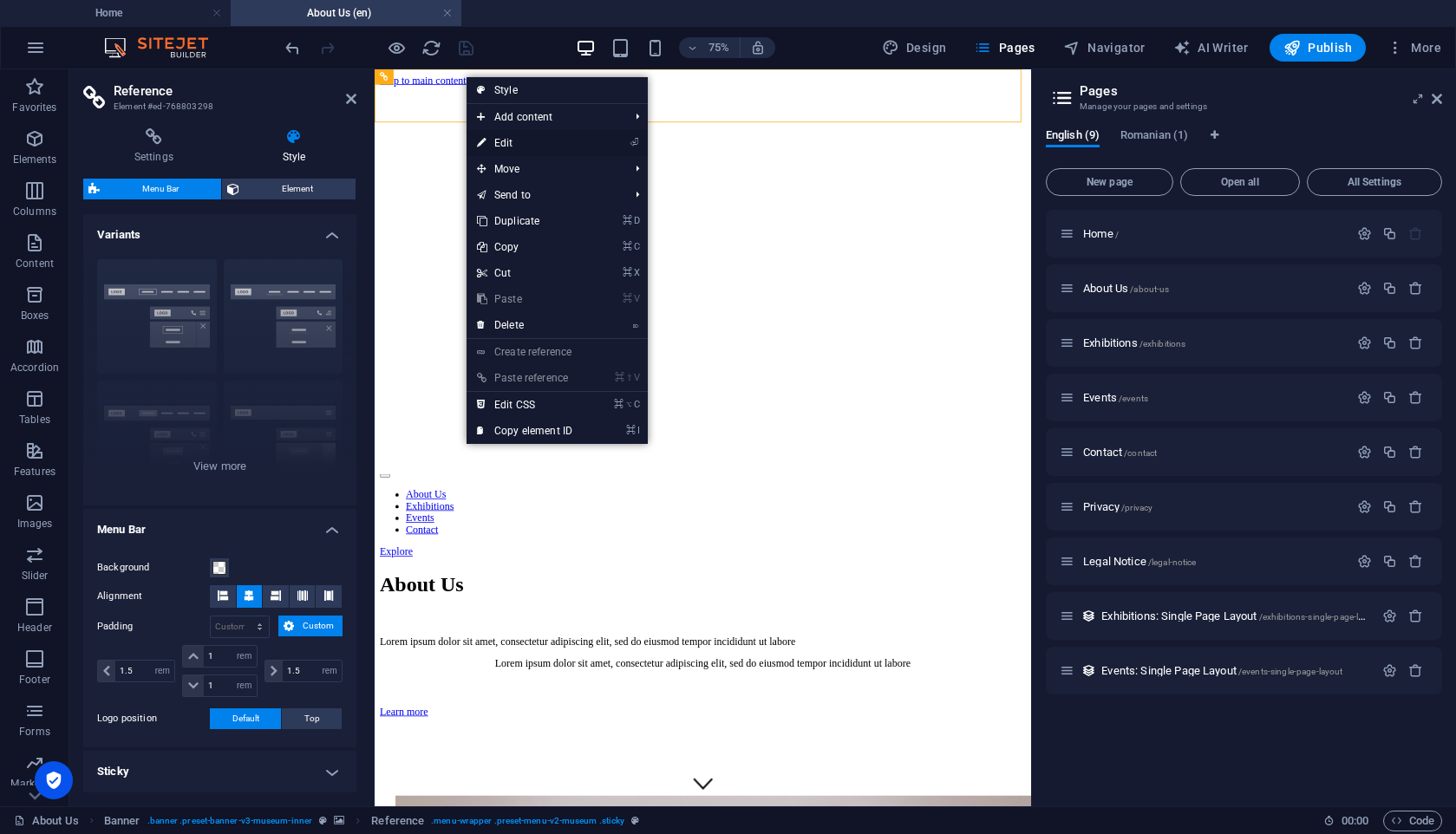 click on "⏎  Edit" at bounding box center [525, 143] 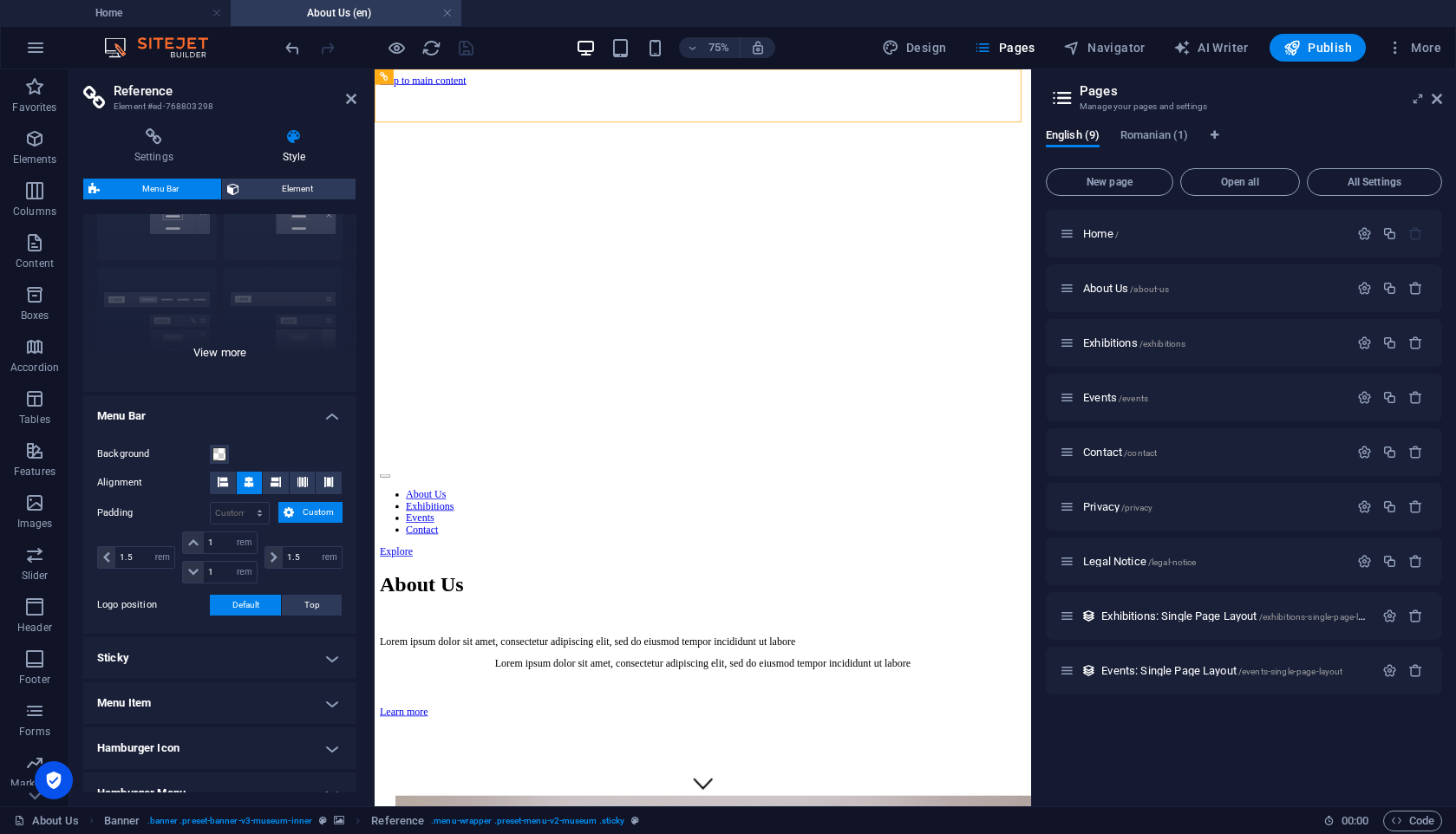 scroll, scrollTop: 122, scrollLeft: 0, axis: vertical 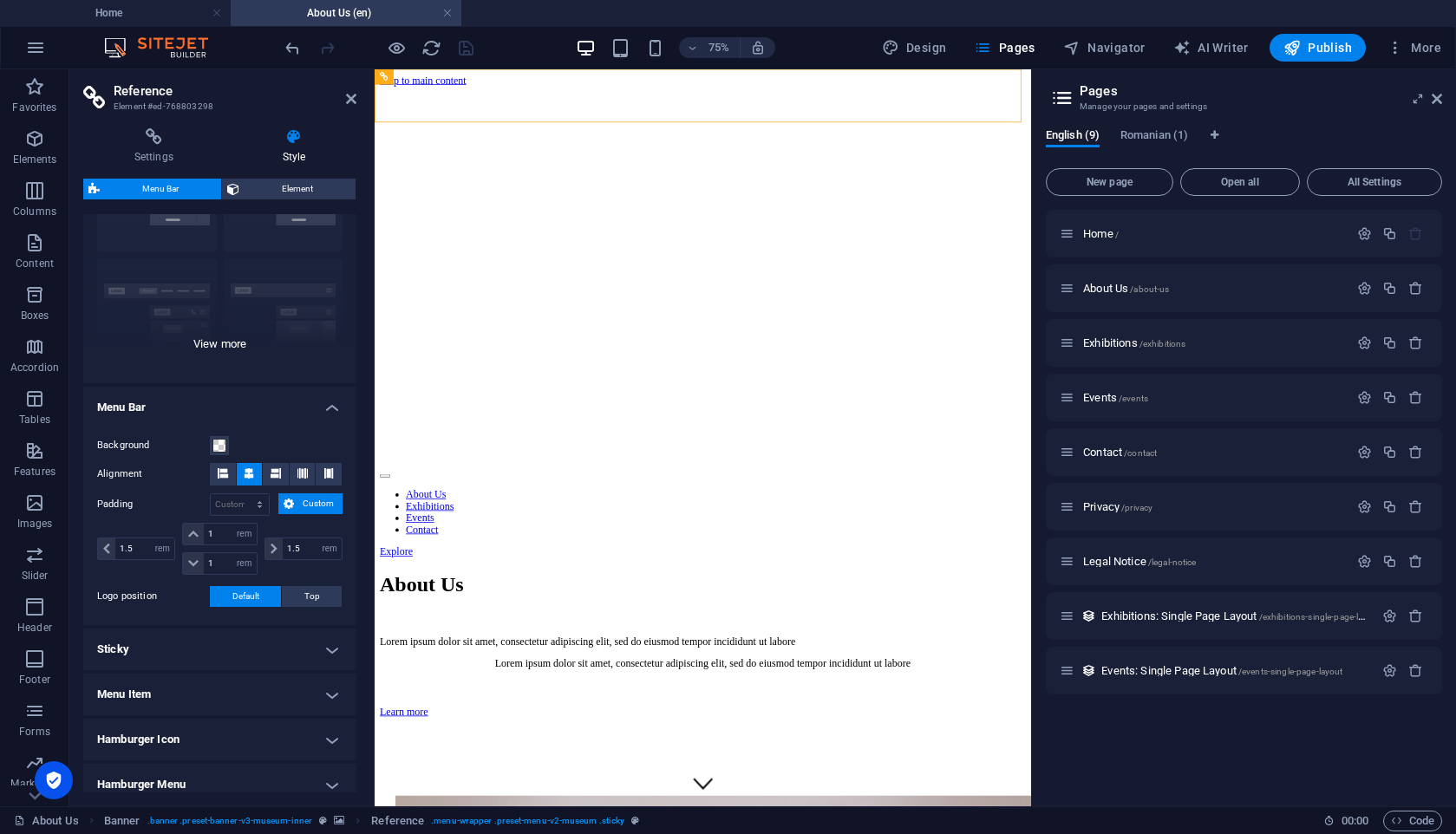 click on "Border Centered Default Fixed Loki Trigger Wide XXL" at bounding box center [219, 253] 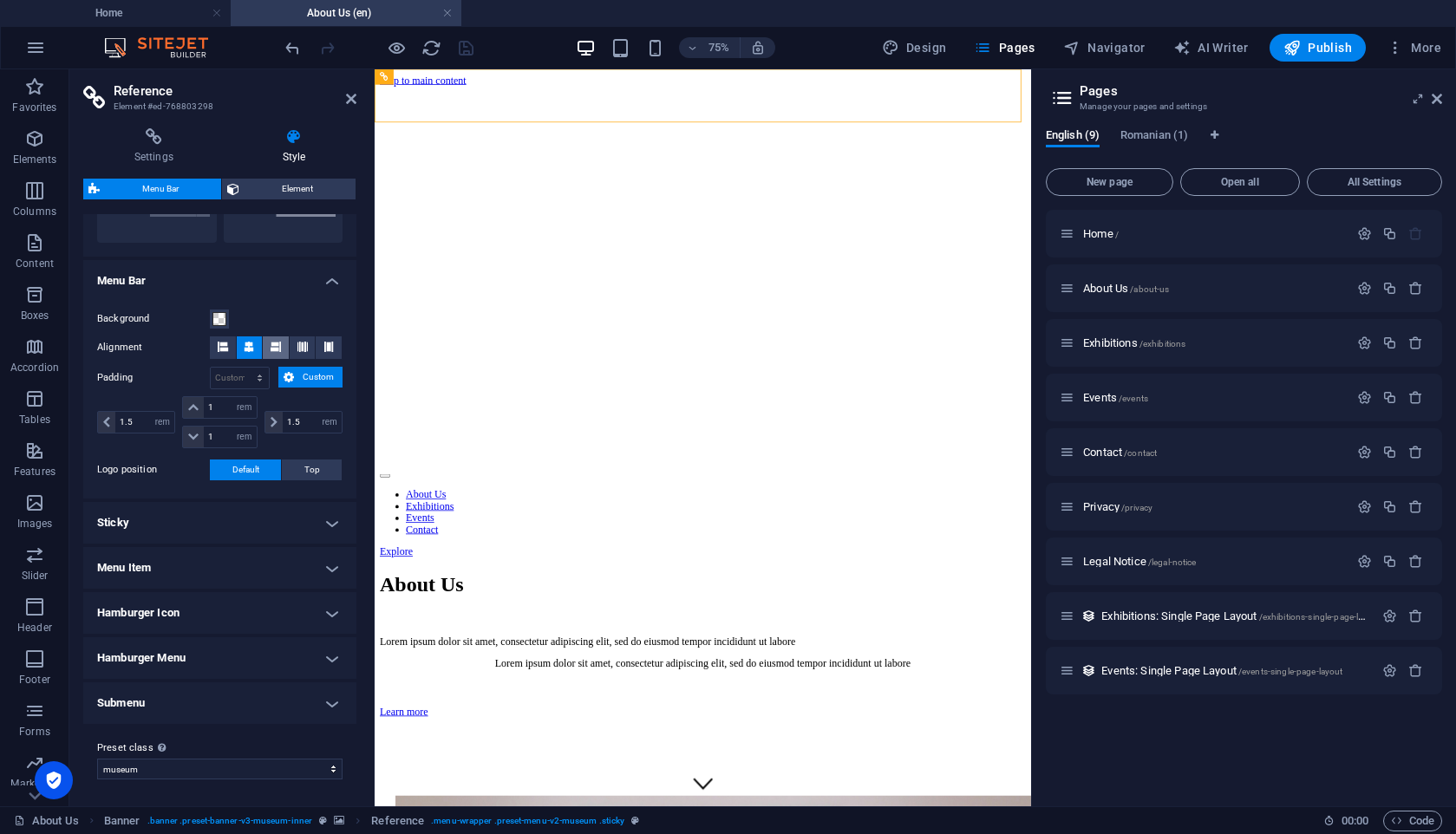 scroll, scrollTop: 496, scrollLeft: 0, axis: vertical 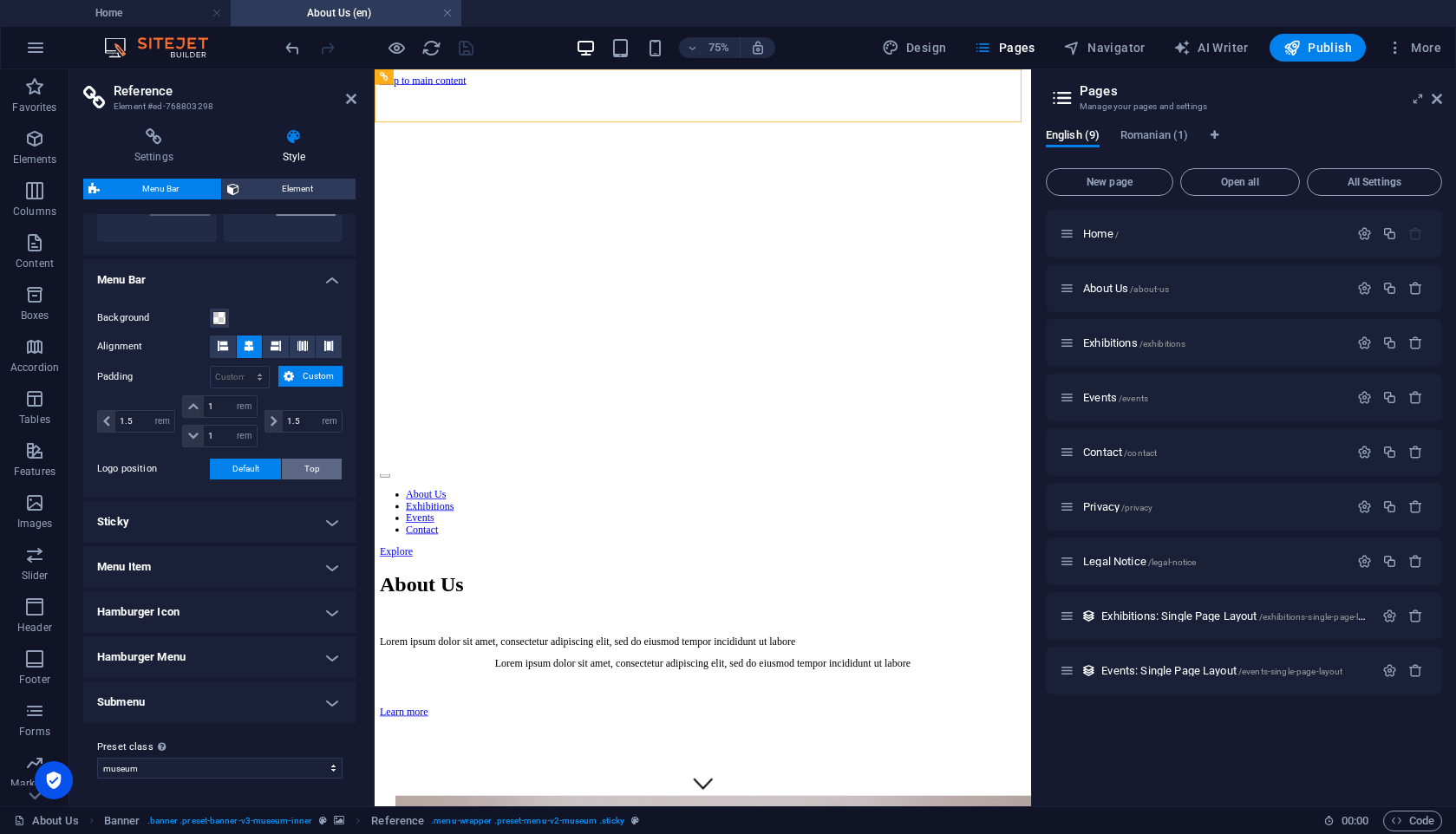 click on "Top" at bounding box center (311, 469) 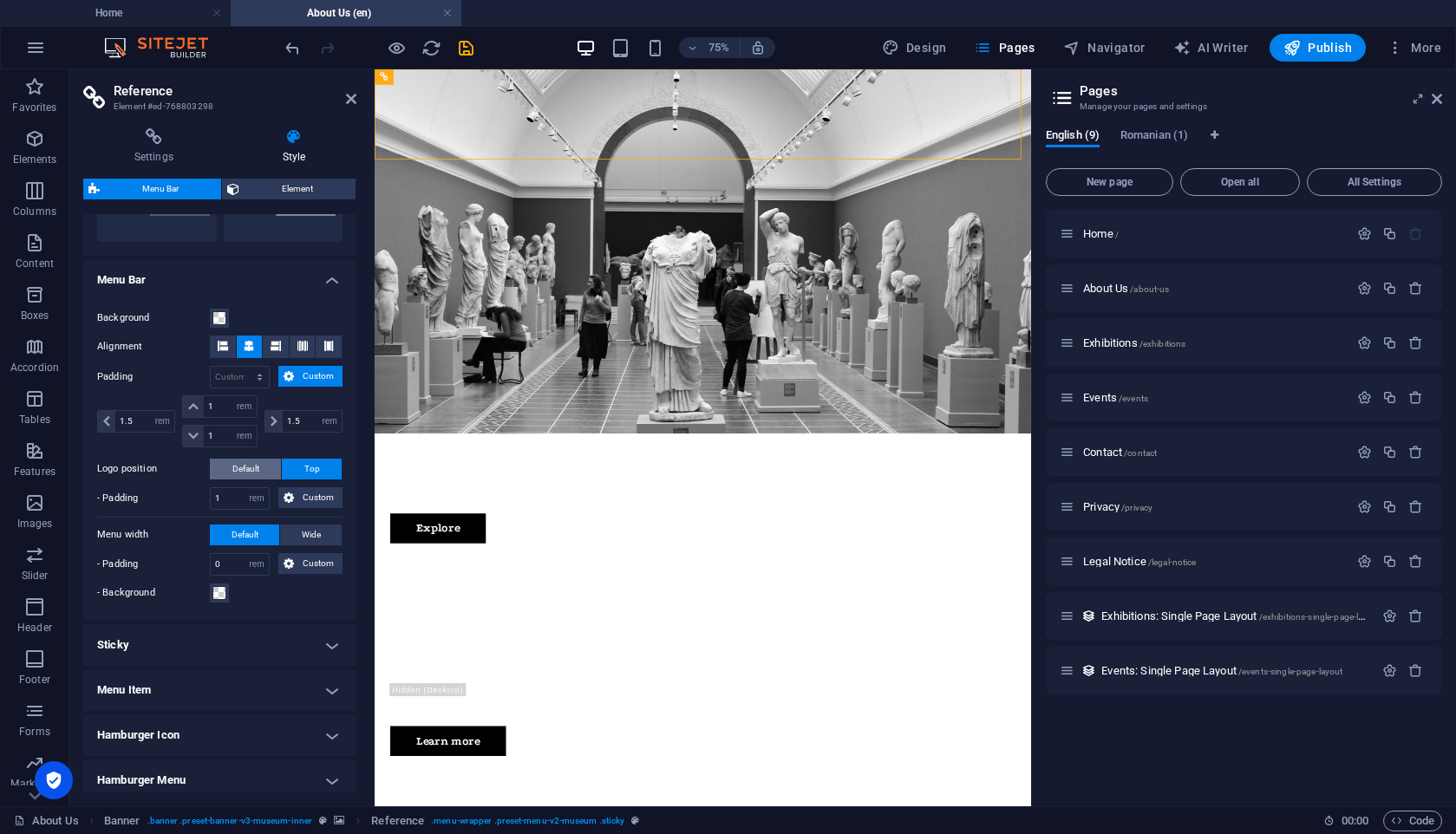click on "Default" at bounding box center [245, 469] 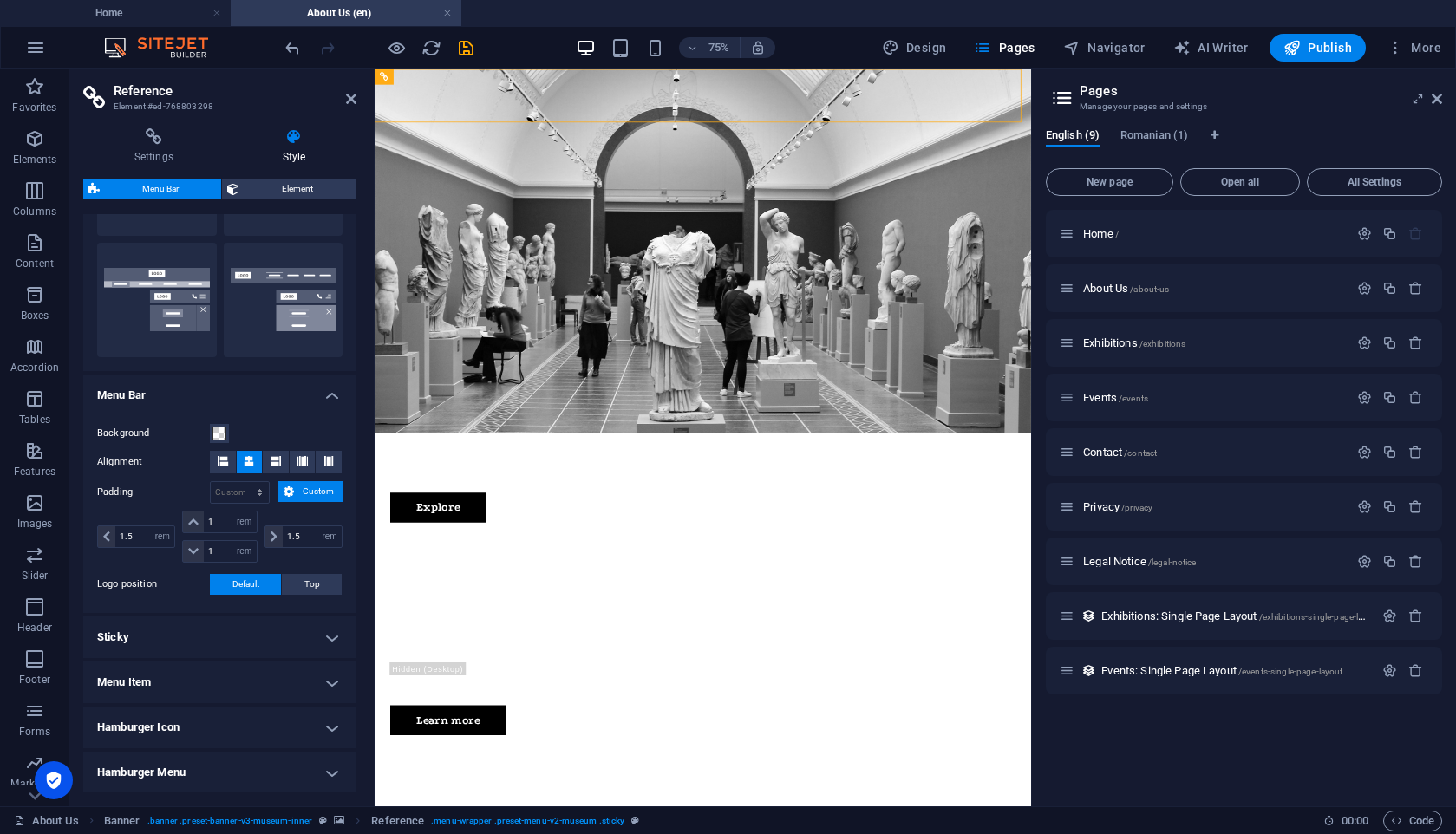 click on "Menu Bar" at bounding box center (219, 390) 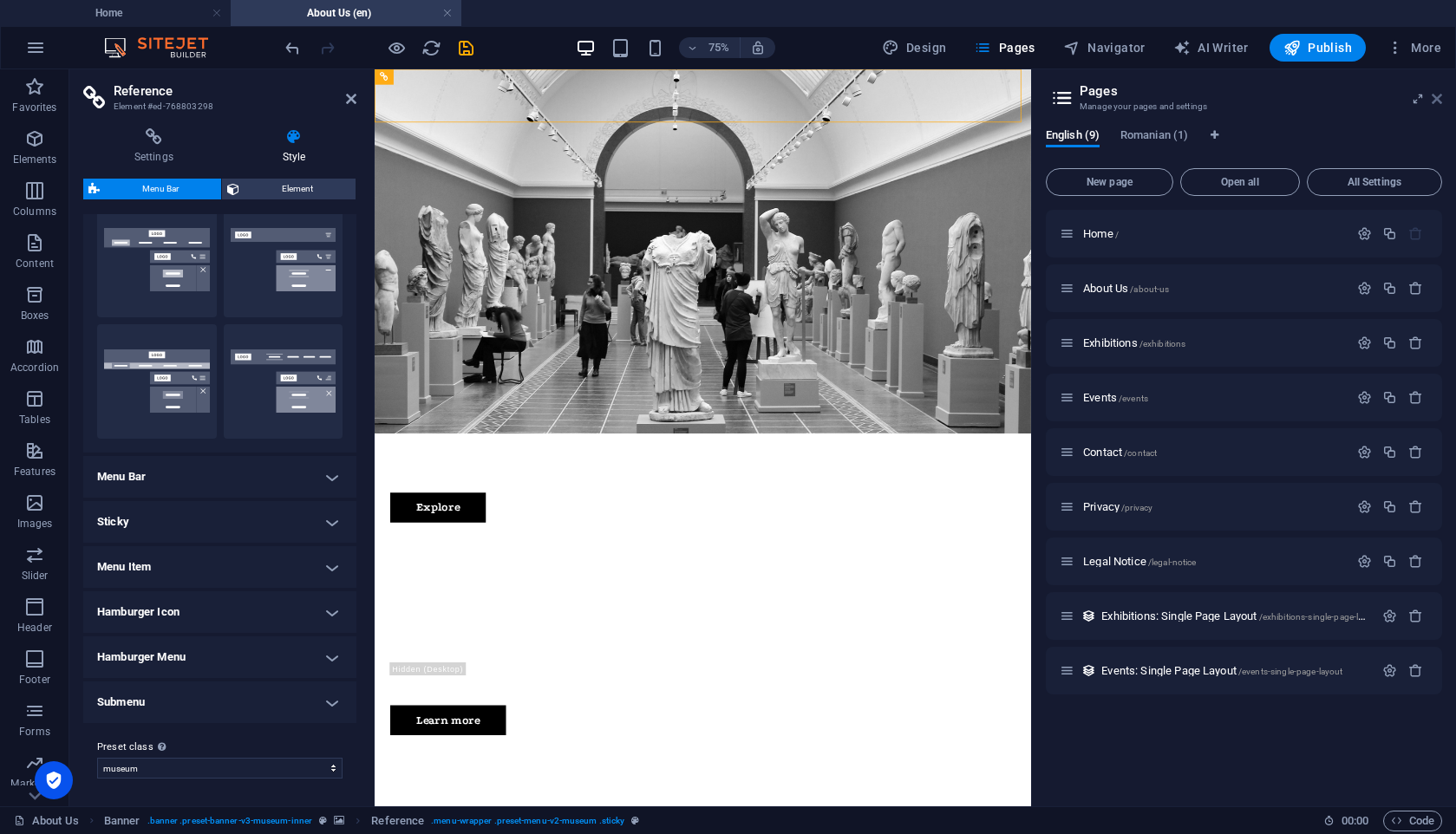 click at bounding box center (1437, 99) 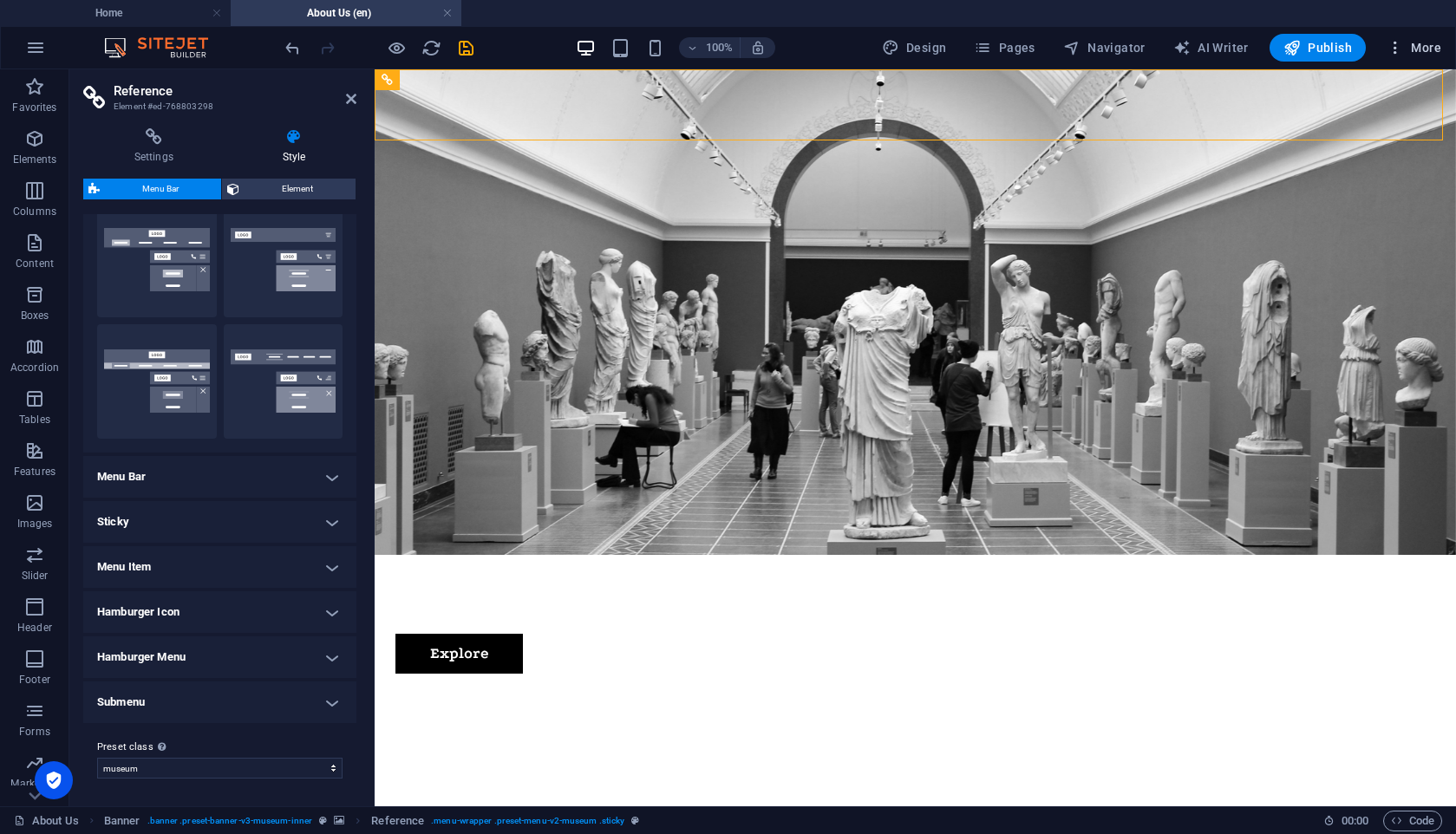 click on "More" at bounding box center [1414, 48] 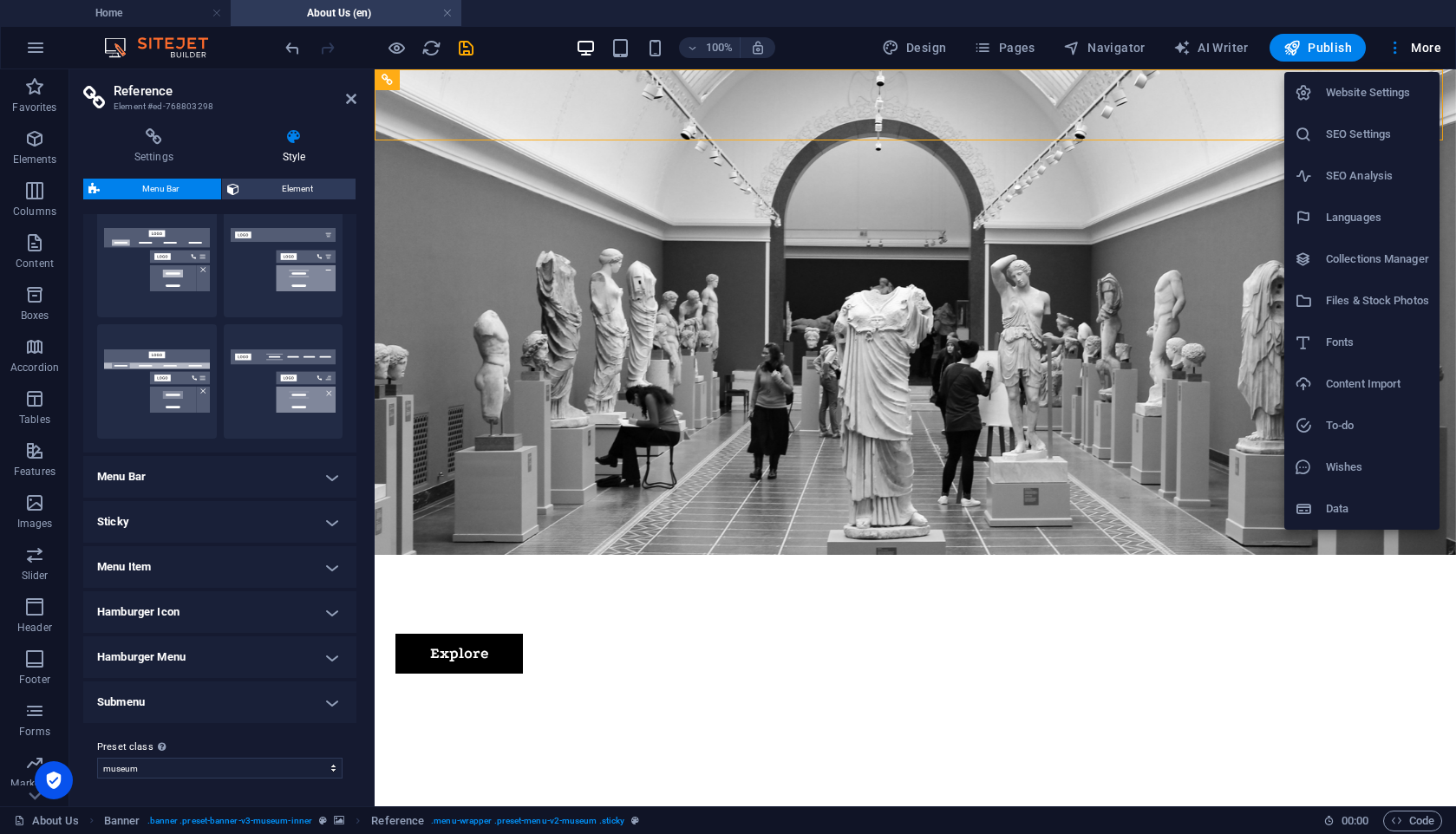 click at bounding box center (728, 417) 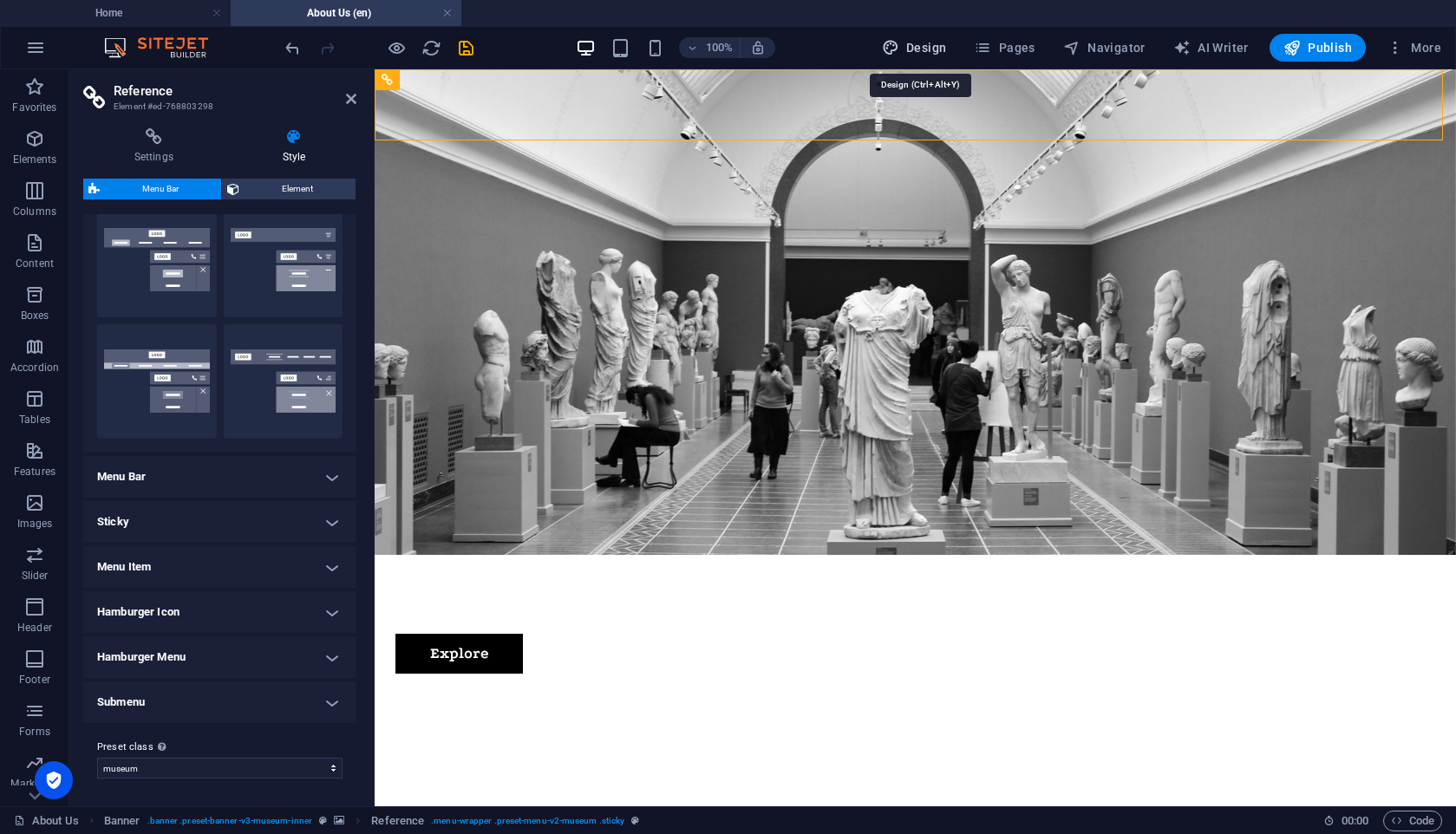 click on "Design" at bounding box center [914, 48] 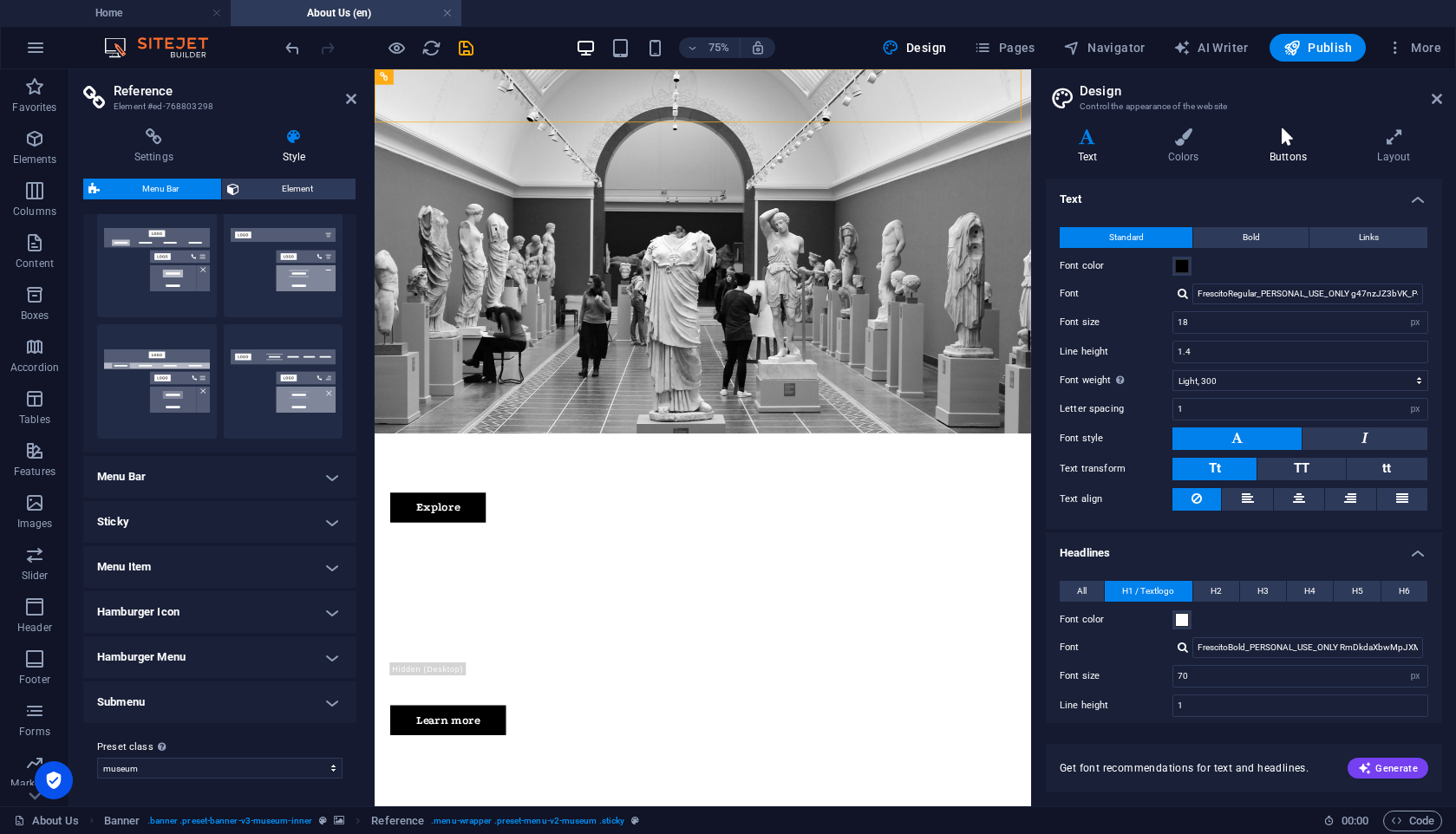 click at bounding box center [1288, 137] 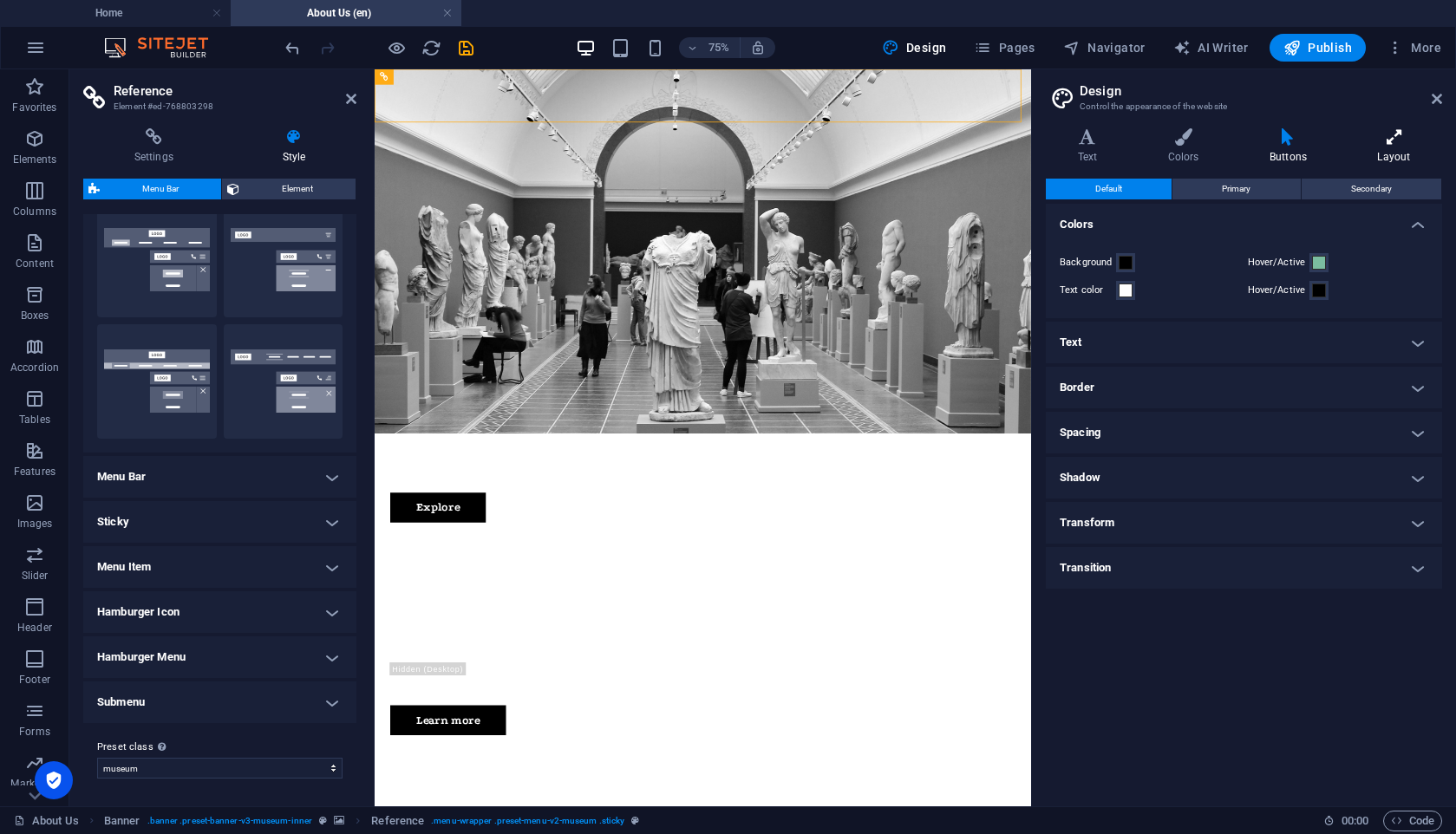click on "Layout" at bounding box center (1394, 147) 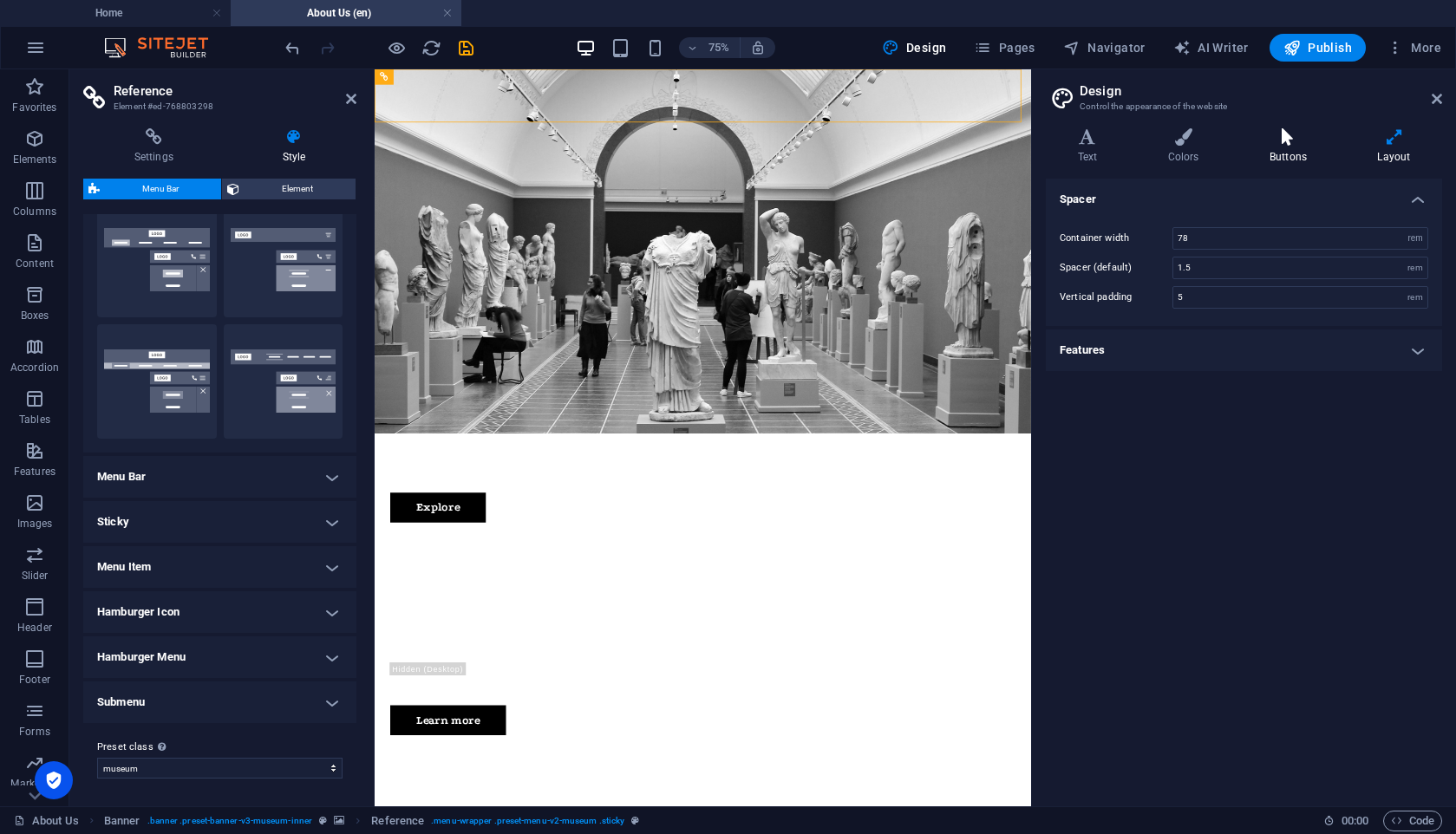 click on "Buttons" at bounding box center (1291, 147) 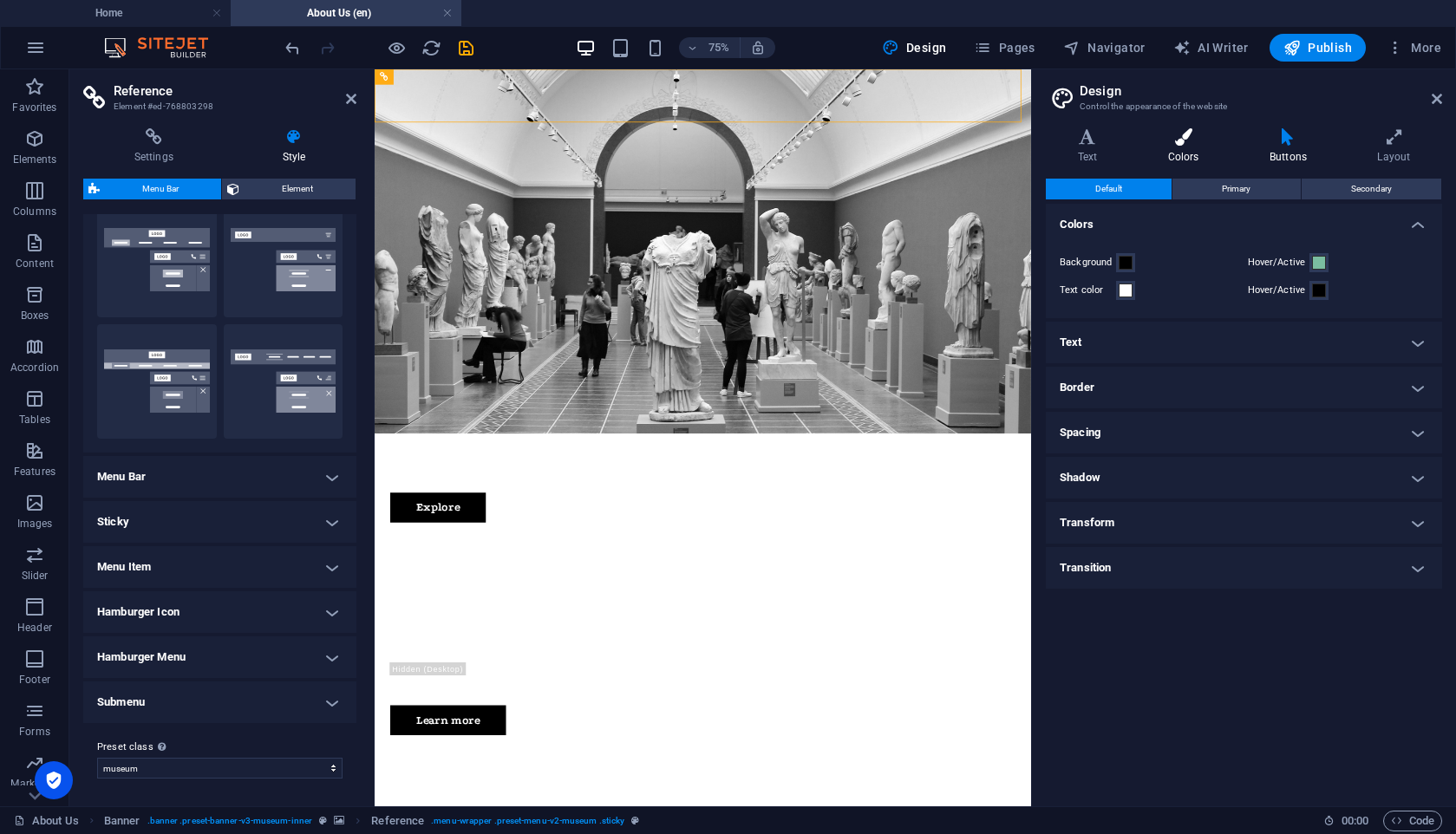 click at bounding box center (1183, 137) 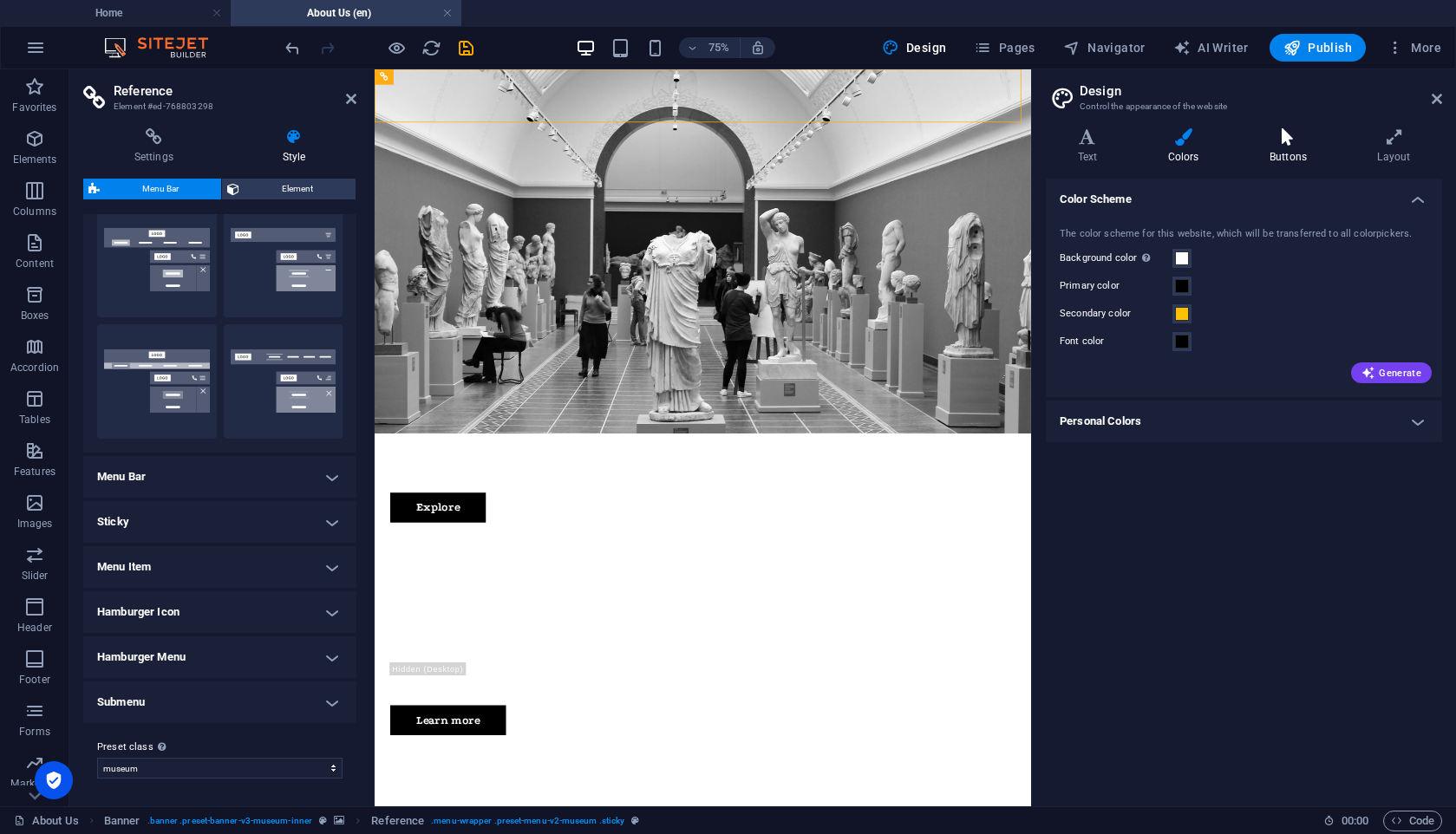 click at bounding box center (1288, 137) 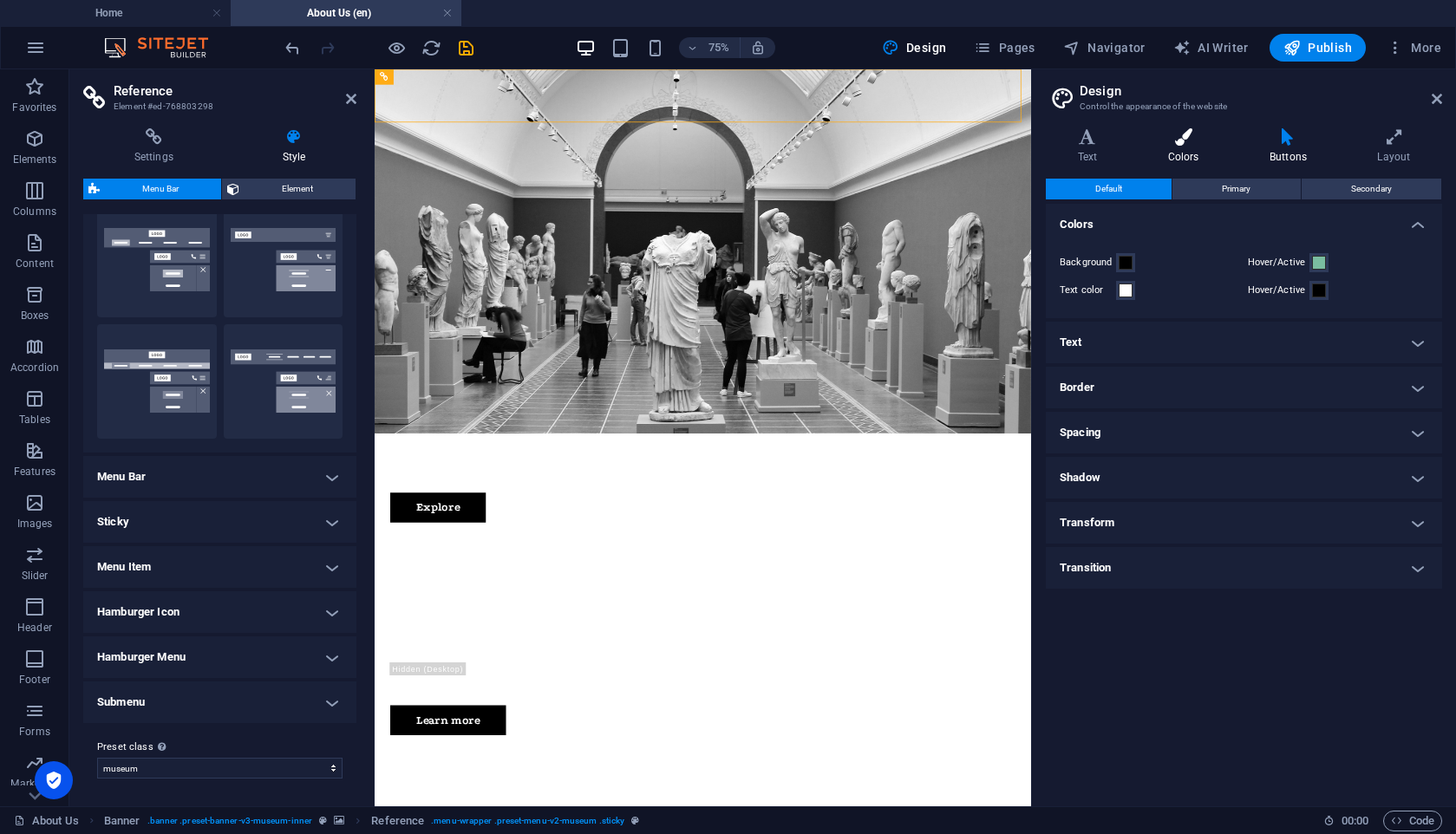 click at bounding box center (1183, 137) 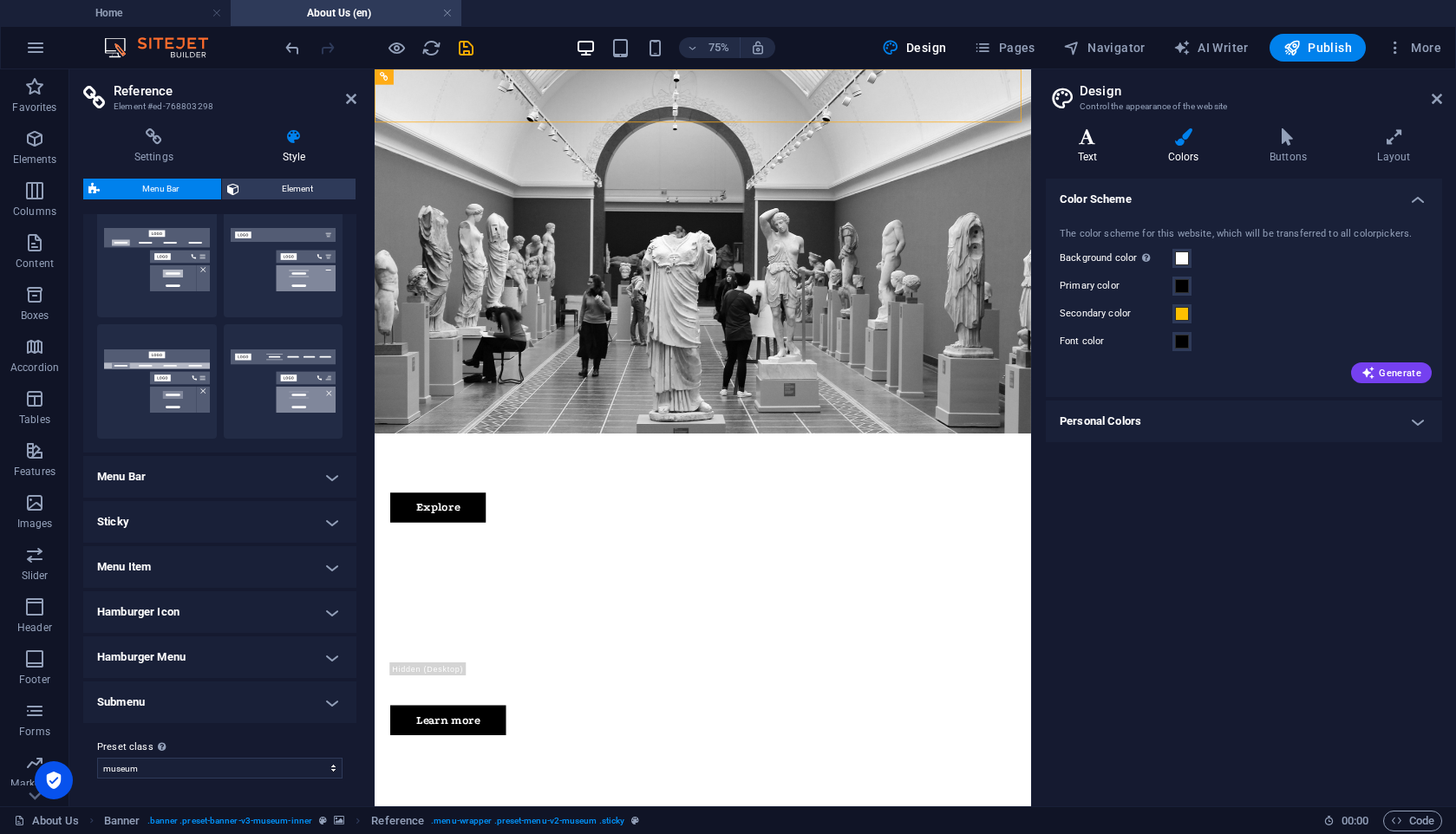 click on "Text" at bounding box center [1091, 147] 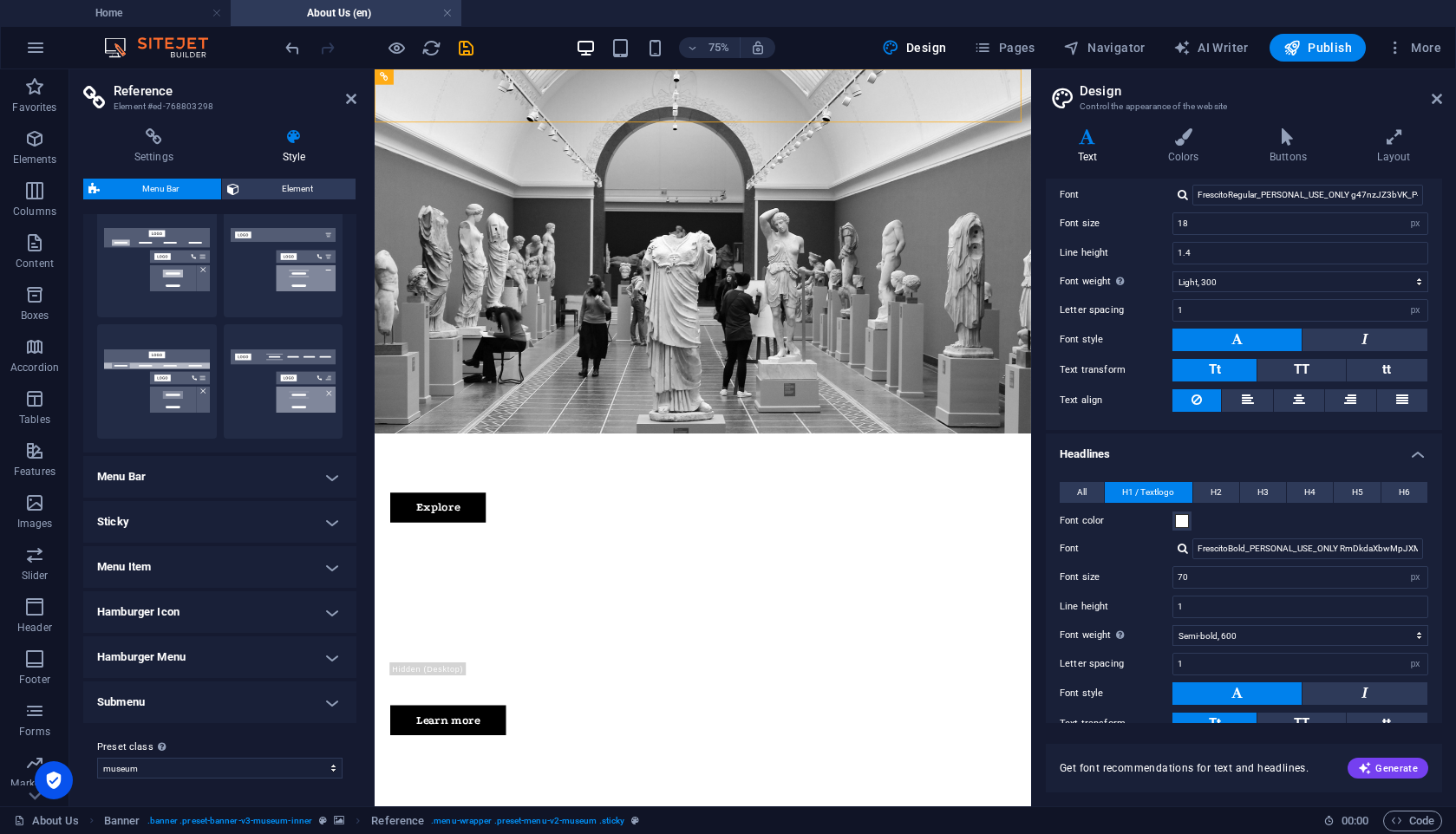 scroll, scrollTop: 0, scrollLeft: 0, axis: both 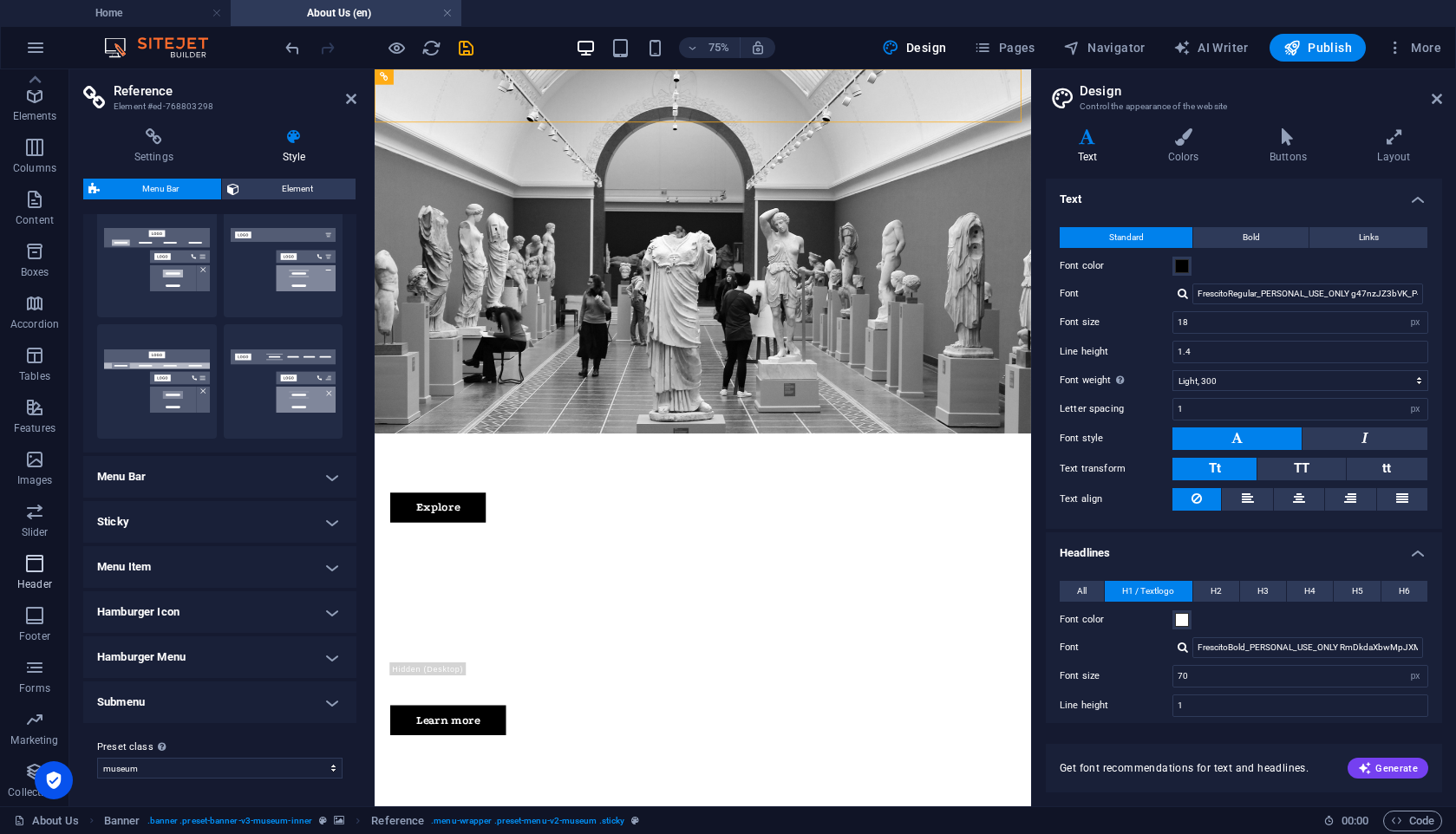 click at bounding box center (35, 564) 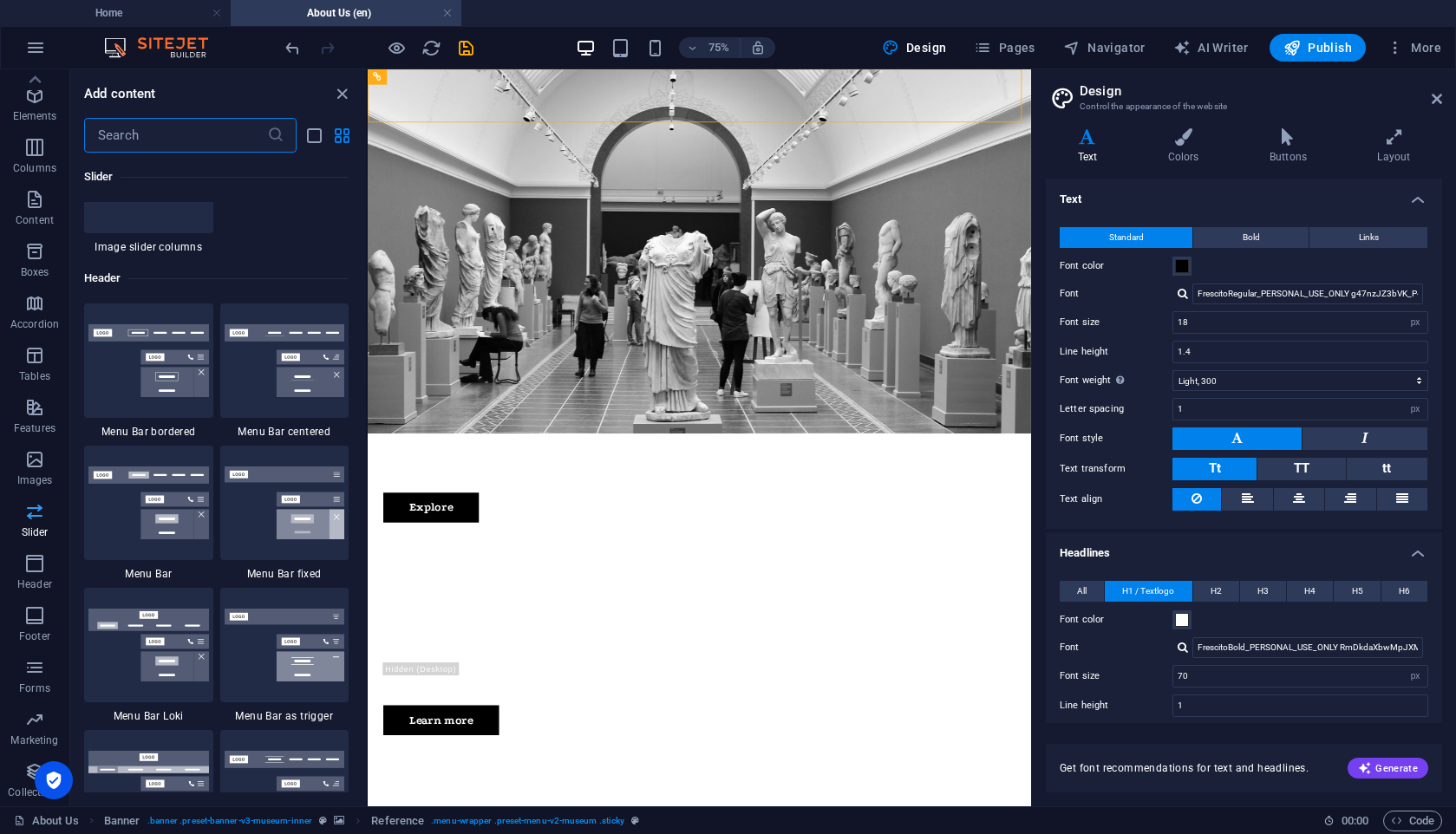 scroll, scrollTop: 9919, scrollLeft: 0, axis: vertical 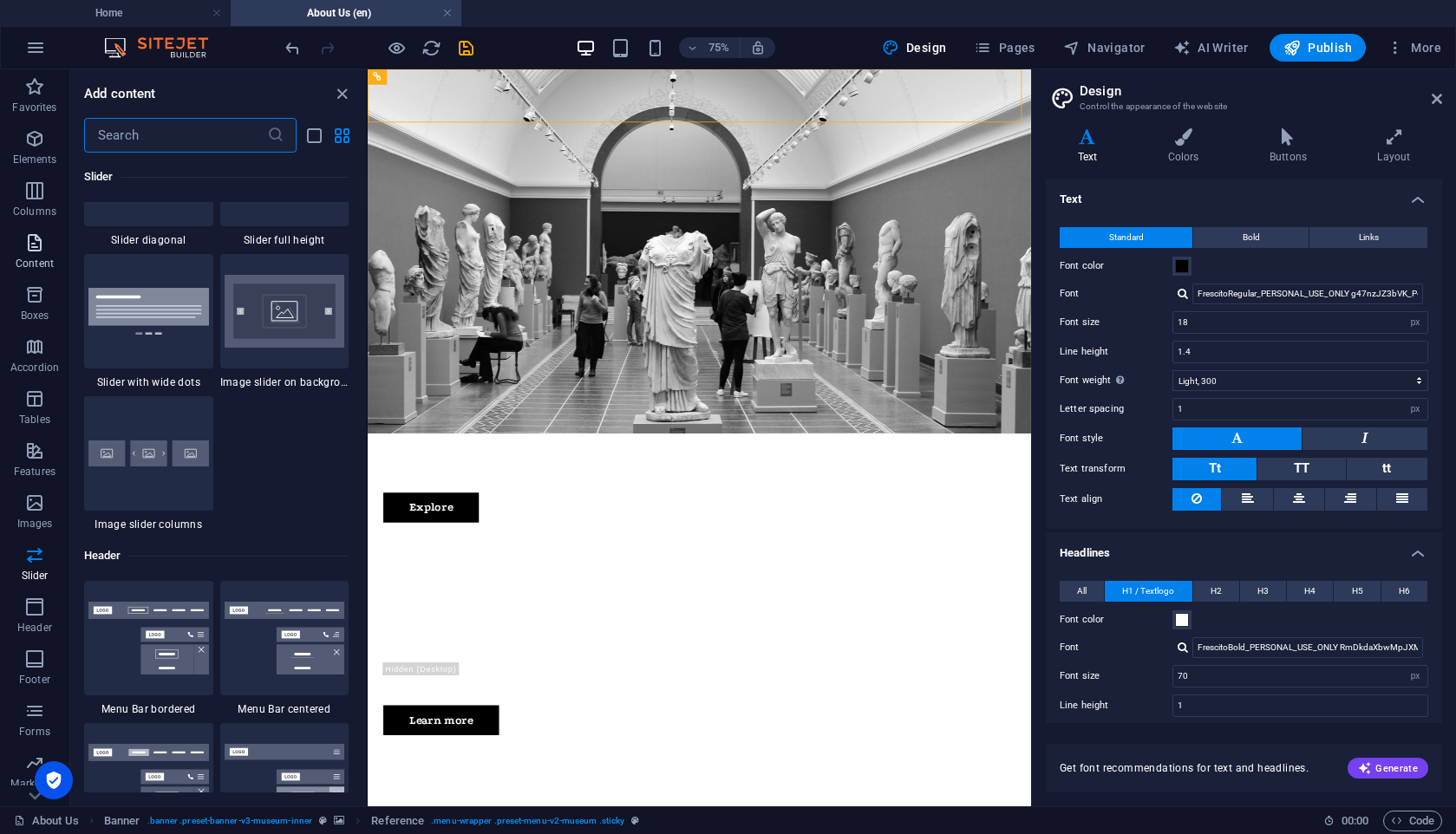 click at bounding box center [35, 243] 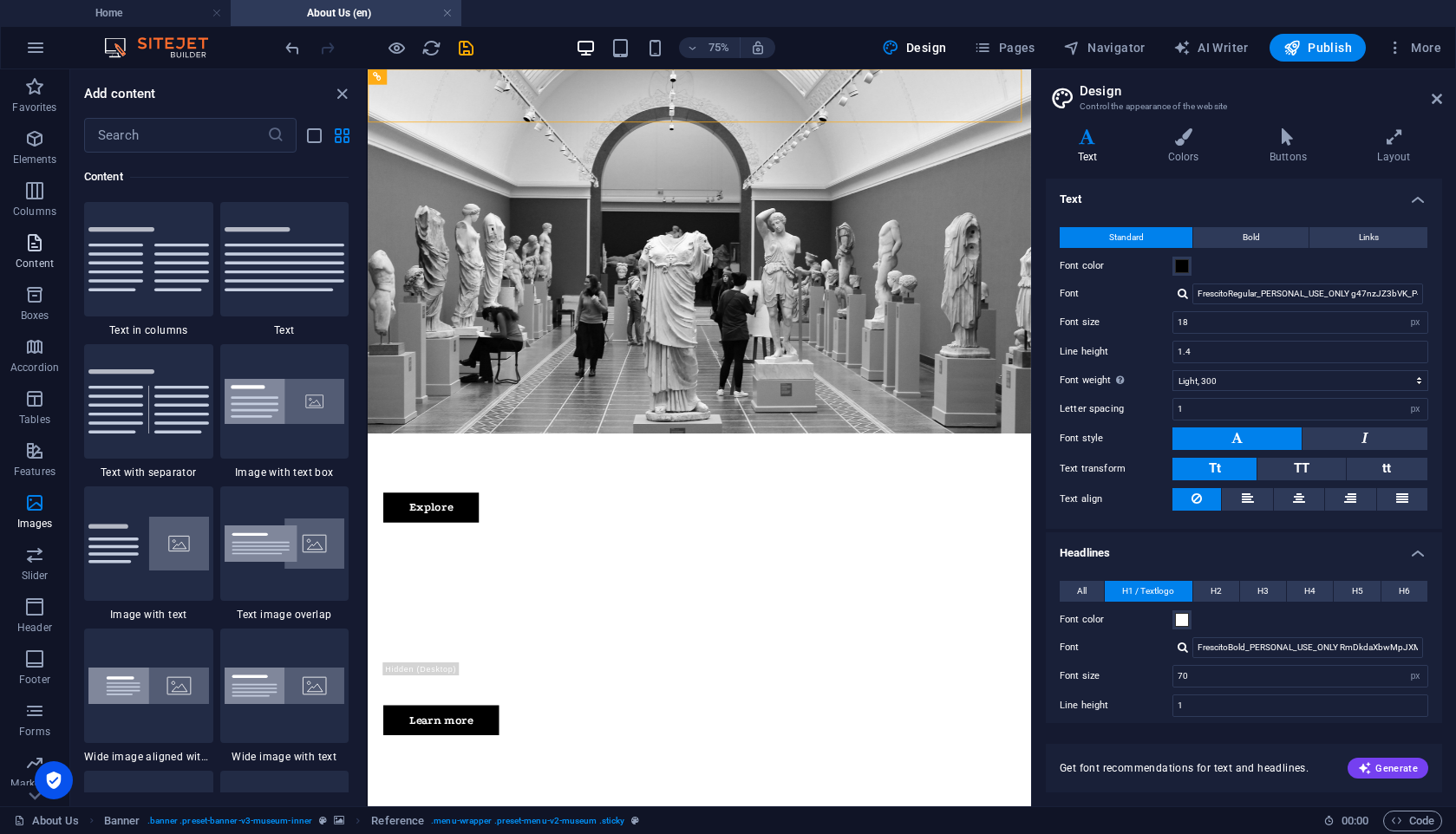 scroll, scrollTop: 3033, scrollLeft: 0, axis: vertical 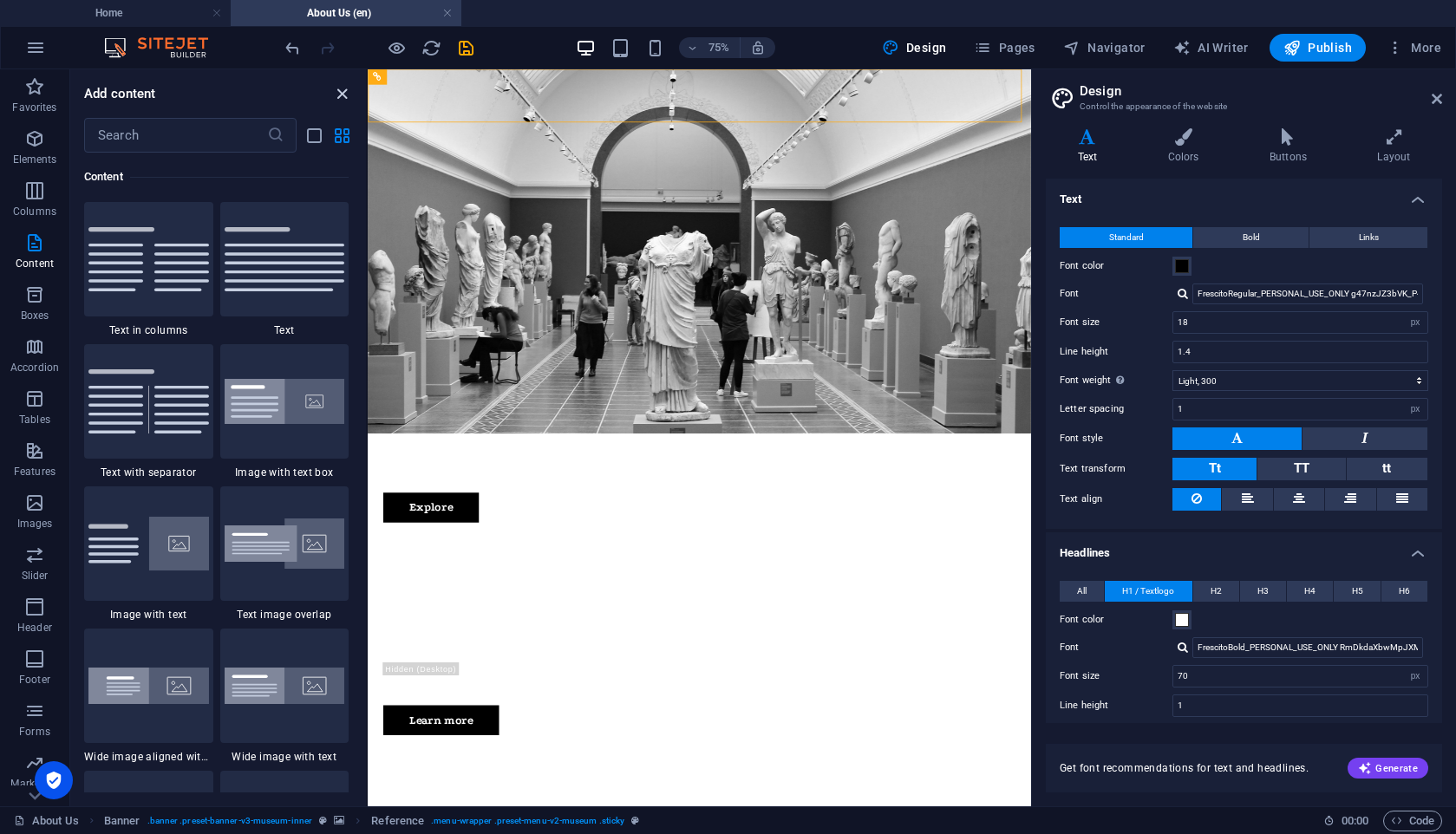click at bounding box center (342, 94) 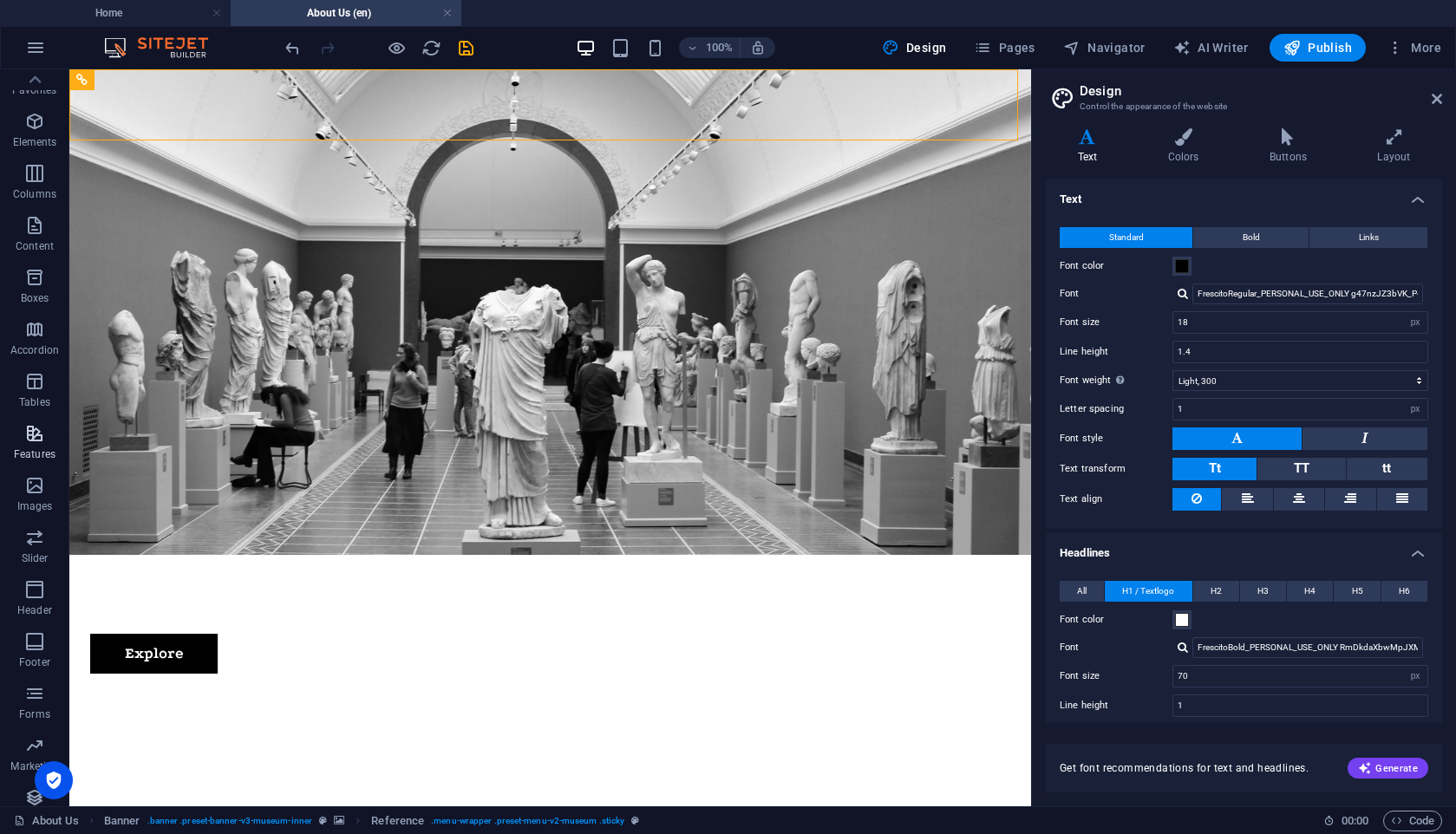 scroll, scrollTop: 0, scrollLeft: 0, axis: both 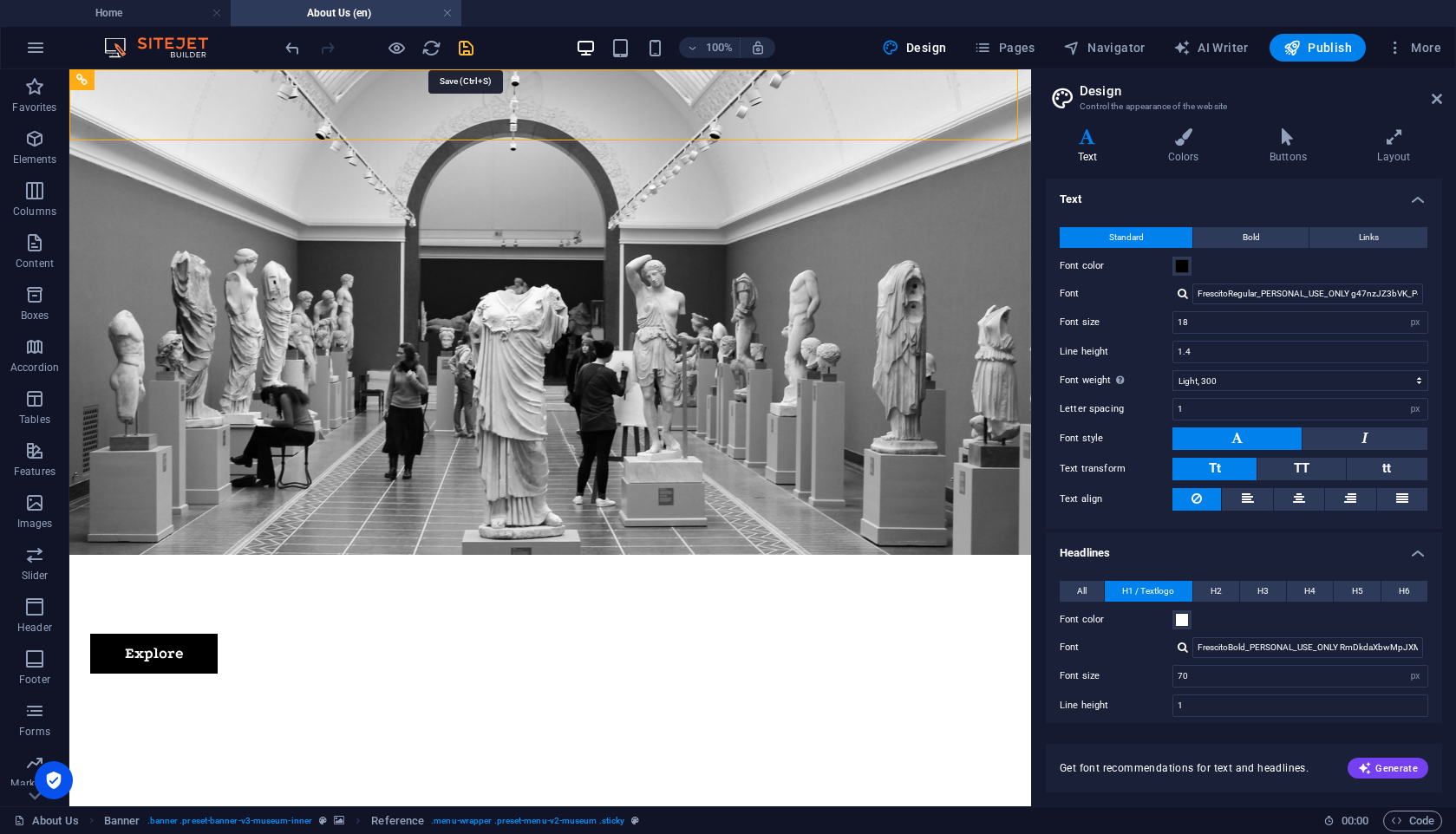 click at bounding box center [466, 48] 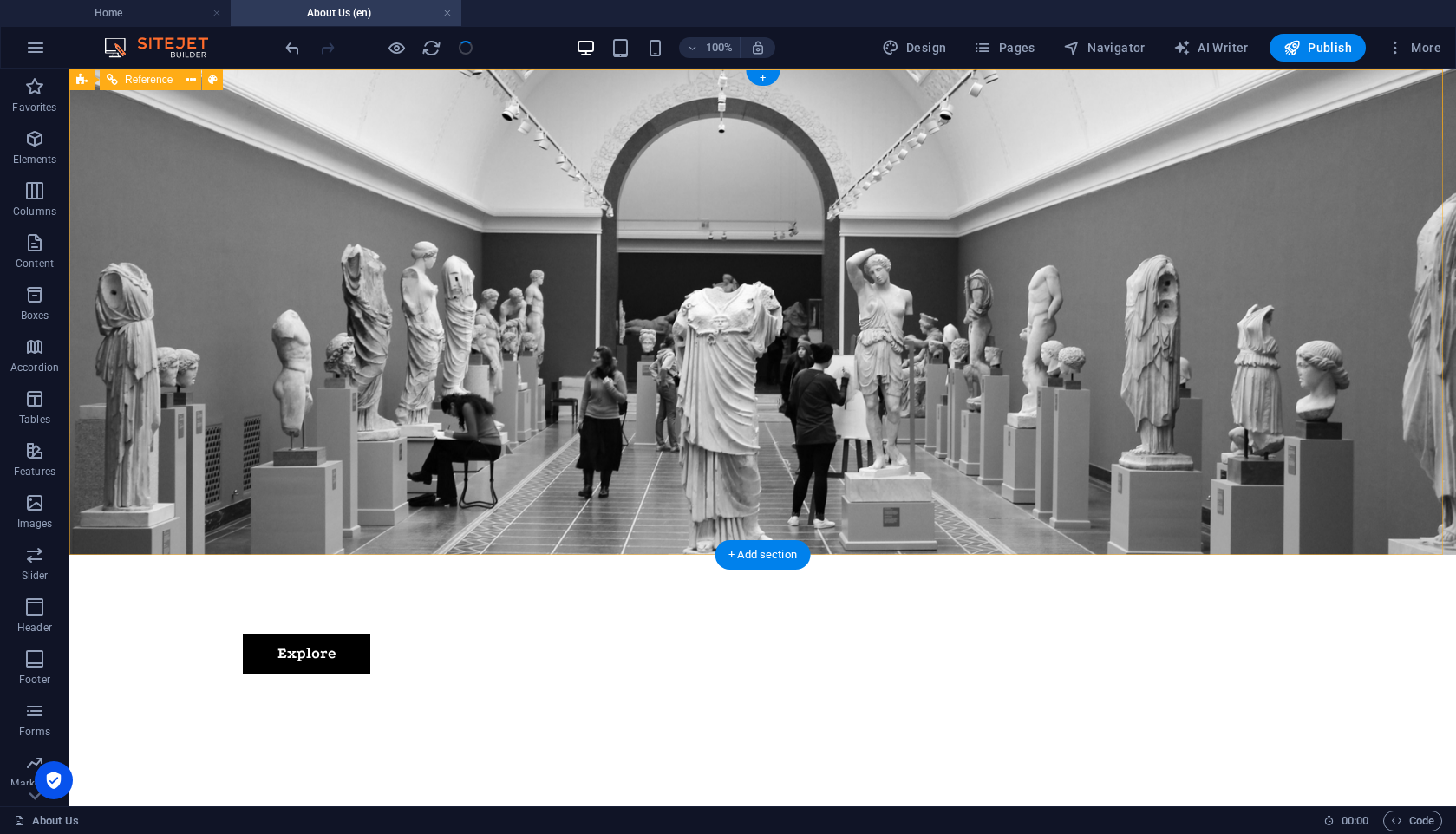 click on "About Us Exhibitions Events Contact Explore" at bounding box center [762, 621] 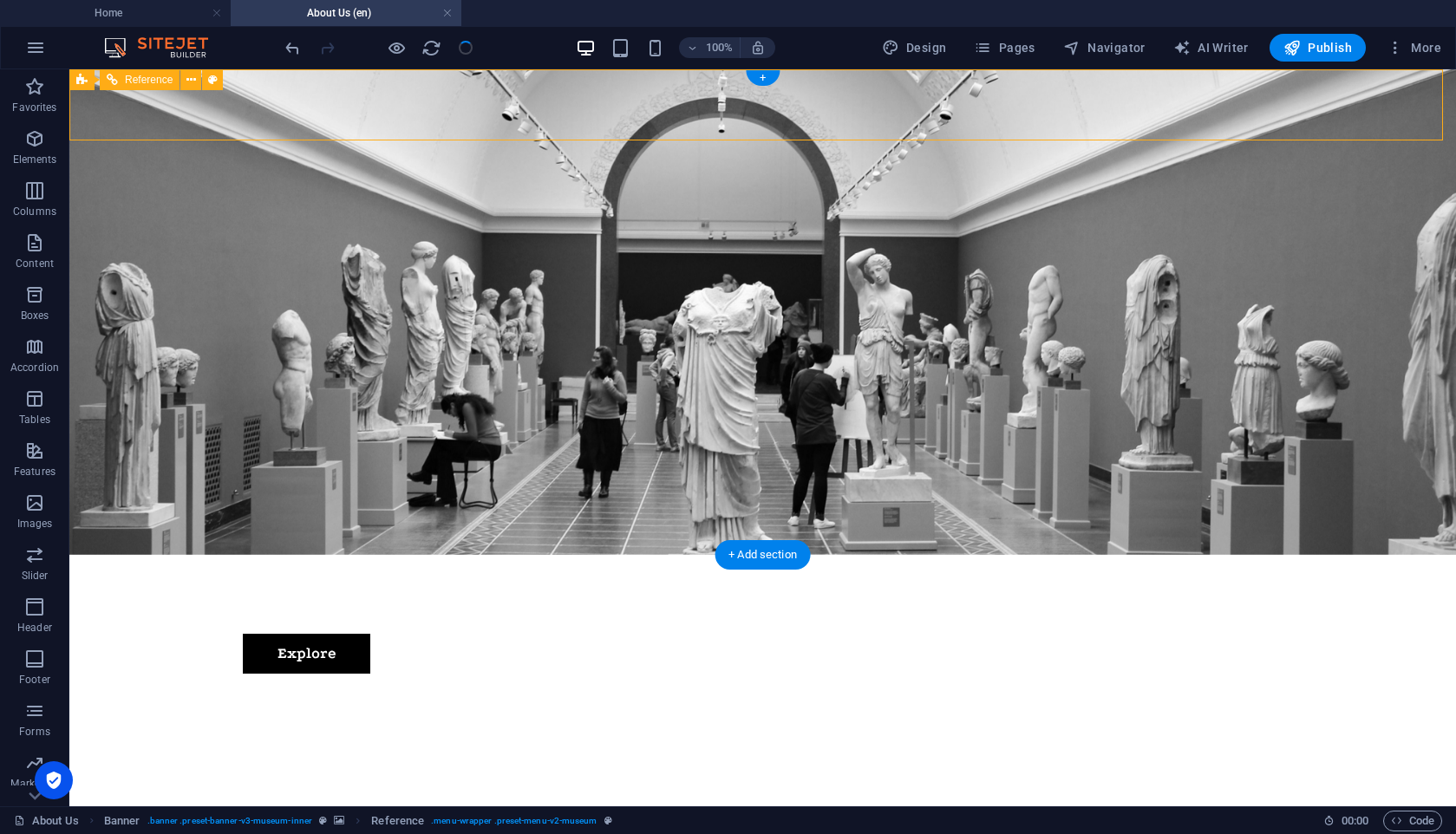 click on "About Us Exhibitions Events Contact Explore" at bounding box center [762, 621] 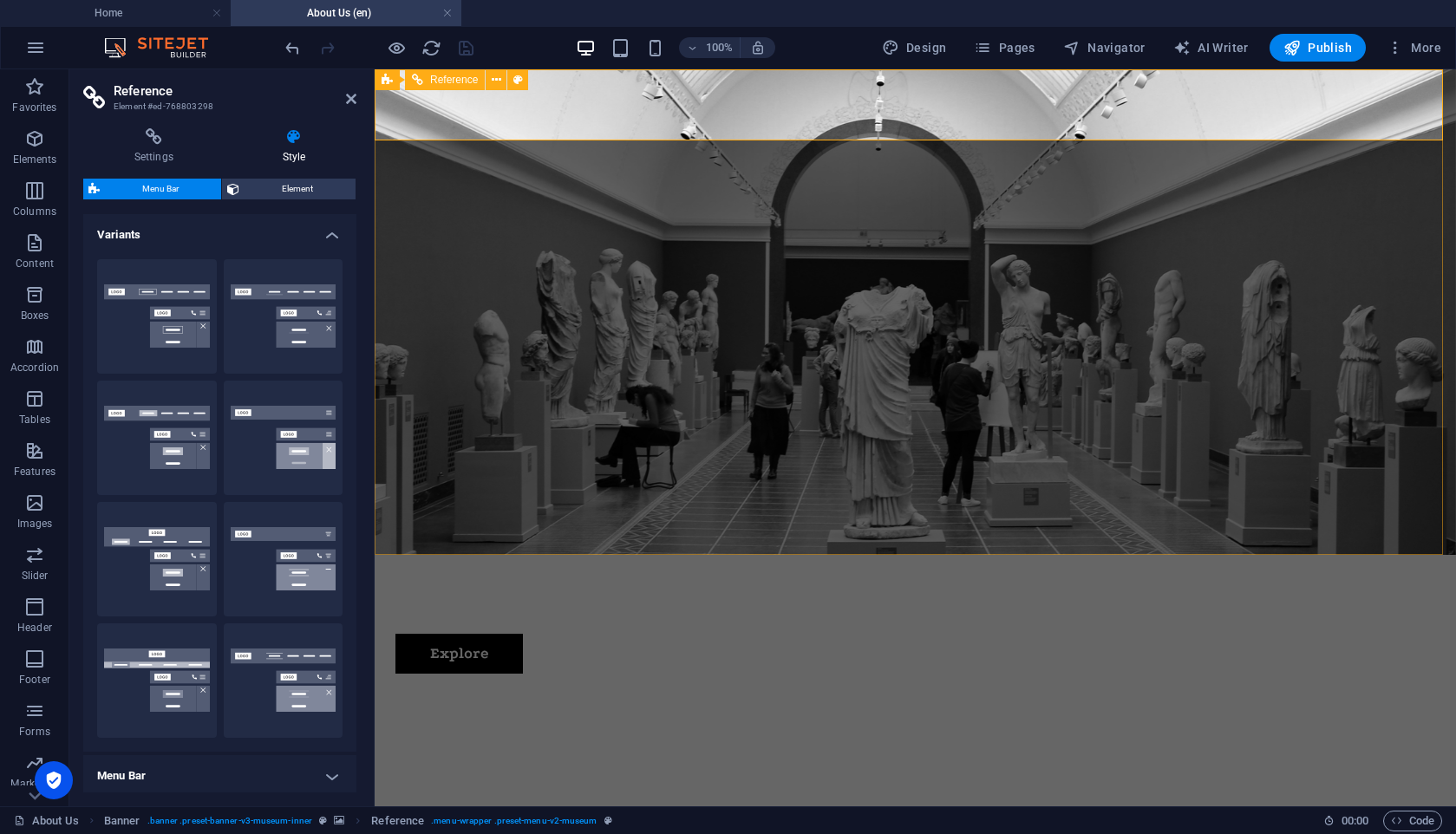 click at bounding box center [915, 579] 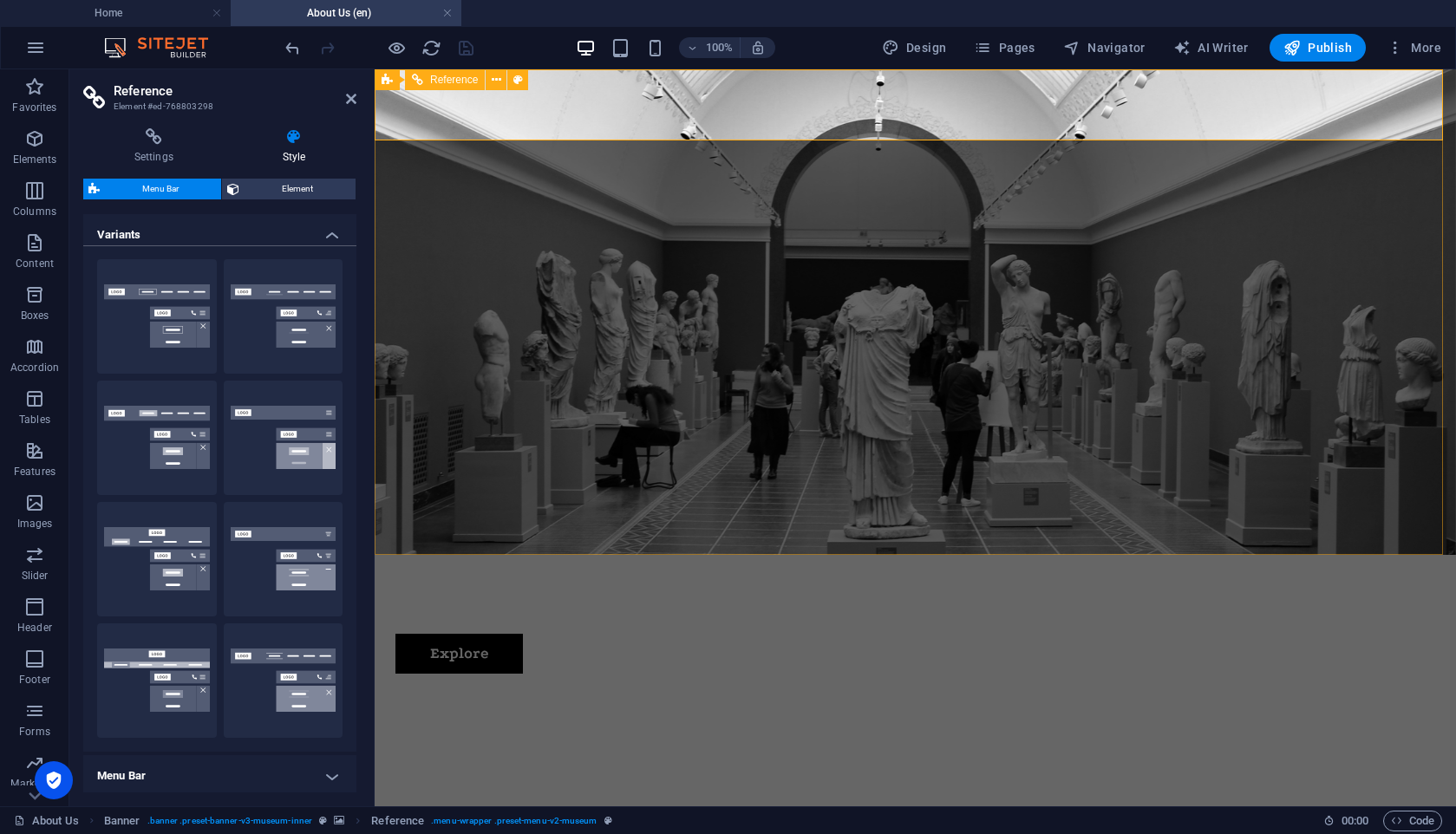 click at bounding box center (915, 579) 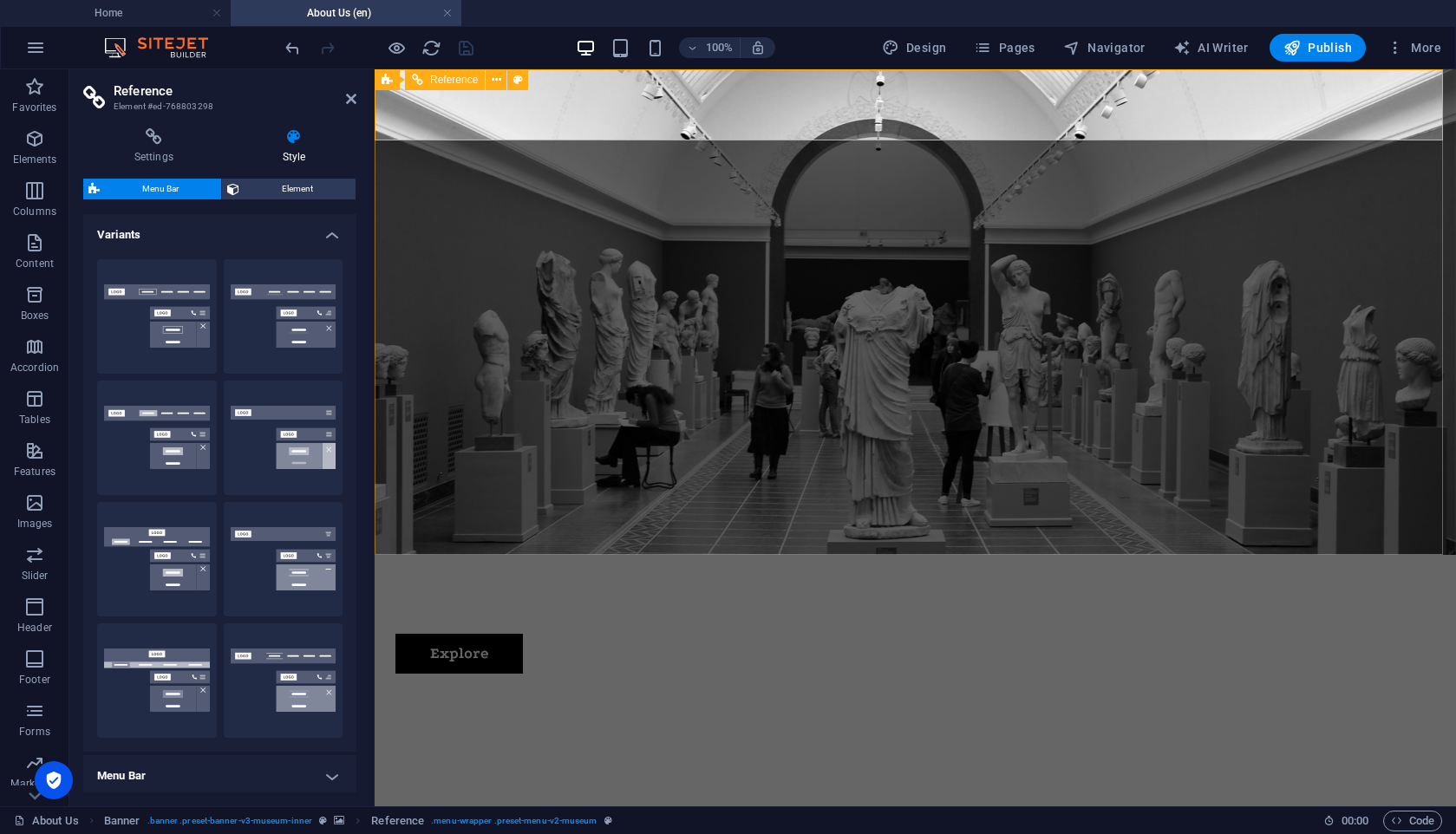 click at bounding box center [915, 579] 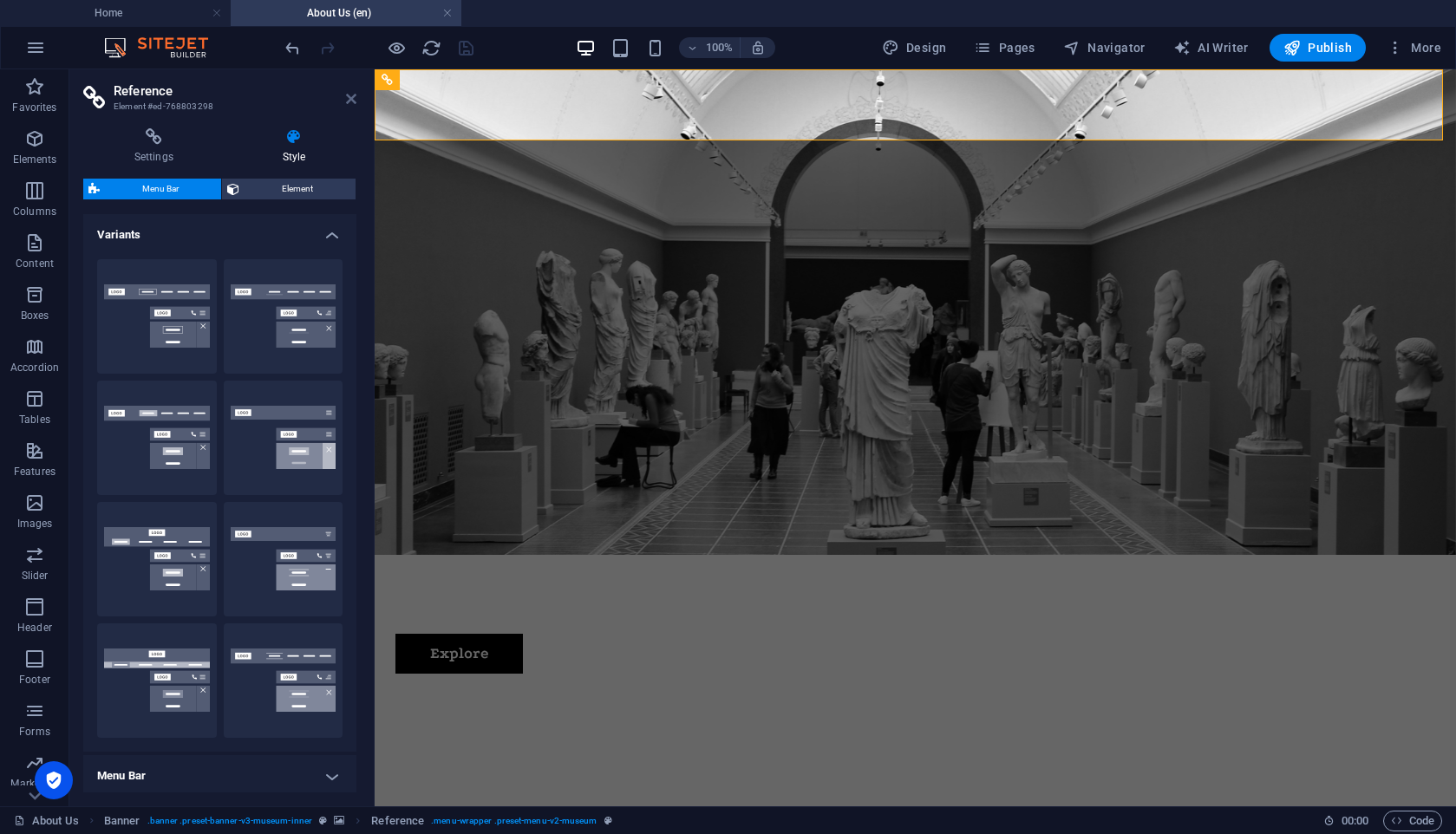 click at bounding box center [351, 99] 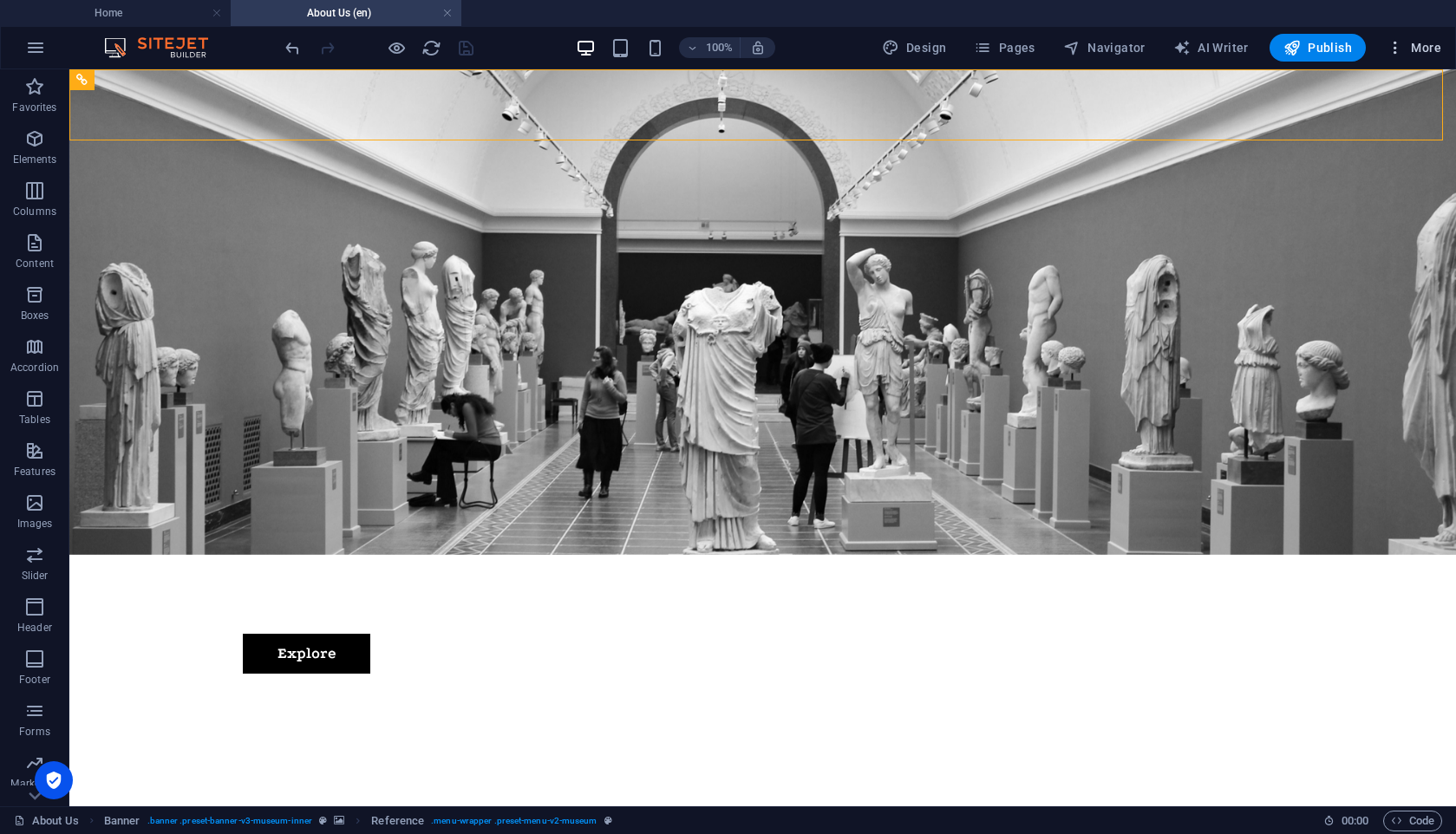 click at bounding box center [1395, 48] 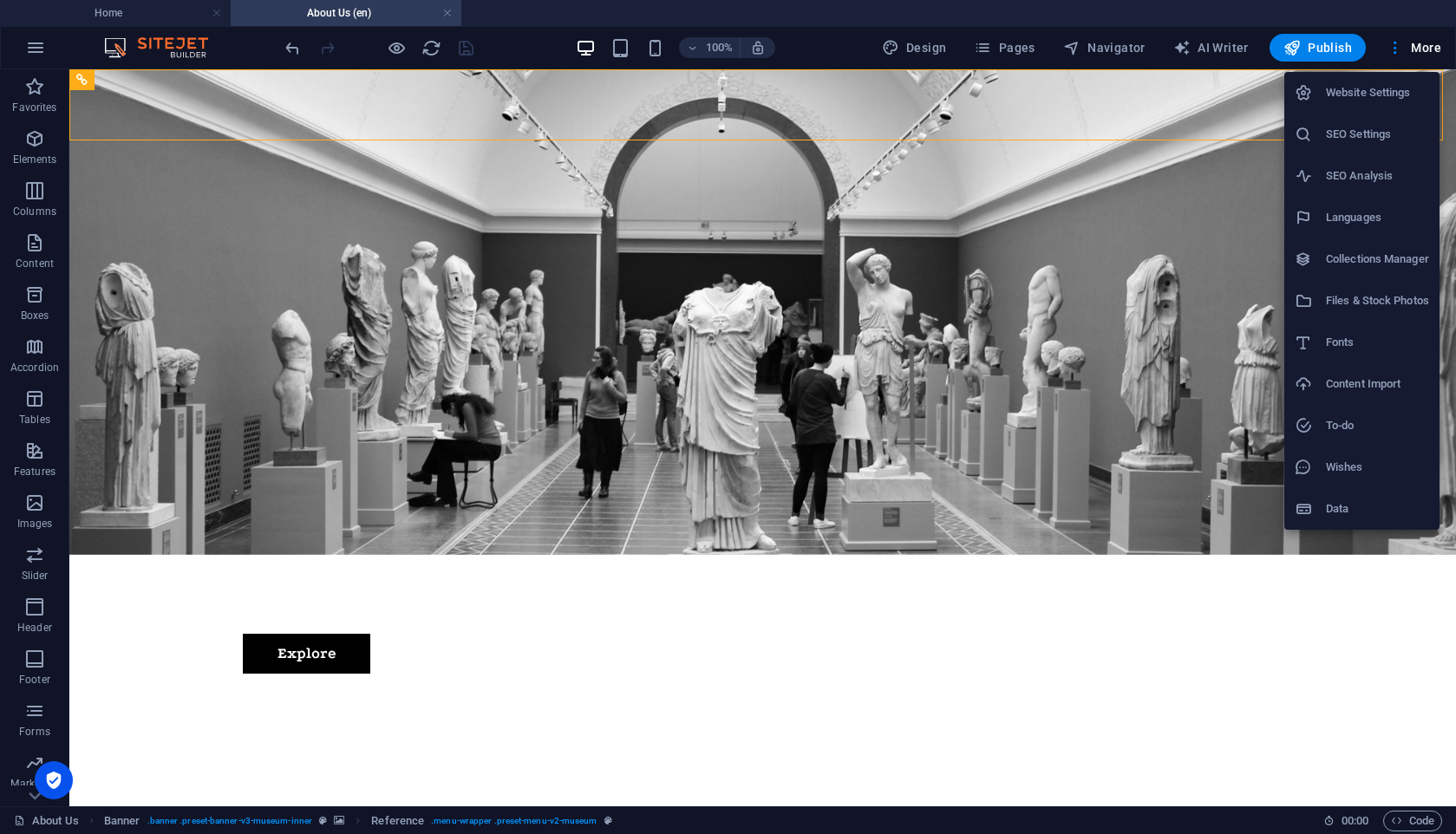 click on "Website Settings" at bounding box center [1377, 93] 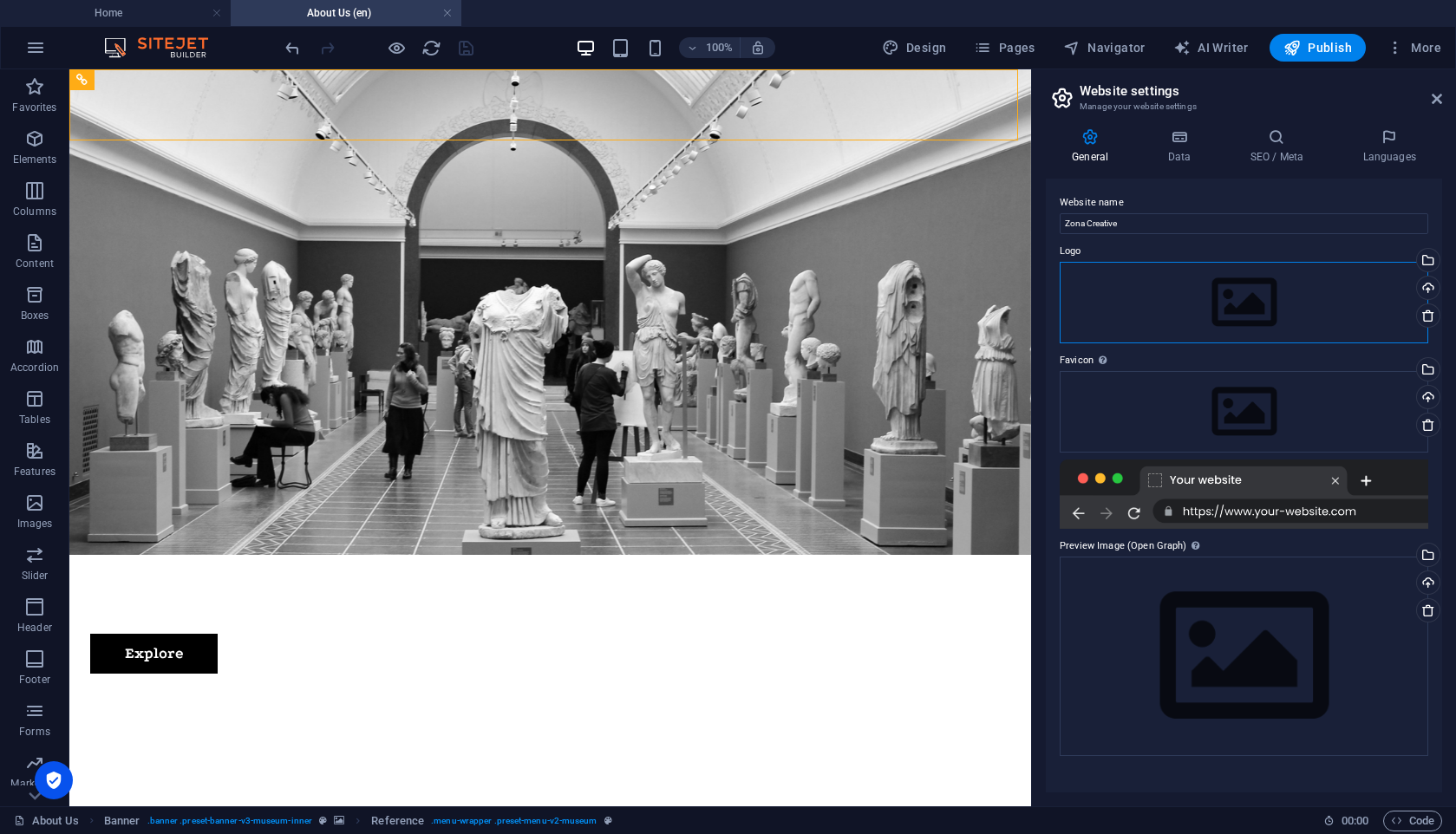click on "Drag files here, click to choose files or select files from Files or our free stock photos & videos" at bounding box center (1244, 303) 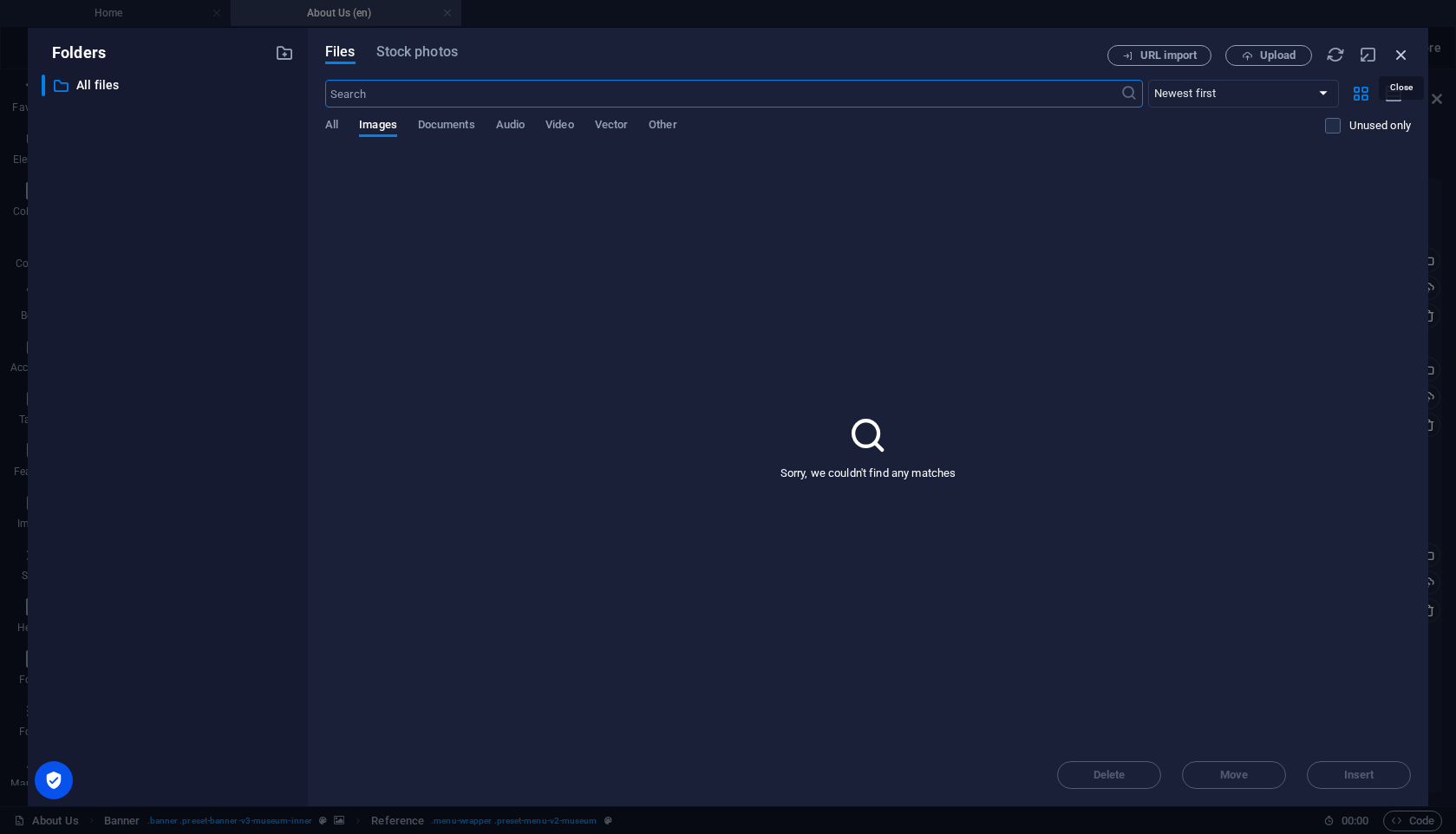 click at bounding box center [1401, 55] 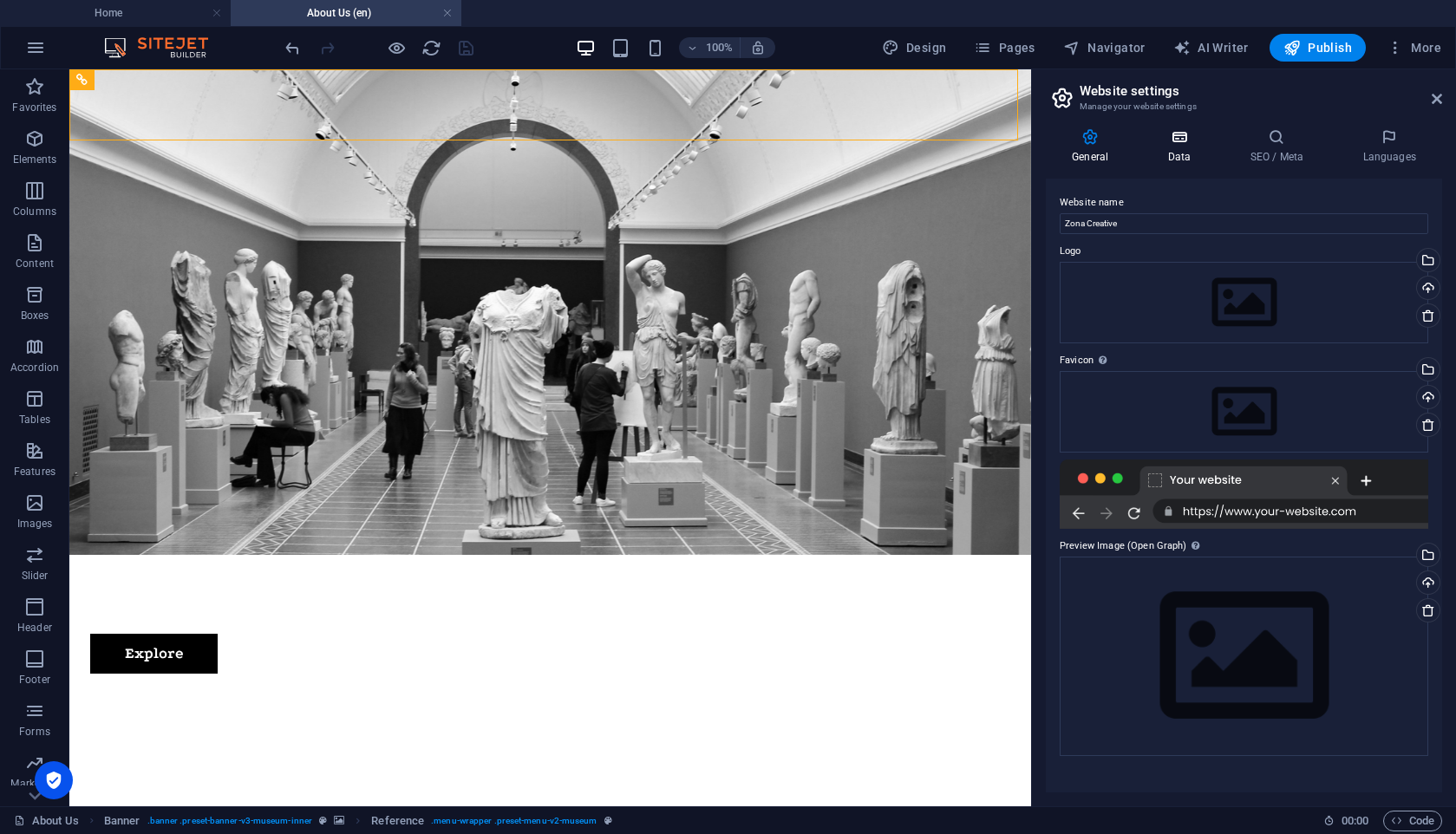 click on "Data" at bounding box center [1182, 147] 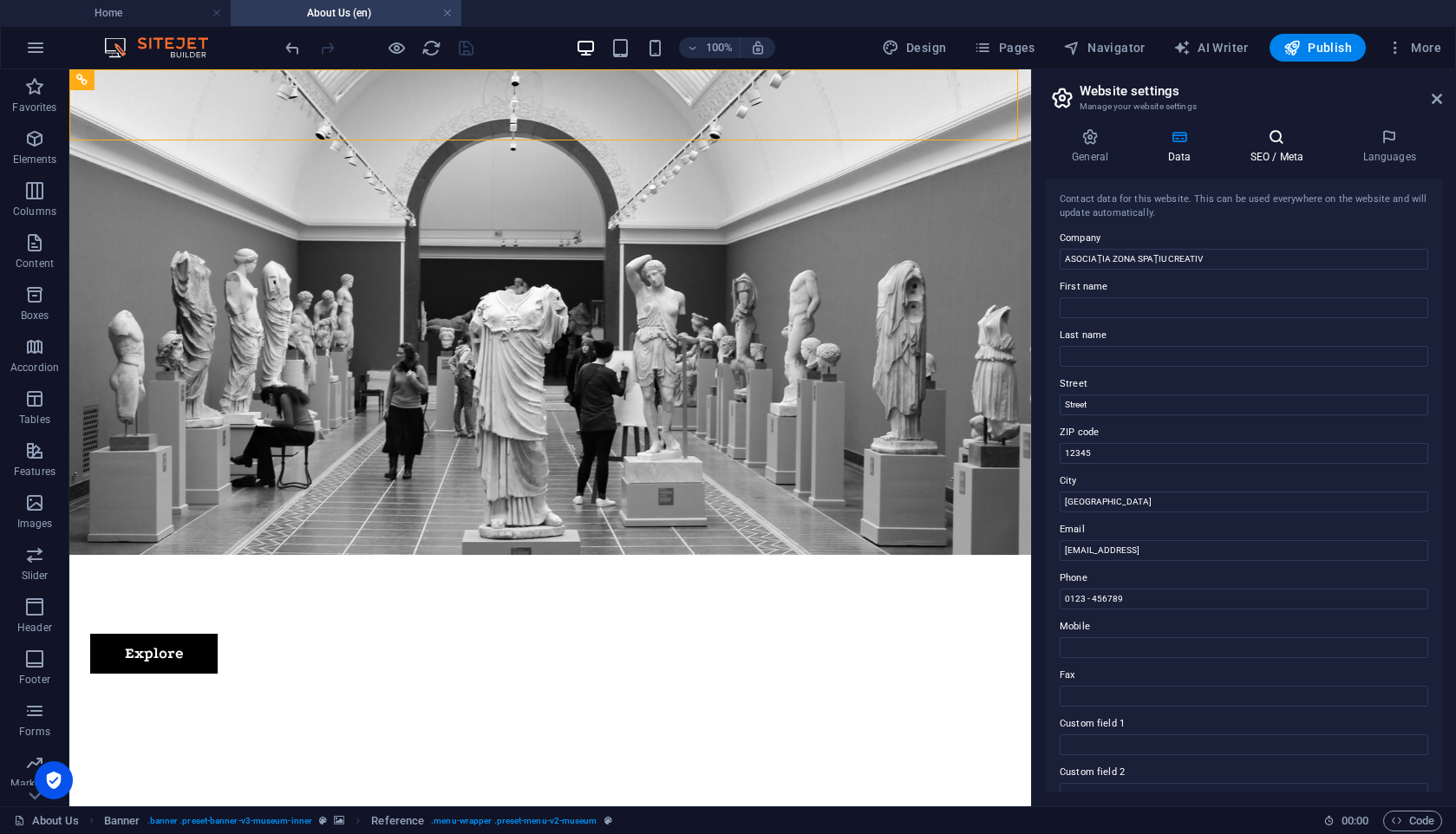 click at bounding box center (1276, 137) 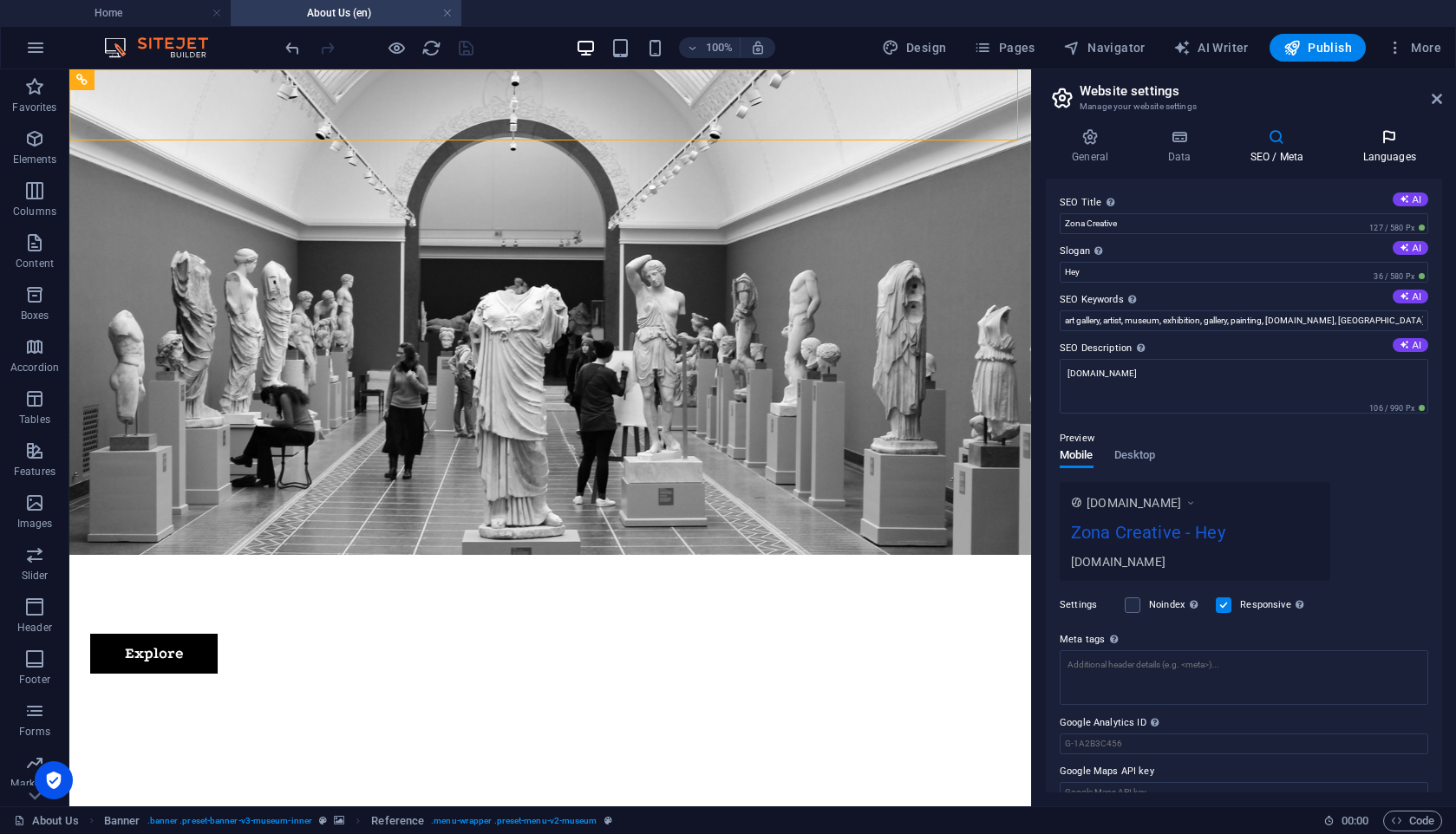 click at bounding box center (1389, 137) 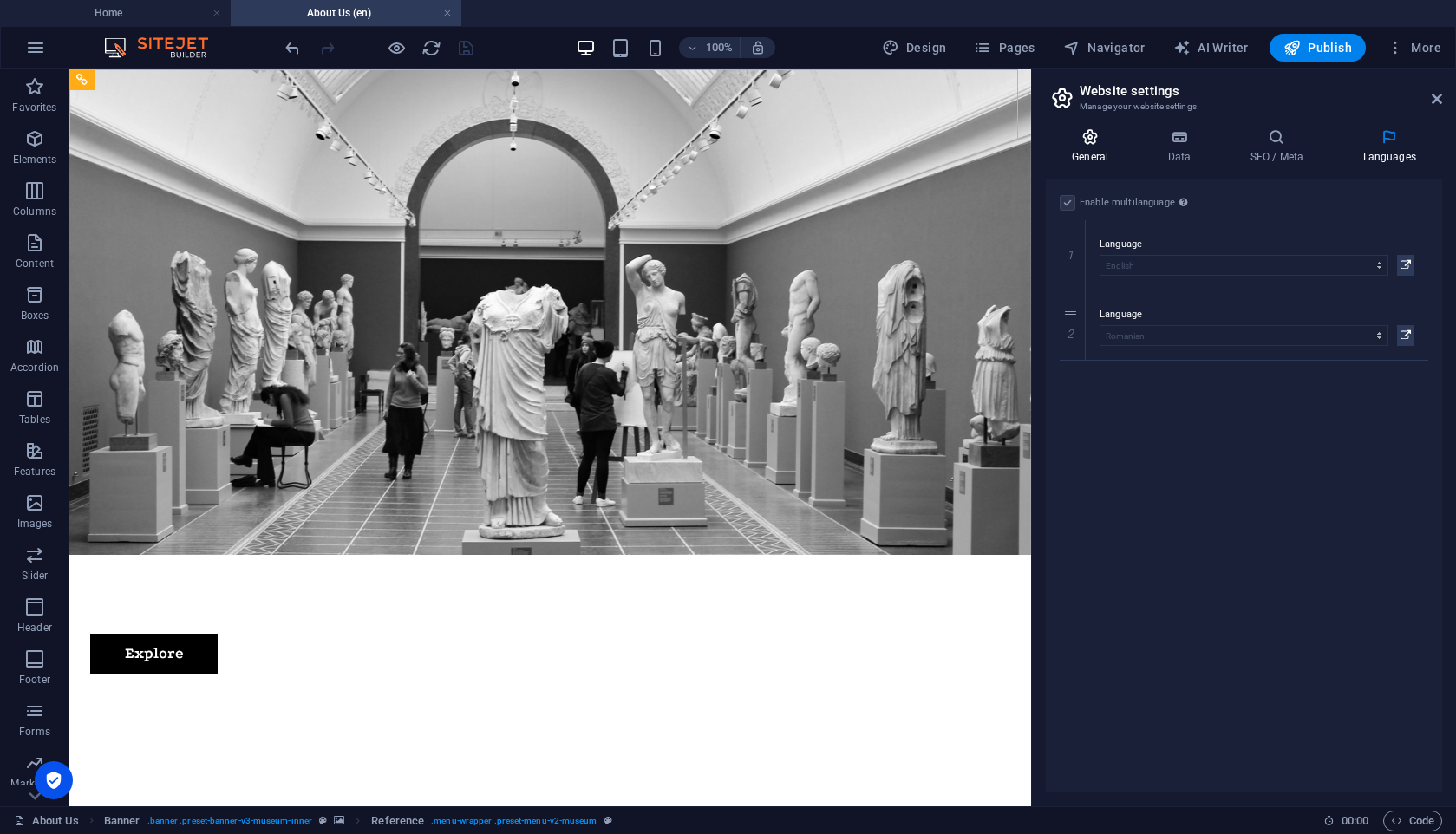 click on "General" at bounding box center (1094, 147) 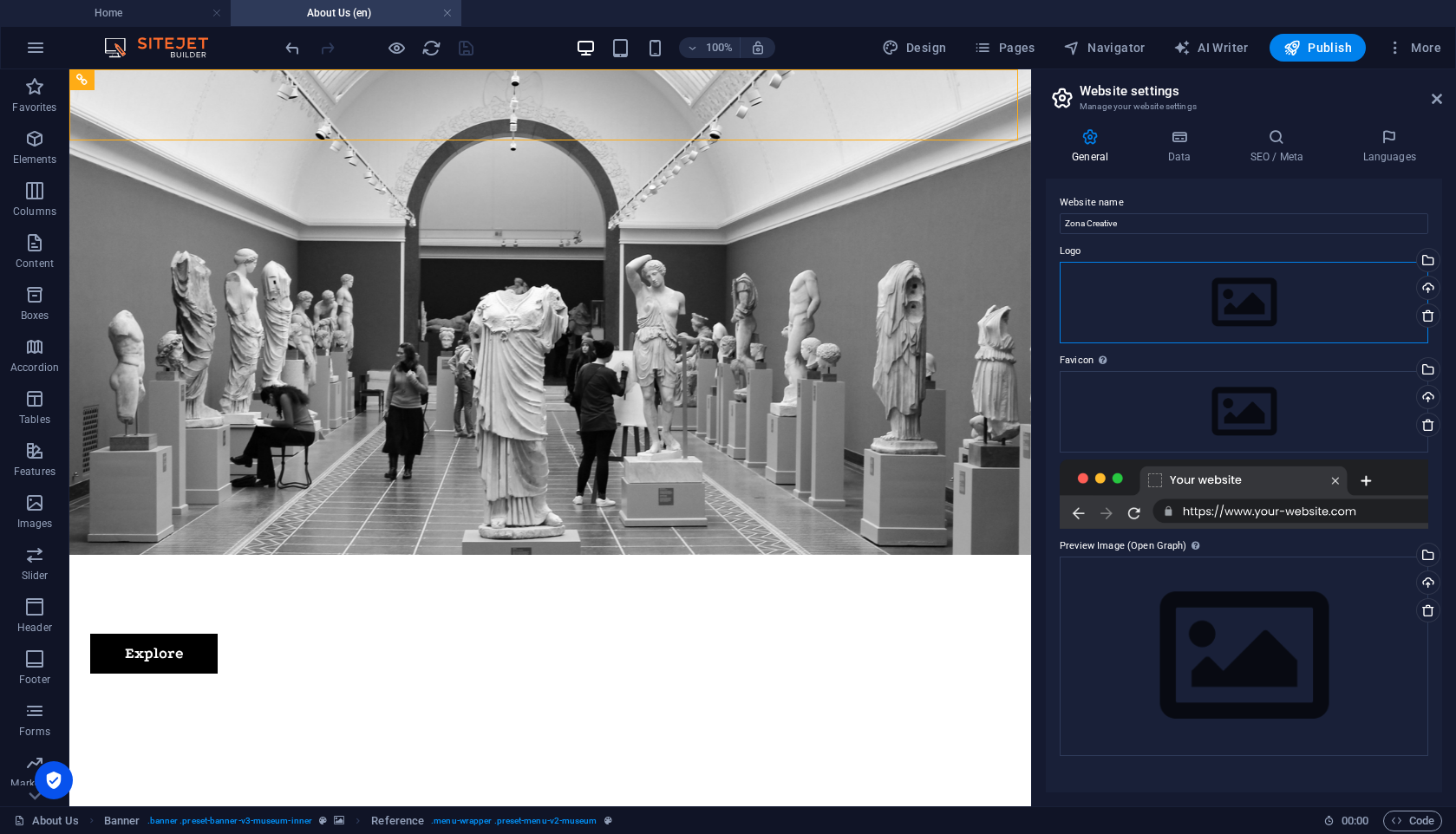 click on "Drag files here, click to choose files or select files from Files or our free stock photos & videos" at bounding box center [1244, 303] 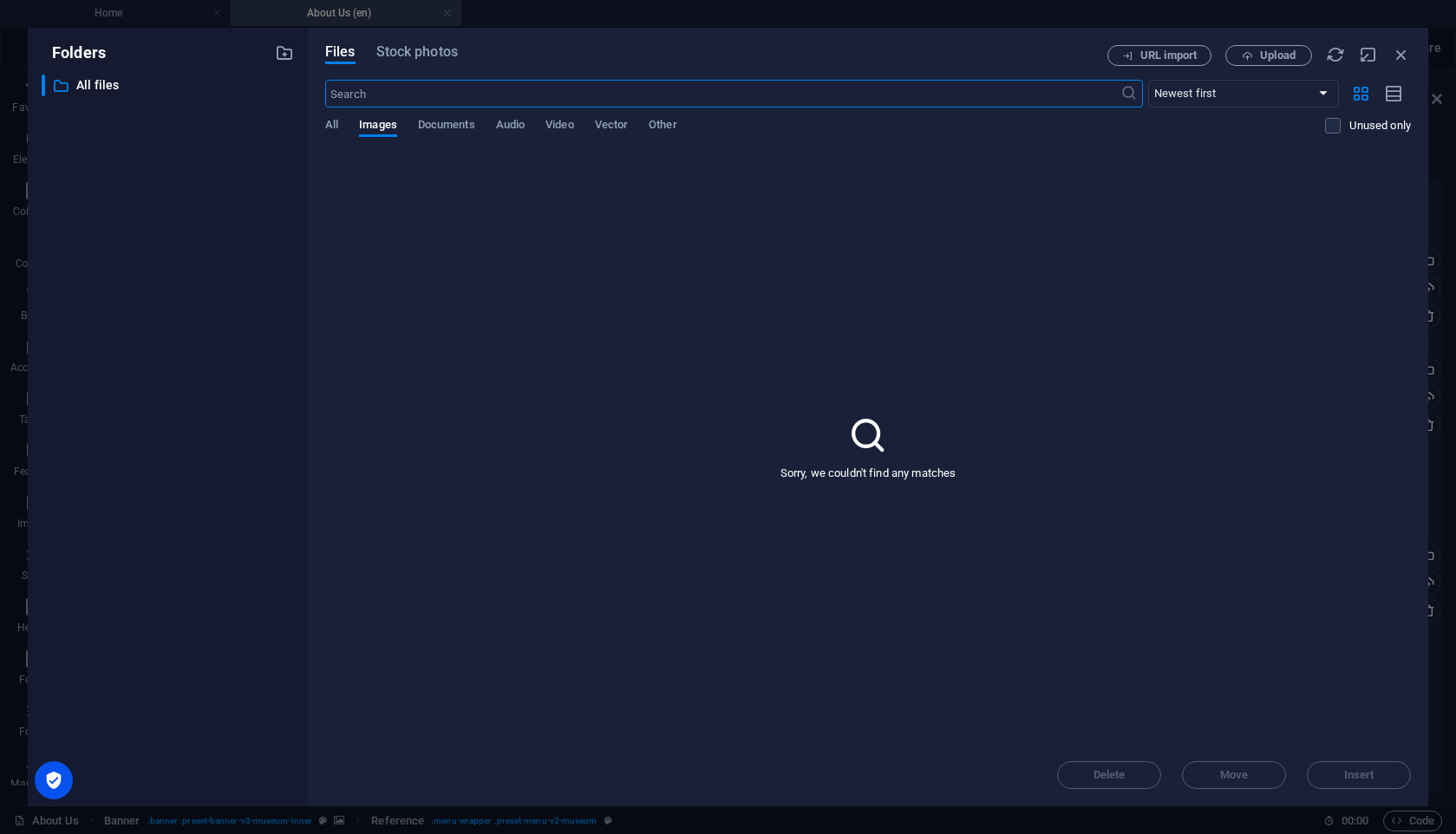 click on "Sorry, we couldn't find any matches" at bounding box center [868, 447] 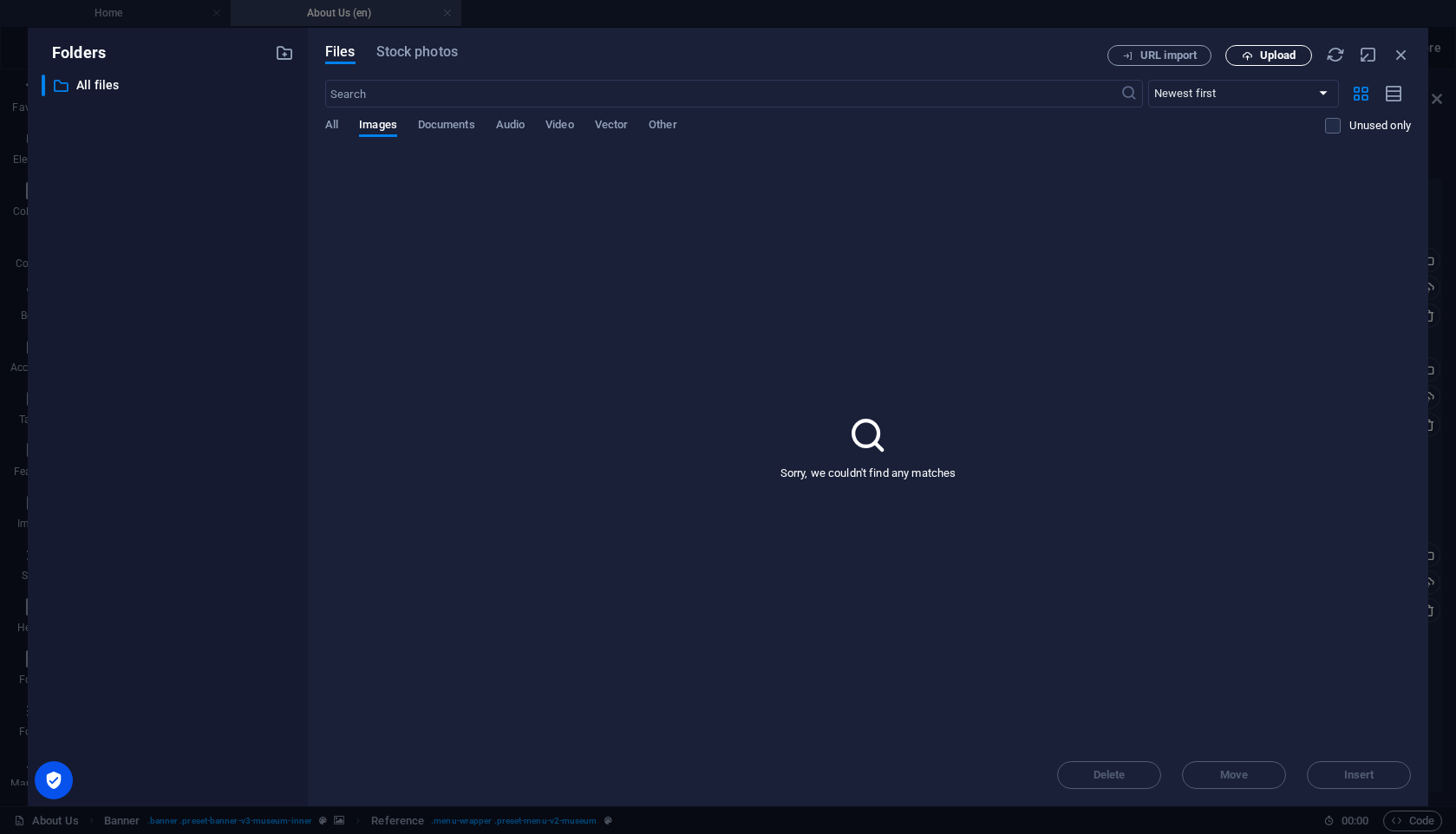 click at bounding box center [1247, 55] 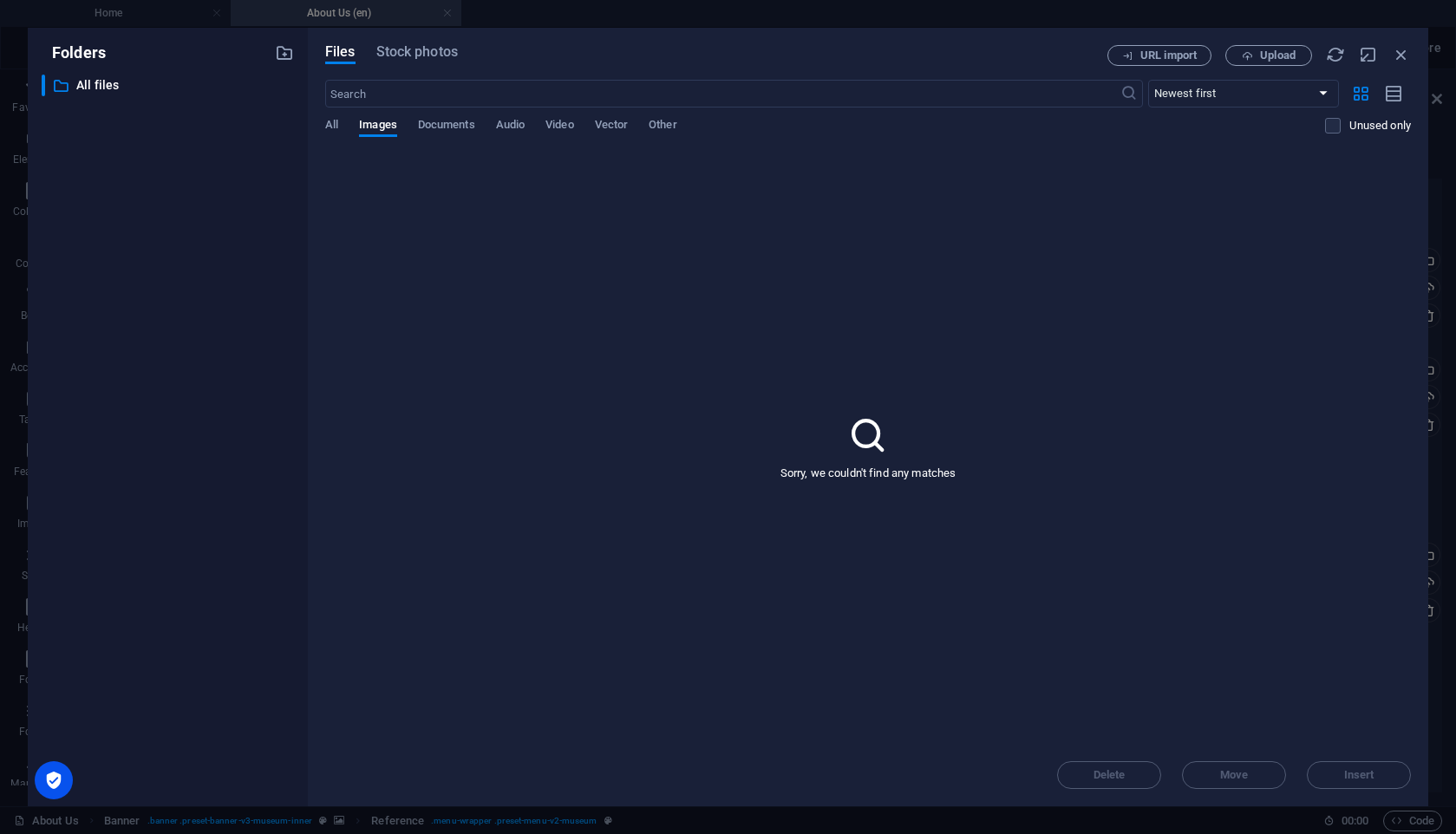 click on "Sorry, we couldn't find any matches" at bounding box center [868, 447] 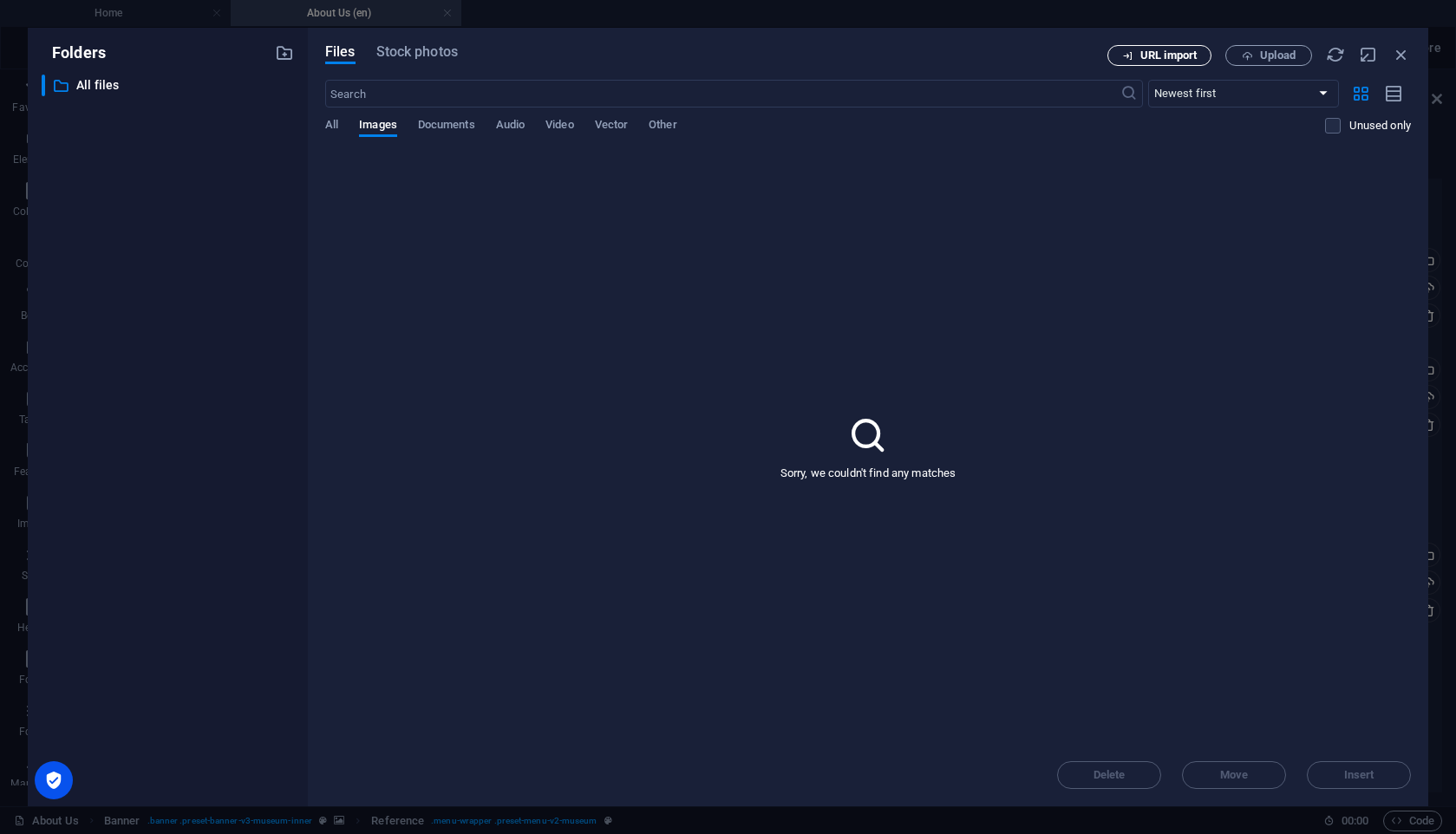 click on "URL import" at bounding box center [1168, 55] 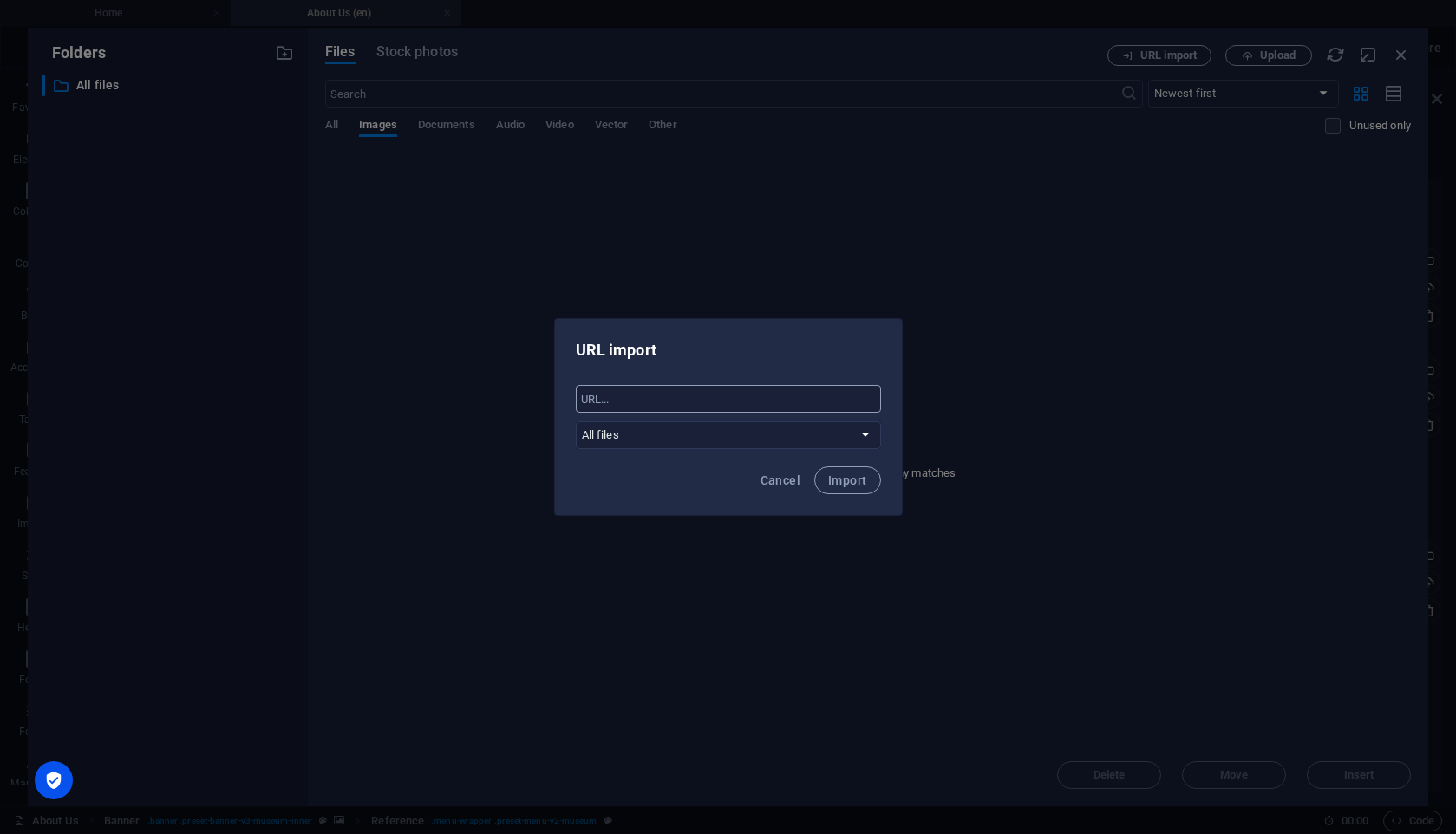 click at bounding box center [728, 399] 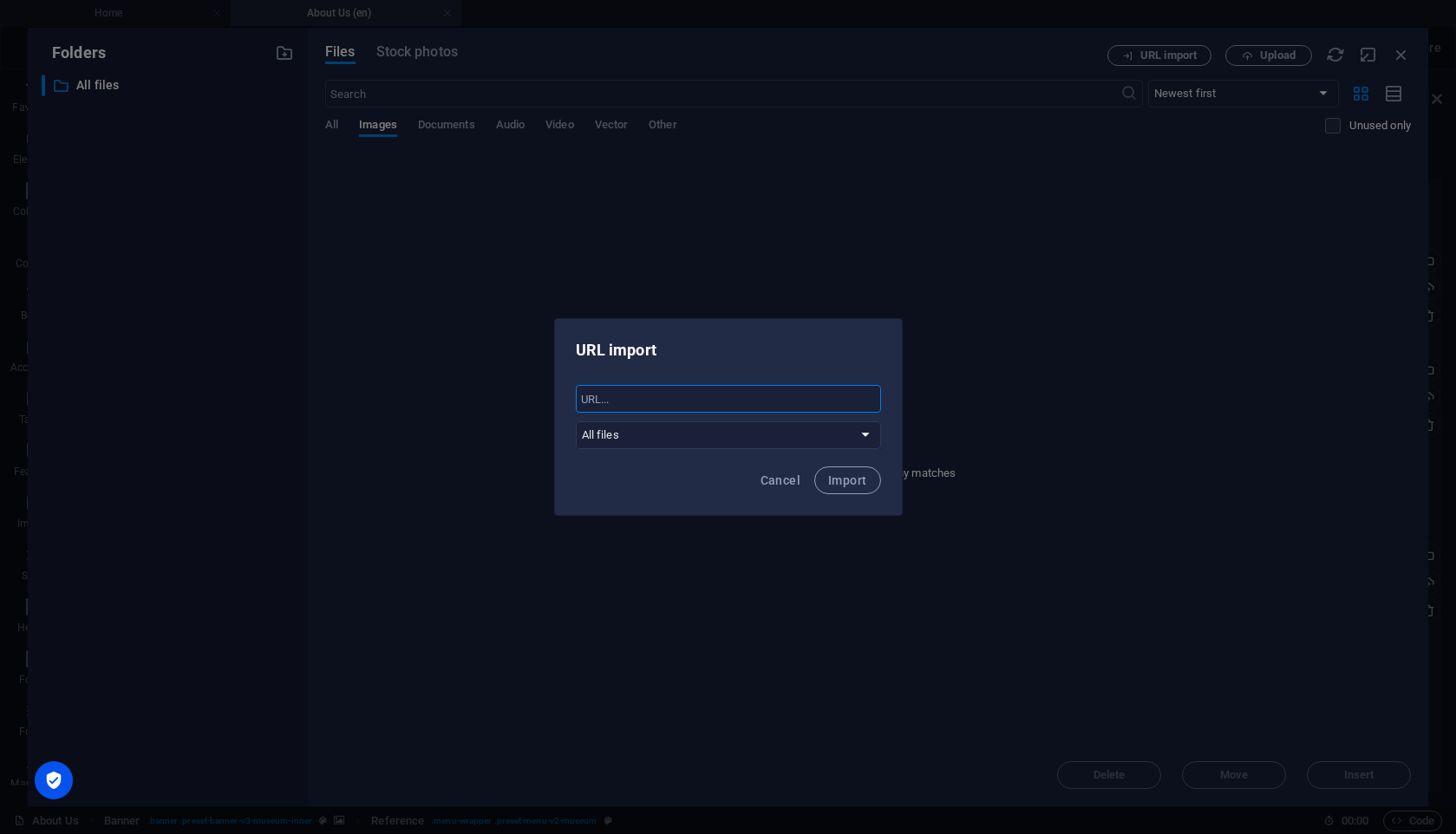 paste on "ZONA" 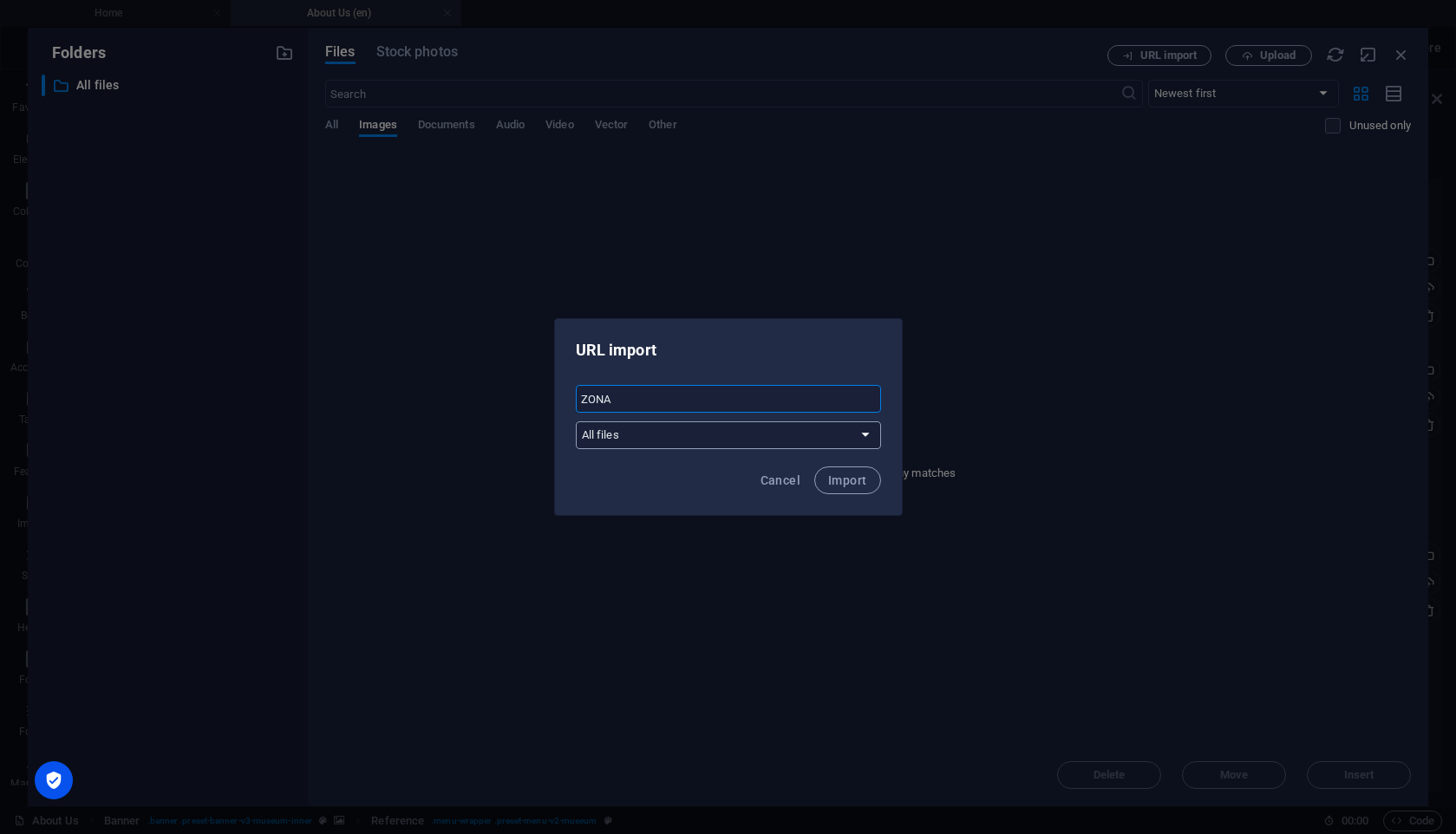 type on "ZONA" 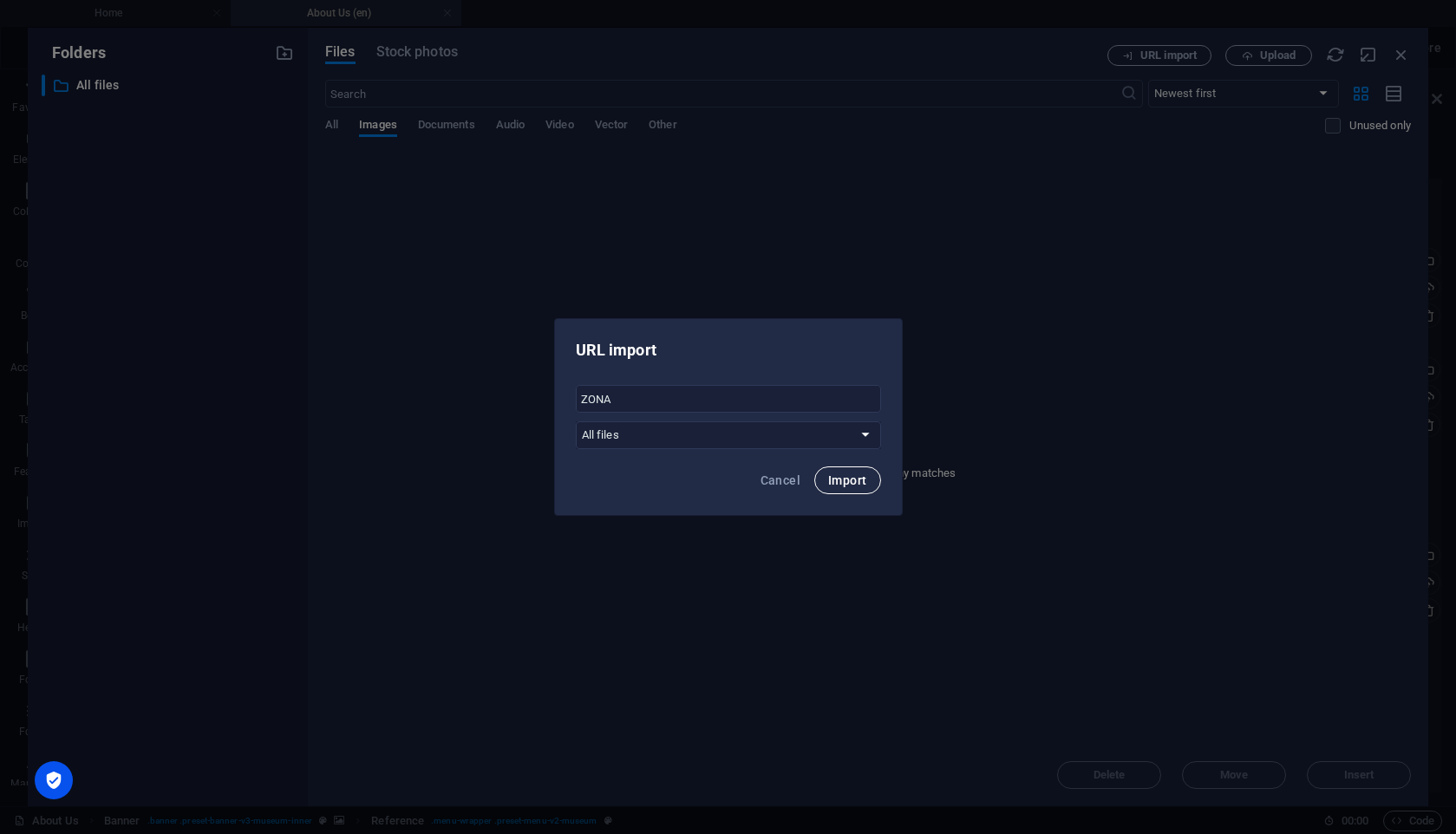 click on "Import" at bounding box center [847, 480] 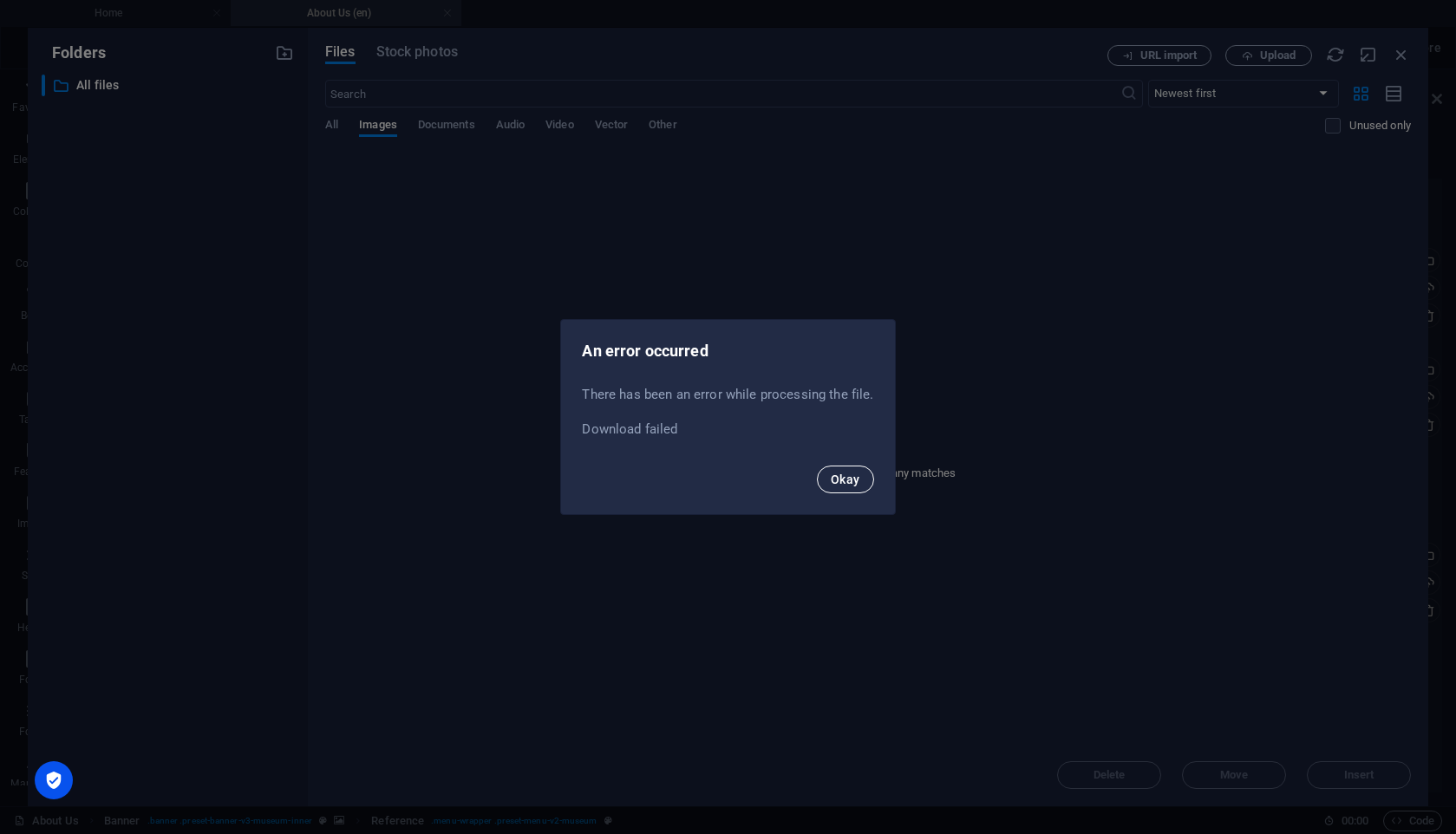 click on "Okay" at bounding box center [846, 479] 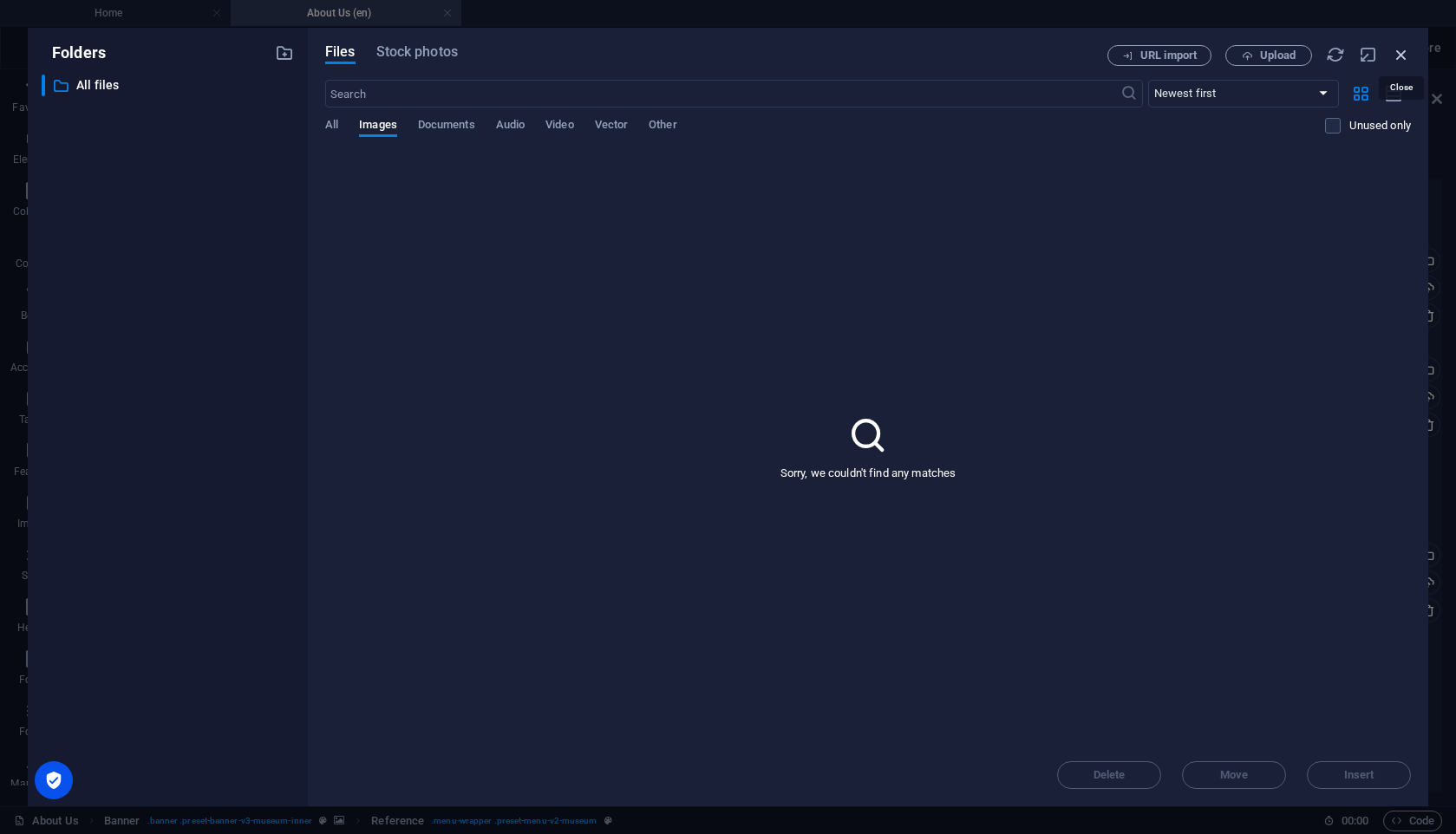 click at bounding box center (1401, 55) 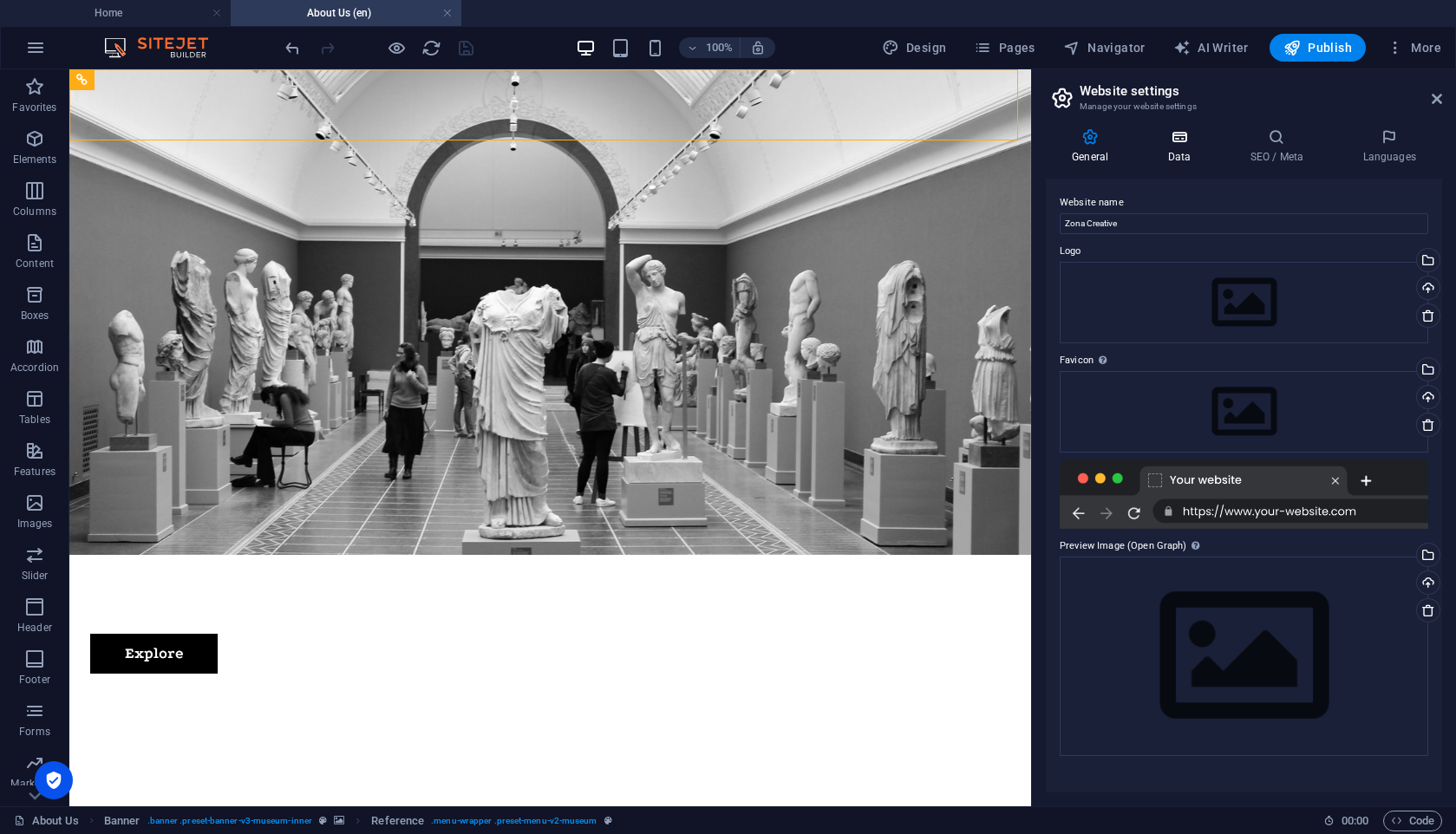 click at bounding box center (1179, 137) 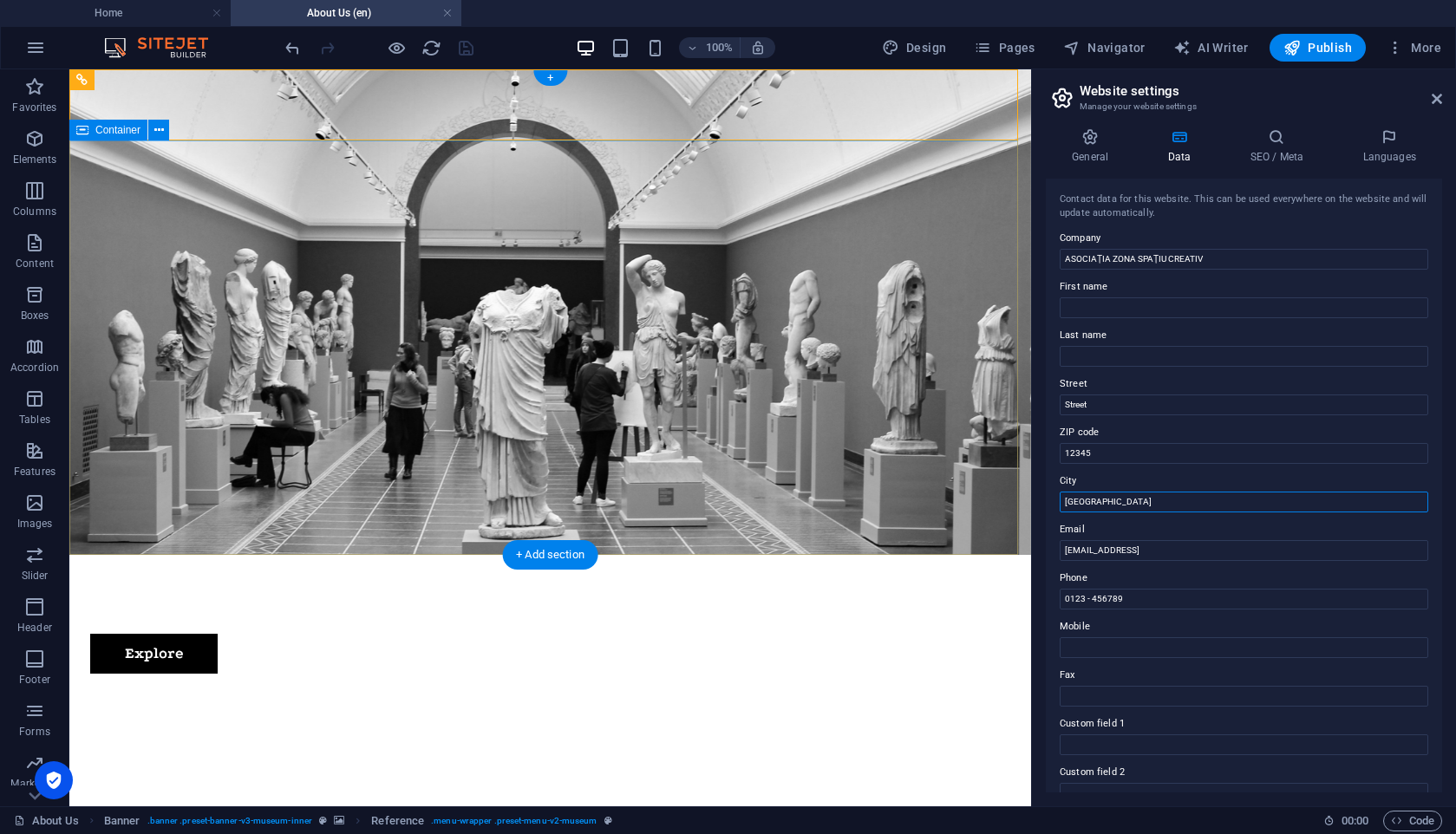 drag, startPoint x: 1225, startPoint y: 569, endPoint x: 1016, endPoint y: 505, distance: 218.5795 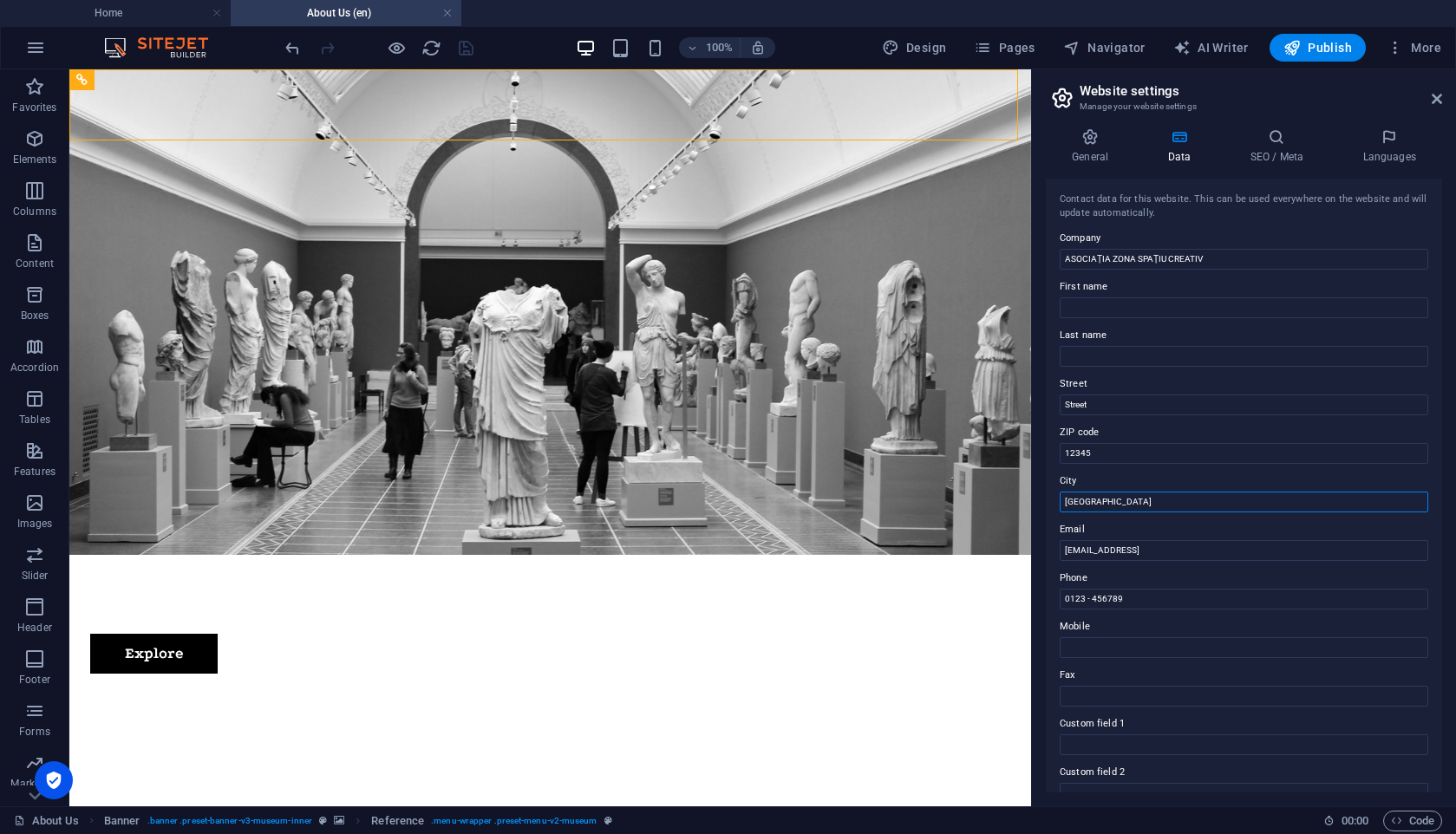 click on "[GEOGRAPHIC_DATA]" at bounding box center (1244, 502) 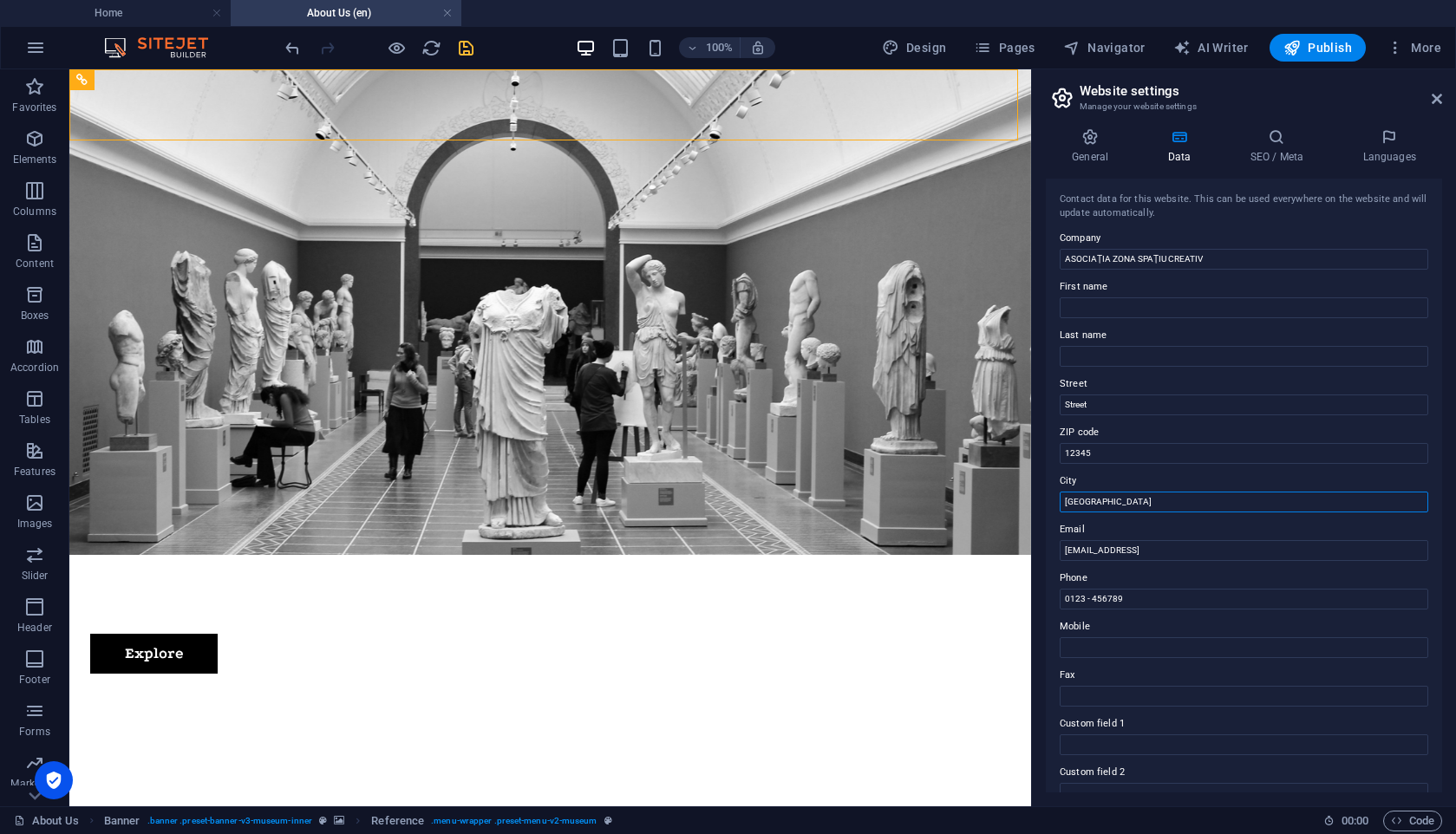 type on "[GEOGRAPHIC_DATA]" 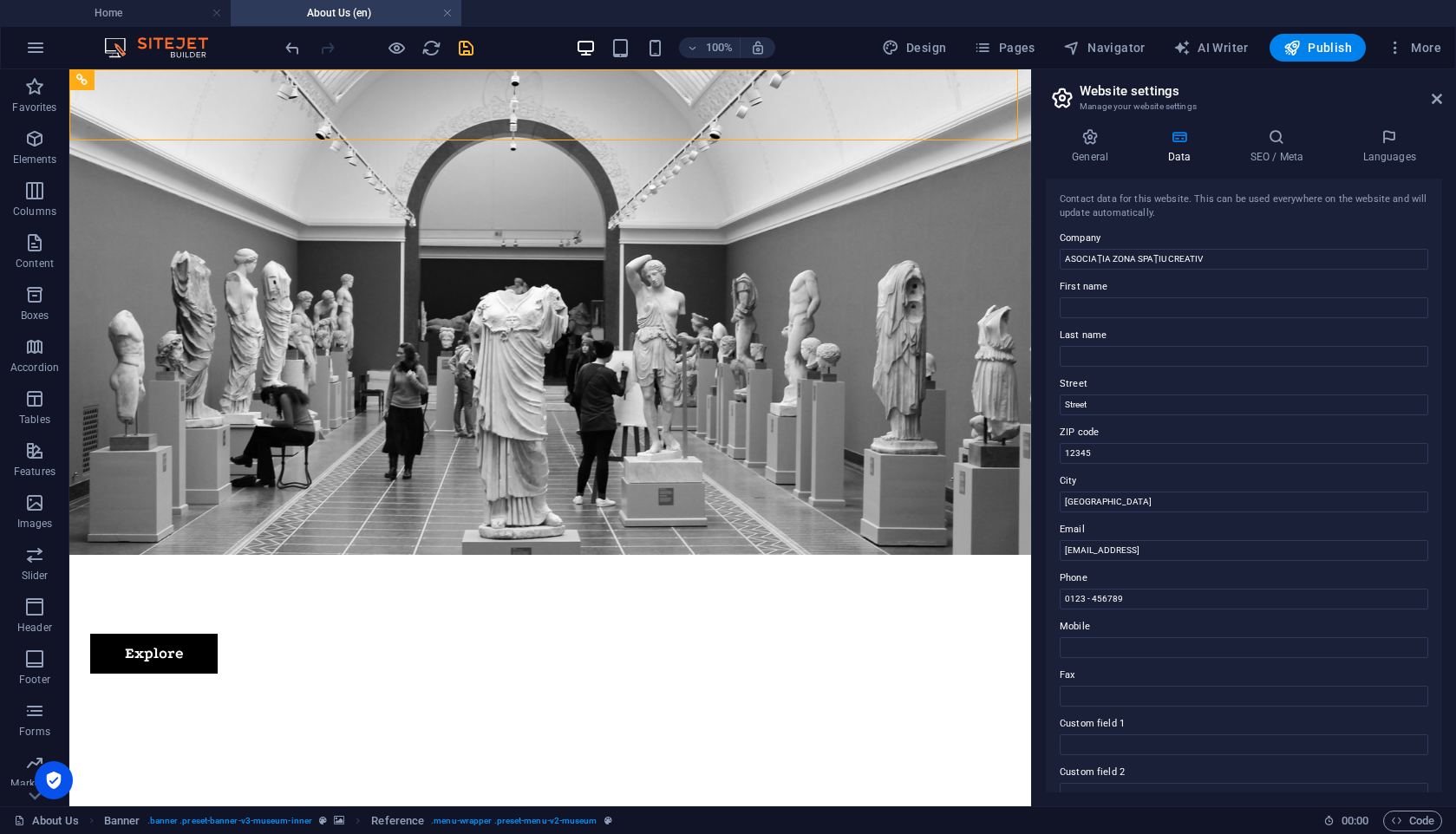 click on "City" at bounding box center (1244, 481) 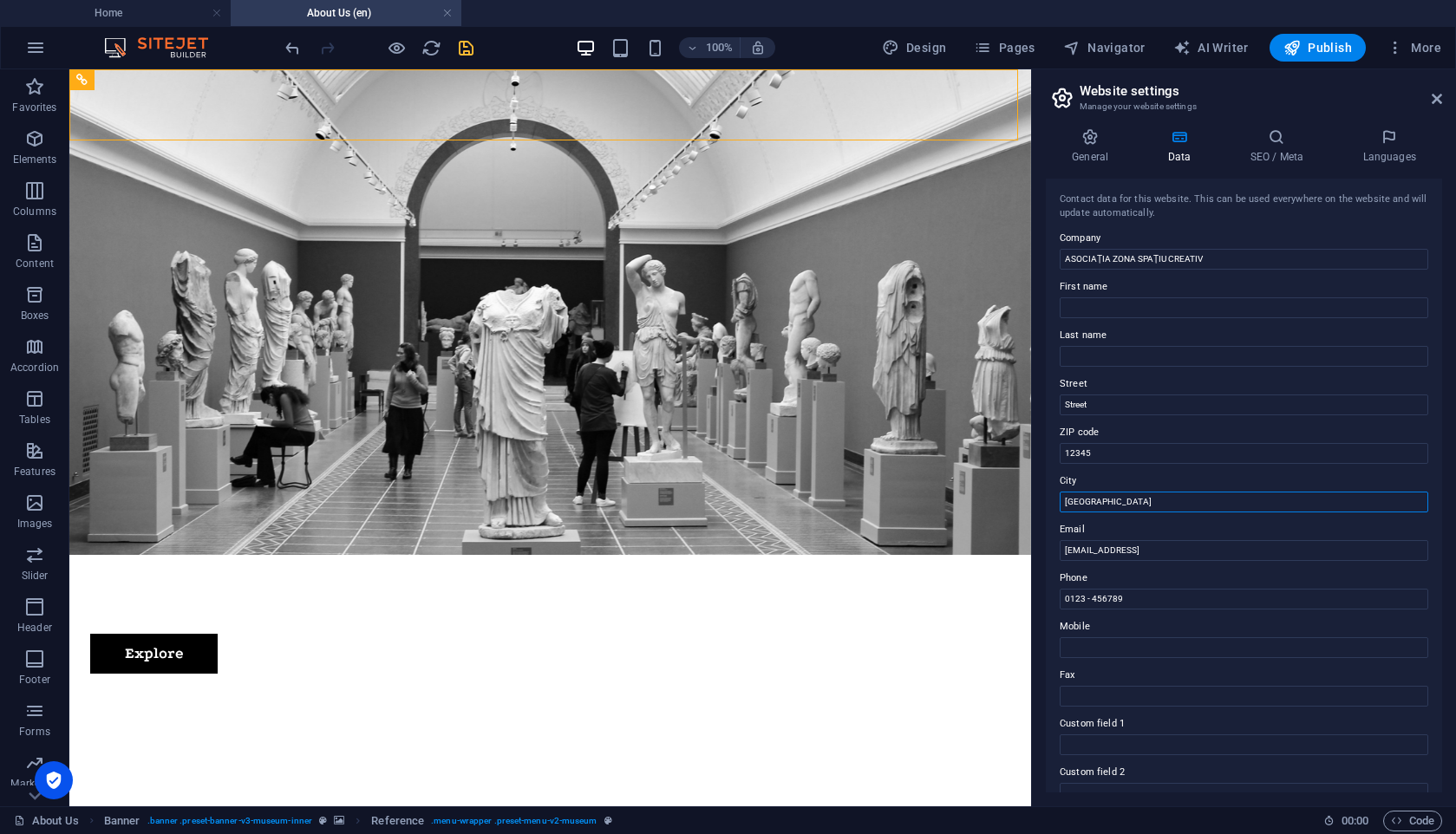click on "[GEOGRAPHIC_DATA]" at bounding box center (1244, 502) 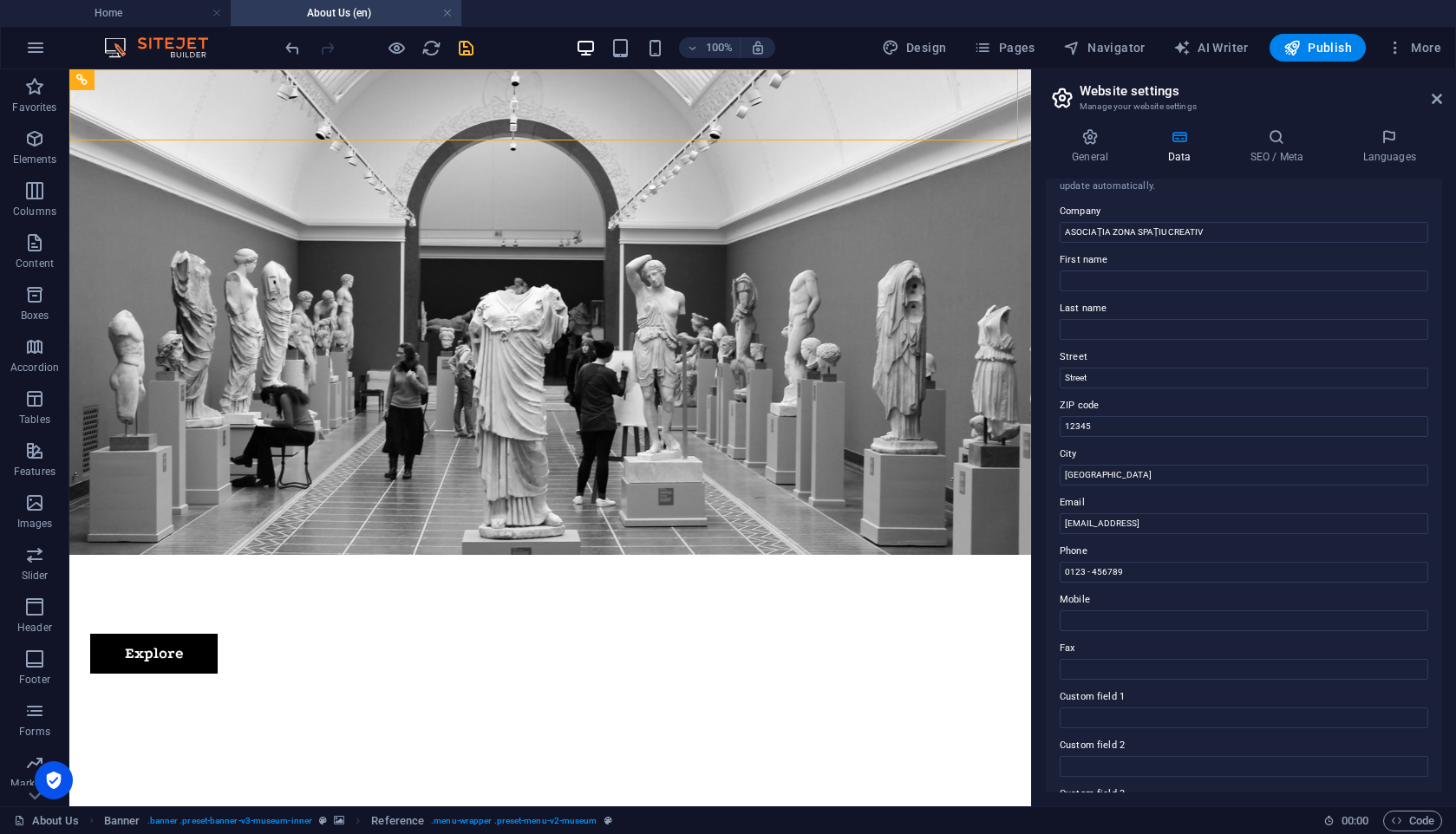 click on "Phone" at bounding box center (1244, 551) 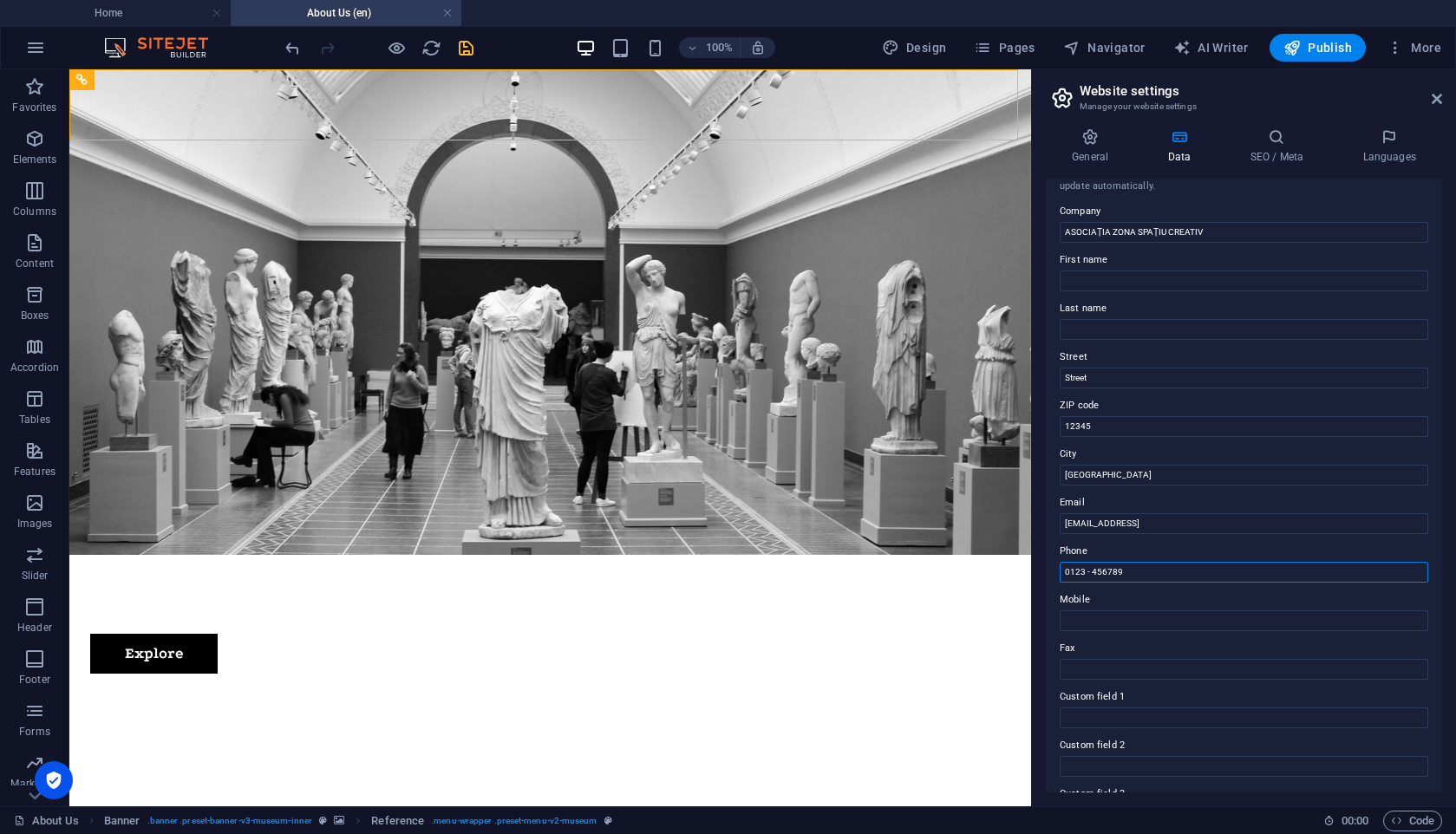 click on "0123 - 456789" at bounding box center (1244, 572) 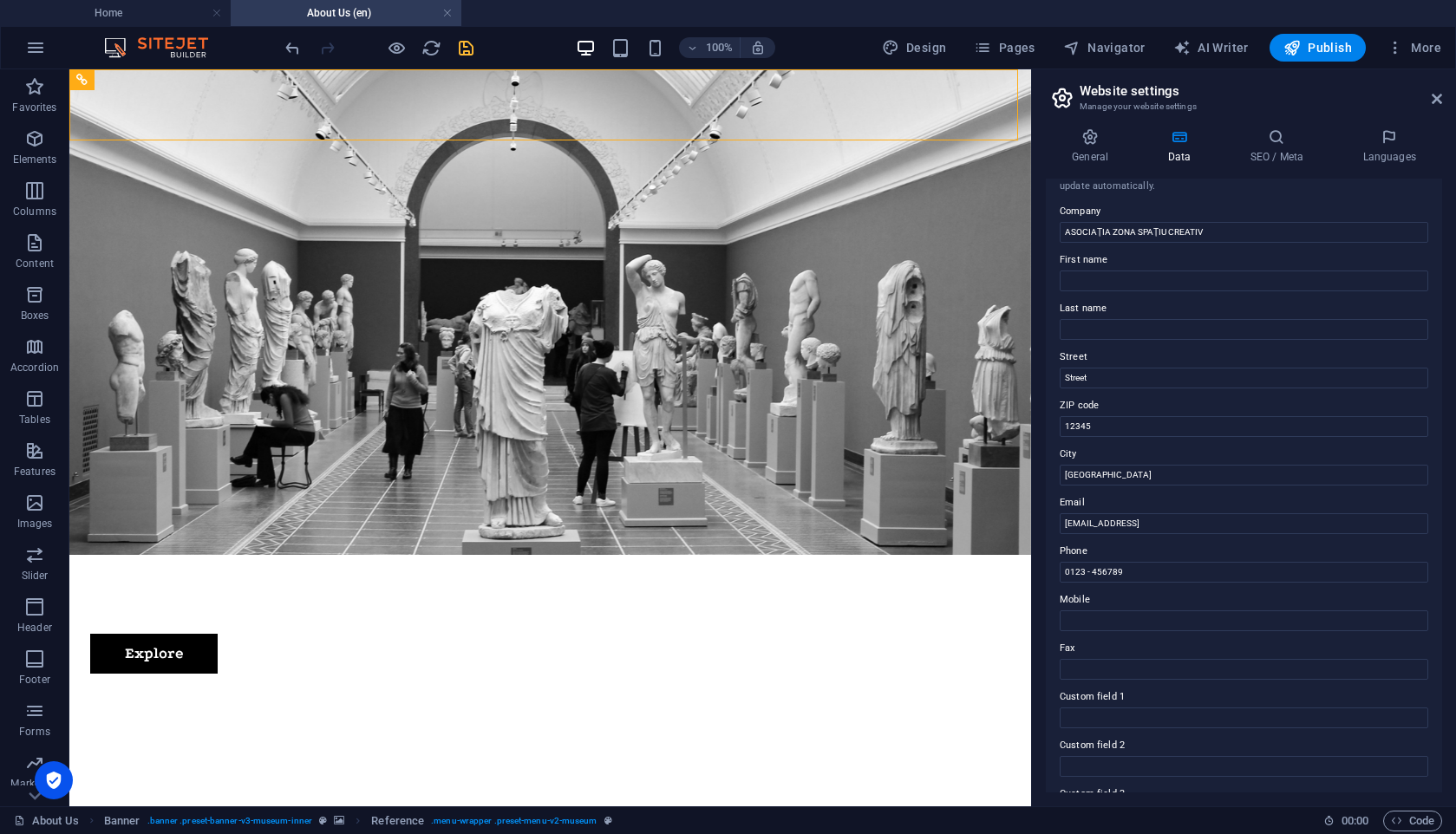 click on "Phone" at bounding box center (1244, 551) 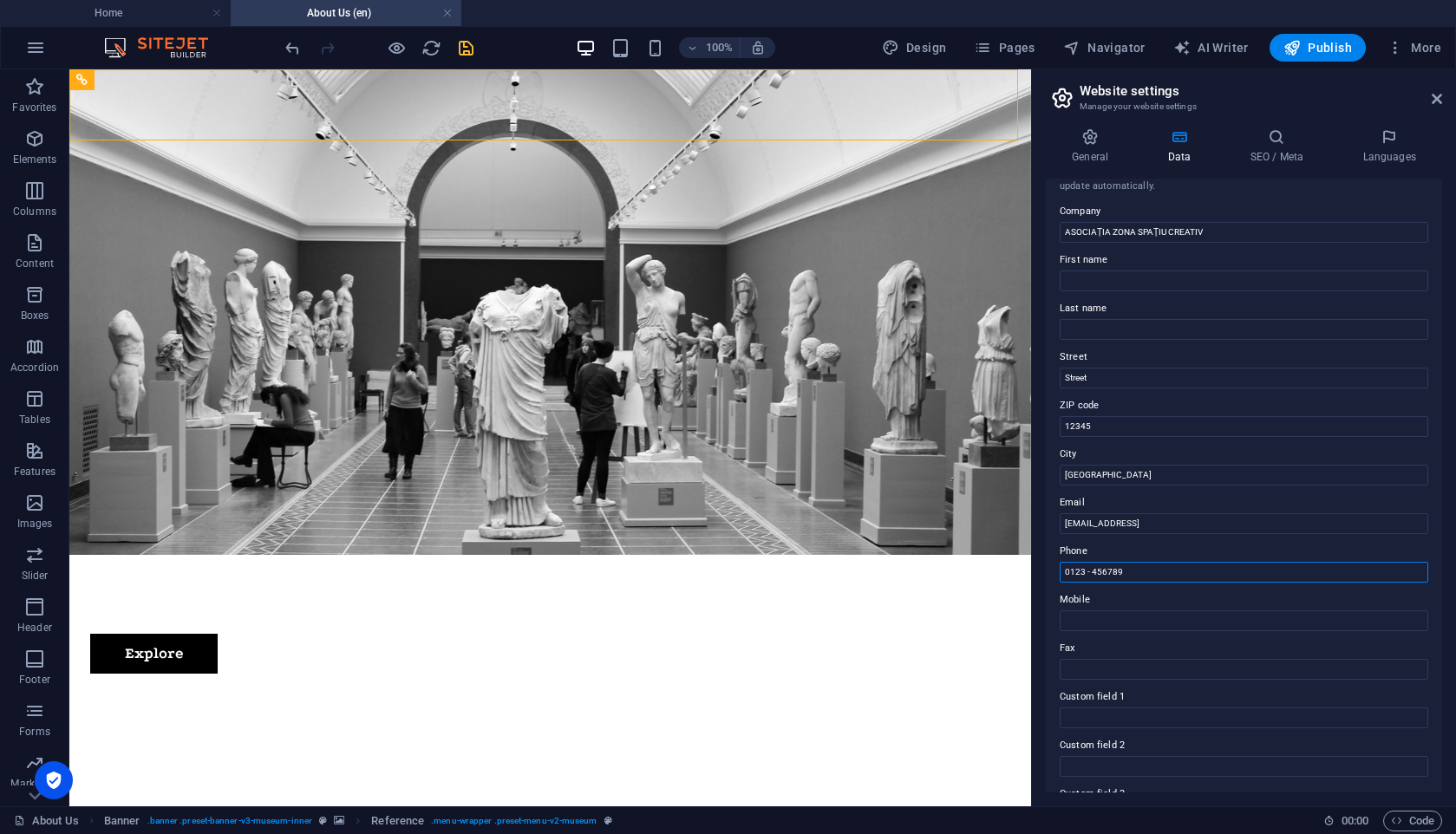 click on "0123 - 456789" at bounding box center [1244, 572] 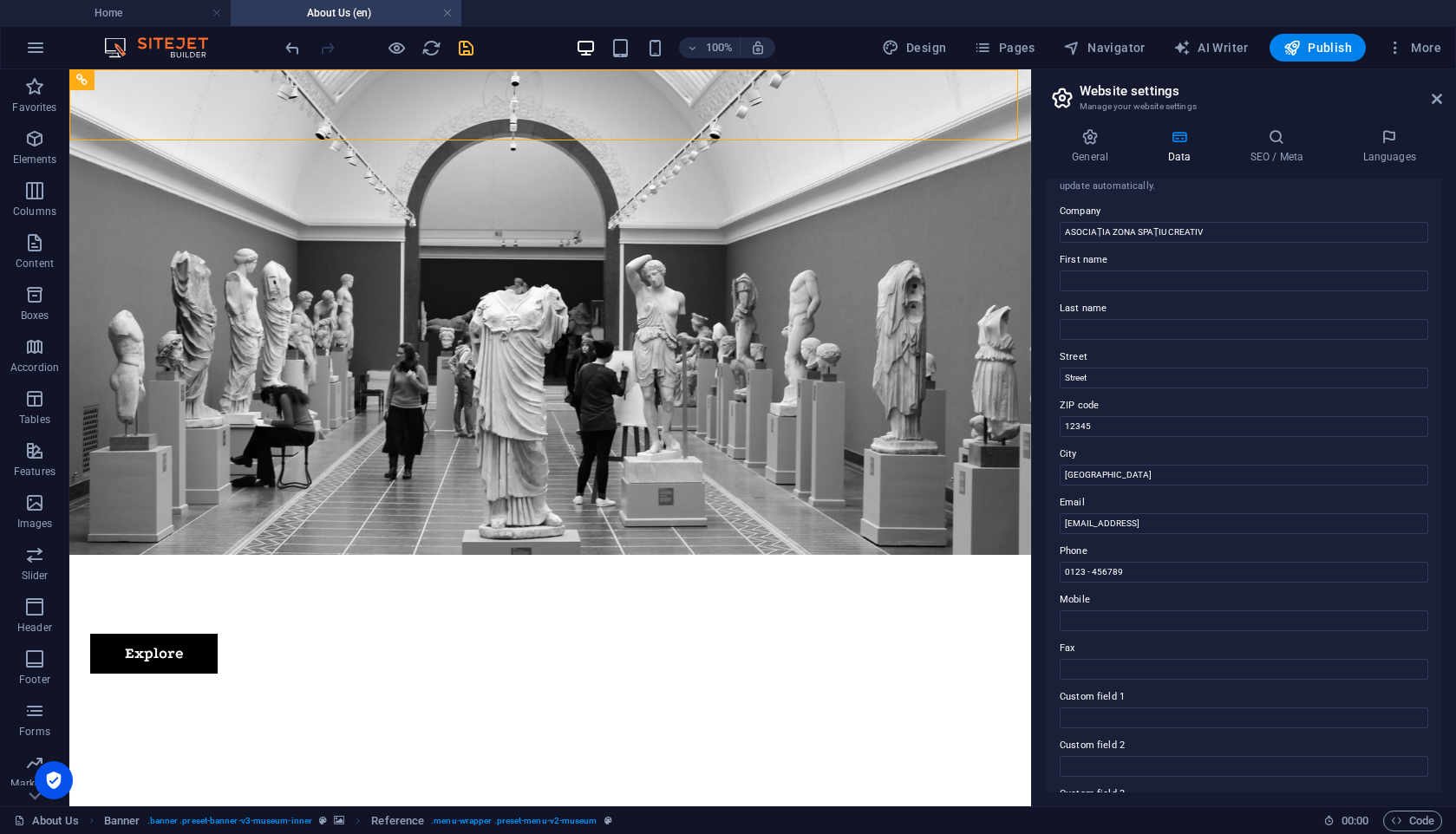click on "Phone" at bounding box center (1244, 551) 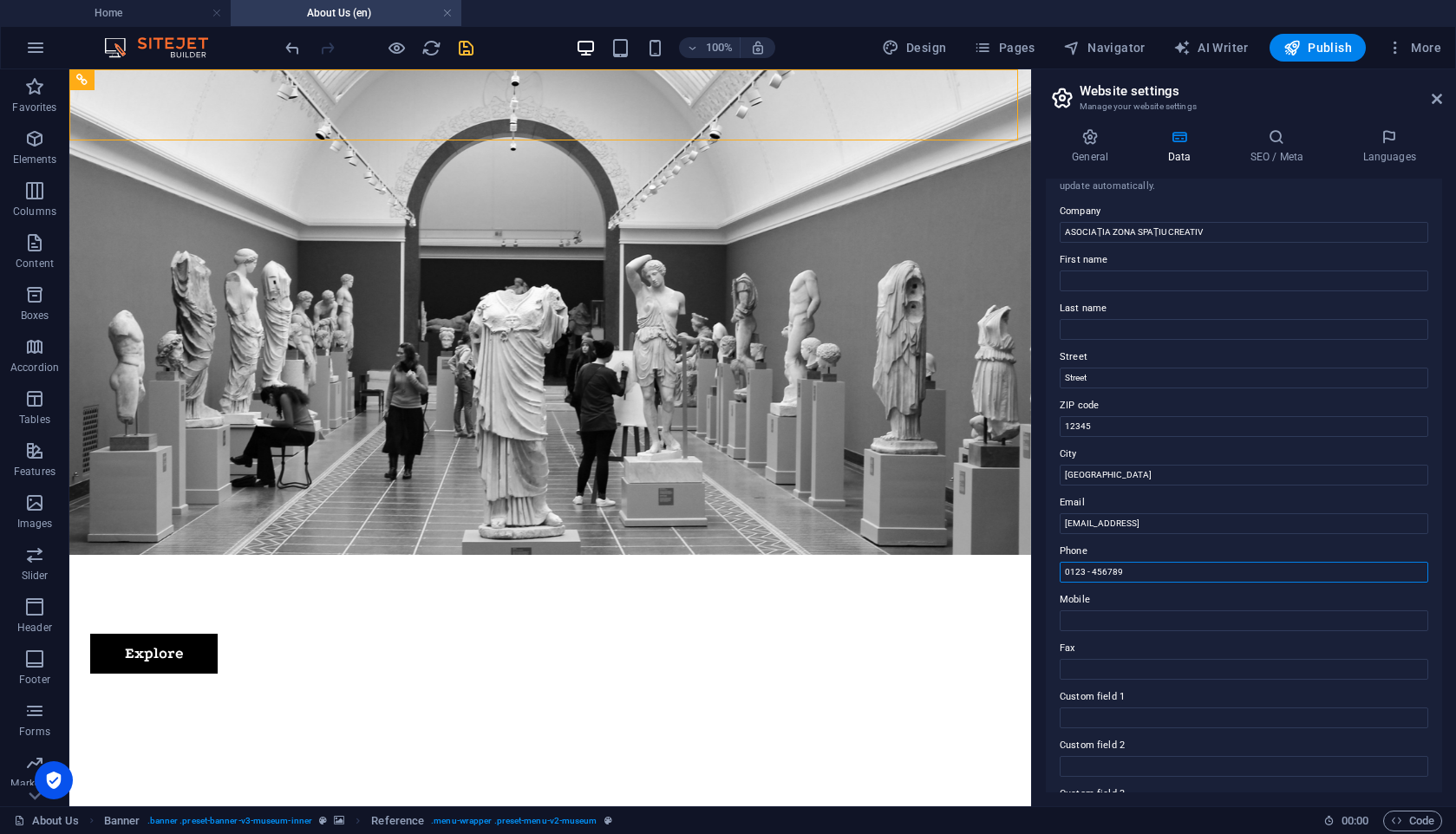 click on "0123 - 456789" at bounding box center [1244, 572] 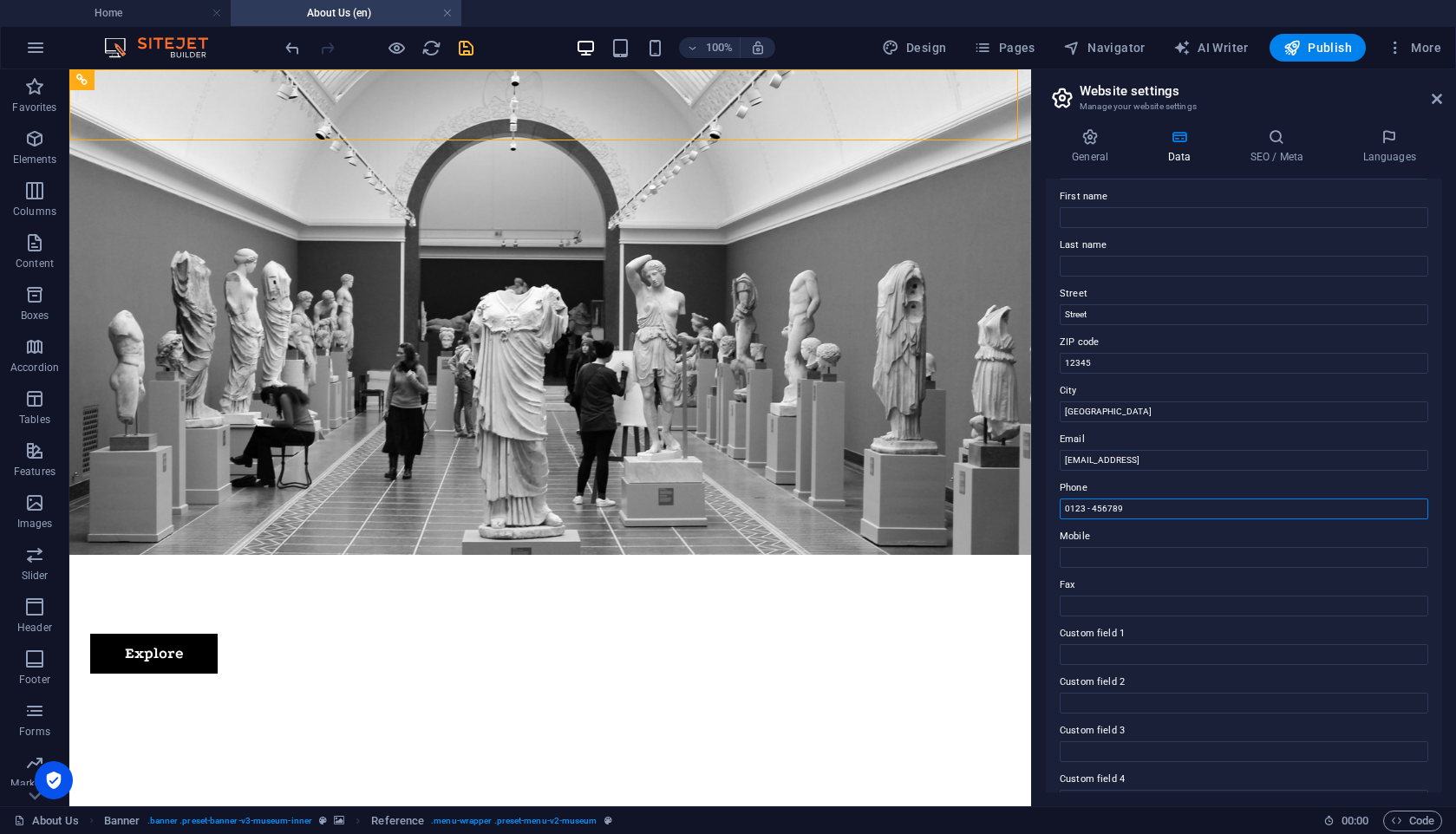 scroll, scrollTop: 0, scrollLeft: 0, axis: both 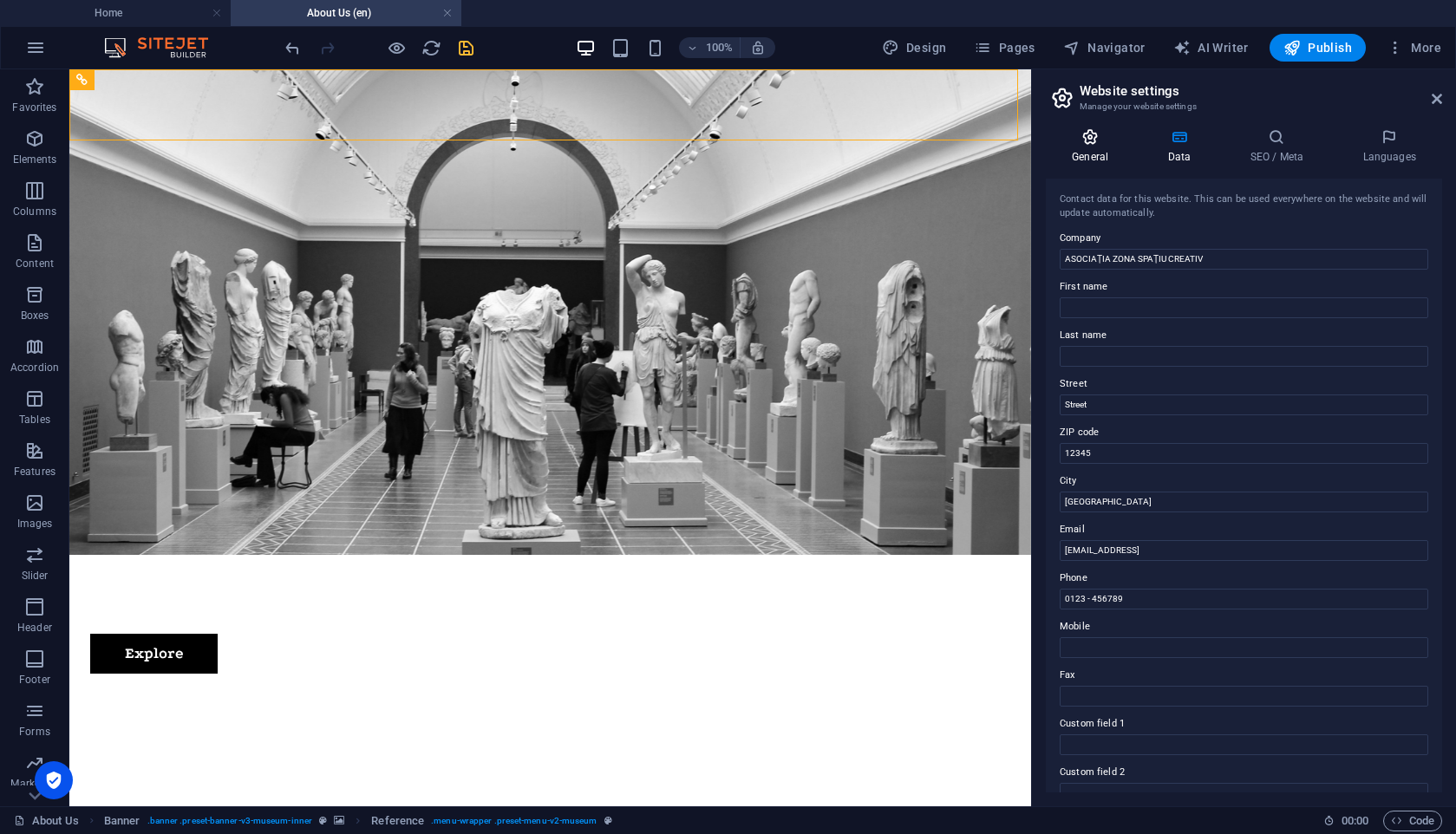 click at bounding box center [1090, 137] 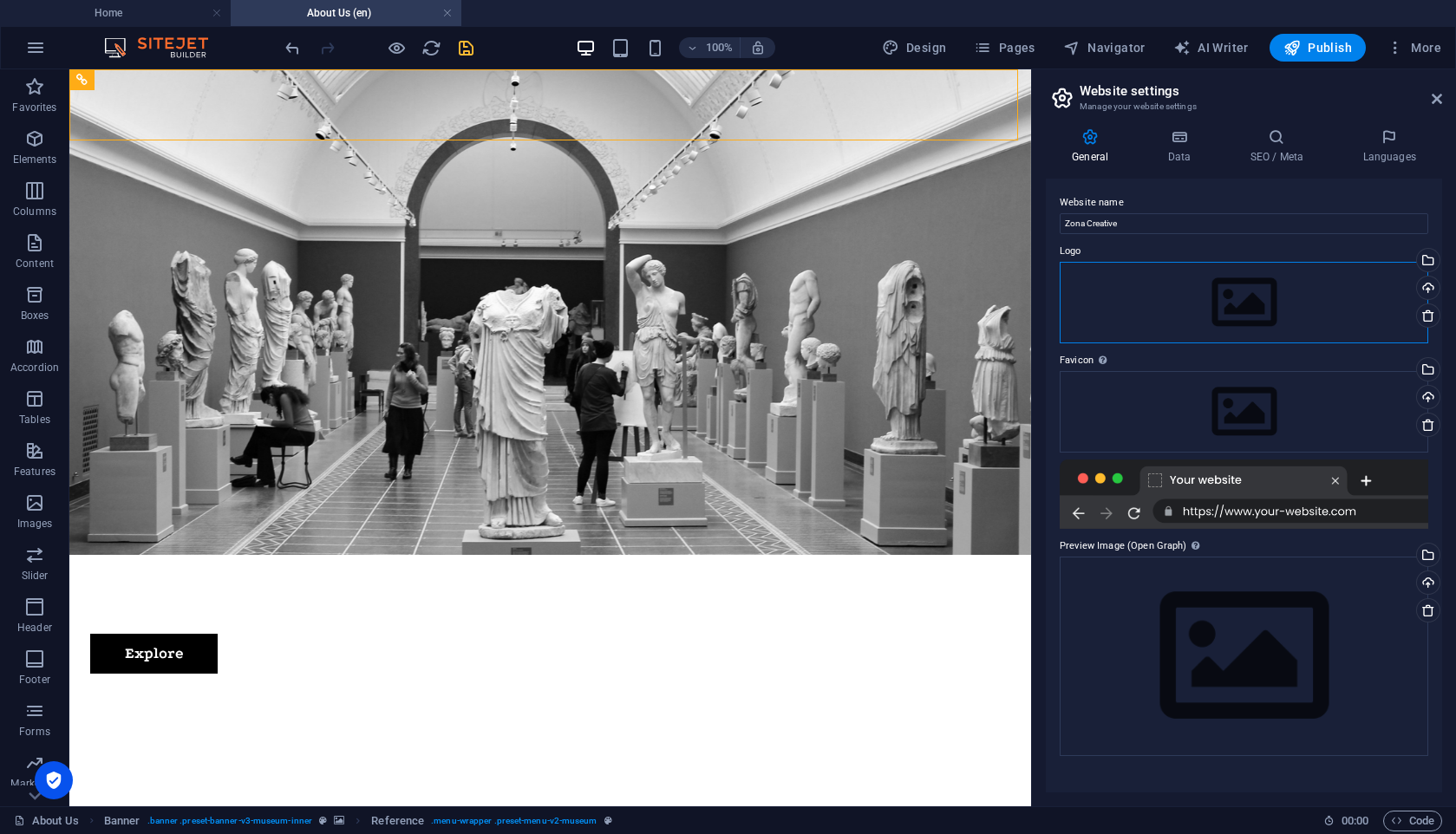 click on "Drag files here, click to choose files or select files from Files or our free stock photos & videos" at bounding box center (1244, 303) 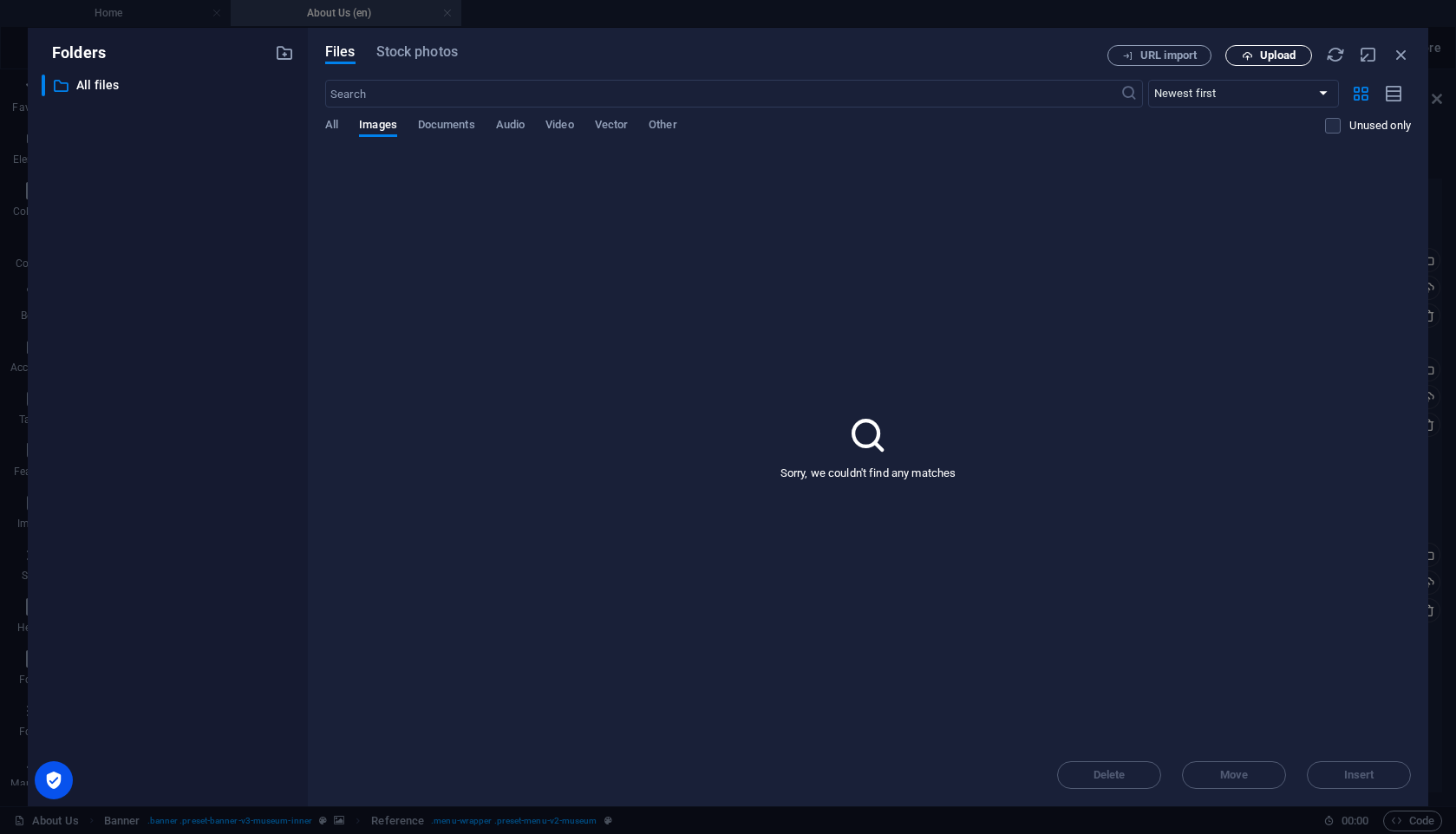 click at bounding box center (1247, 55) 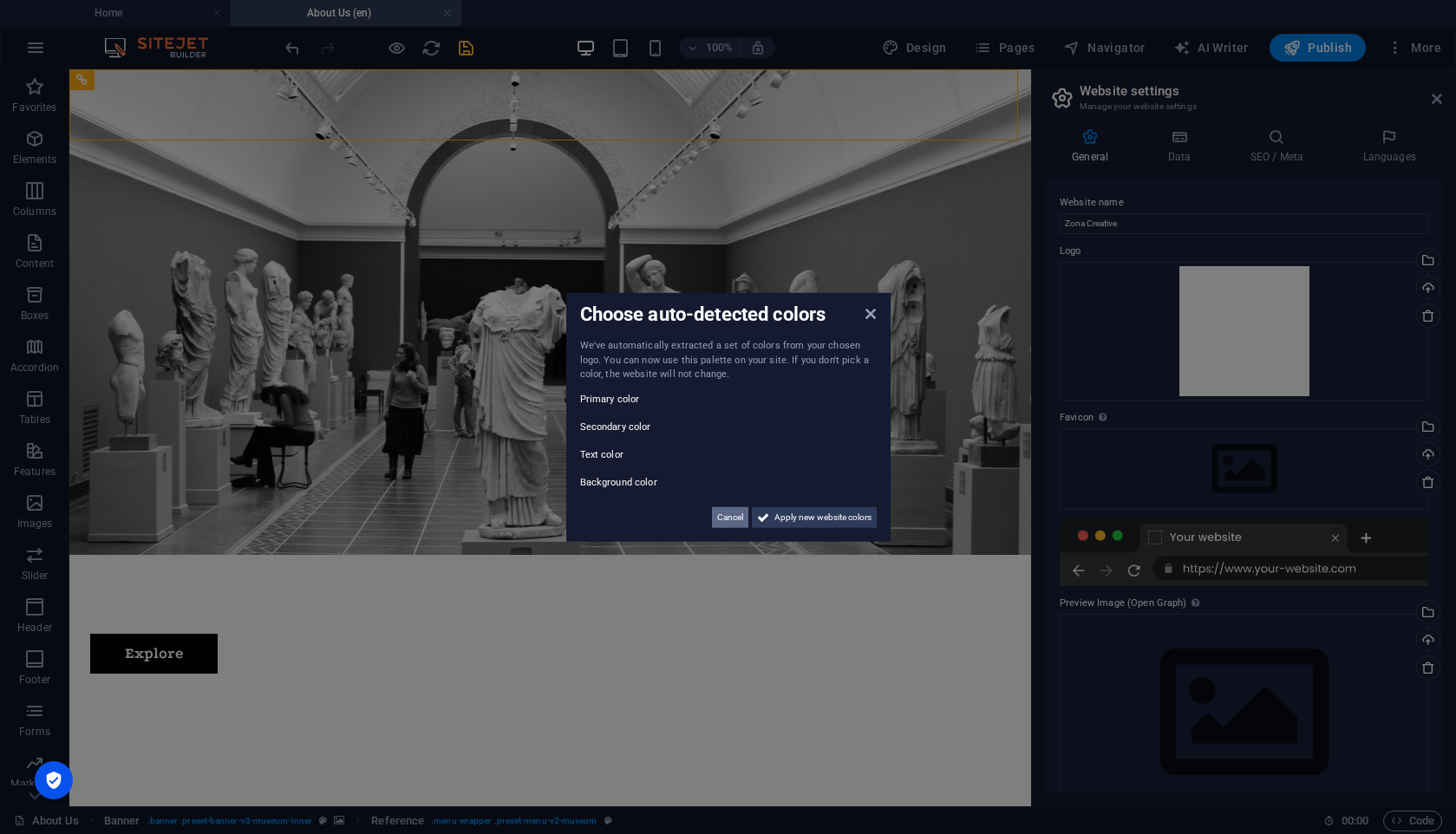 click on "Cancel" at bounding box center (730, 517) 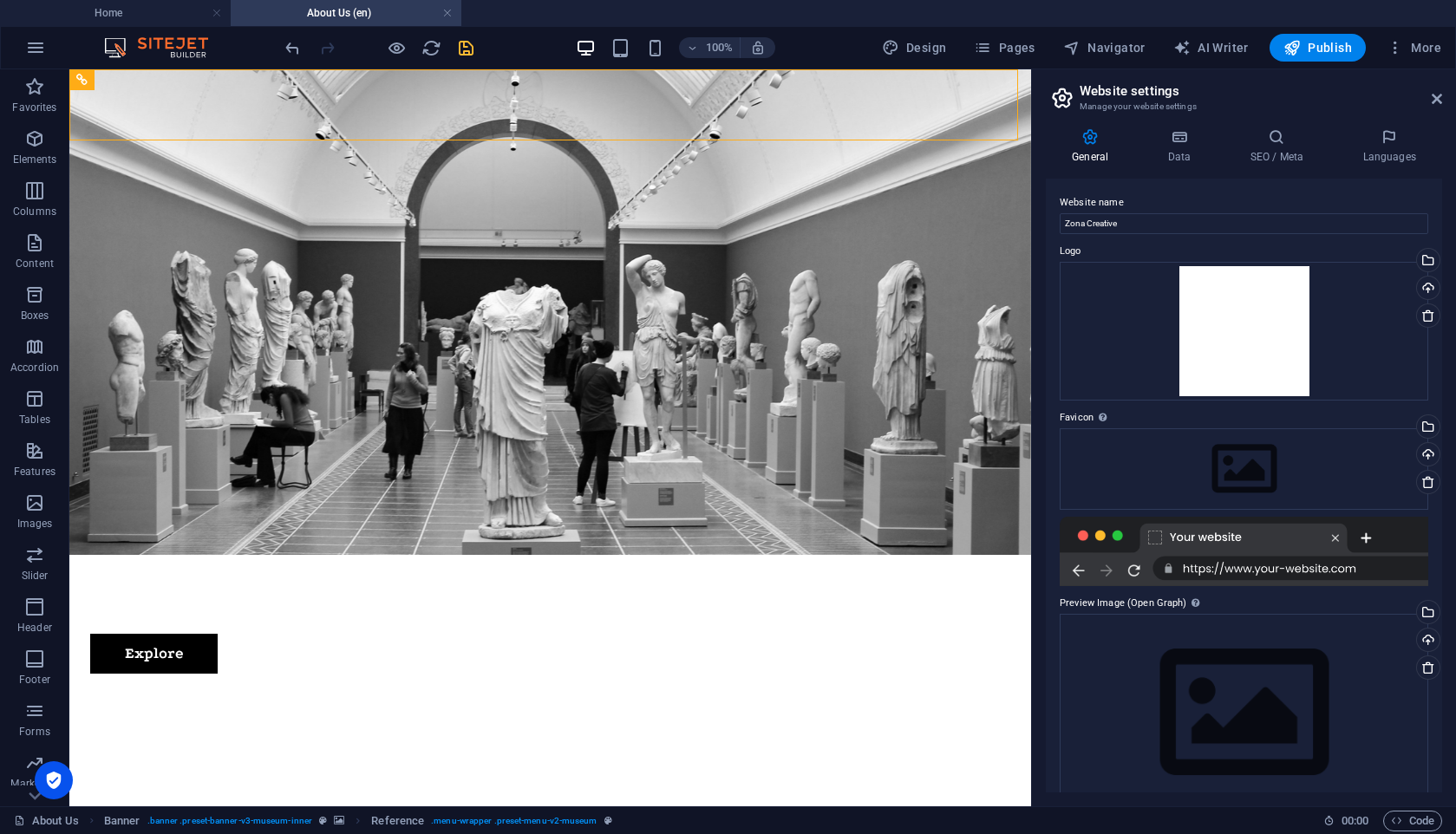 click on "Favicon Set the favicon of your website here. A favicon is a small icon shown in the browser tab next to your website title. It helps visitors identify your website." at bounding box center [1244, 418] 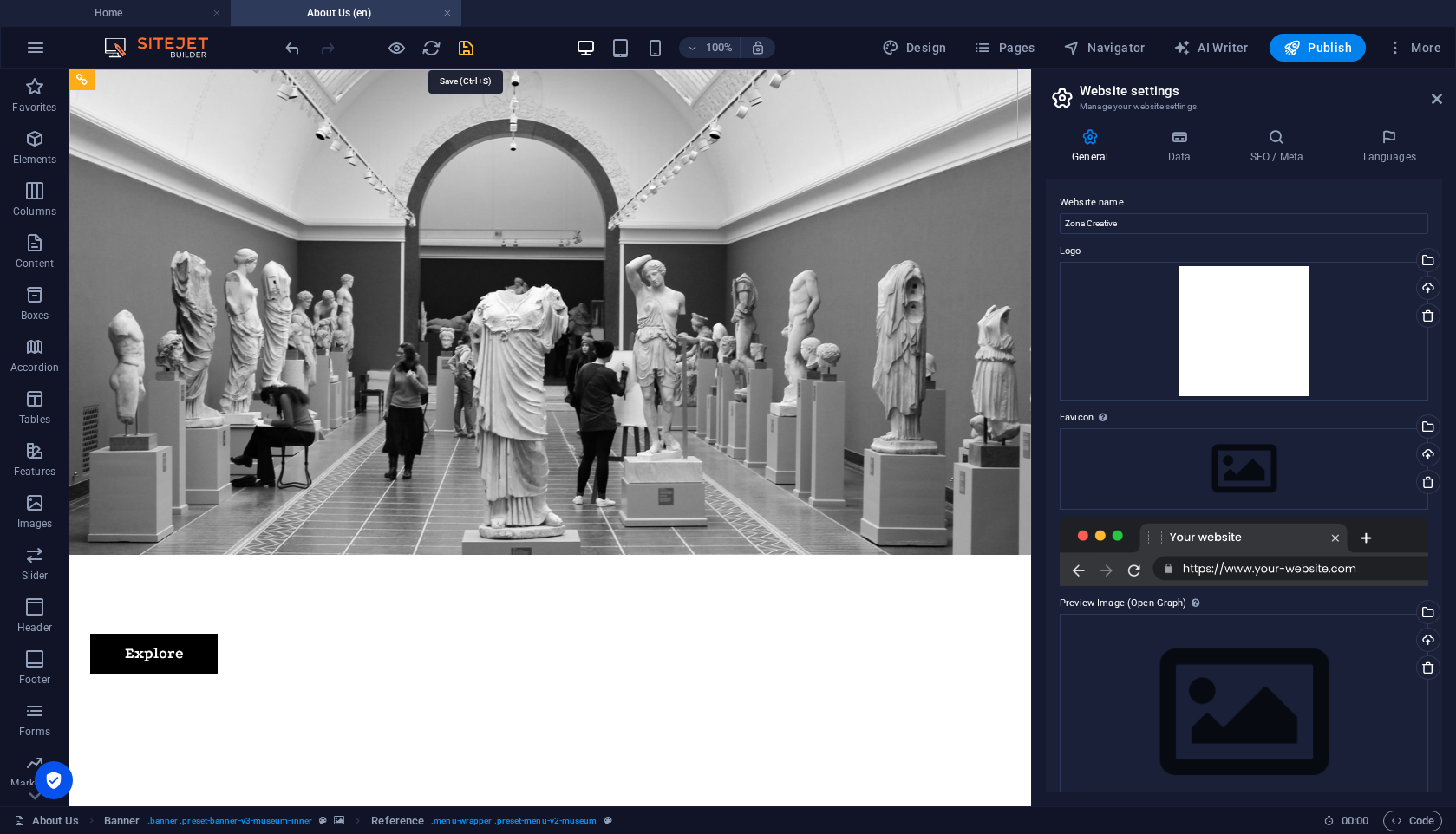 click at bounding box center [466, 48] 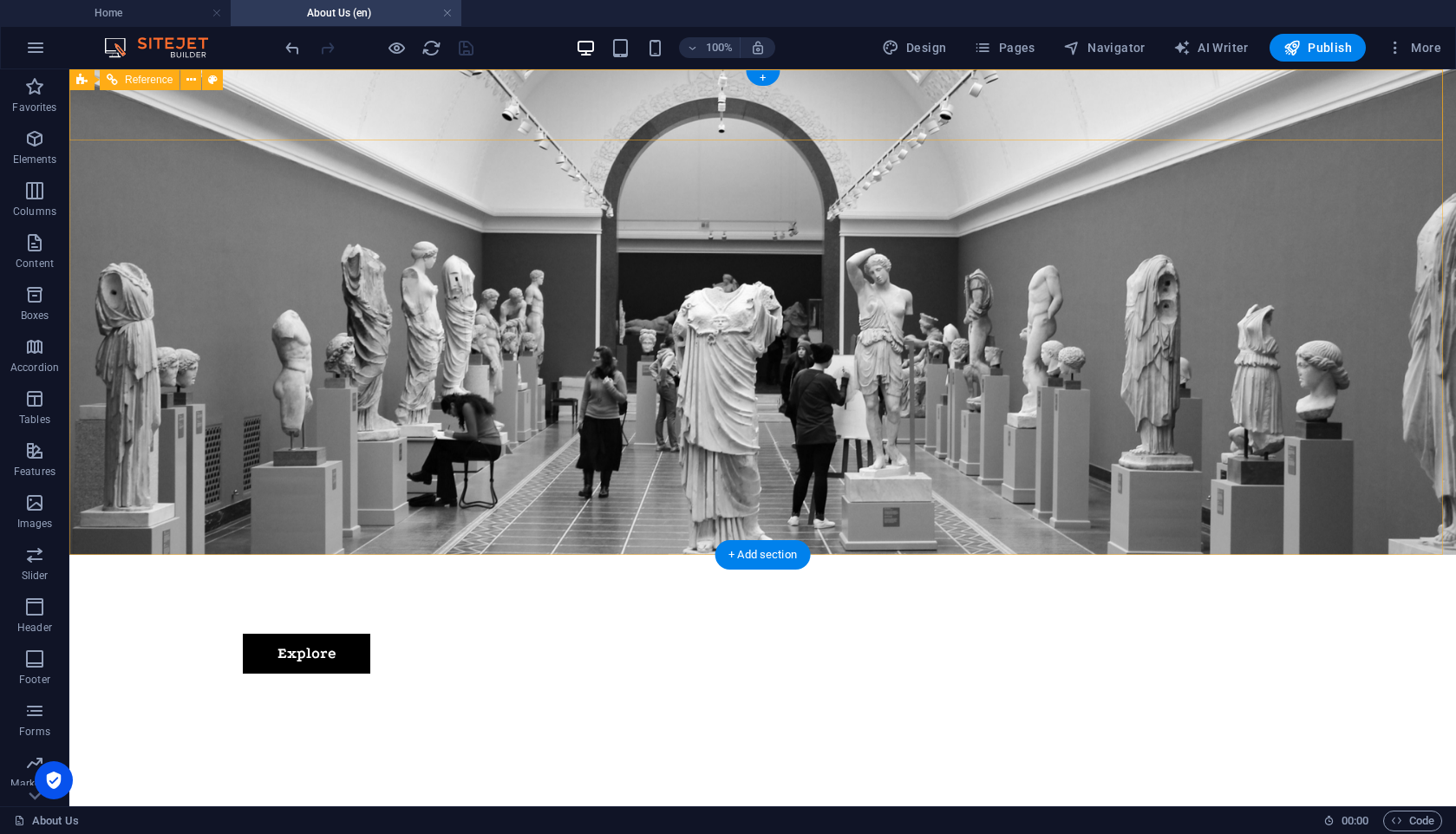 click at bounding box center (763, 579) 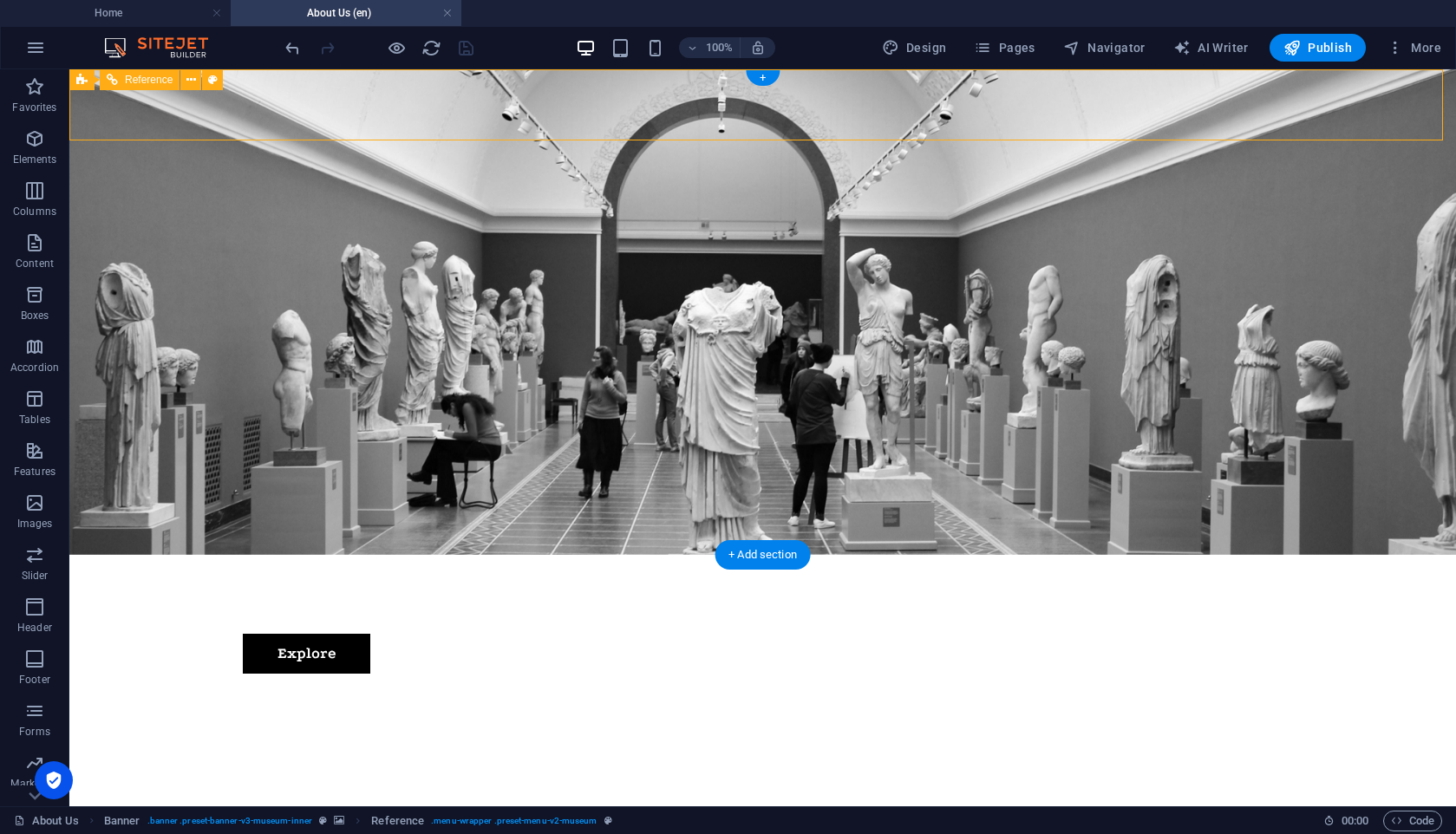 click at bounding box center [763, 579] 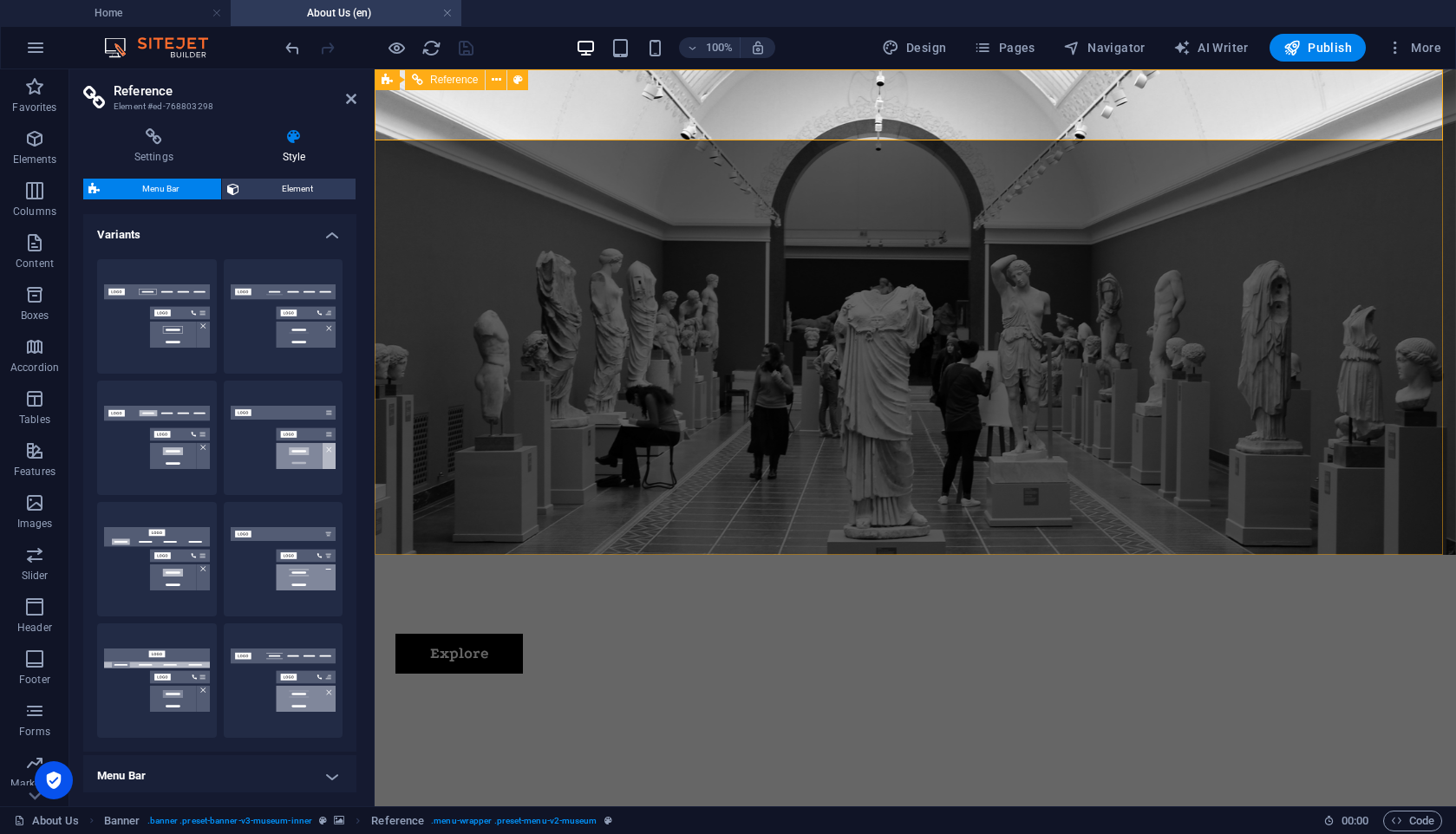 click at bounding box center (915, 579) 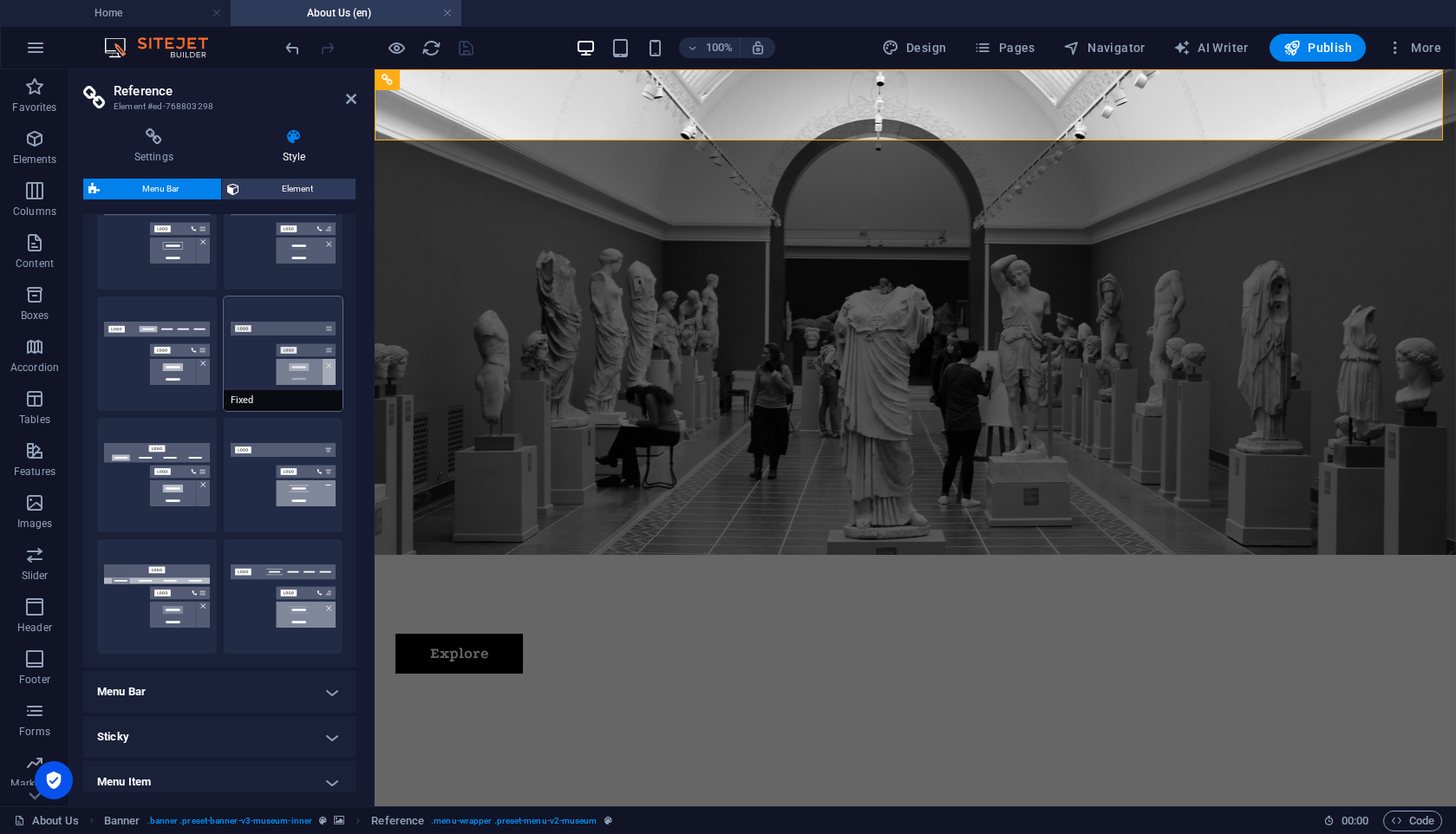 scroll, scrollTop: 299, scrollLeft: 0, axis: vertical 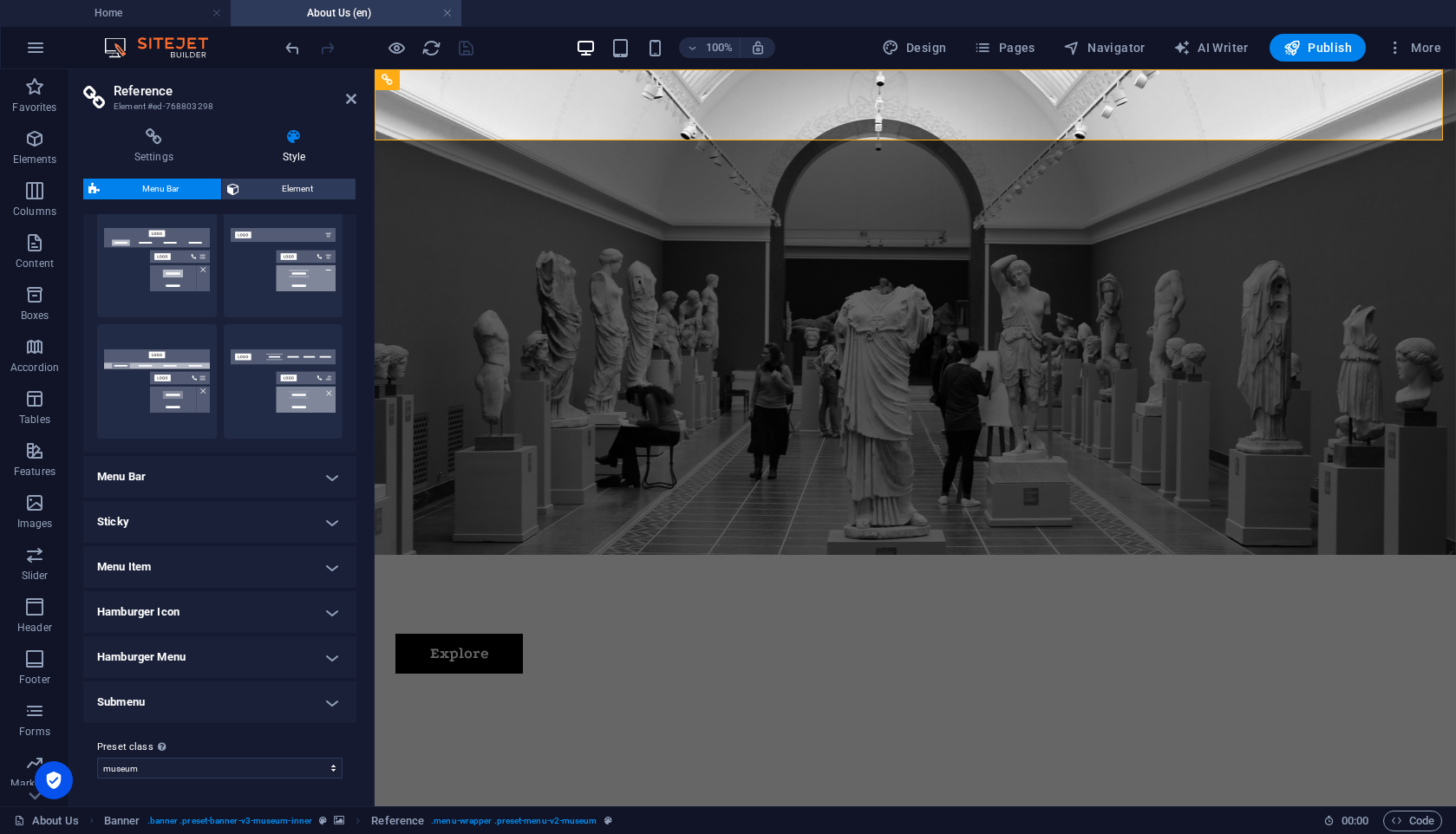 click on "Menu Item" at bounding box center (219, 567) 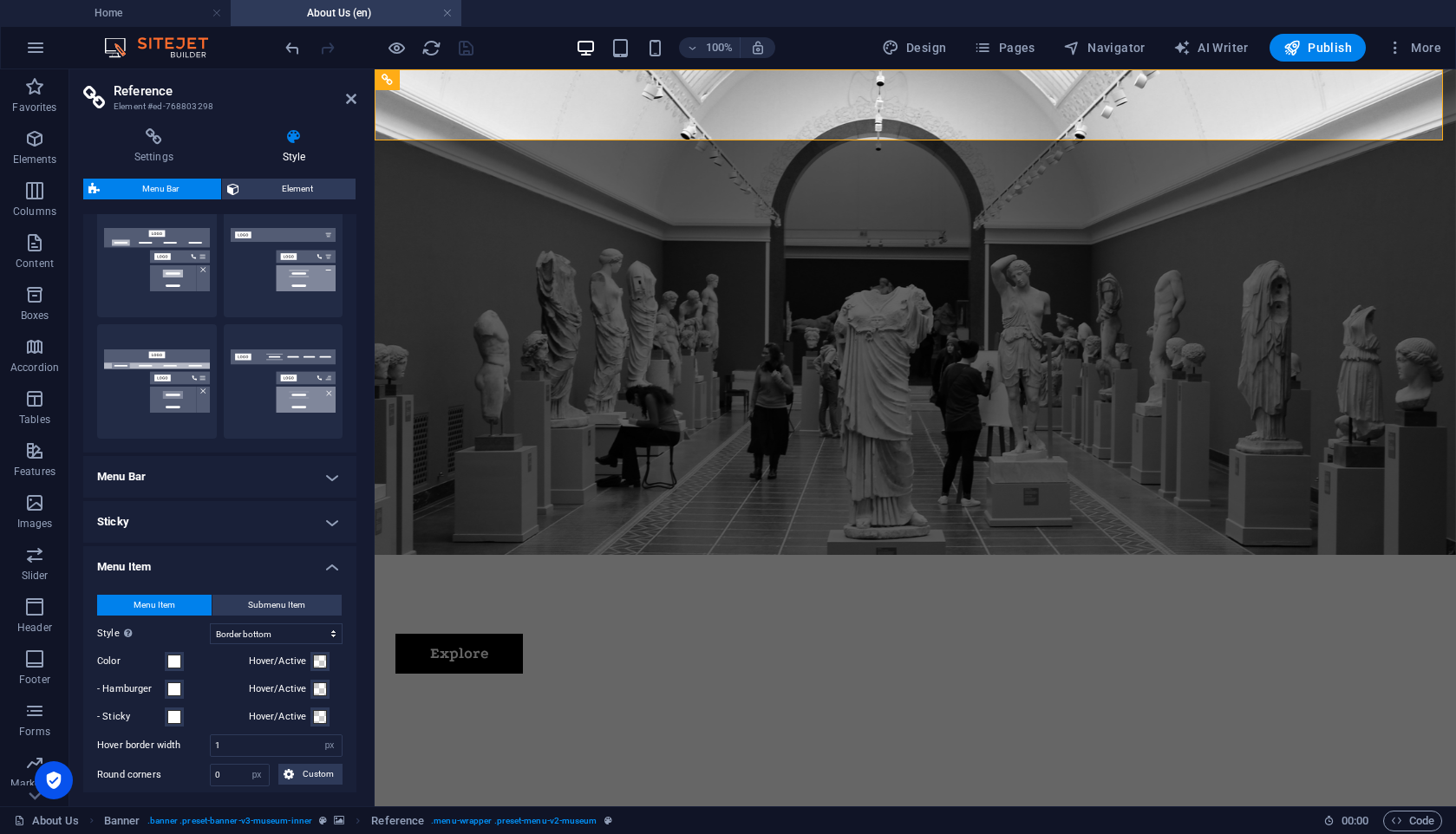 click on "Menu Item" at bounding box center [219, 562] 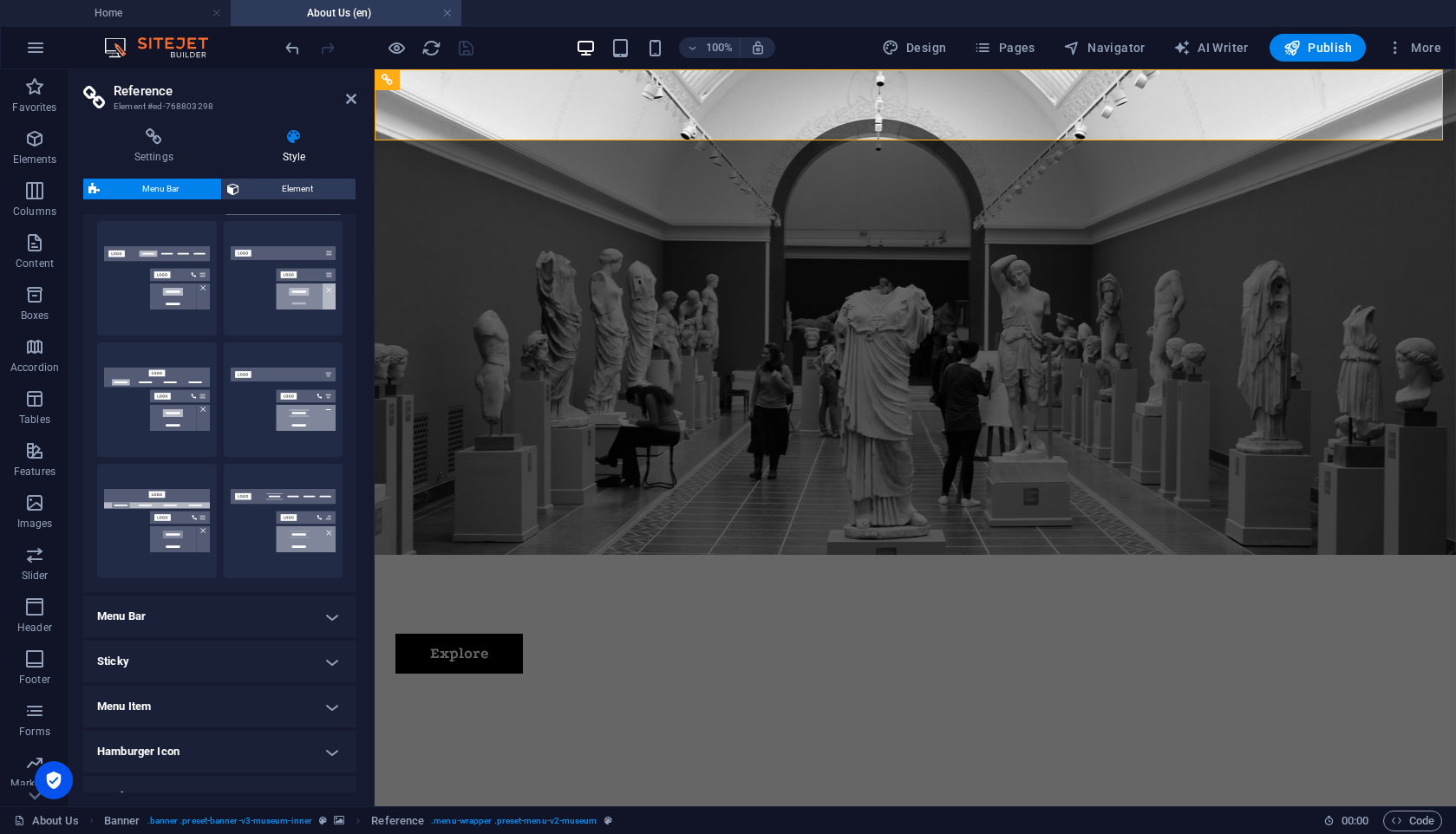 scroll, scrollTop: 16, scrollLeft: 0, axis: vertical 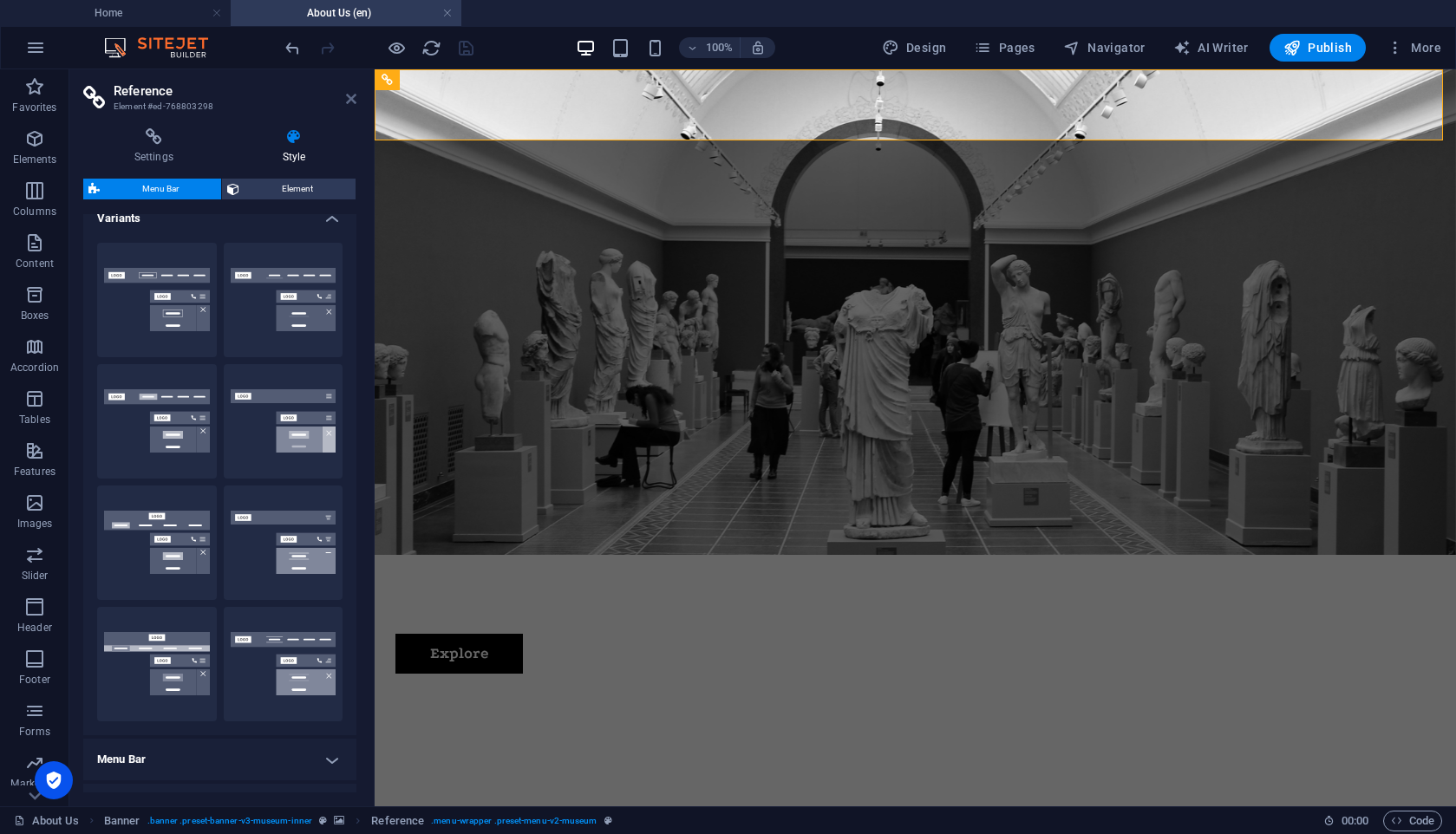 click at bounding box center (351, 99) 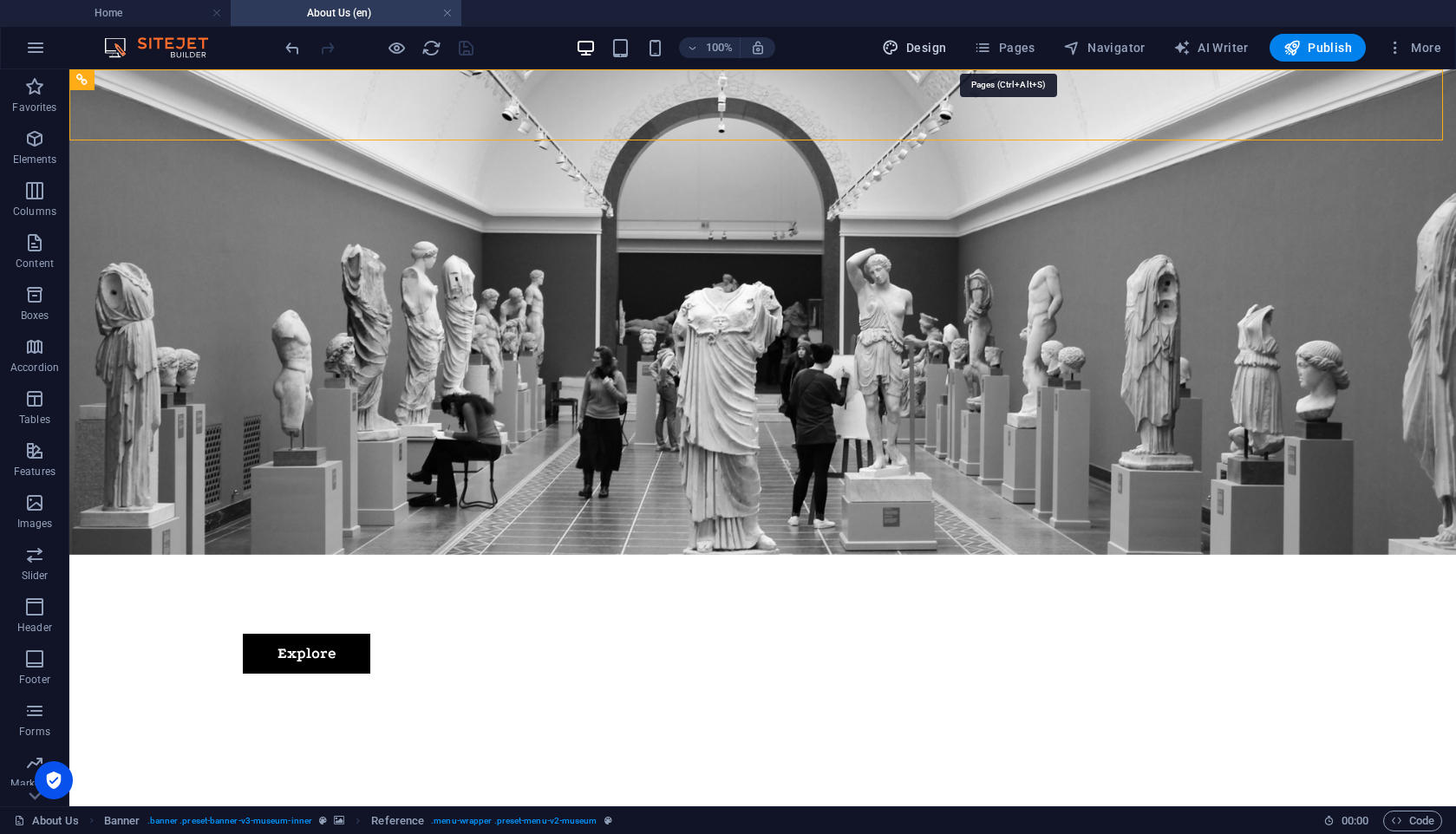 click on "Design" at bounding box center [914, 48] 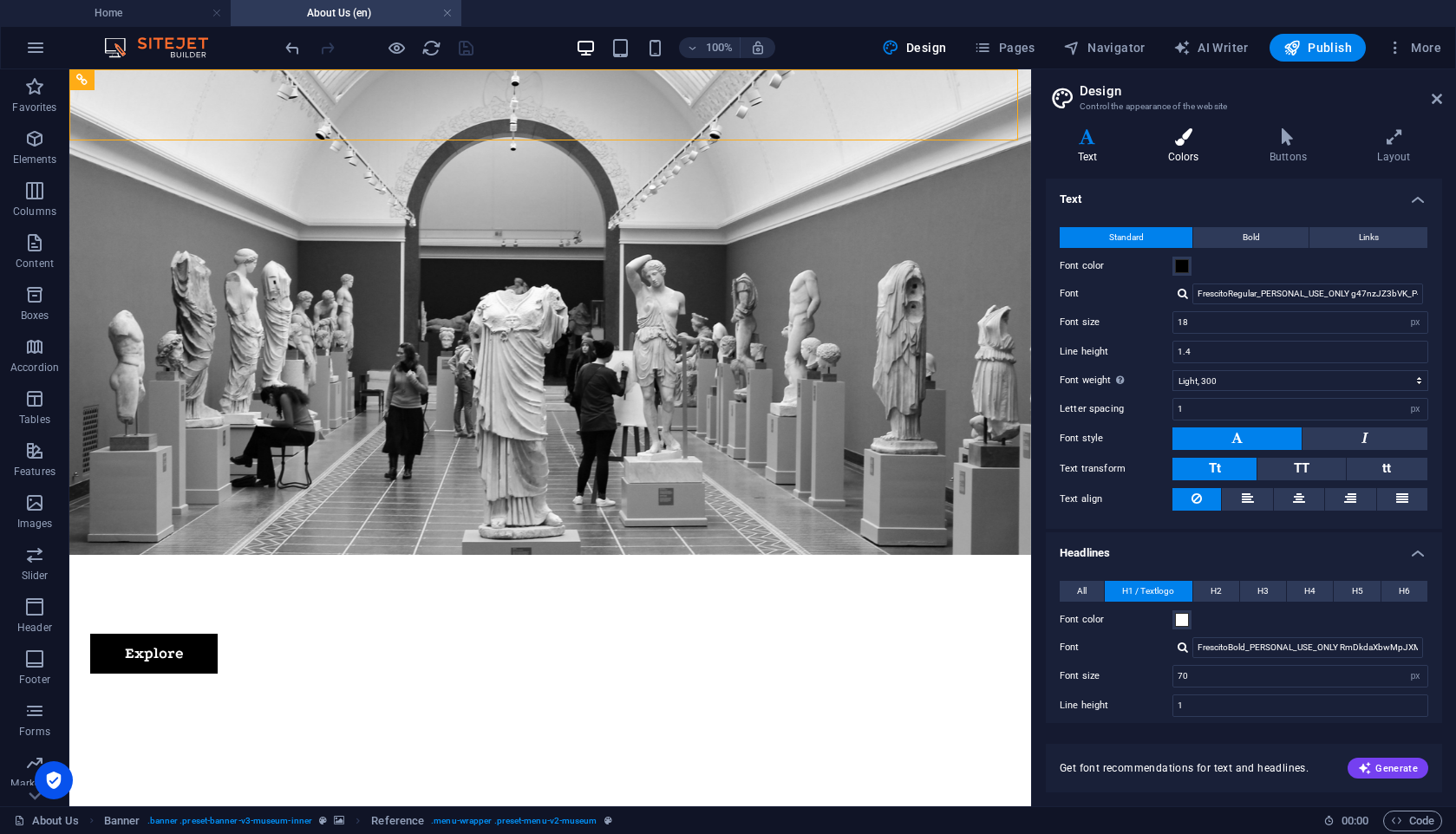 click at bounding box center (1183, 137) 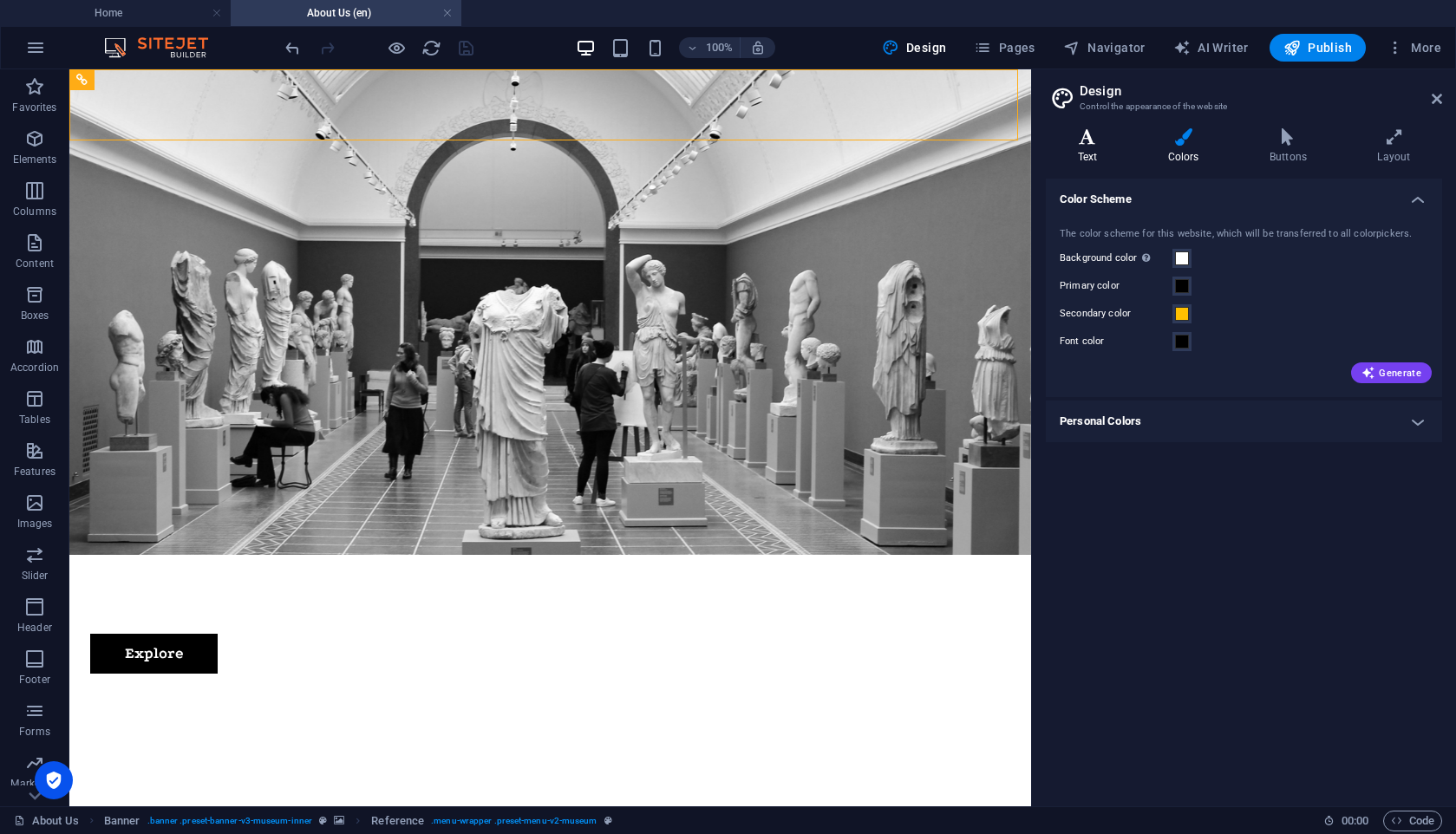 click on "Text" at bounding box center [1091, 147] 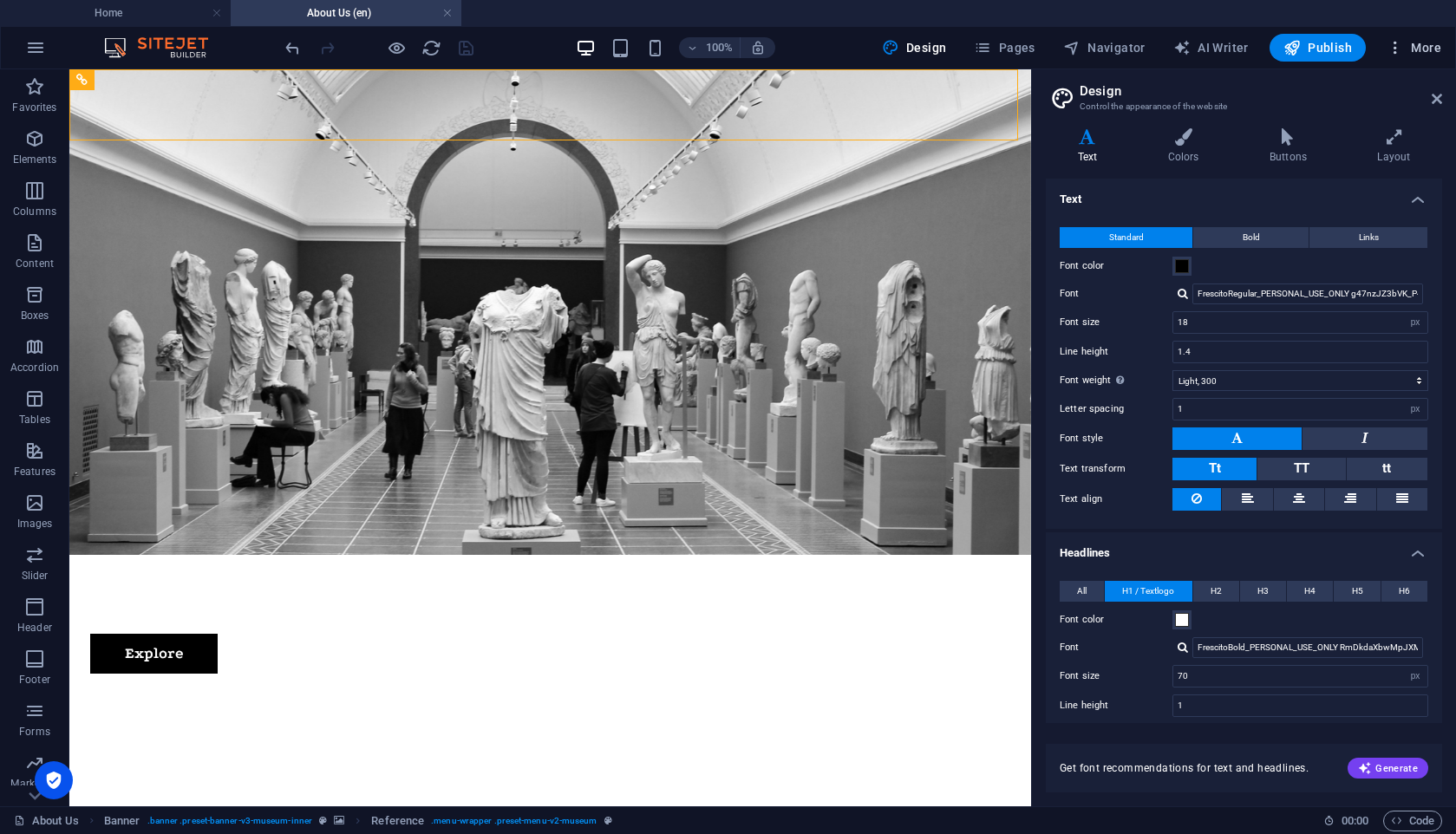 click on "More" at bounding box center [1414, 48] 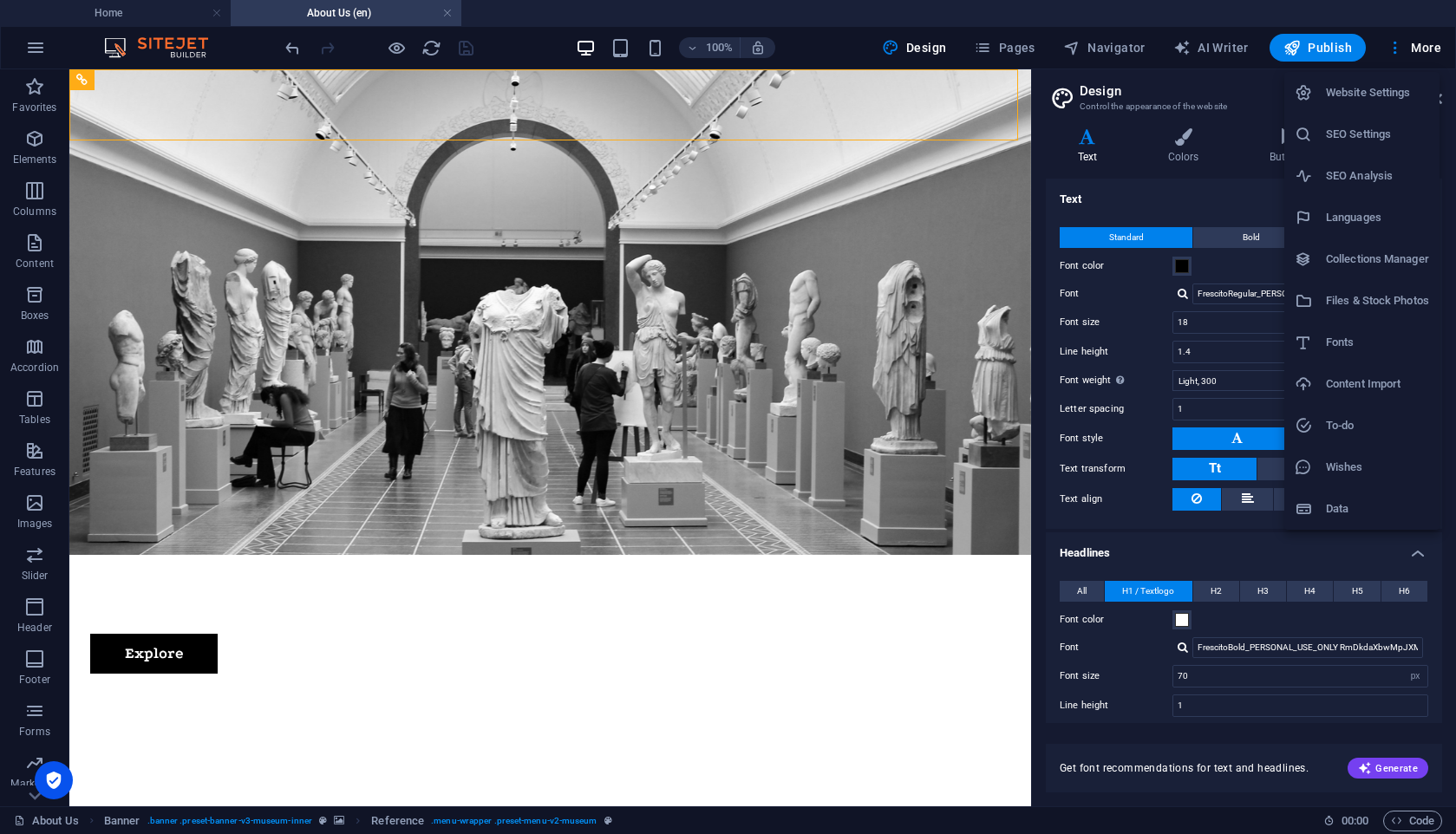 click on "Website Settings" at bounding box center [1377, 93] 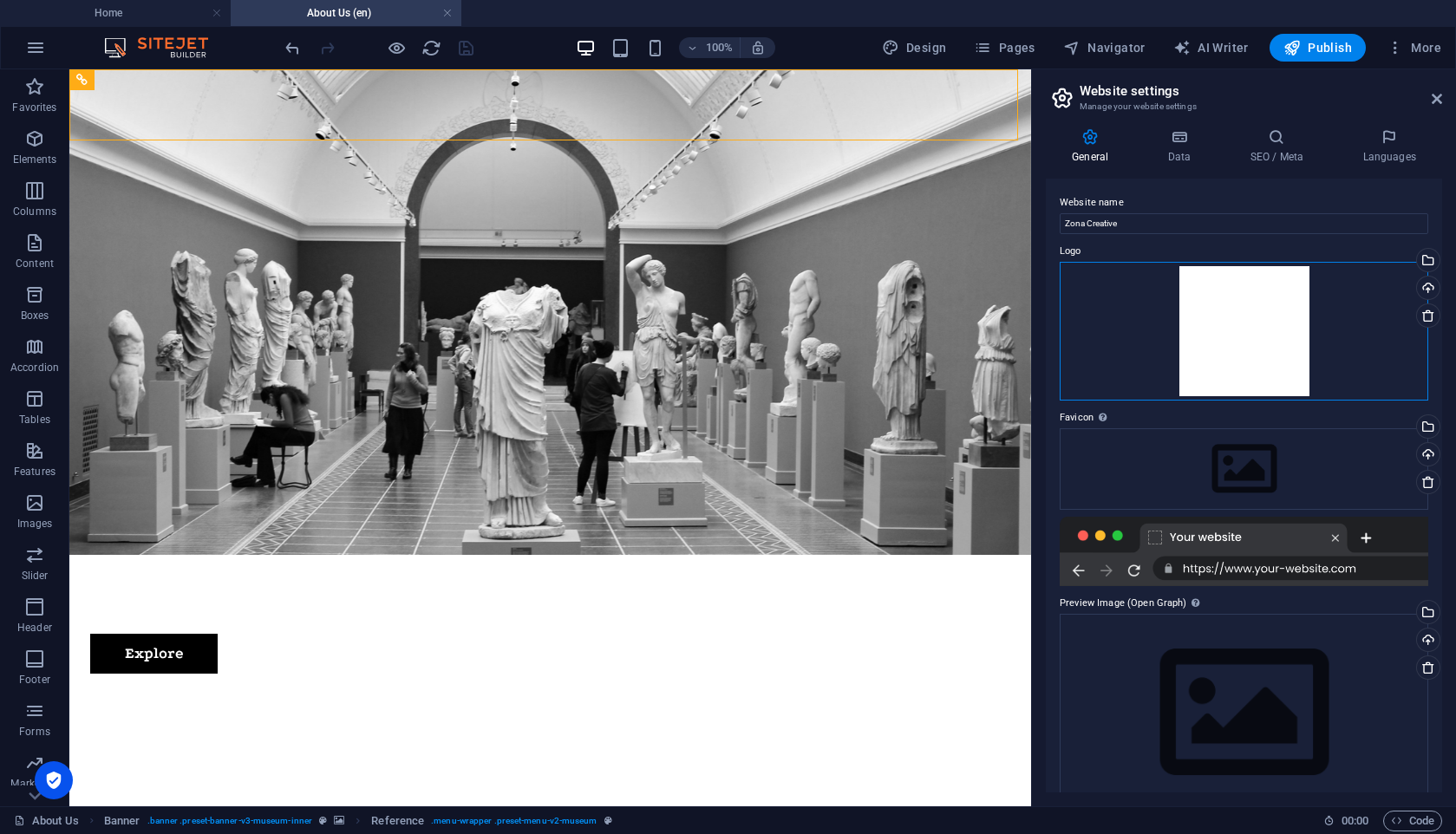 click on "Drag files here, click to choose files or select files from Files or our free stock photos & videos" at bounding box center (1244, 331) 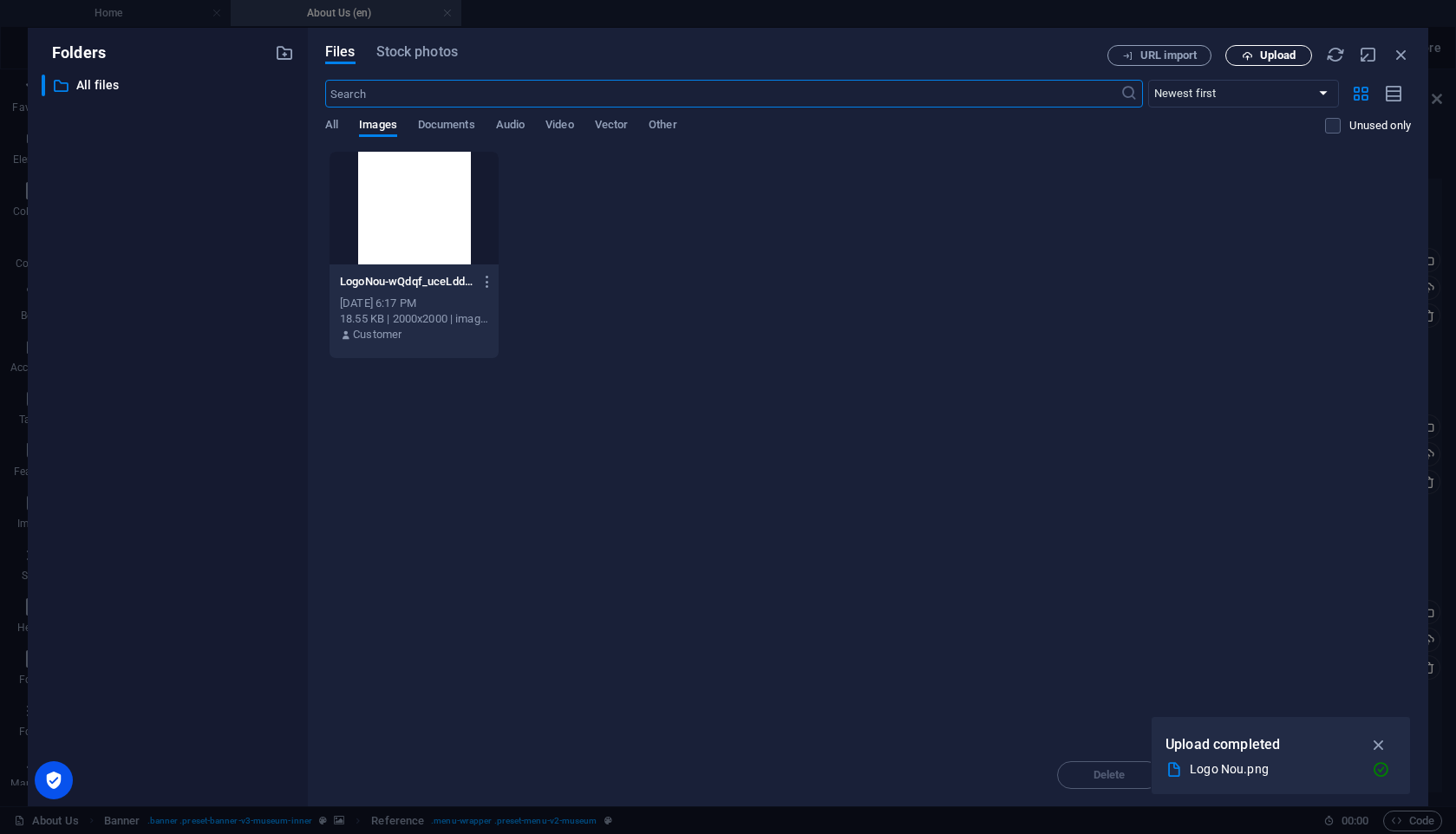 click on "Upload" at bounding box center [1277, 55] 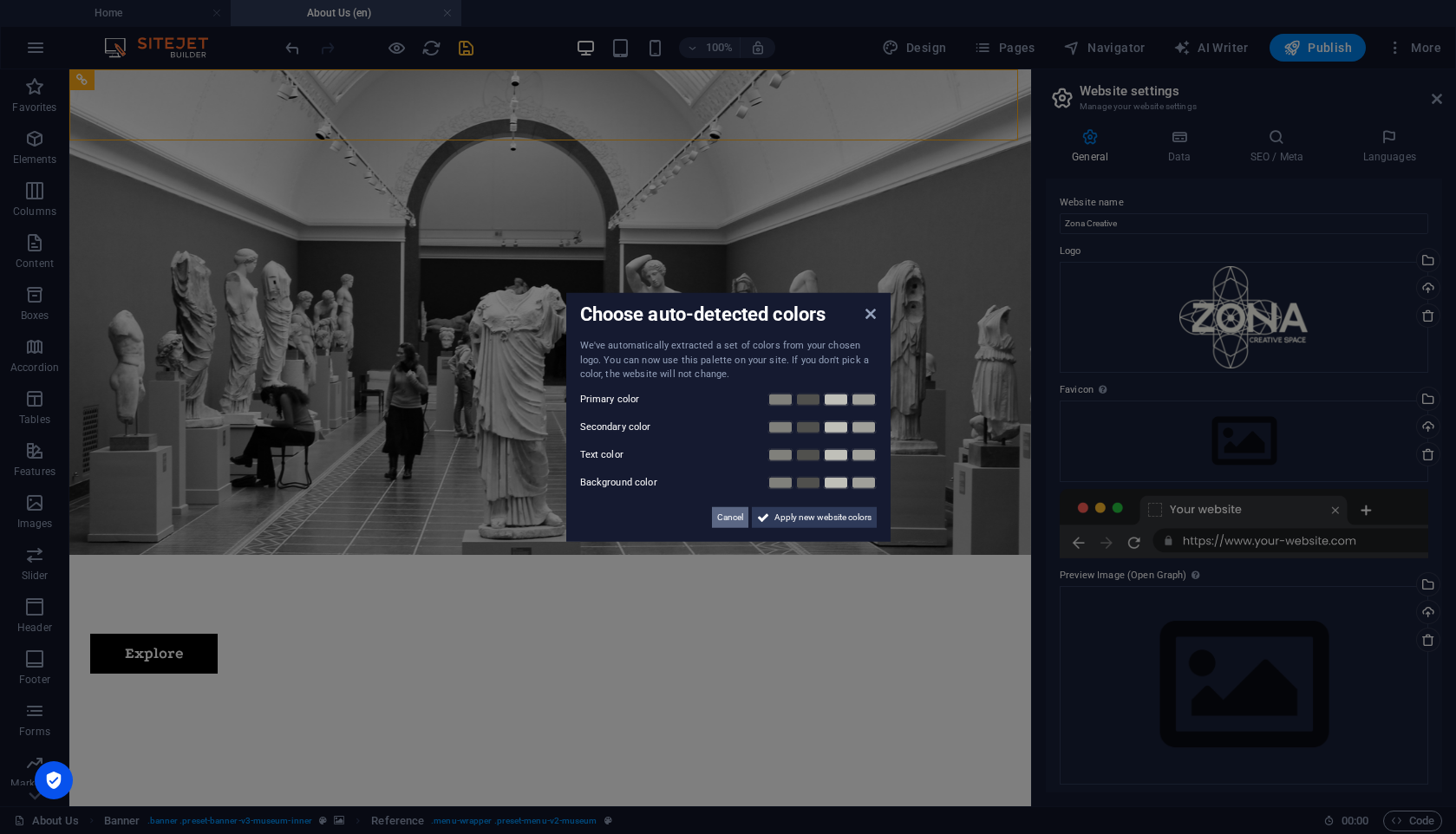 click on "Cancel" at bounding box center (730, 517) 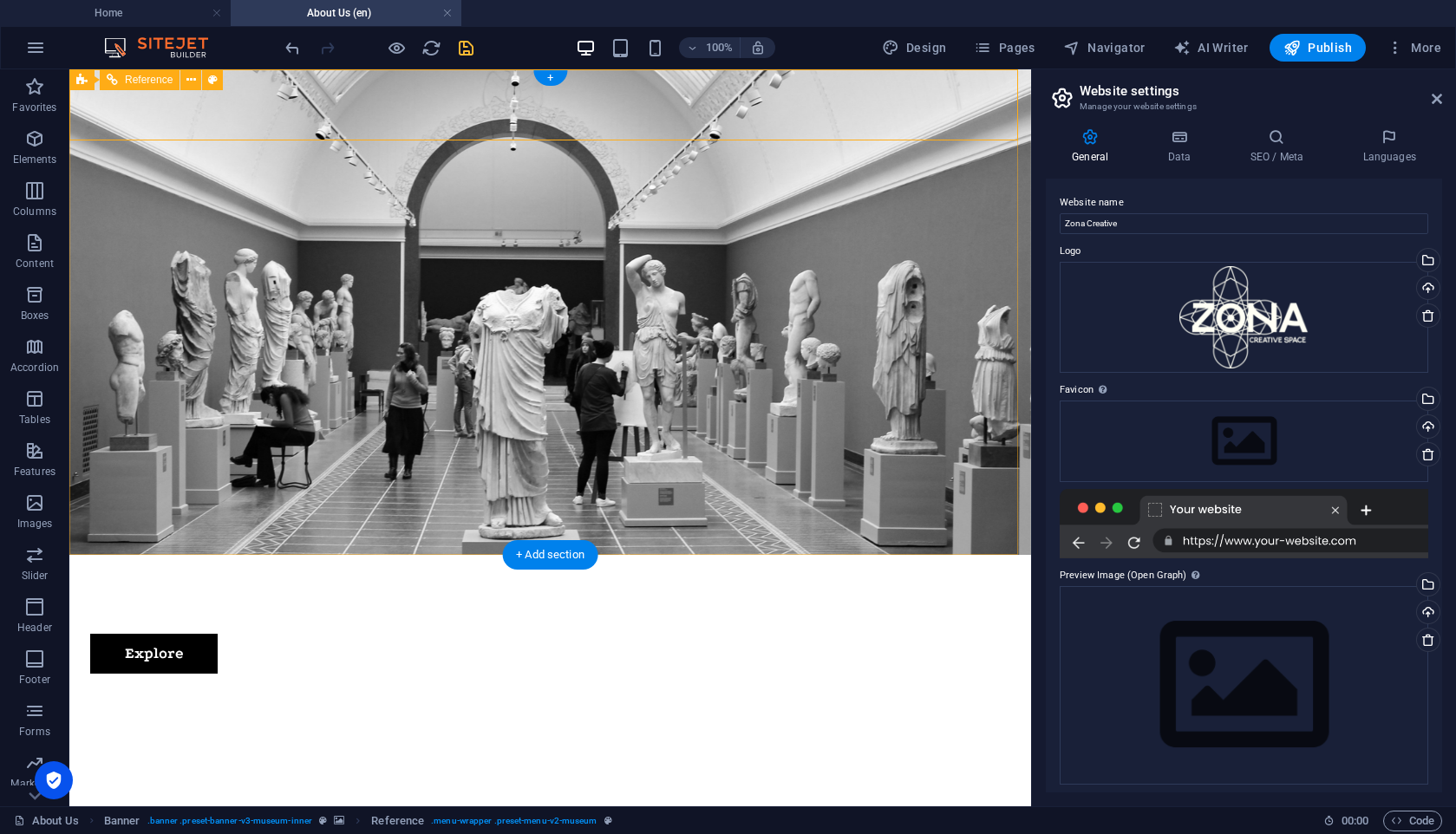 click at bounding box center (550, 579) 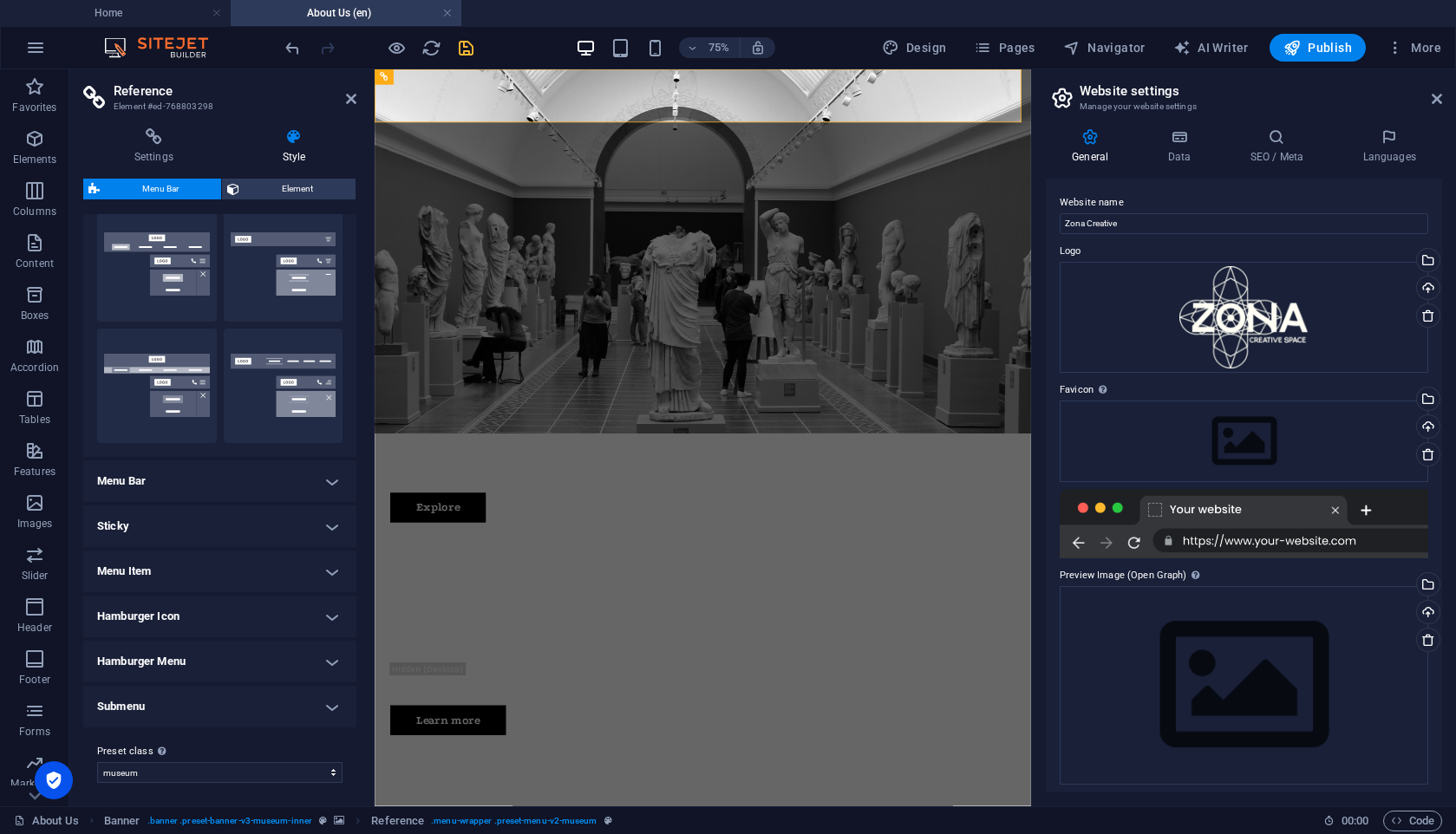 scroll, scrollTop: 299, scrollLeft: 0, axis: vertical 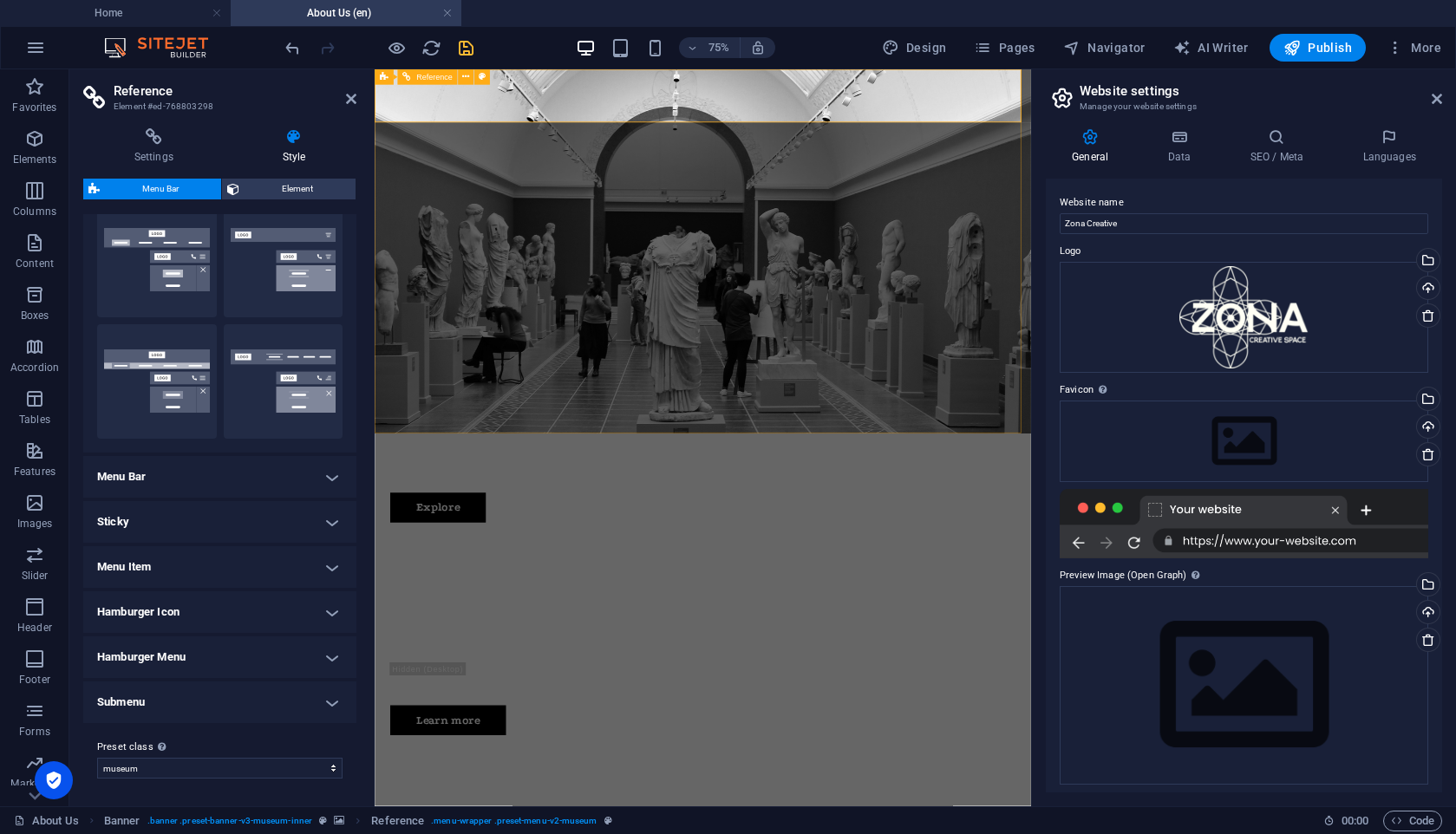 click on "Reference" at bounding box center (427, 77) 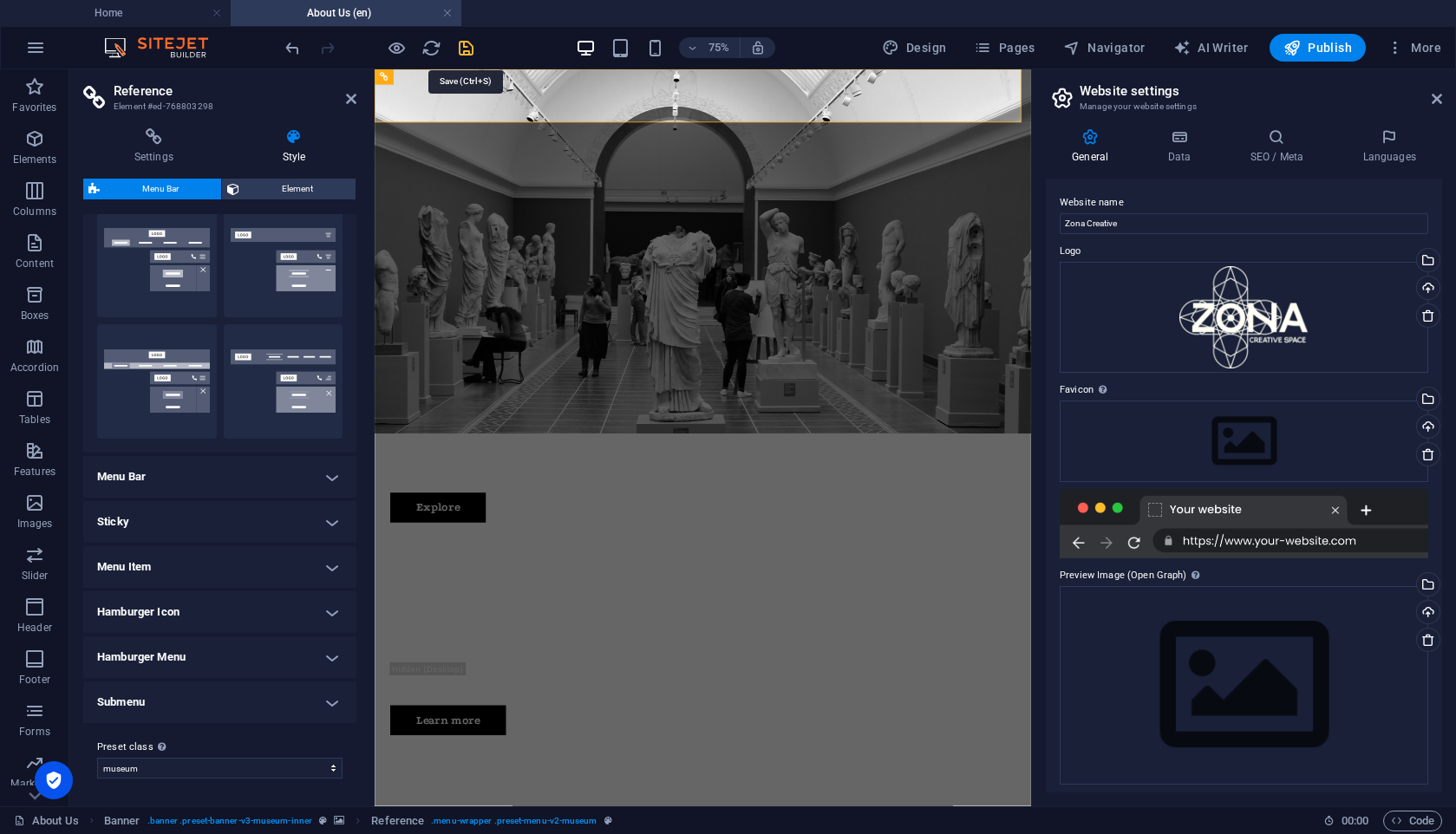 click at bounding box center (466, 48) 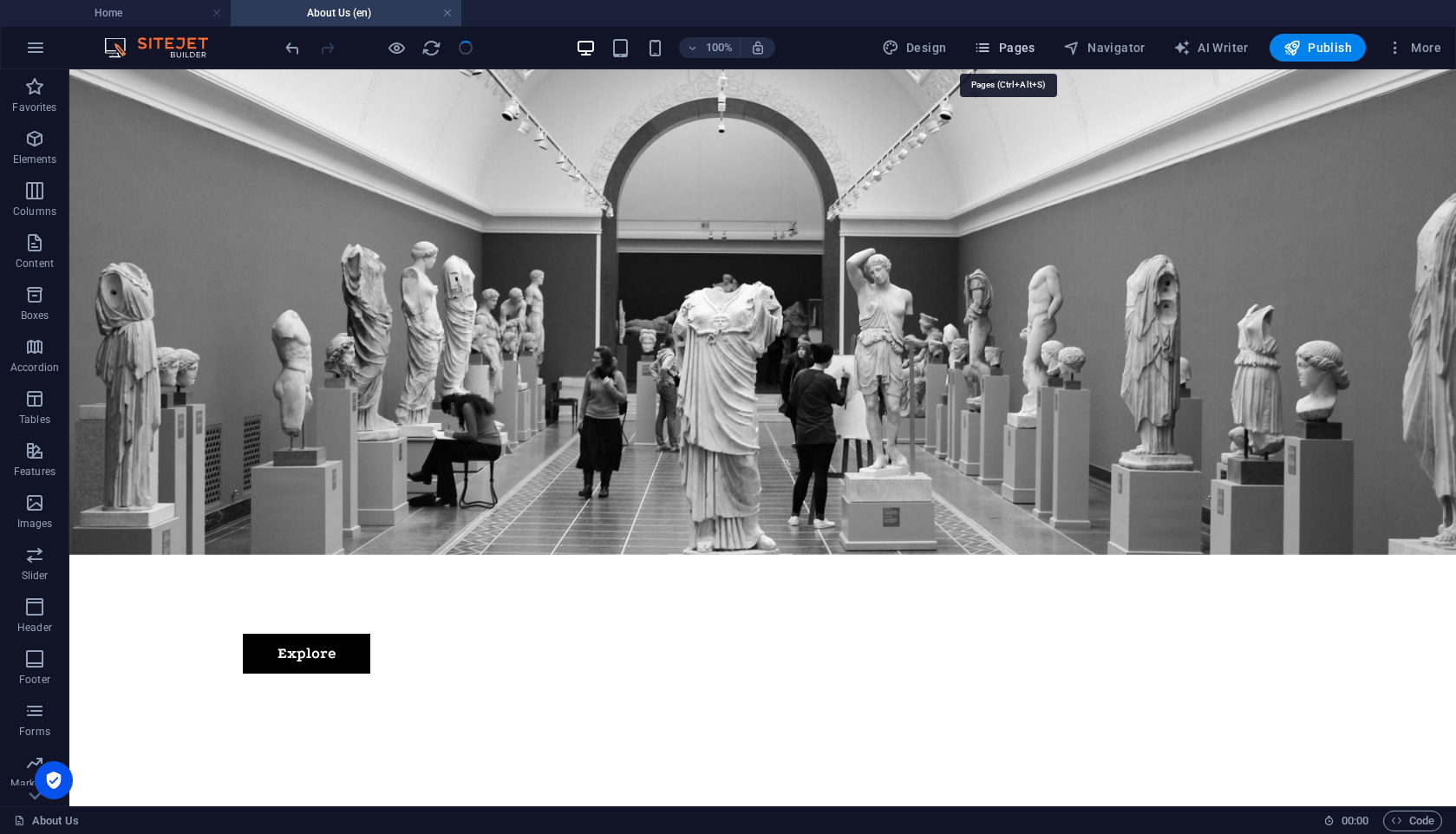 click on "Pages" at bounding box center [1004, 48] 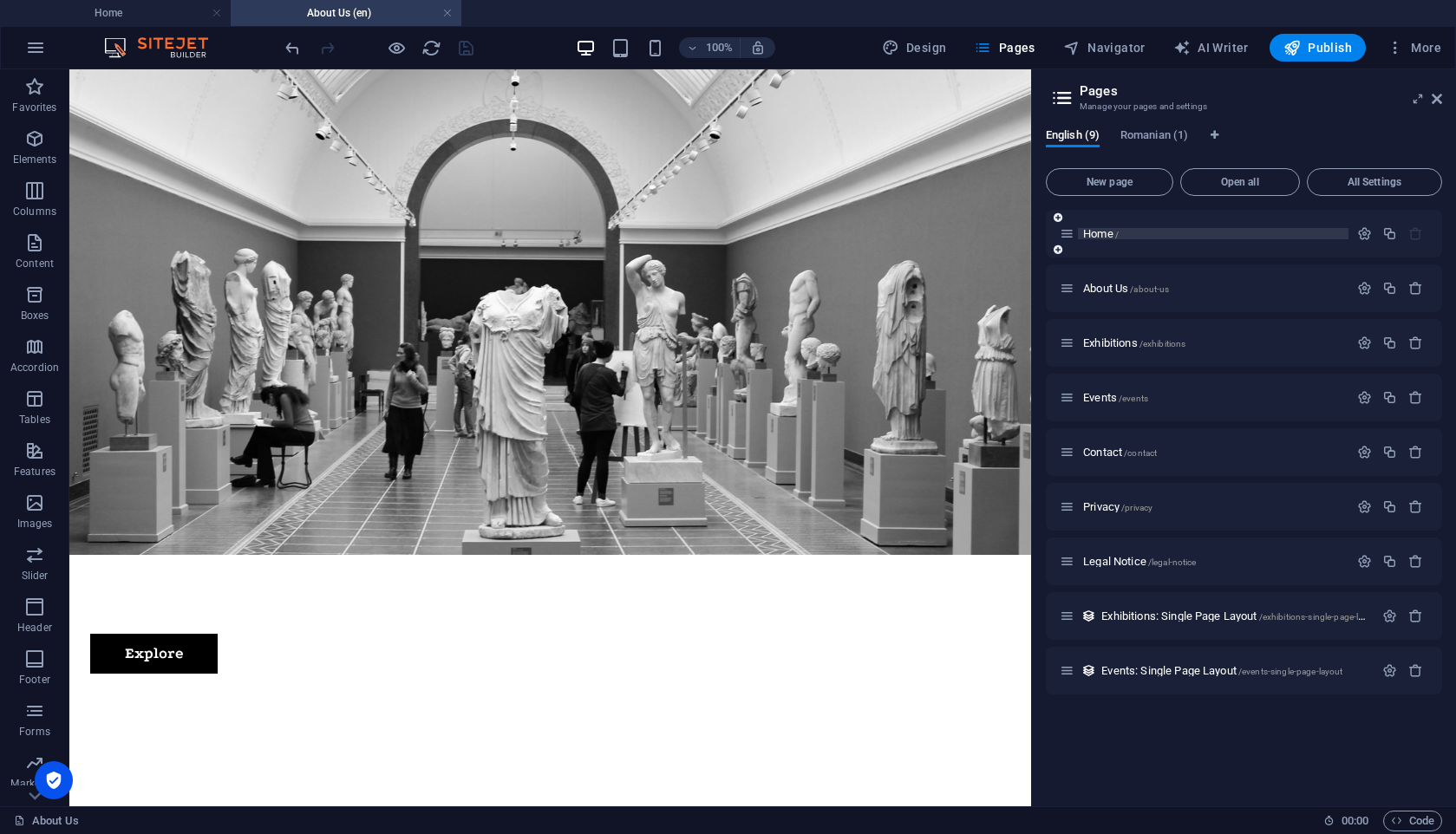 click on "Home /" at bounding box center (1100, 233) 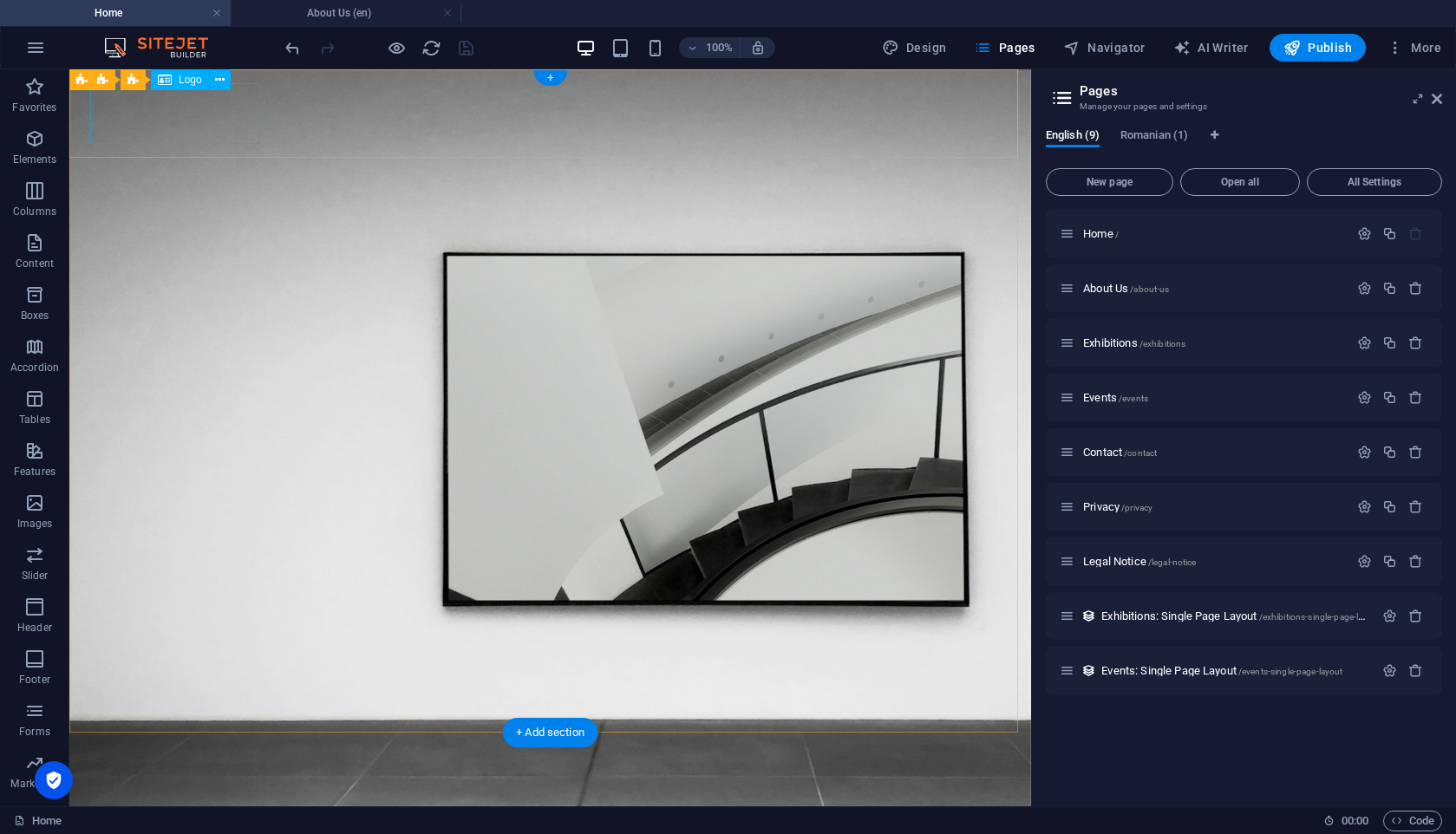 click on "ZONA" at bounding box center (550, 777) 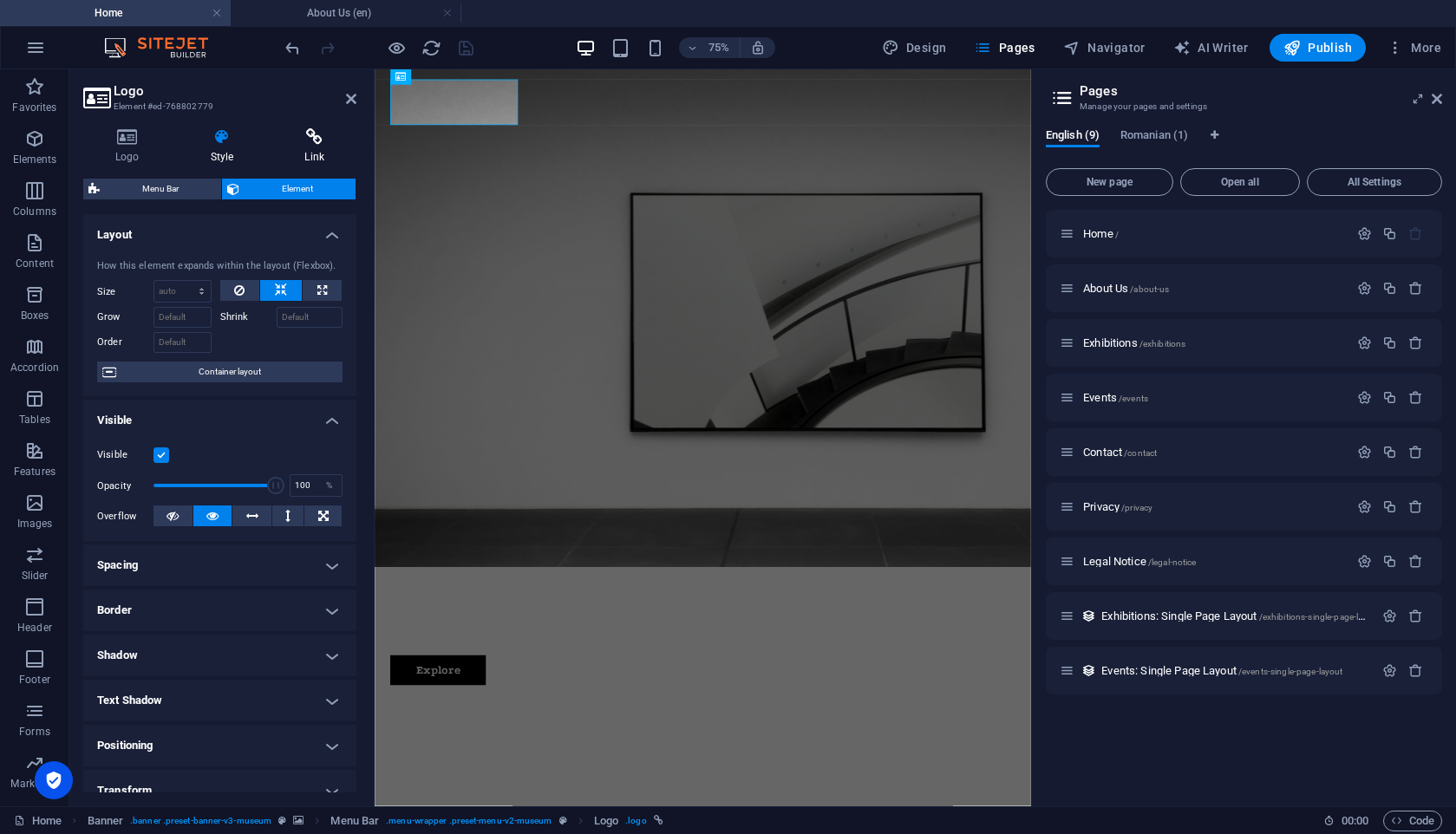 click at bounding box center [314, 137] 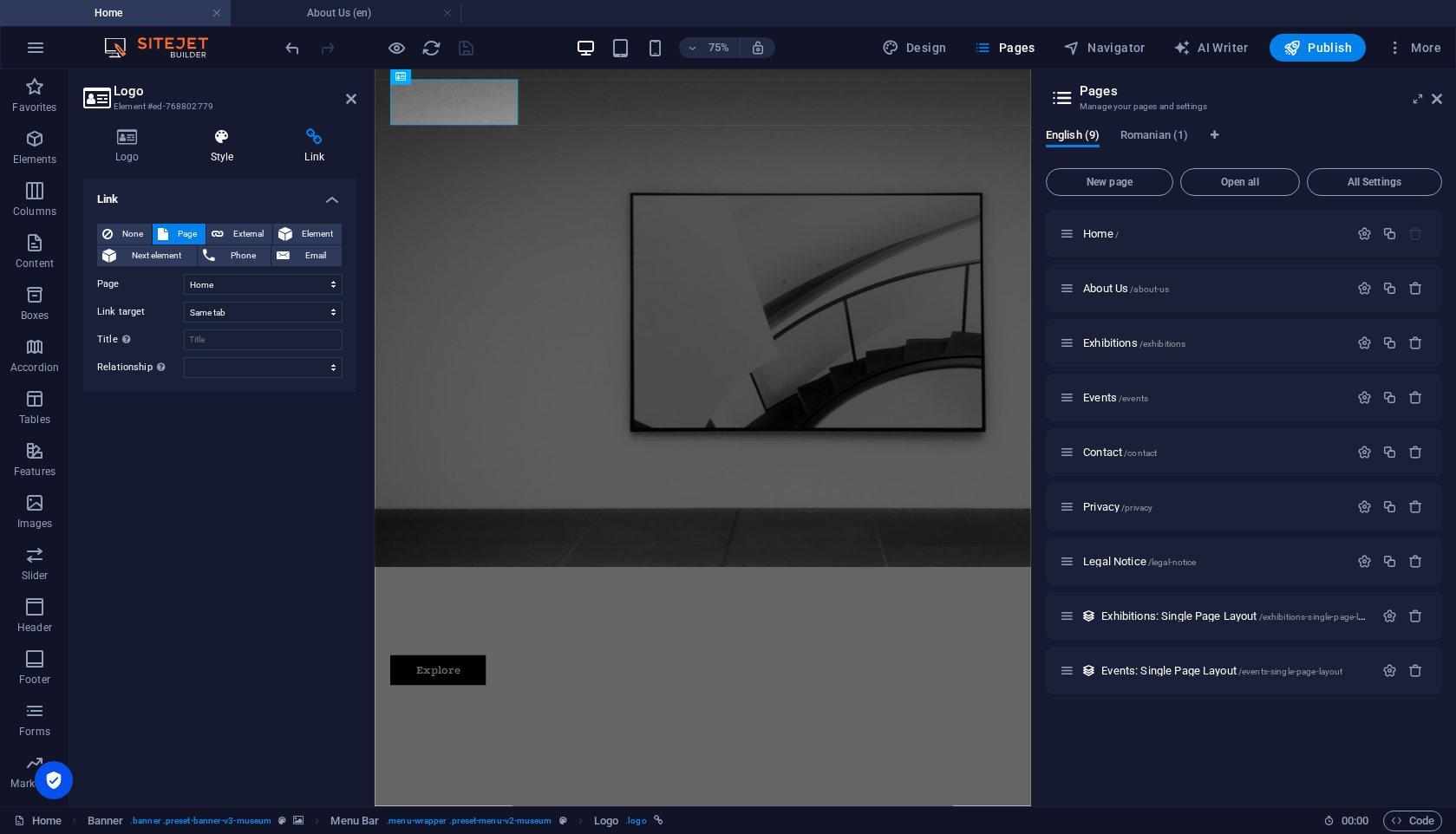 click at bounding box center (222, 137) 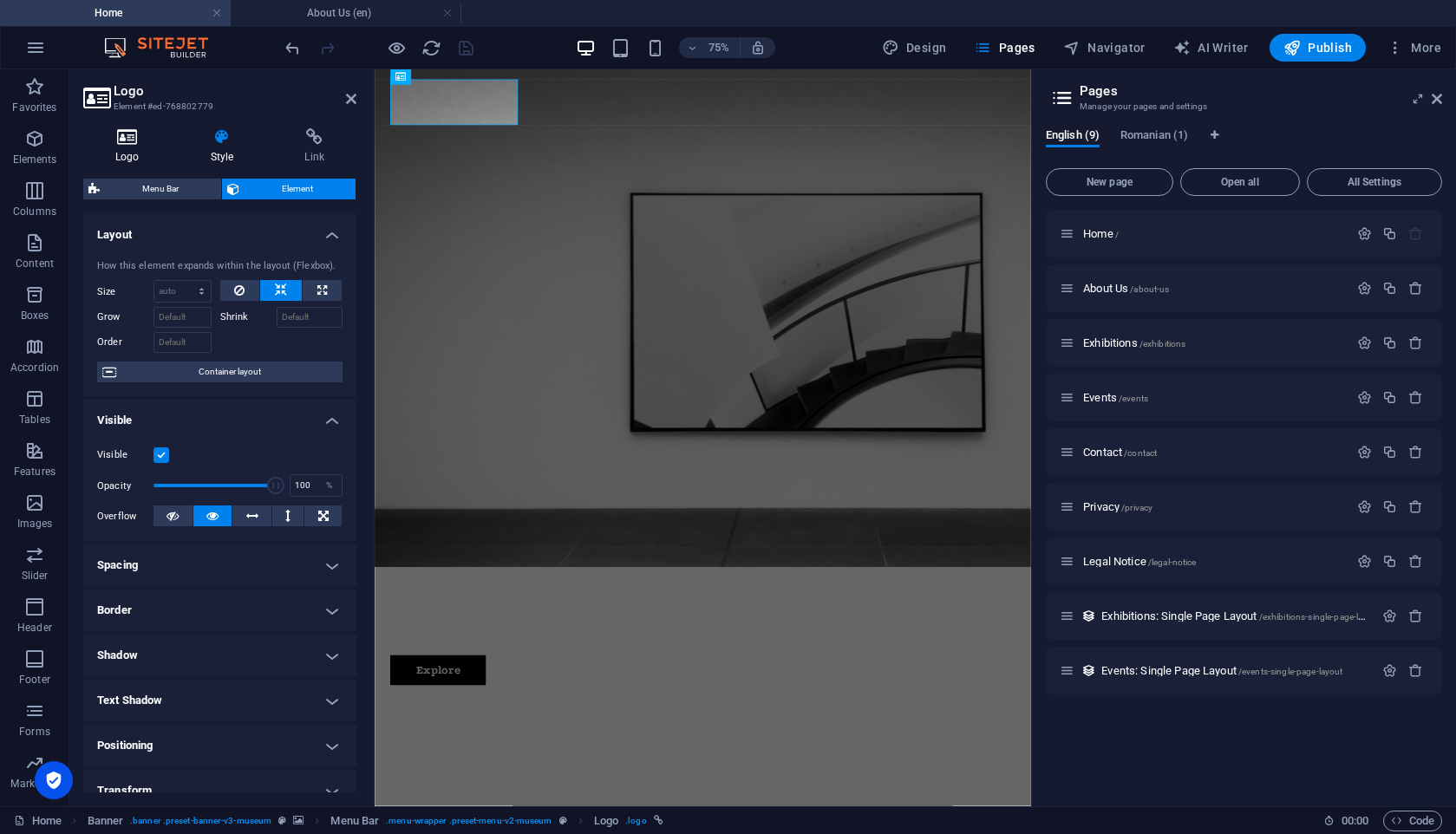 click at bounding box center (127, 137) 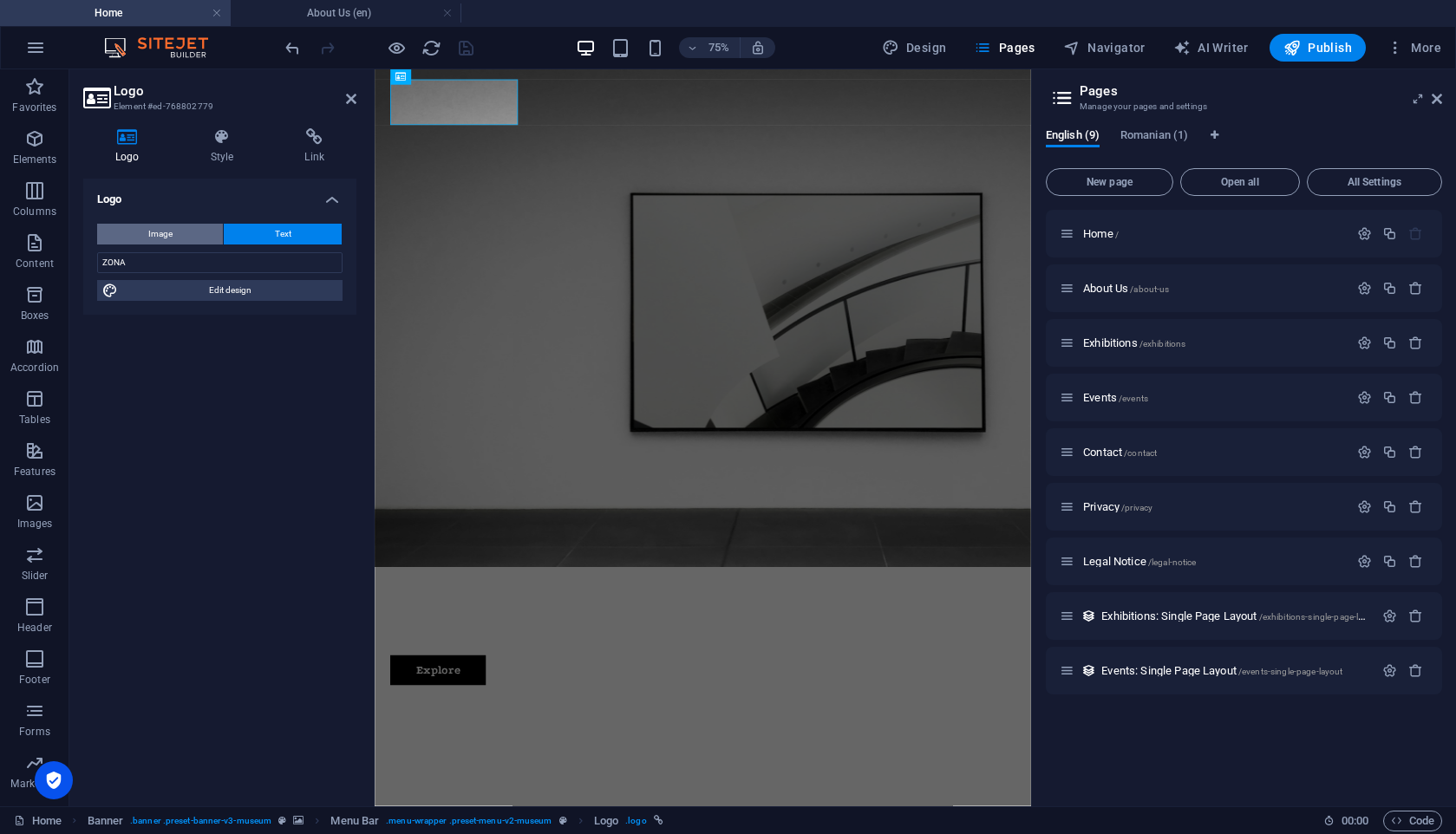 click on "Image" at bounding box center [160, 234] 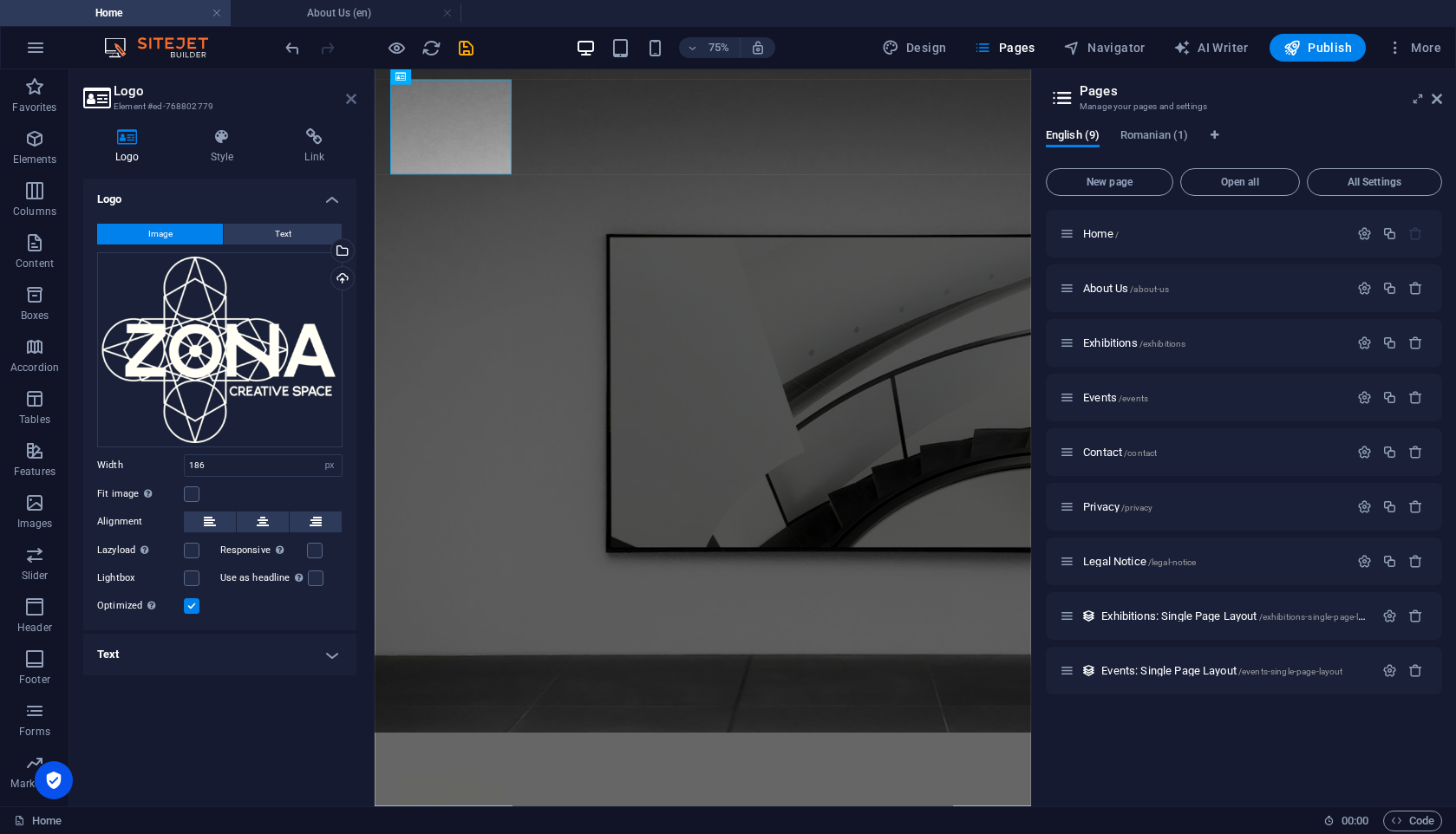 click at bounding box center (351, 99) 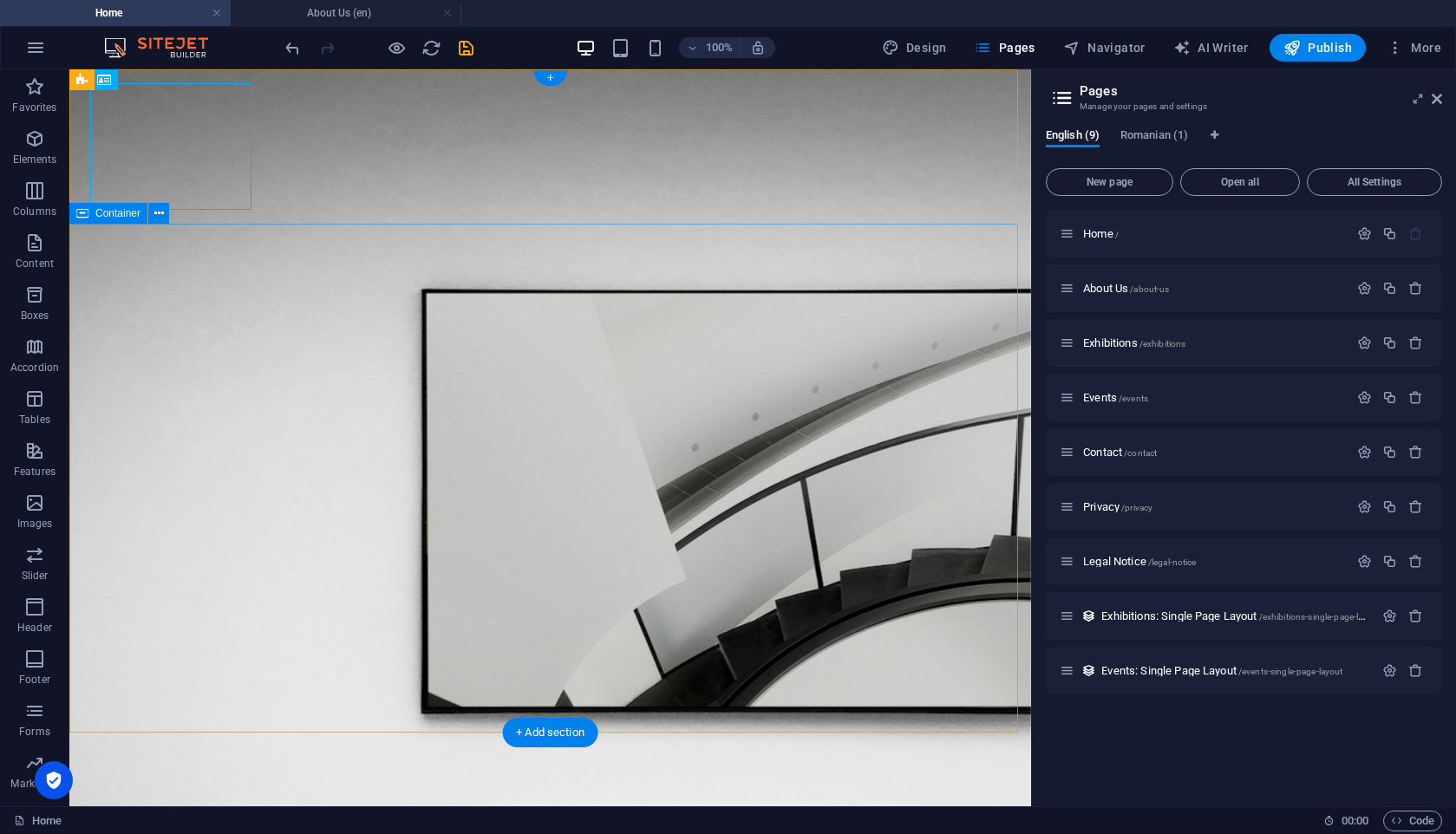 click on "The best art exhibitions Lorem ipsum dolor sit amet, consectetur adipiscing elit, sed do eiusmod tempor incididunt ut labore Lorem ipsum dolor sit amet, consectetur adipiscing elit, sed do eiusmod tempor incididunt ut labore Explore" at bounding box center [550, 1360] 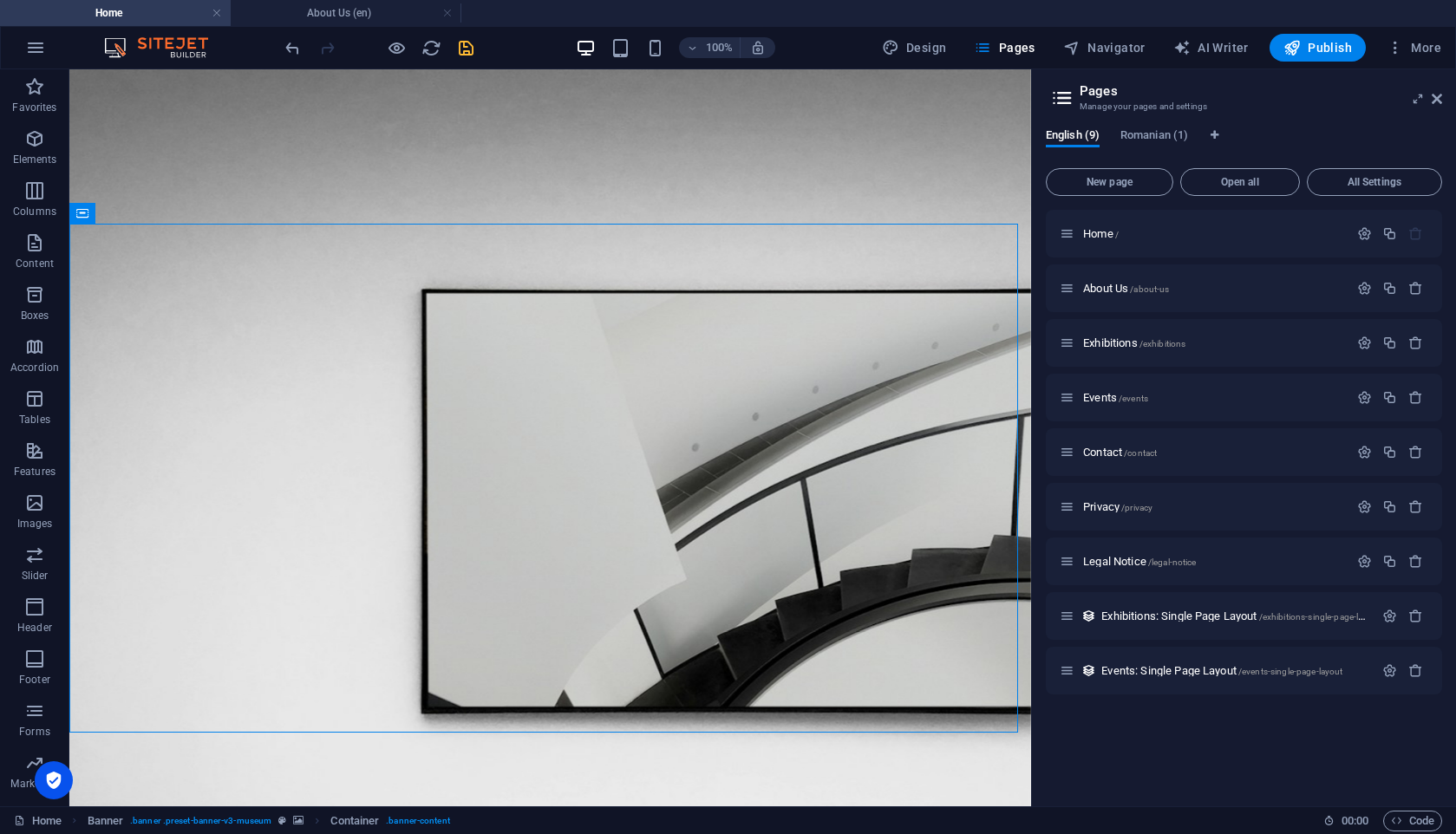 click at bounding box center (466, 48) 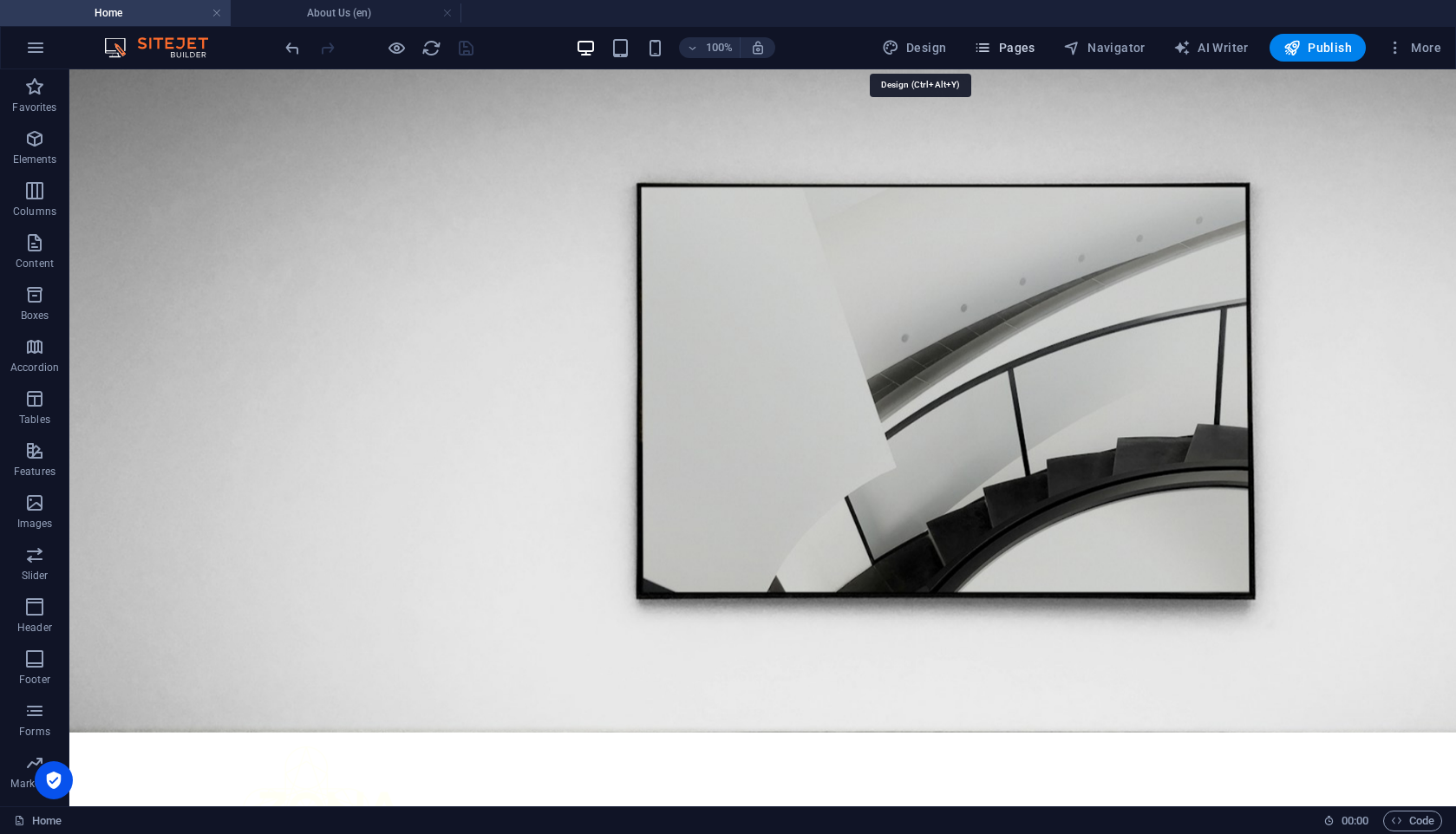 click on "Pages" at bounding box center (1004, 48) 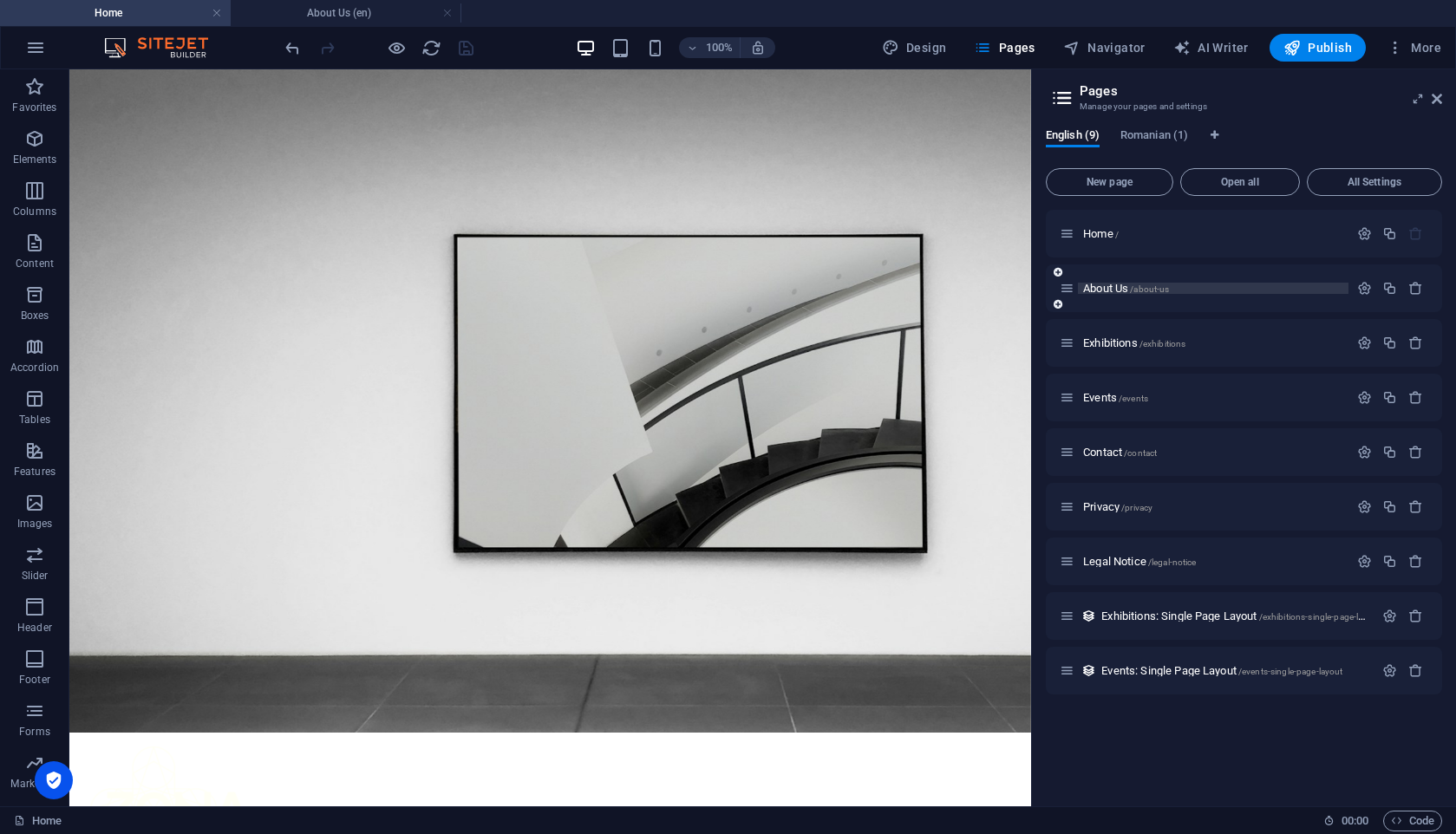click on "About Us /about-us" at bounding box center (1126, 288) 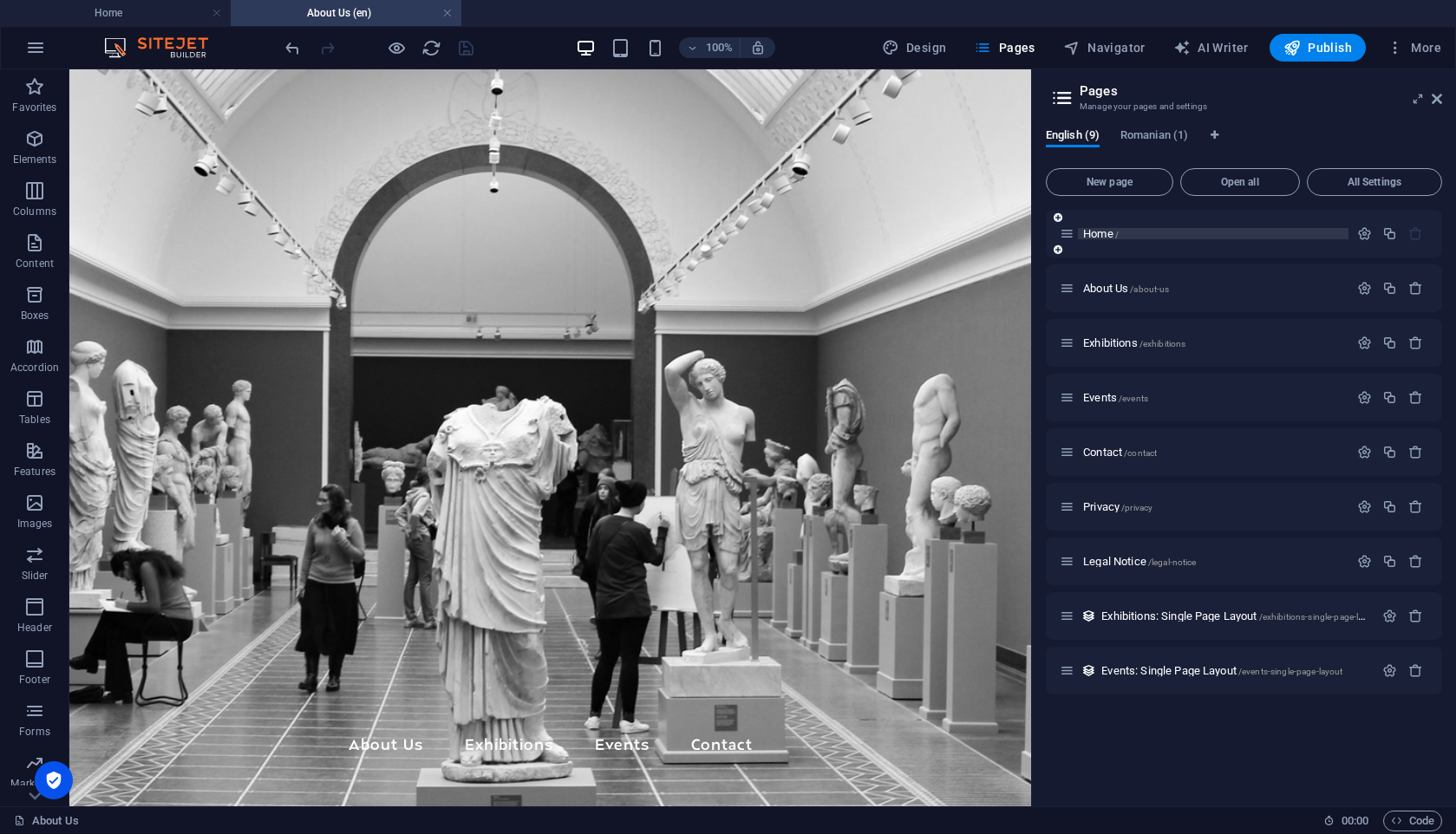 click on "Home /" at bounding box center (1100, 233) 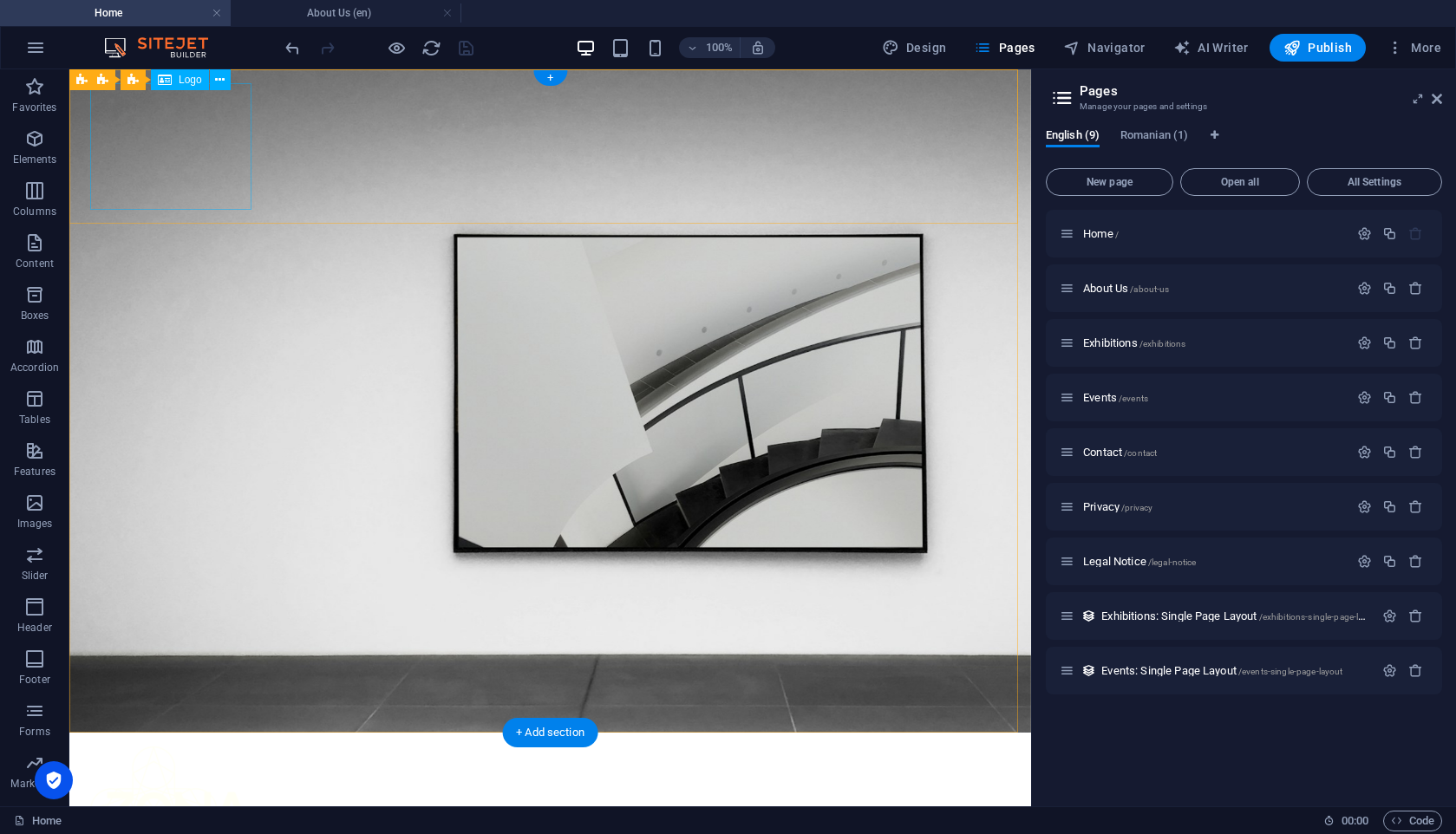 click at bounding box center [550, 810] 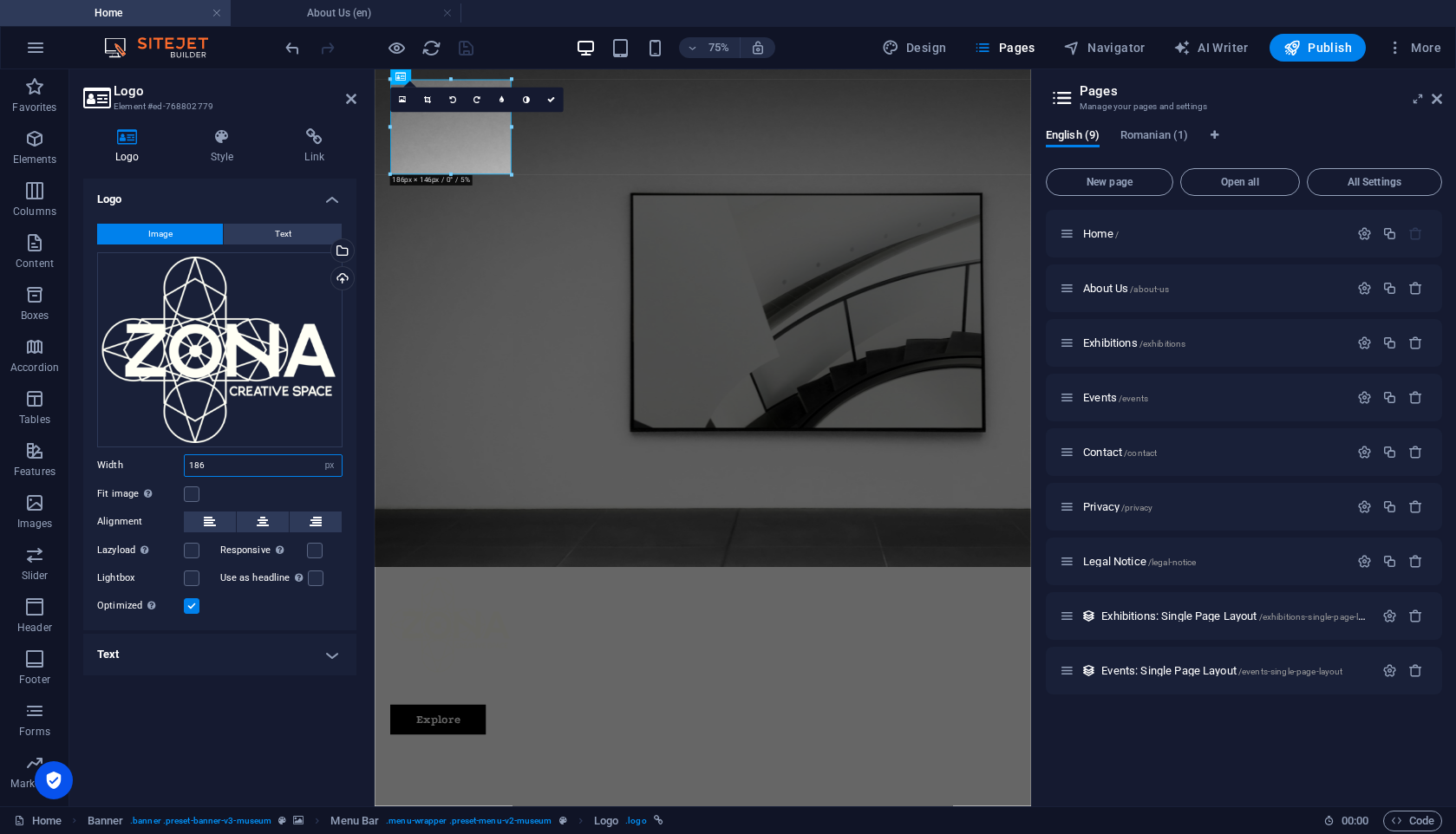 click on "186" at bounding box center (263, 466) 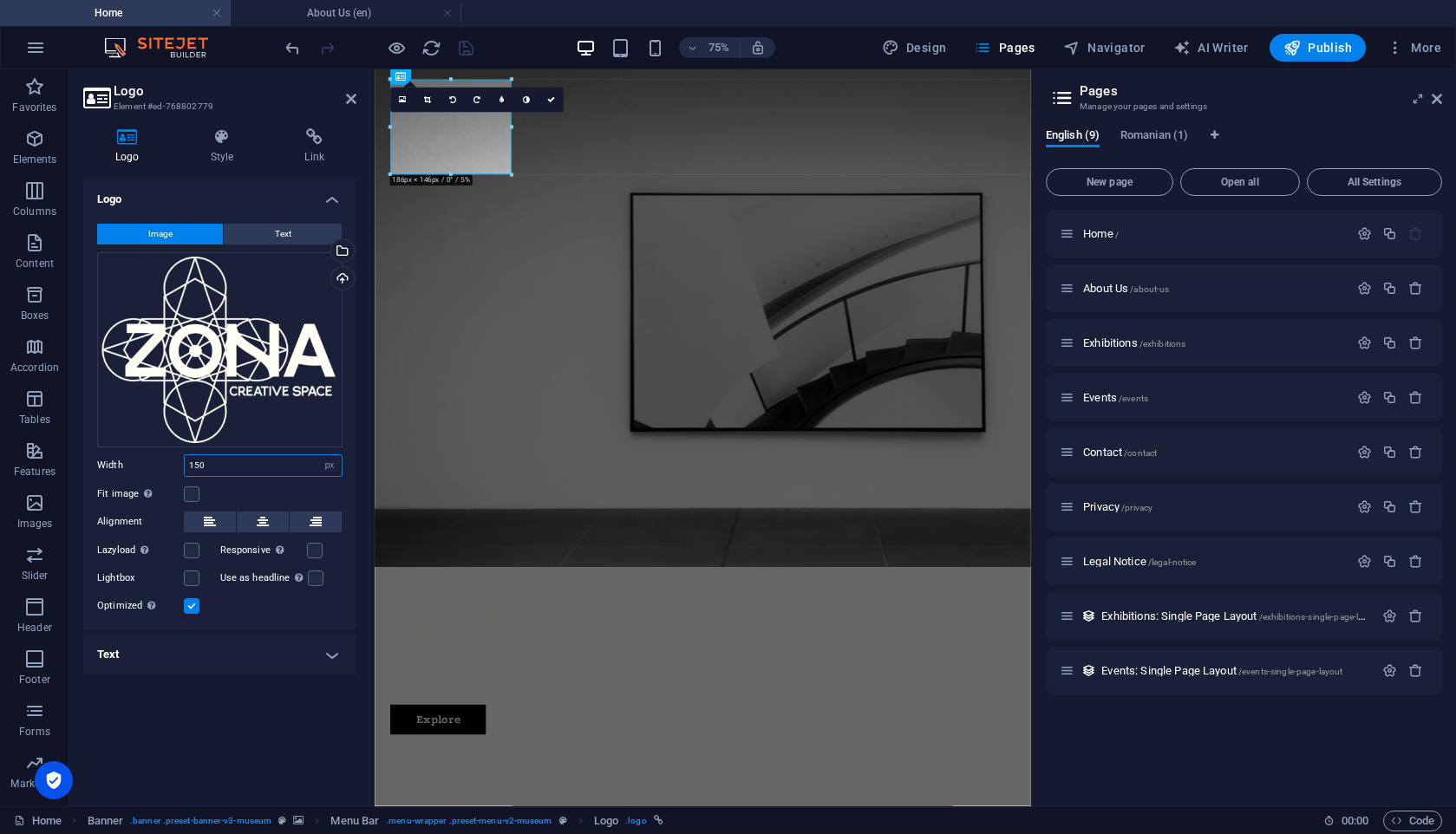 type on "150" 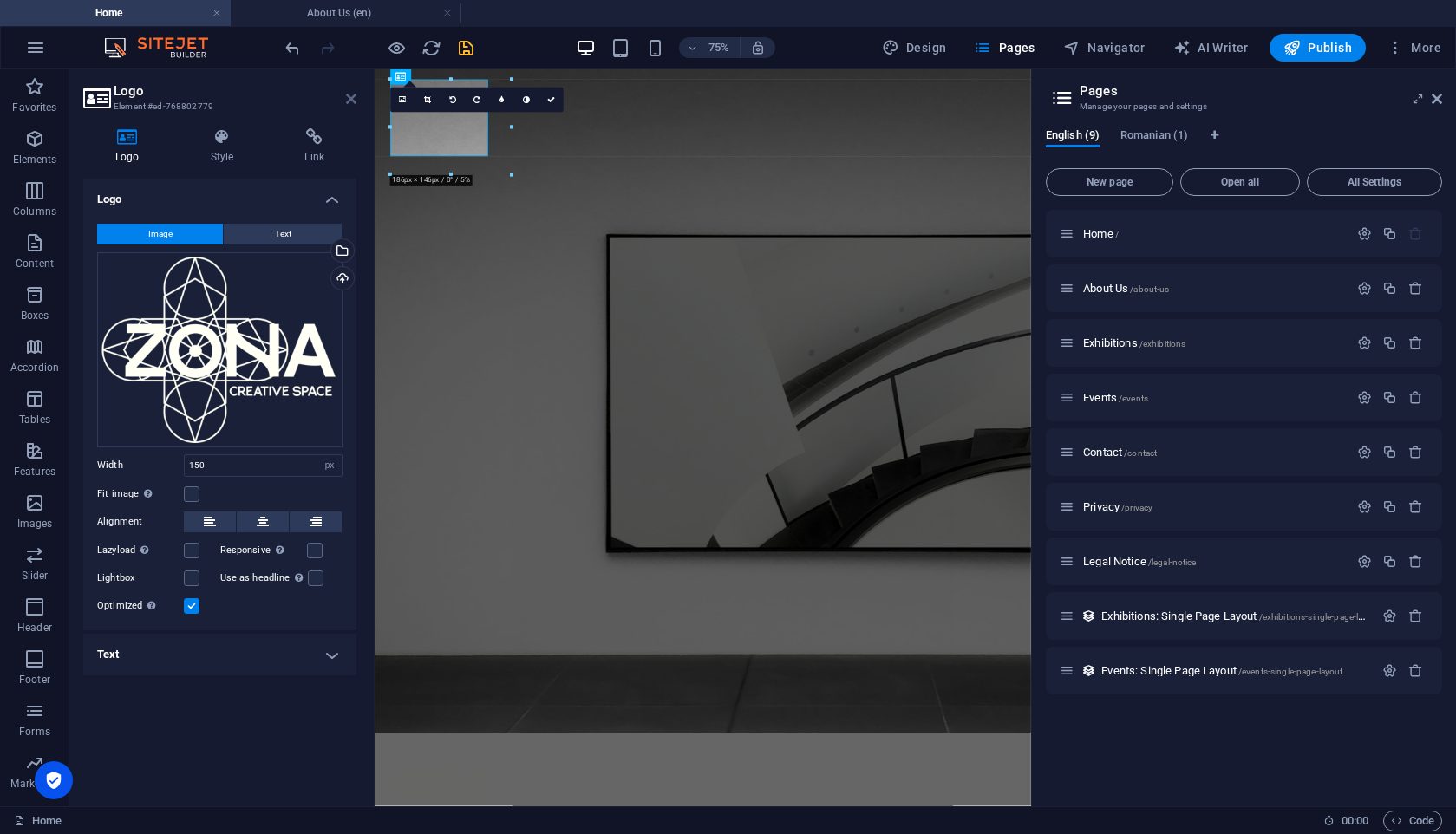 click at bounding box center (351, 99) 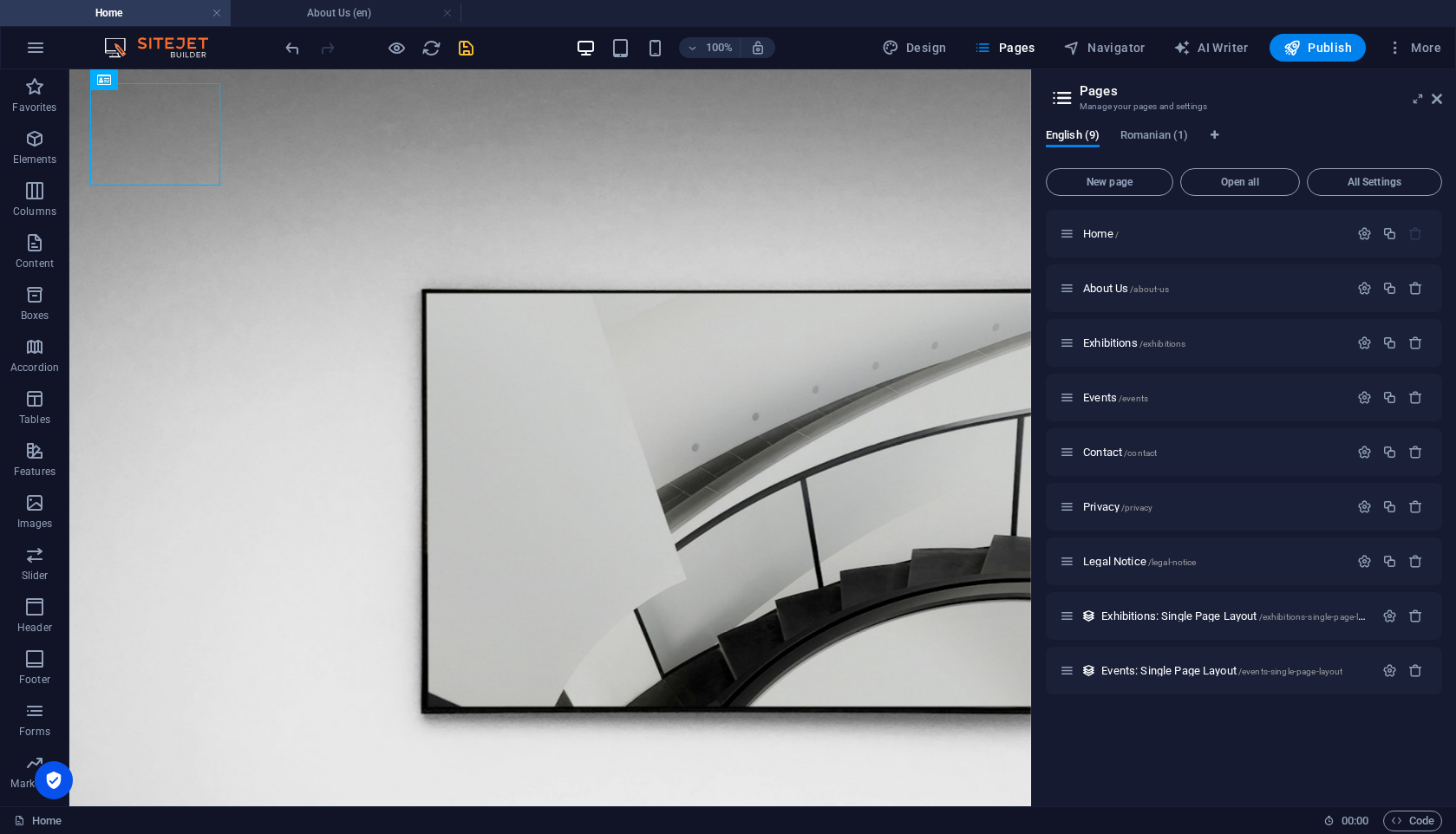 click at bounding box center (466, 48) 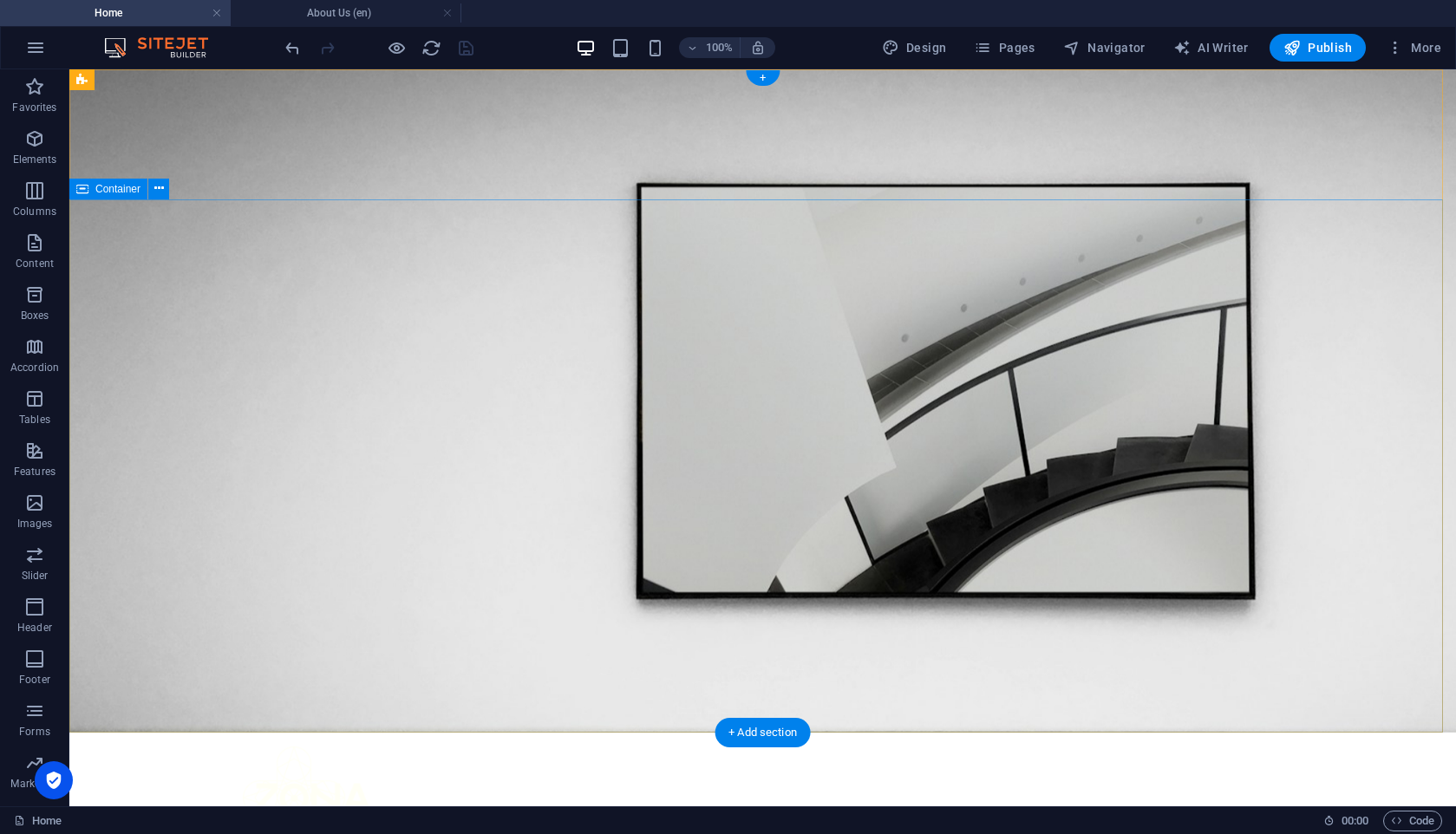 click on "The best art exhibitions Lorem ipsum dolor sit amet, consectetur adipiscing elit, sed do eiusmod tempor incididunt ut labore Lorem ipsum dolor sit amet, consectetur adipiscing elit, sed do eiusmod tempor incididunt ut labore Explore" at bounding box center [762, 1115] 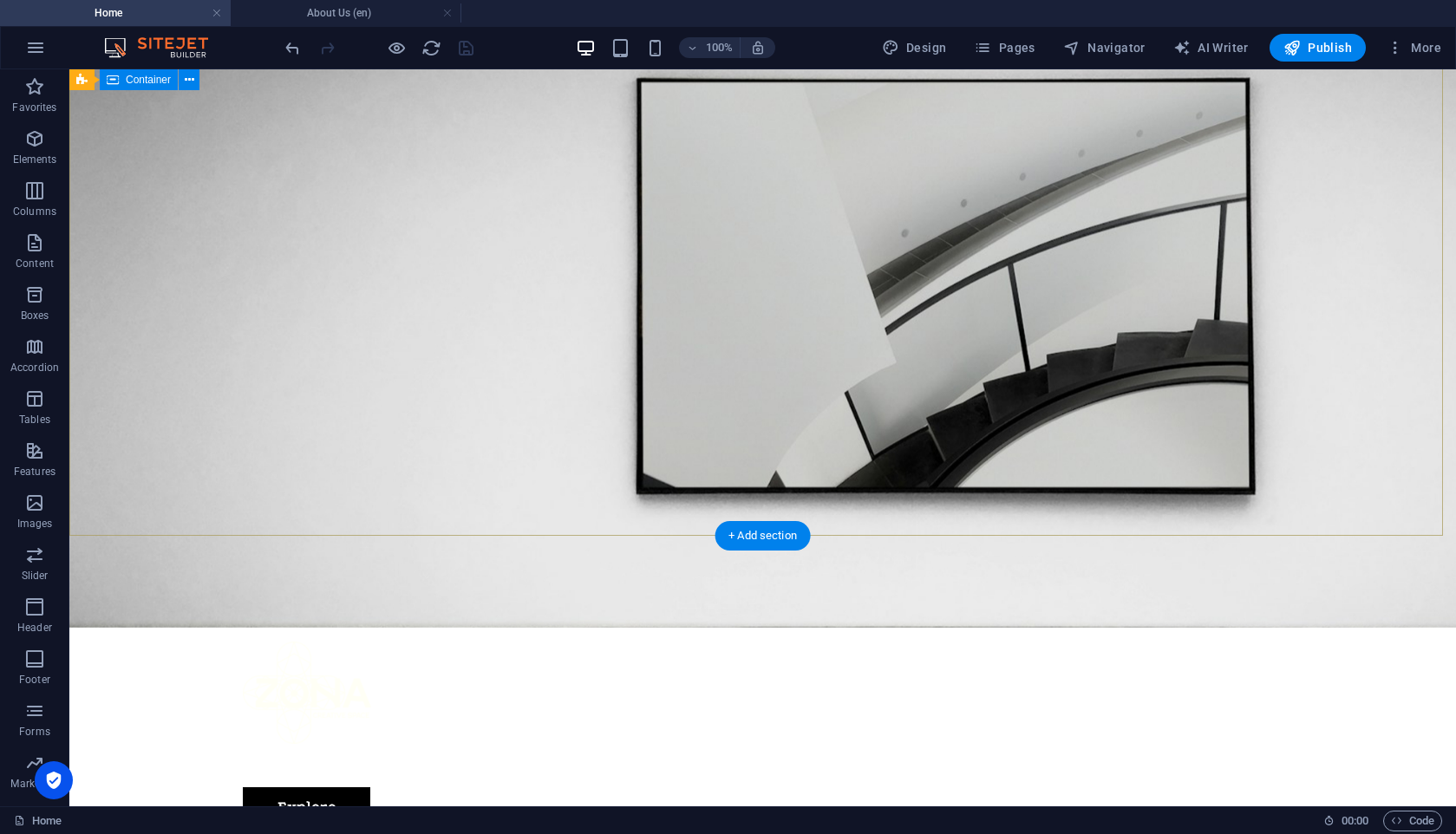 scroll, scrollTop: 0, scrollLeft: 0, axis: both 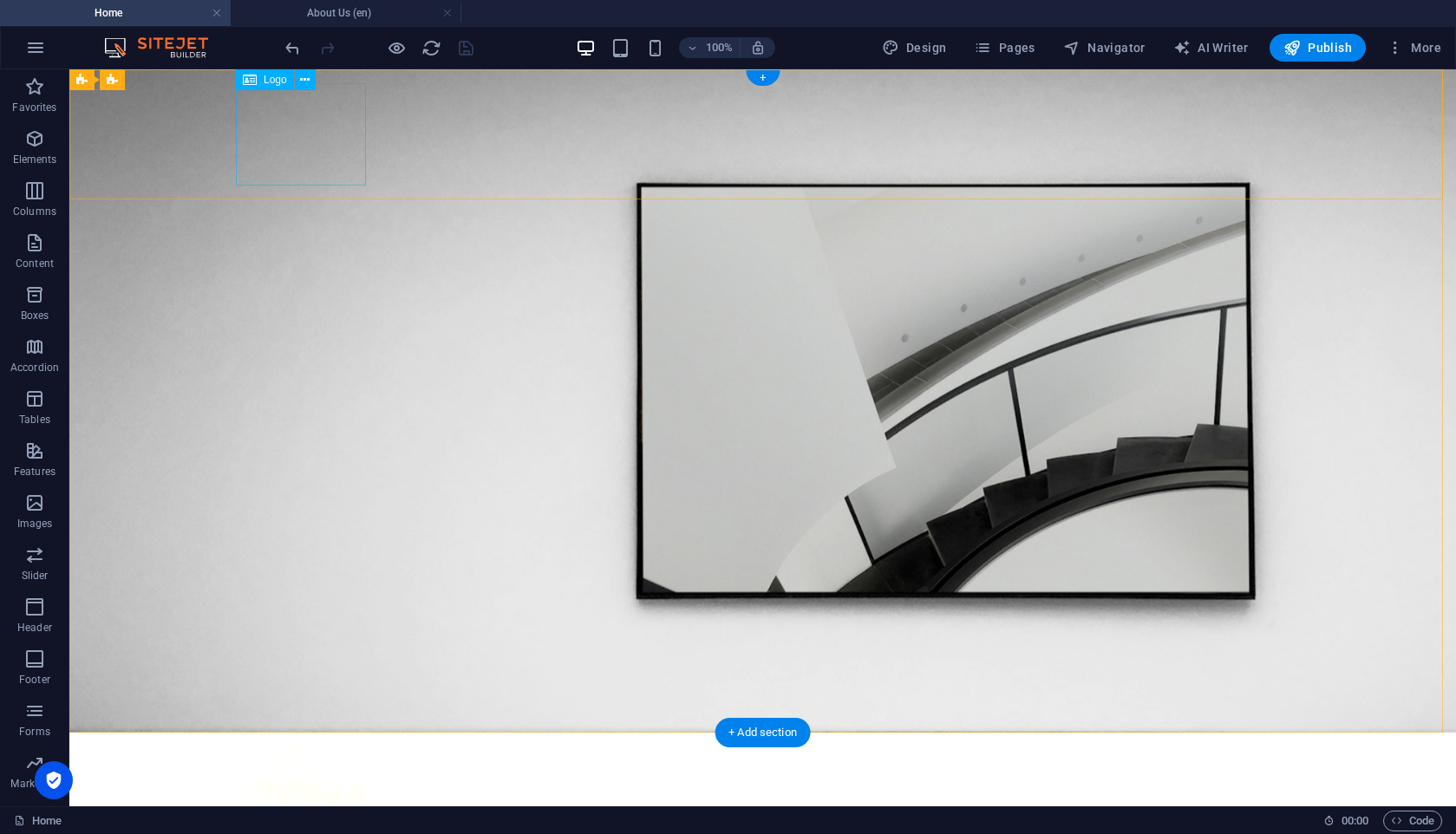 click at bounding box center [763, 798] 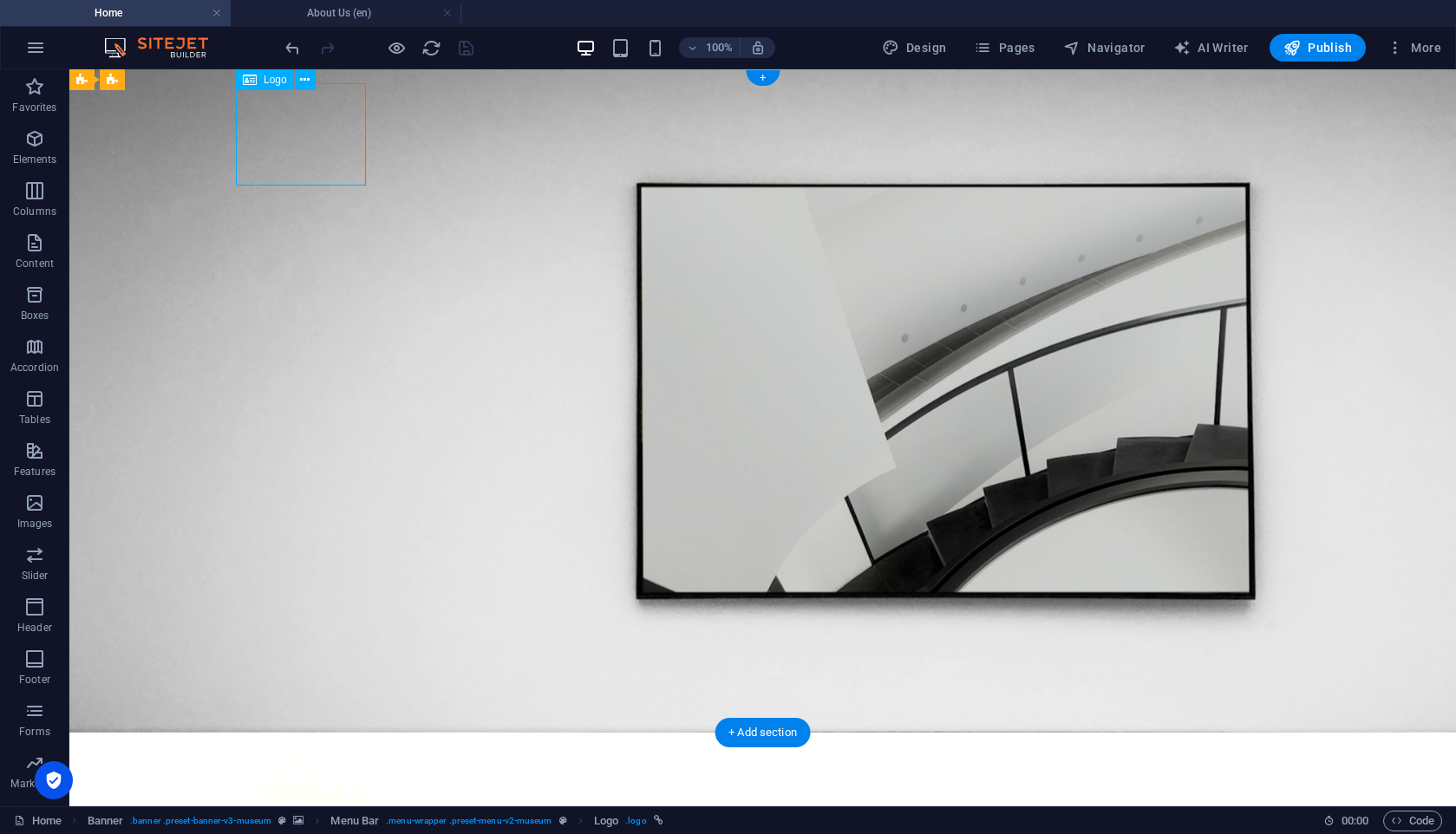 click at bounding box center (763, 798) 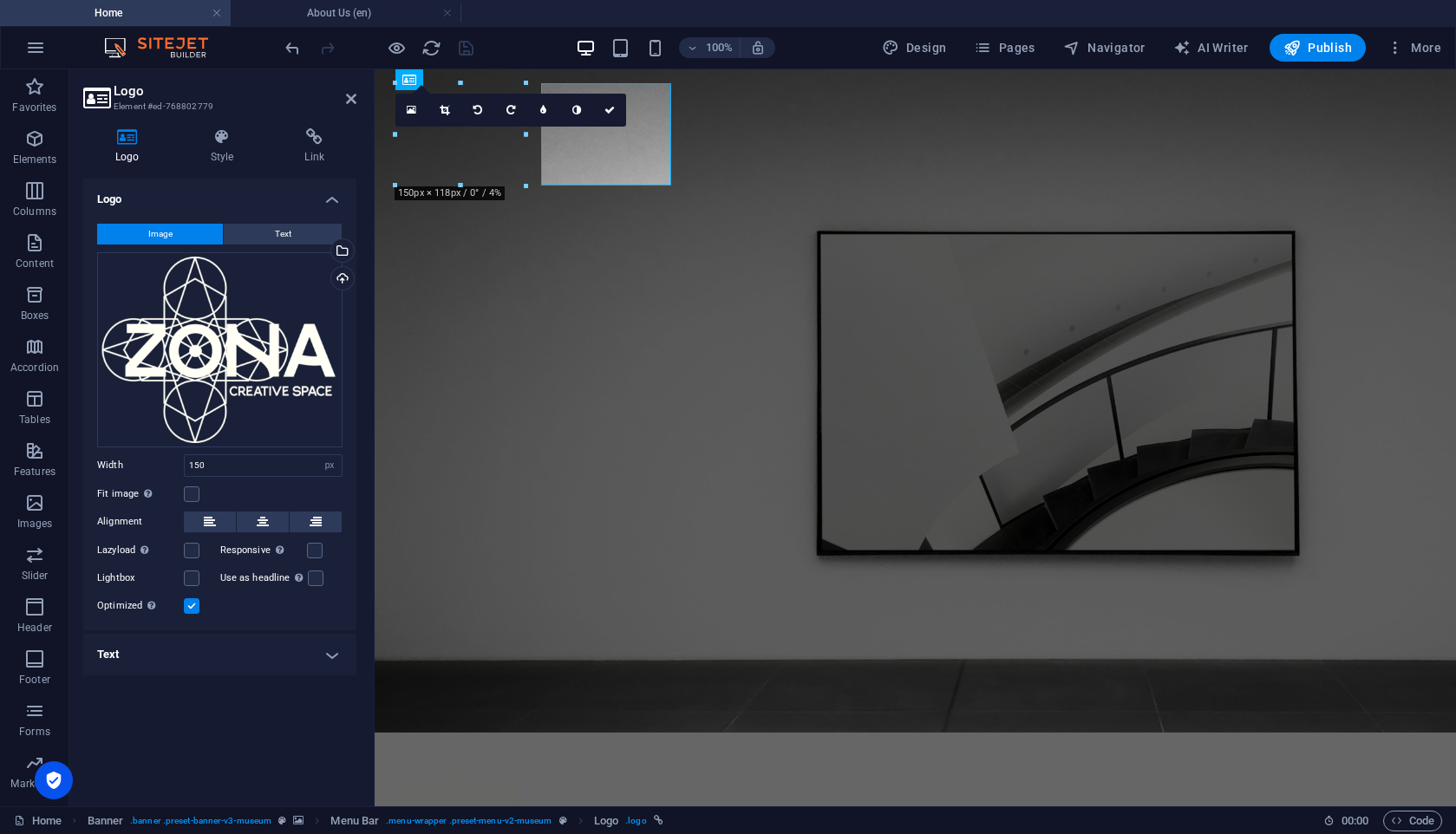 click on "Logo Style Link Logo Image Text Drag files here, click to choose files or select files from Files or our free stock photos & videos Select files from the file manager, stock photos, or upload file(s) Upload Width 150 Default auto px rem % em vh vw Fit image Automatically fit image to a fixed width and height Height Default auto px Alignment Lazyload Loading images after the page loads improves page speed. Responsive Automatically load retina image and smartphone optimized sizes. Lightbox Use as headline The image will be wrapped in an H1 headline tag. Useful for giving alternative text the weight of an H1 headline, e.g. for the logo. Leave unchecked if uncertain. Optimized Images are compressed to improve page speed. Position Direction Custom X offset 50 px rem % vh vw Y offset 50 px rem % vh vw ZONA Edit design Text Float No float Image left Image right Determine how text should behave around the image. Text Alternative text Image caption Paragraph Format Normal Heading 1 Heading 2 Heading 3 Heading 4 Code 8" at bounding box center [219, 460] 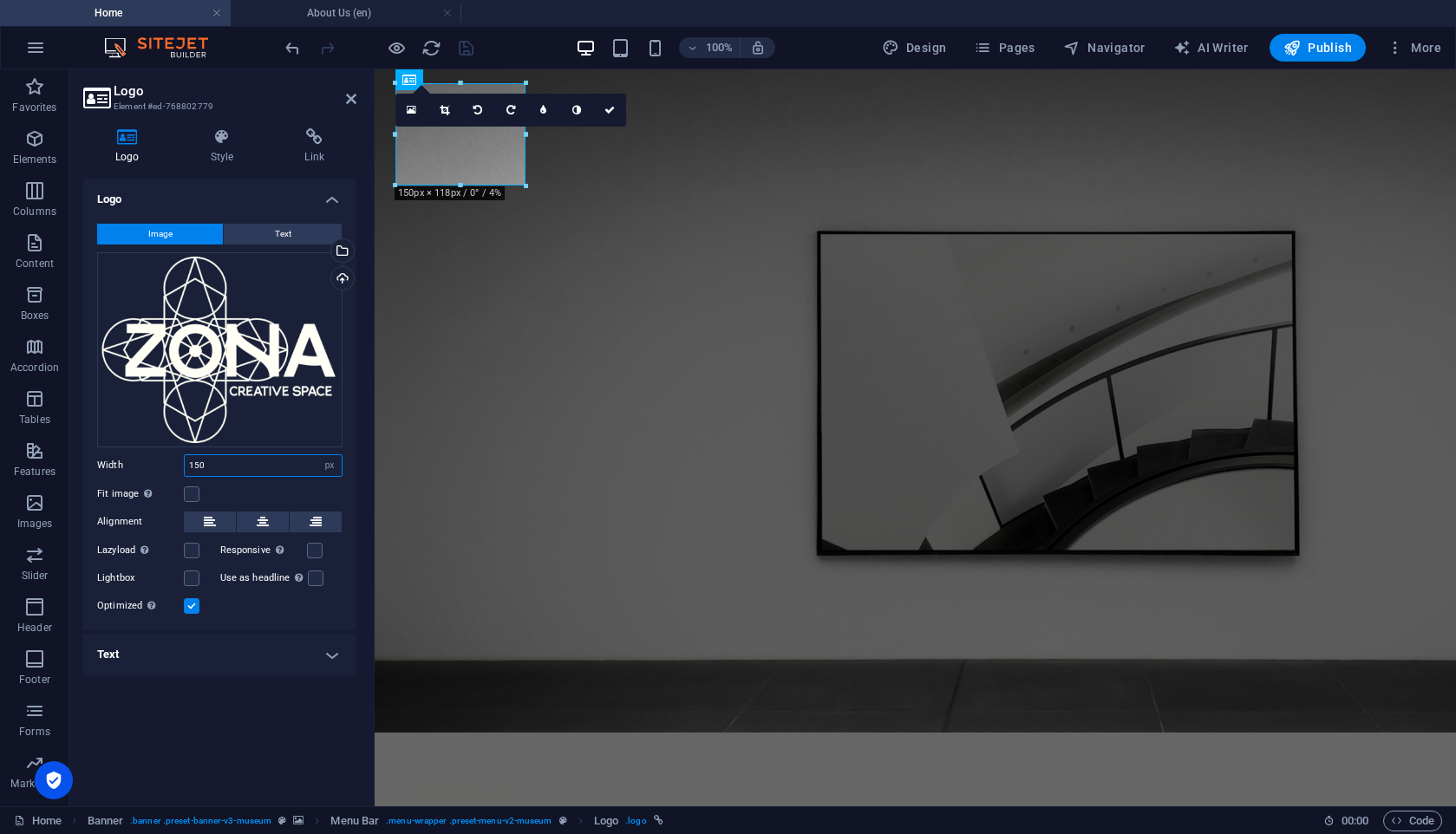 click on "150" at bounding box center (263, 466) 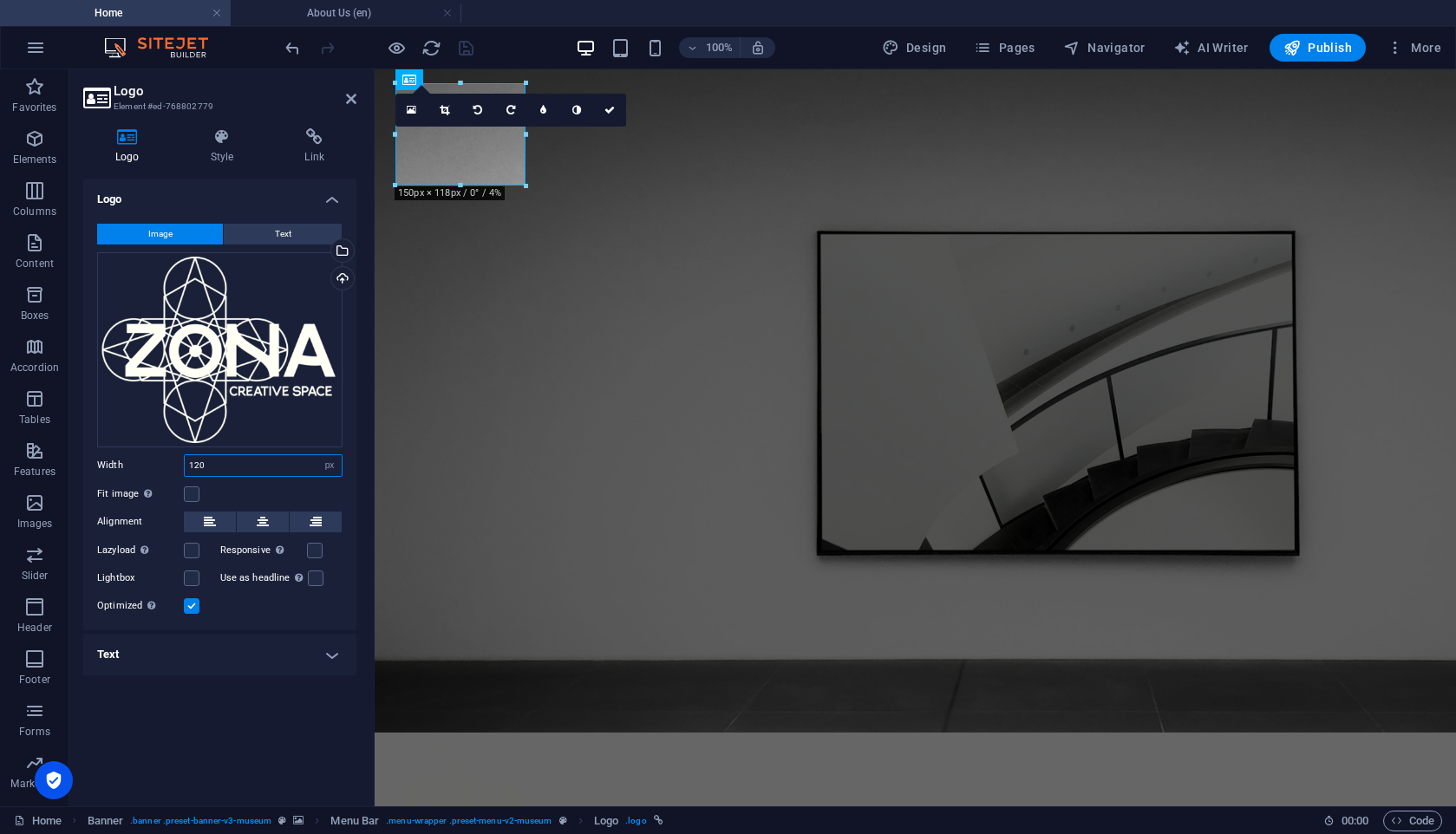 type on "120" 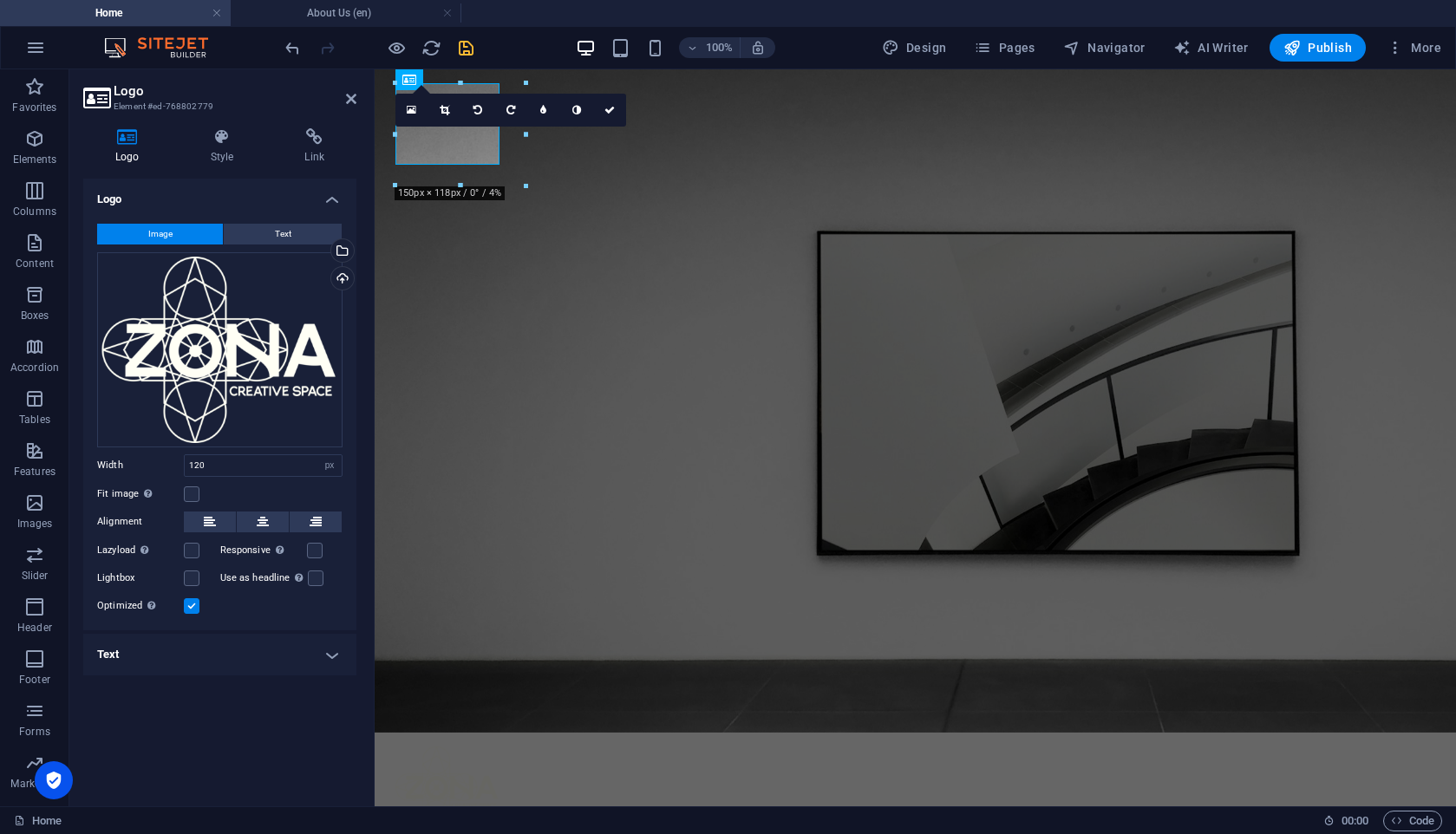click at bounding box center (466, 48) 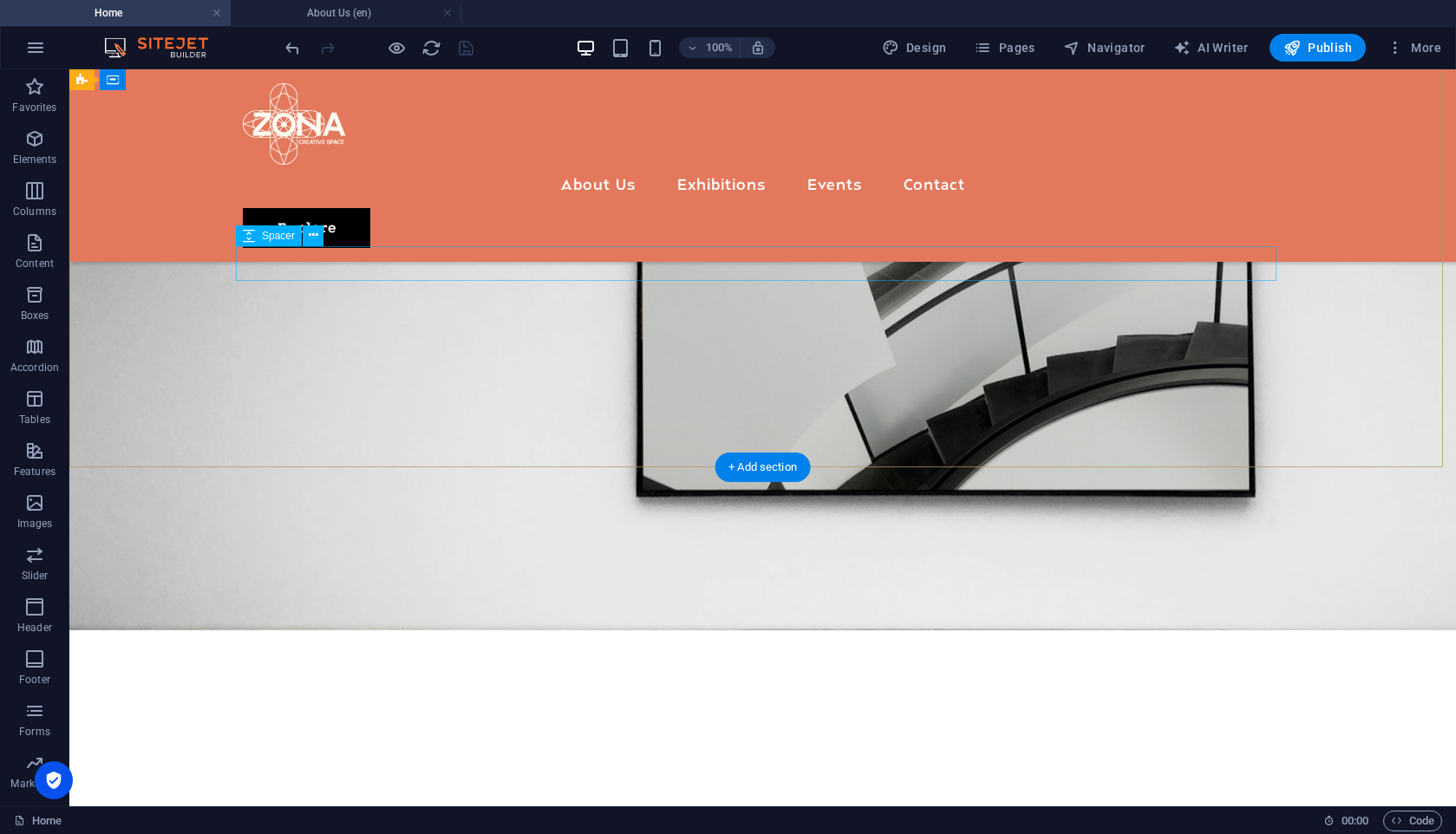 scroll, scrollTop: 0, scrollLeft: 0, axis: both 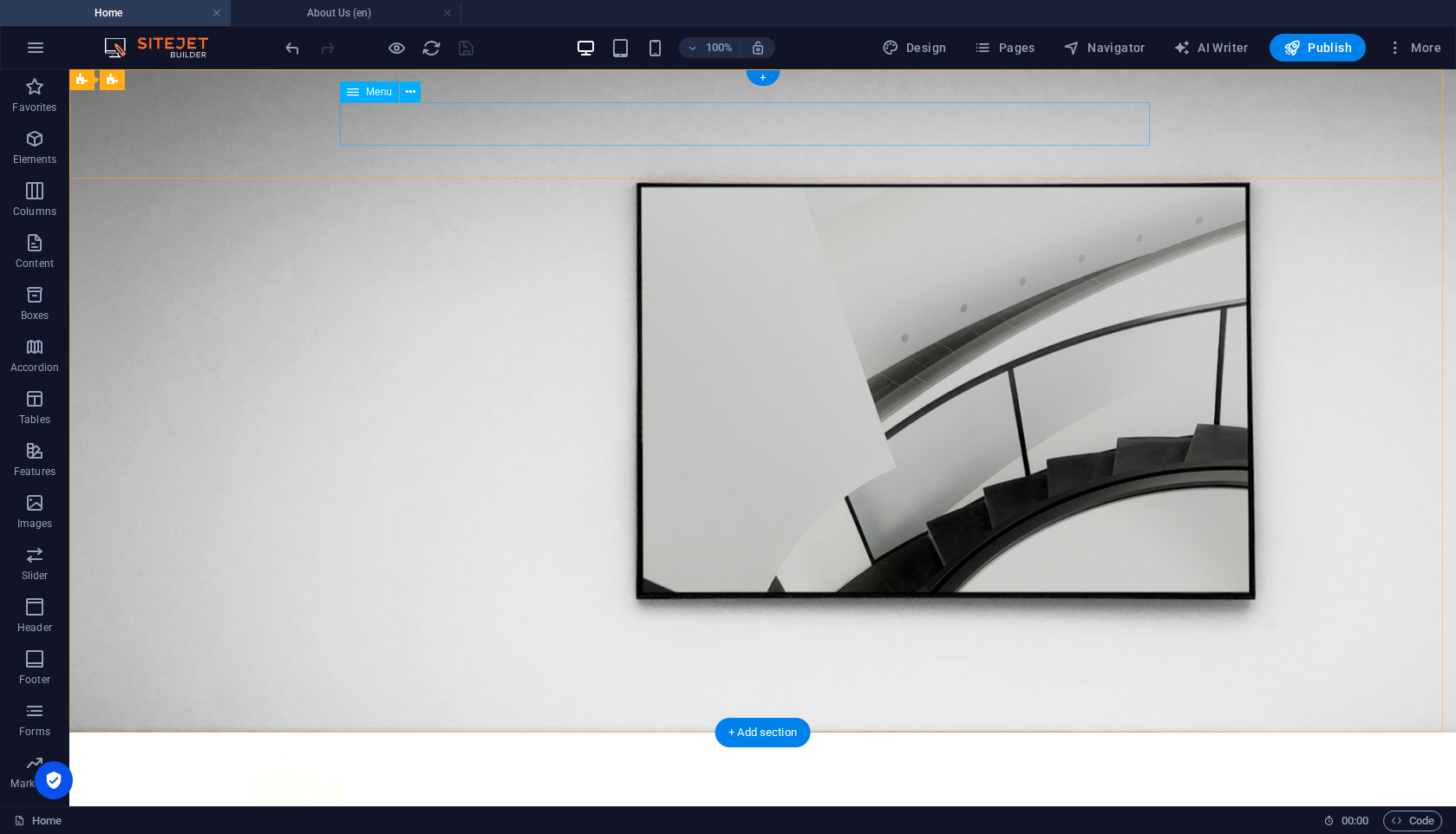 click on "About Us Exhibitions Events Contact" at bounding box center [763, 850] 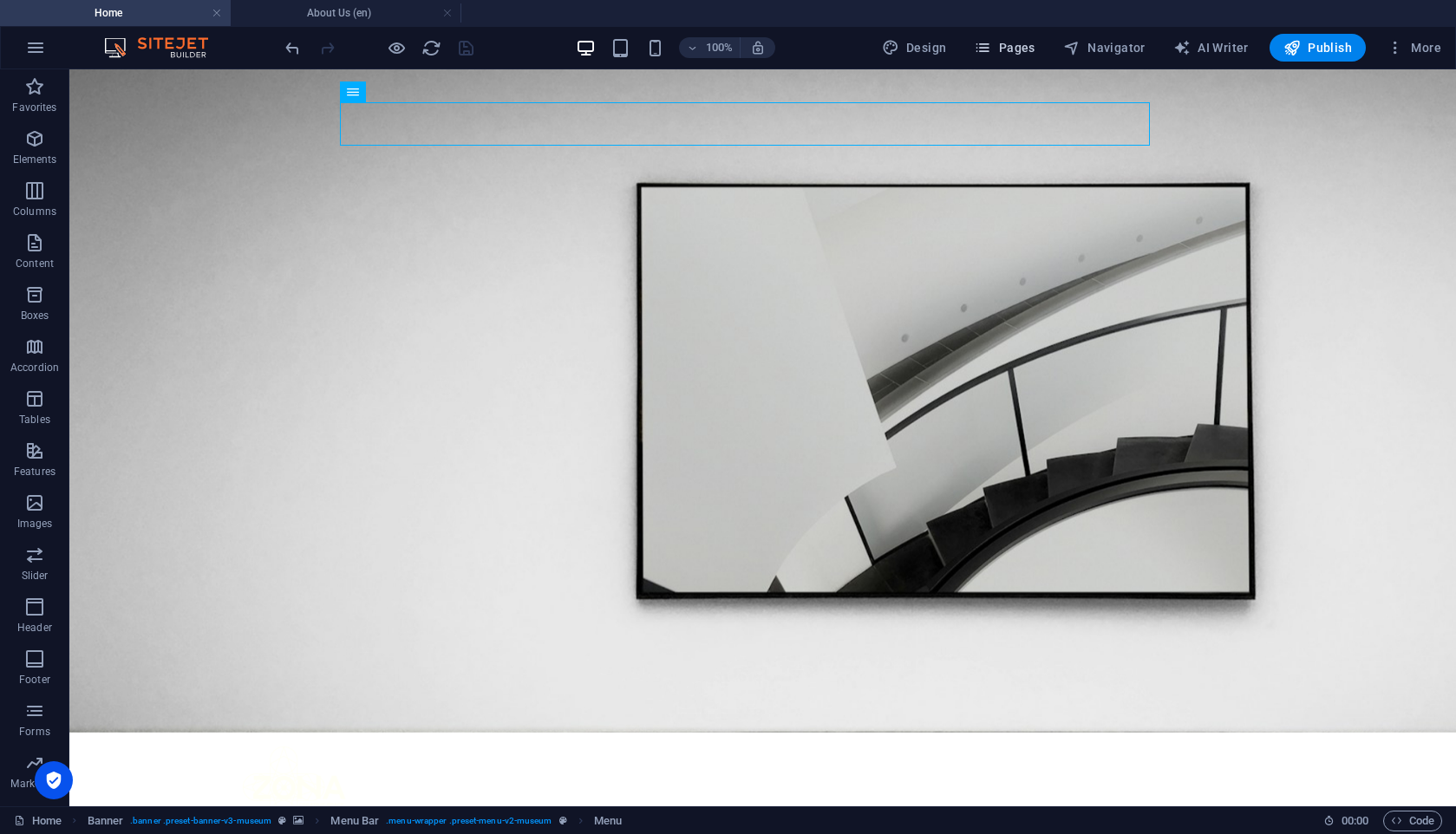 click on "Pages" at bounding box center [1004, 48] 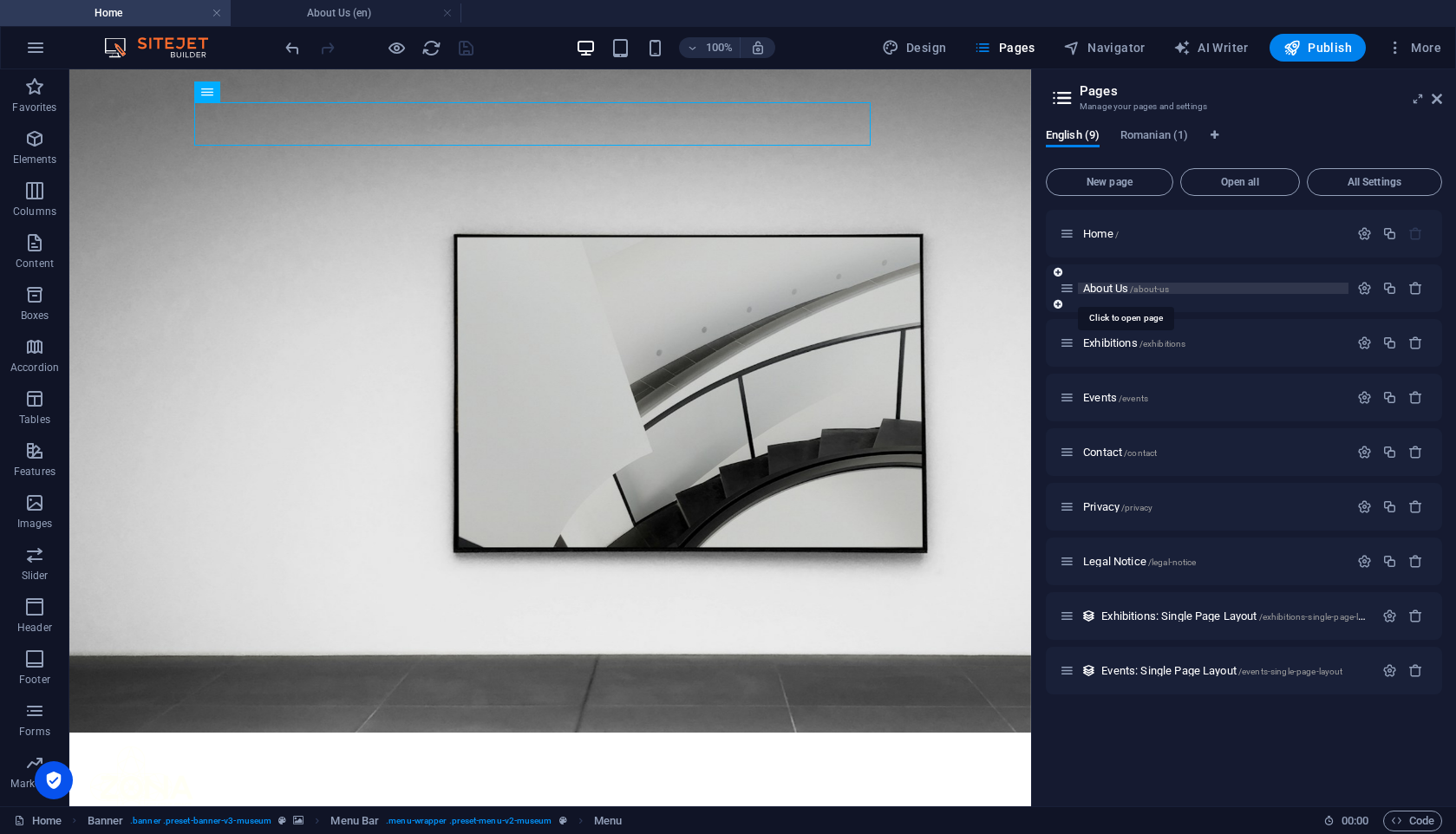 click on "About Us /about-us" at bounding box center [1126, 288] 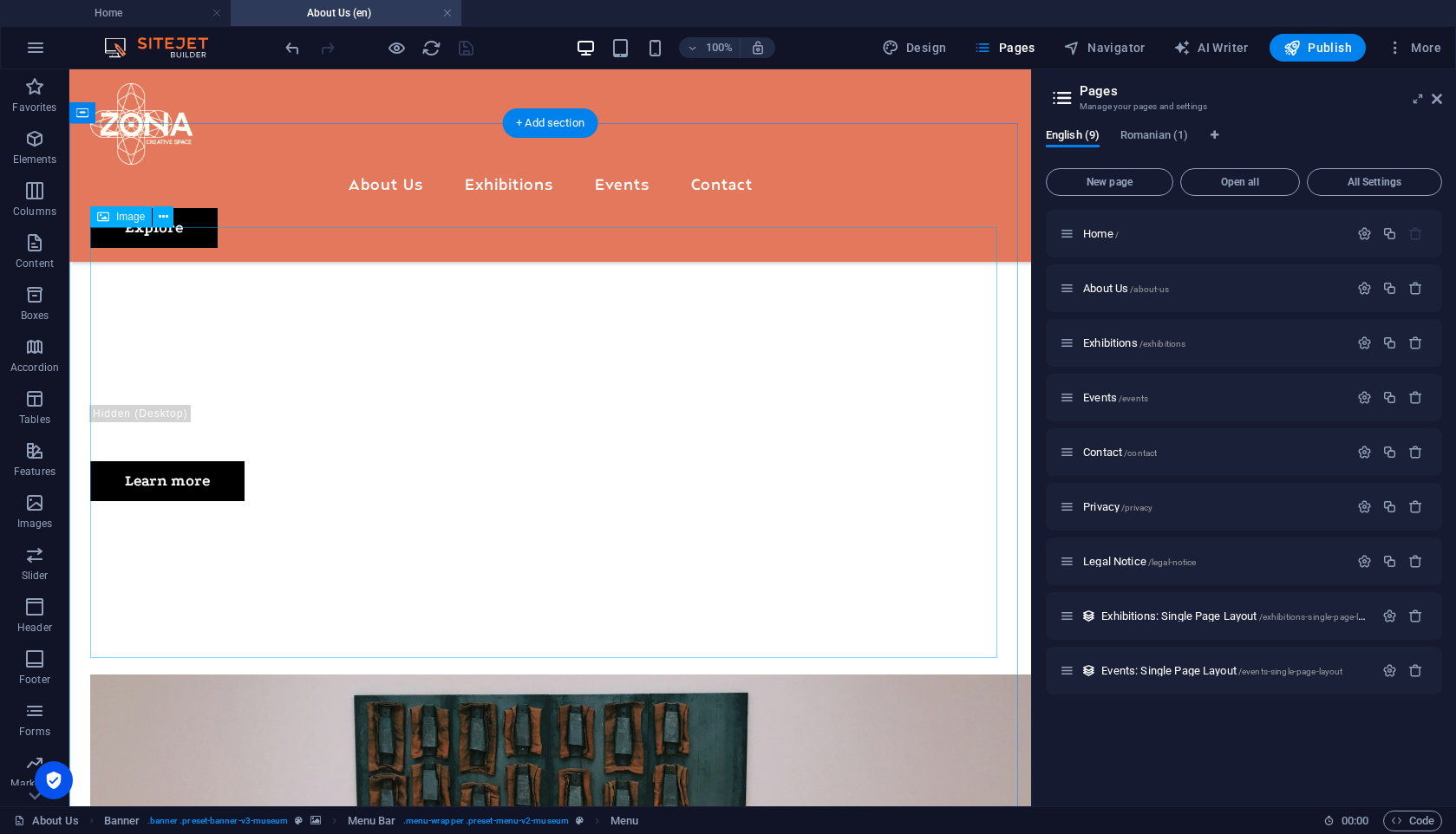 scroll, scrollTop: 0, scrollLeft: 0, axis: both 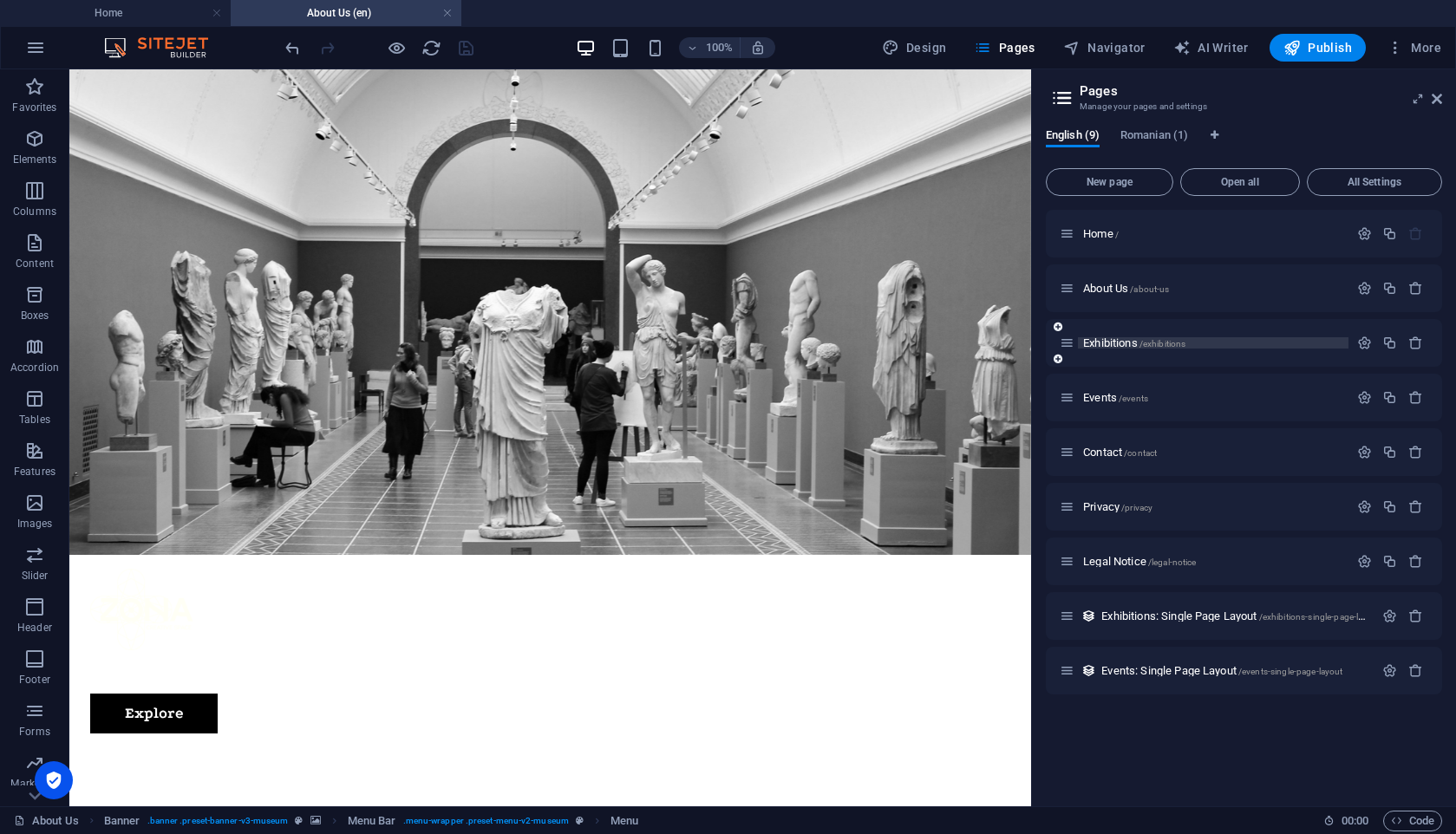 click on "Exhibitions /exhibitions" at bounding box center [1134, 342] 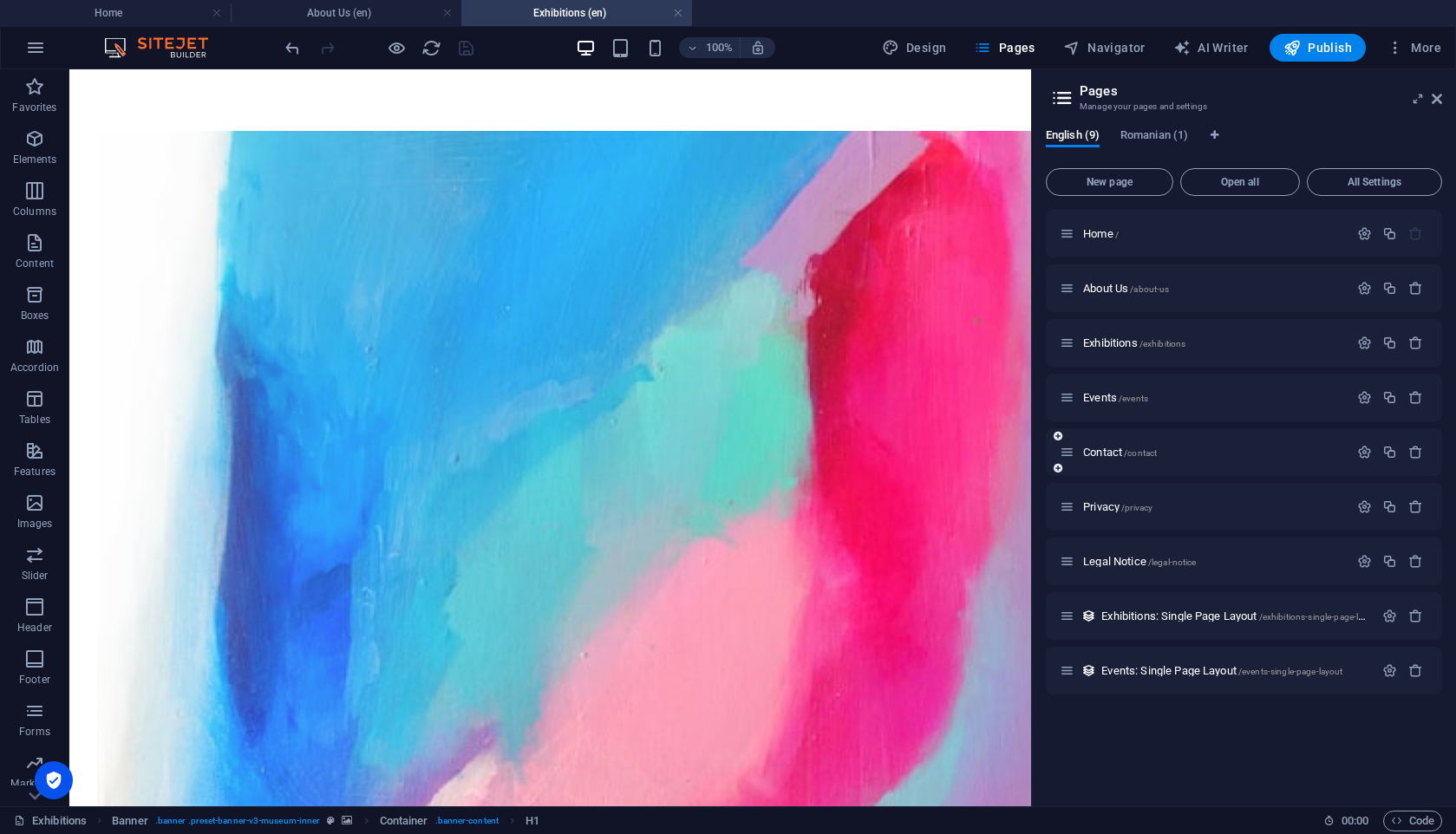 scroll, scrollTop: 1999, scrollLeft: 0, axis: vertical 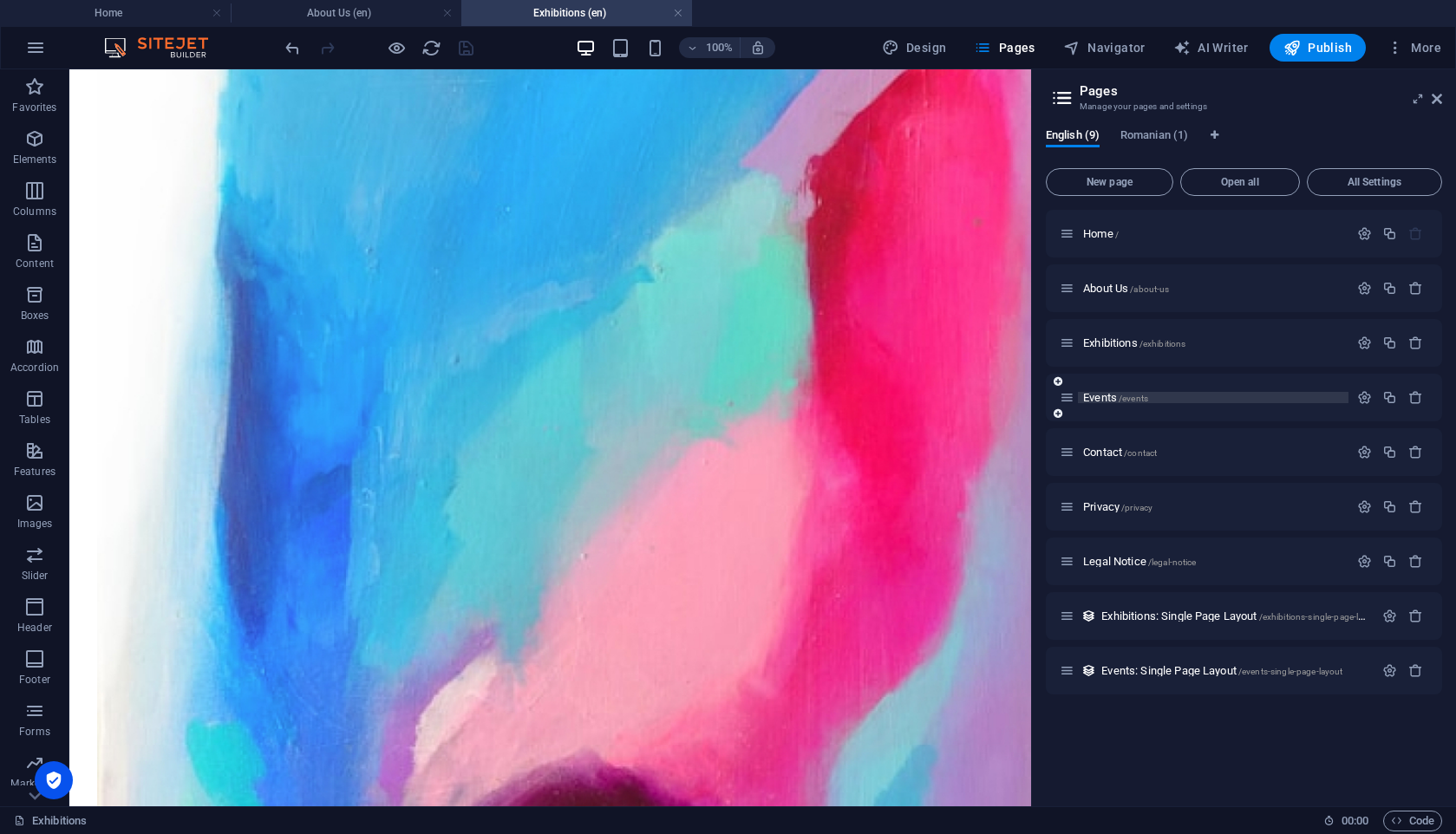 click on "Events /events" at bounding box center (1115, 397) 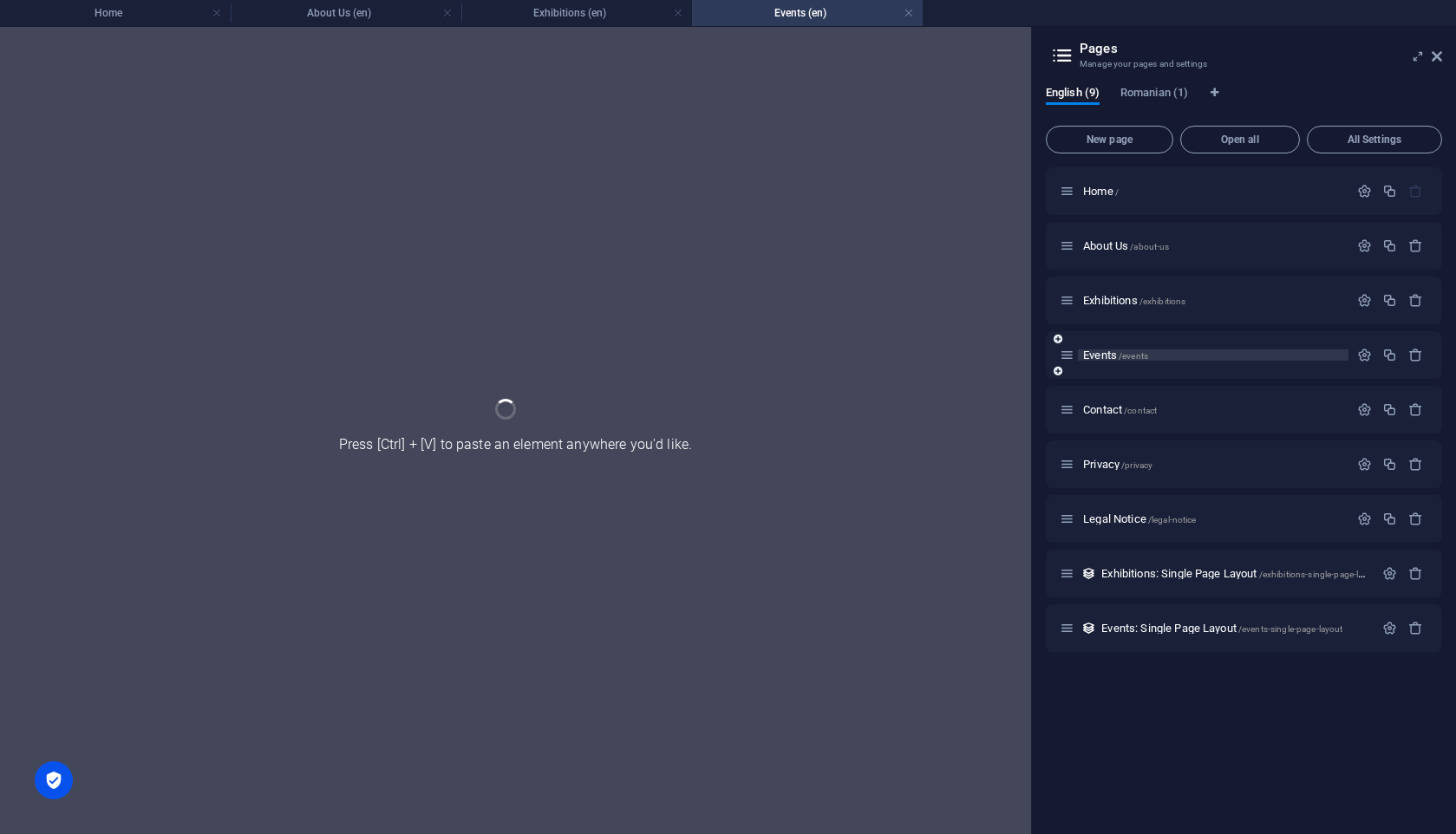 scroll, scrollTop: 0, scrollLeft: 0, axis: both 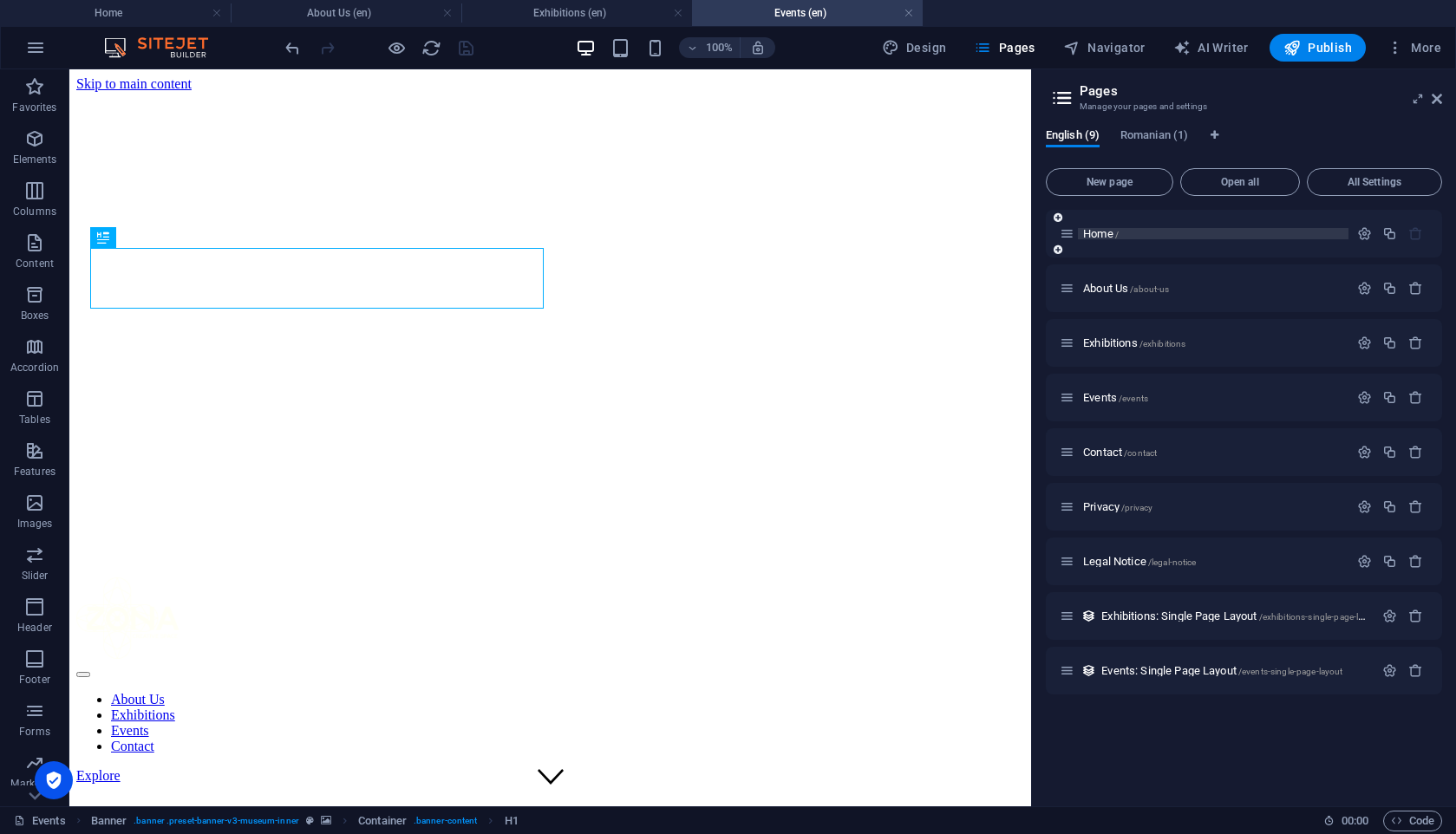 click on "Home /" at bounding box center [1100, 233] 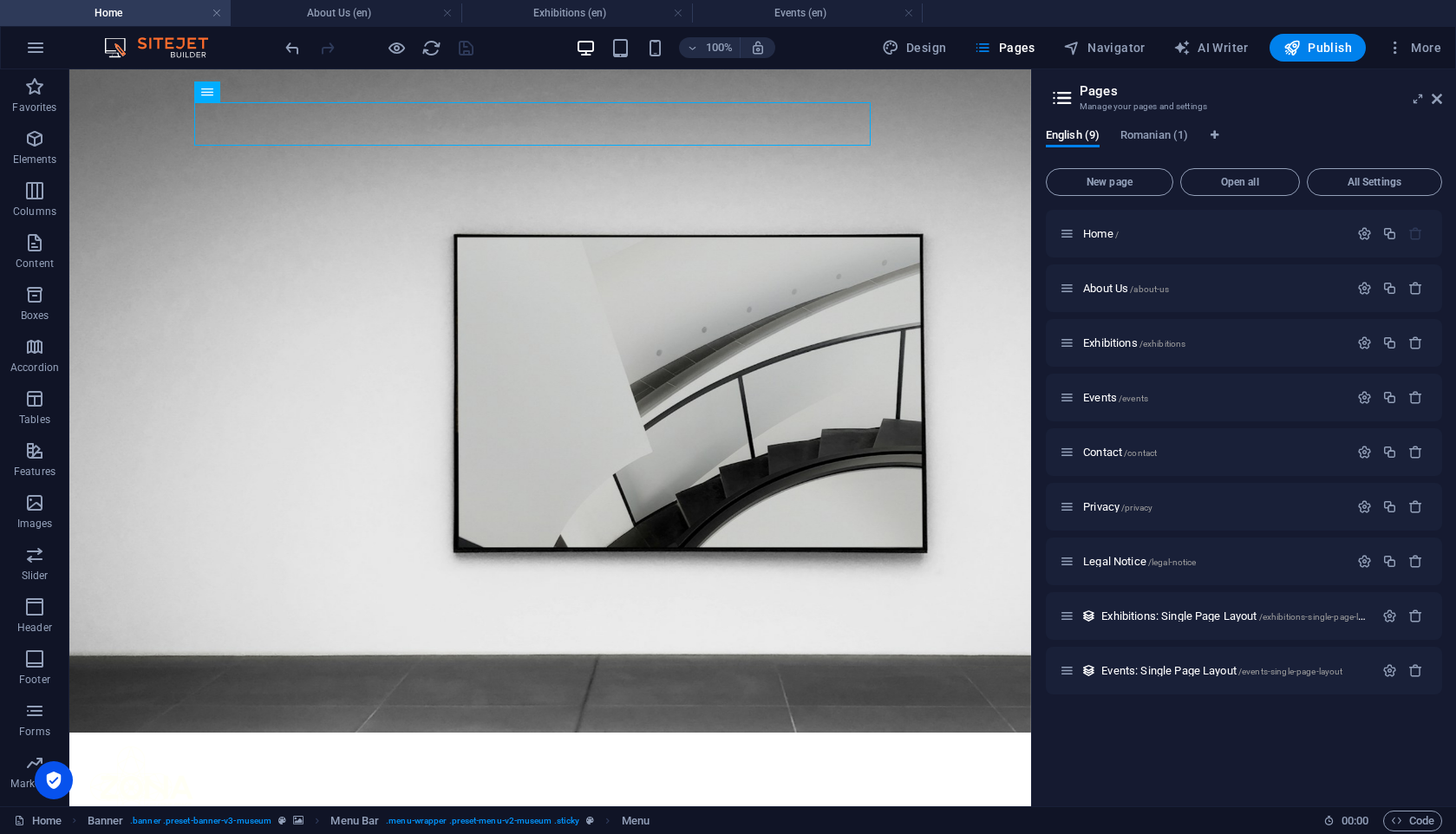 click on "Publish" at bounding box center (1317, 48) 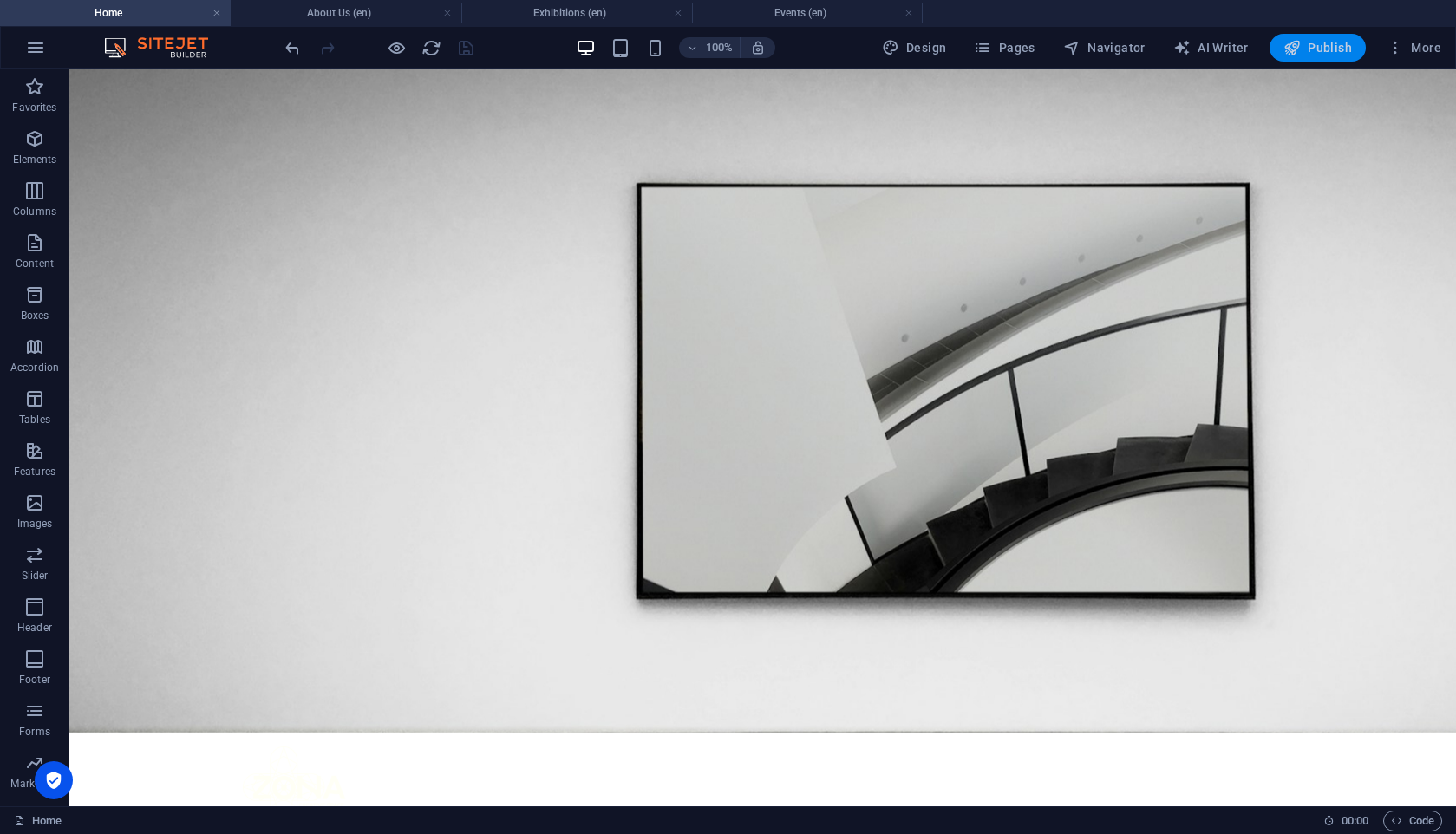 click on "Publish" at bounding box center [1317, 48] 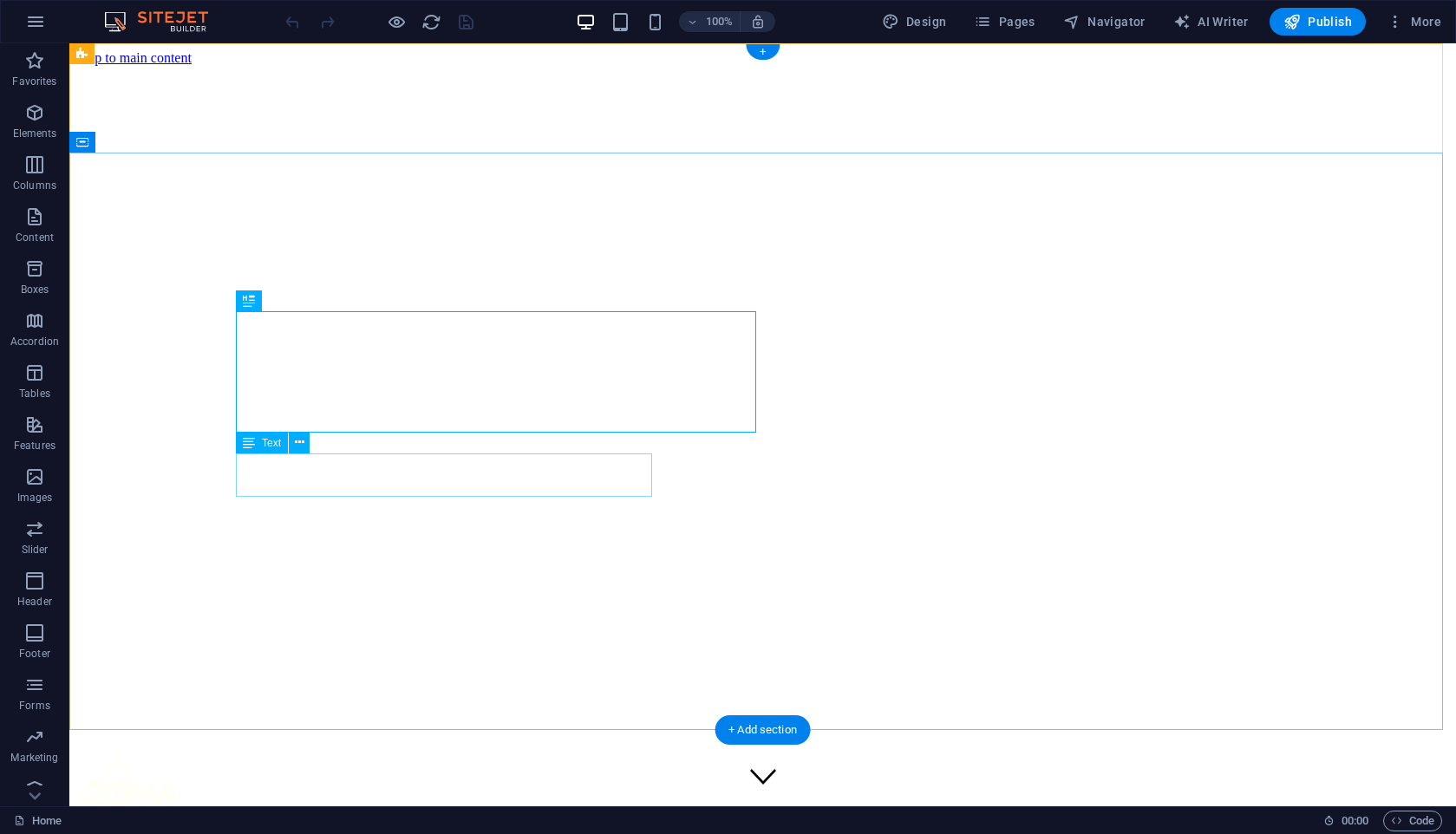 scroll, scrollTop: 0, scrollLeft: 0, axis: both 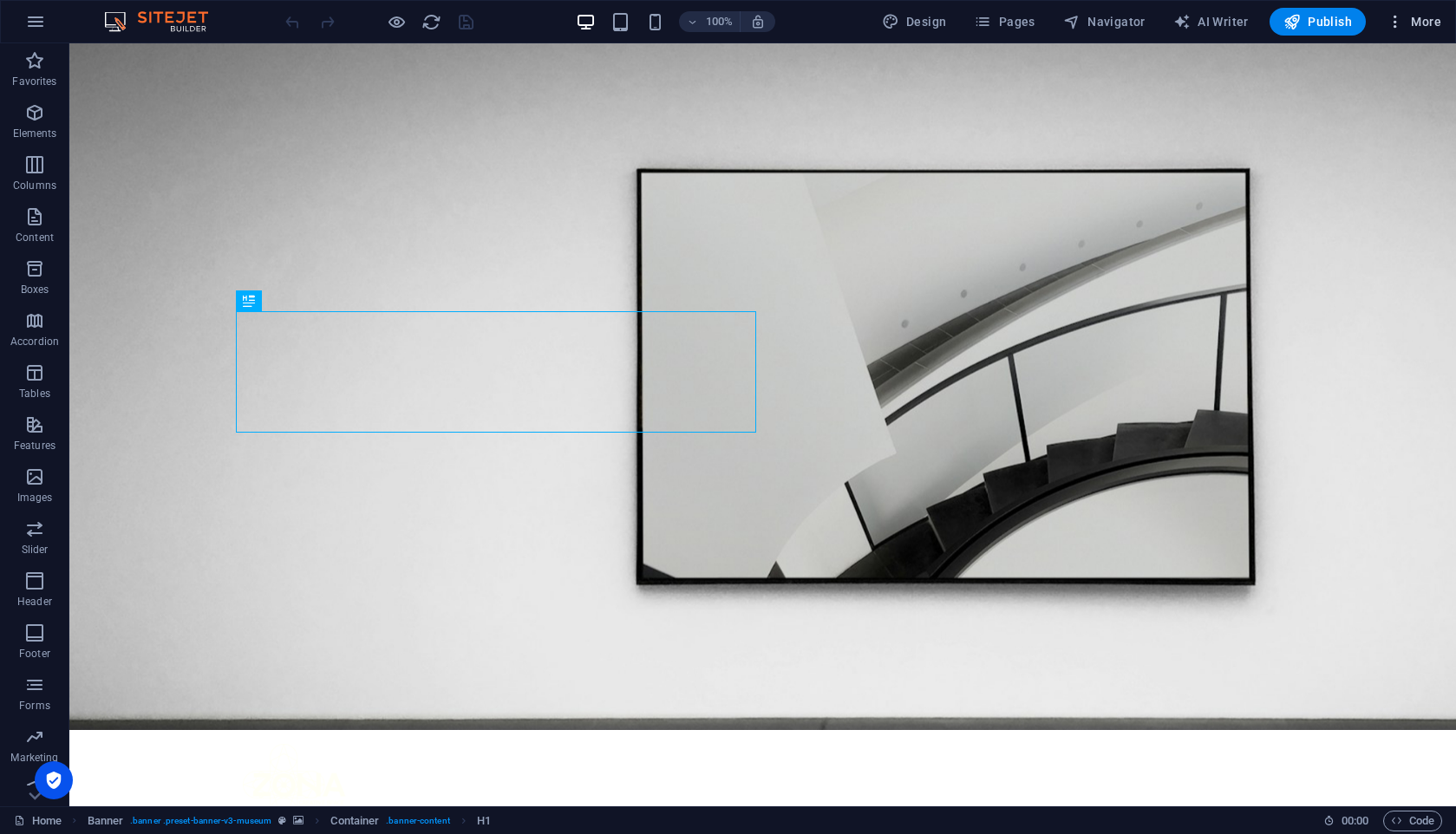 click on "More" at bounding box center [1414, 22] 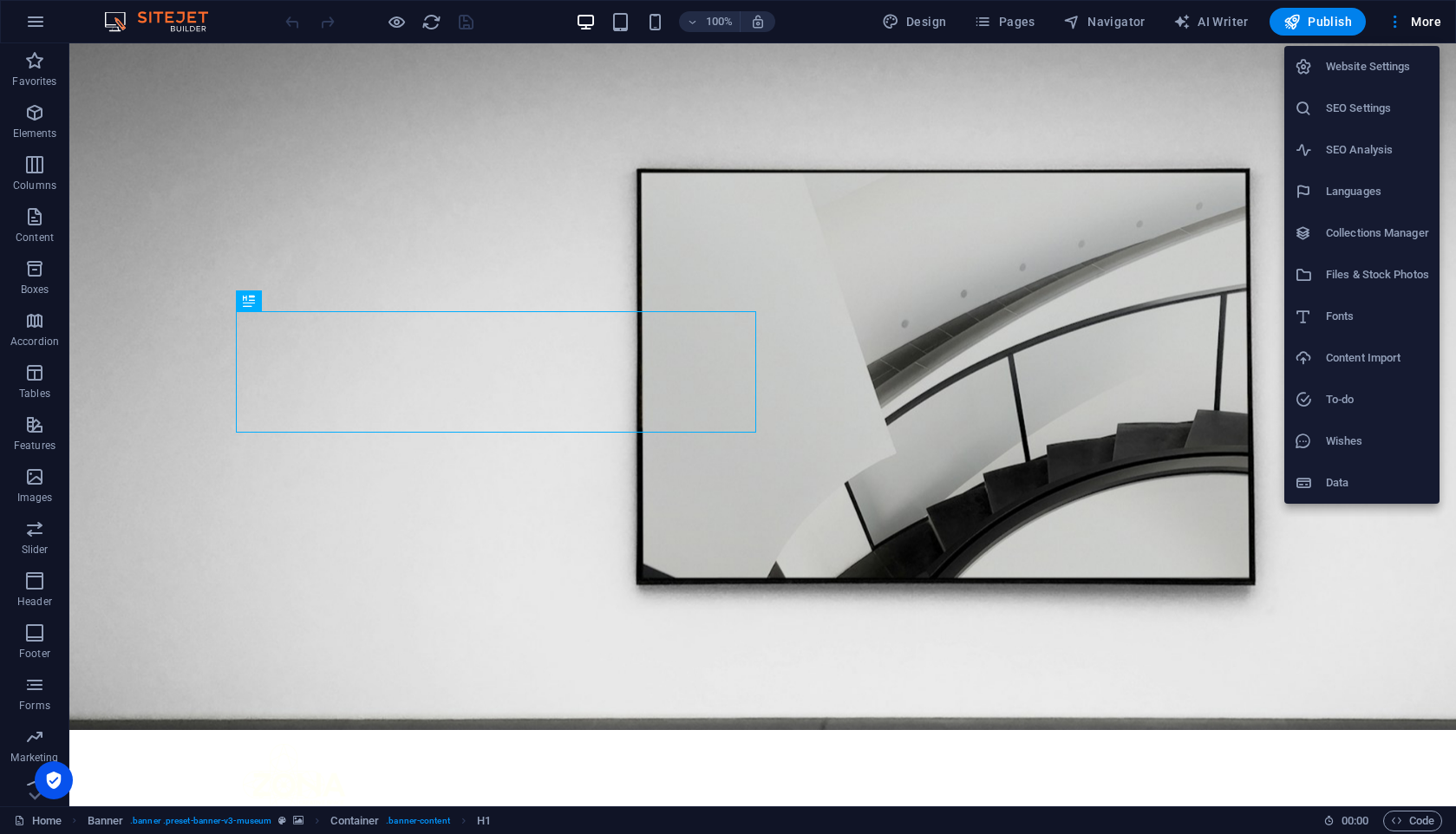 click on "Website Settings" at bounding box center [1377, 67] 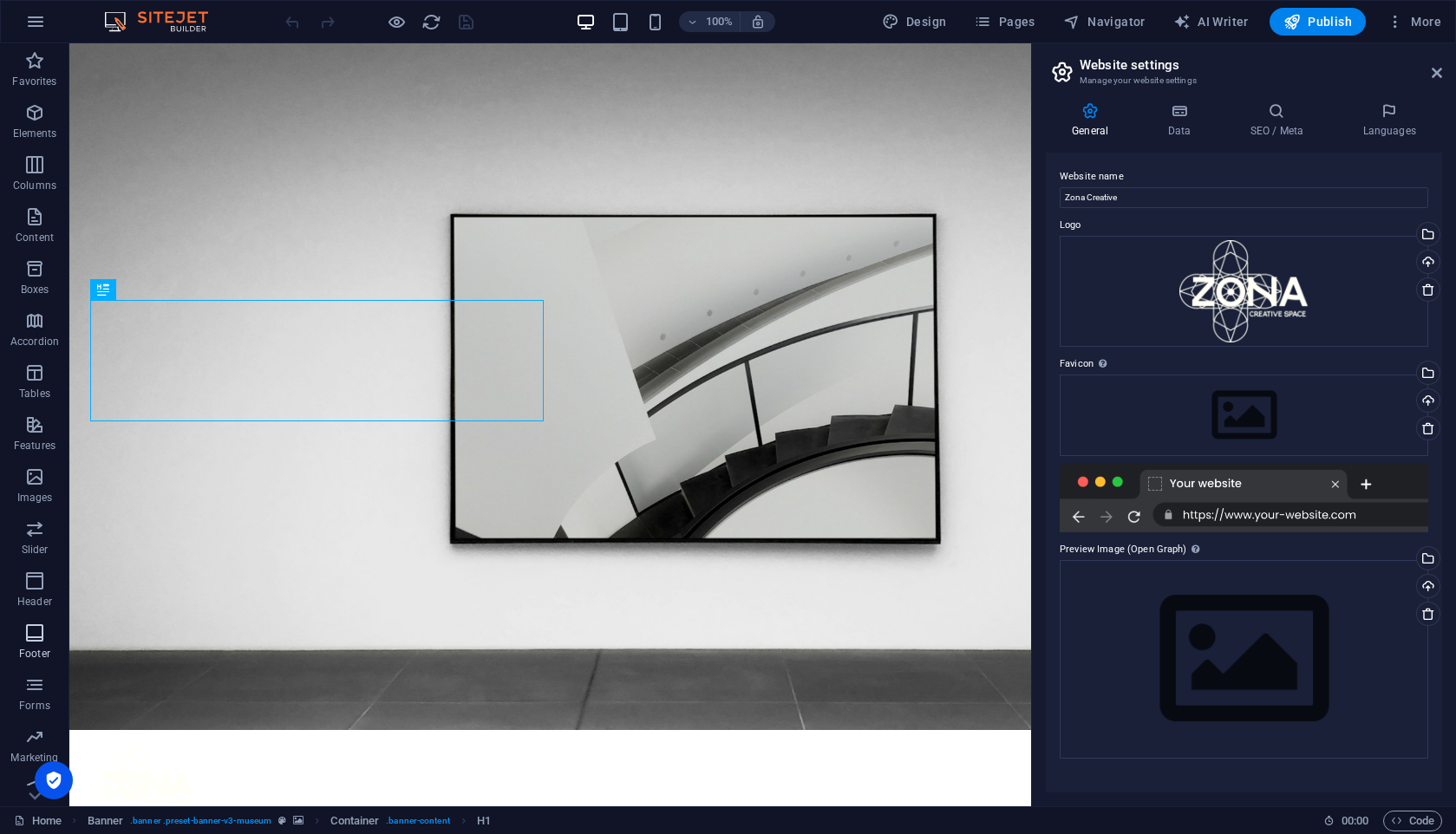 type 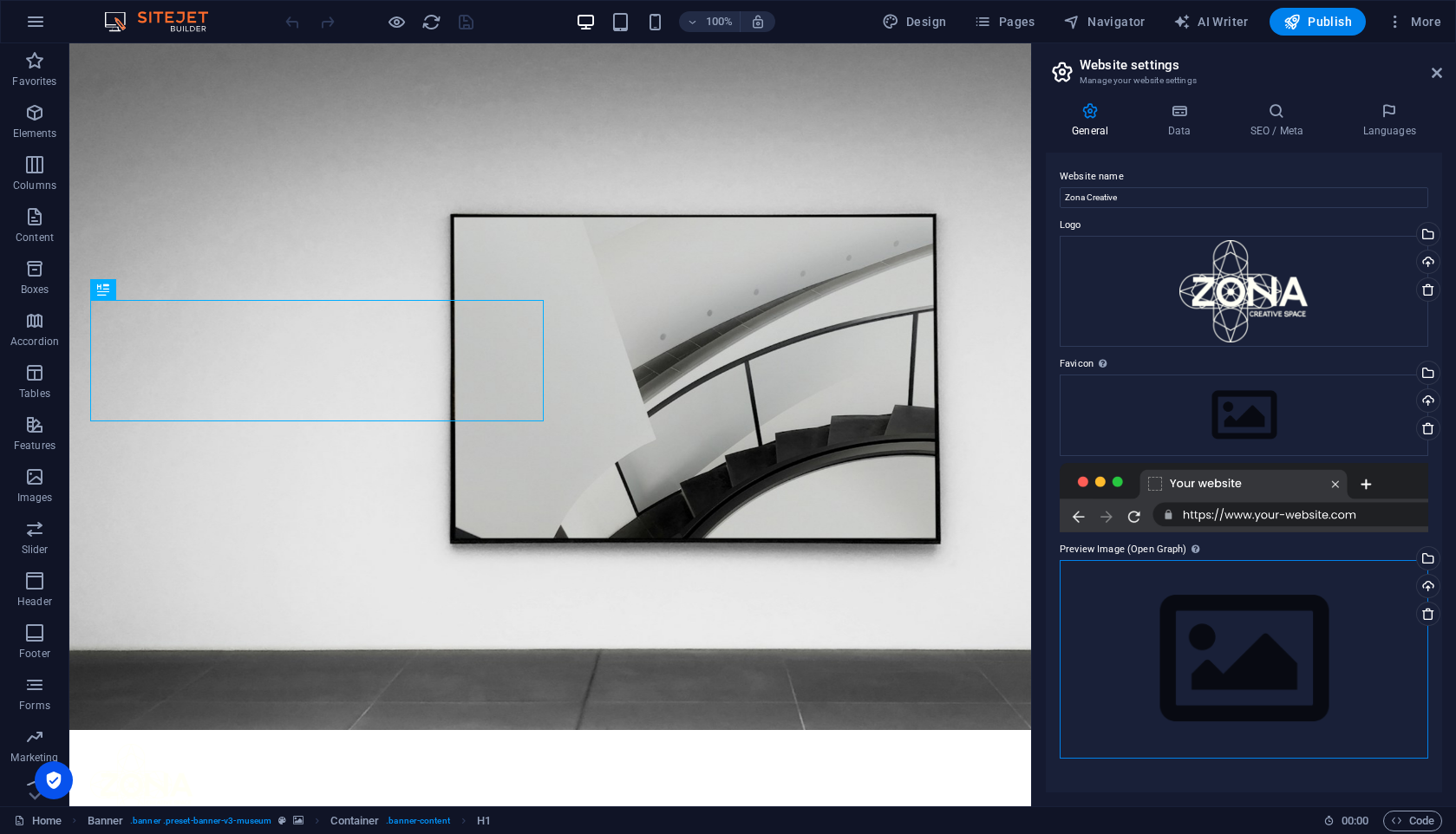 click on "Drag files here, click to choose files or select files from Files or our free stock photos & videos" at bounding box center [1244, 659] 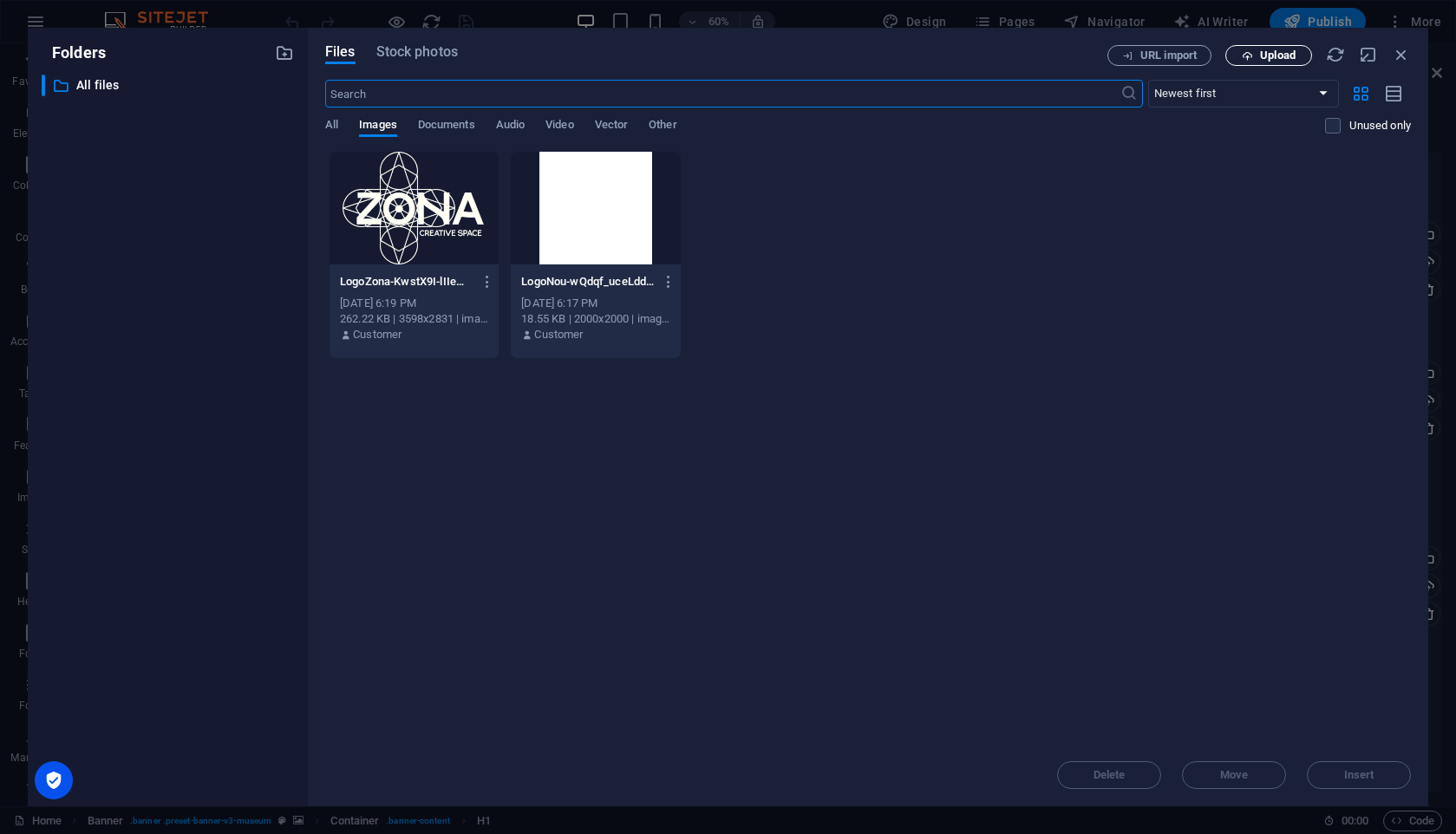 click on "Upload" at bounding box center [1277, 55] 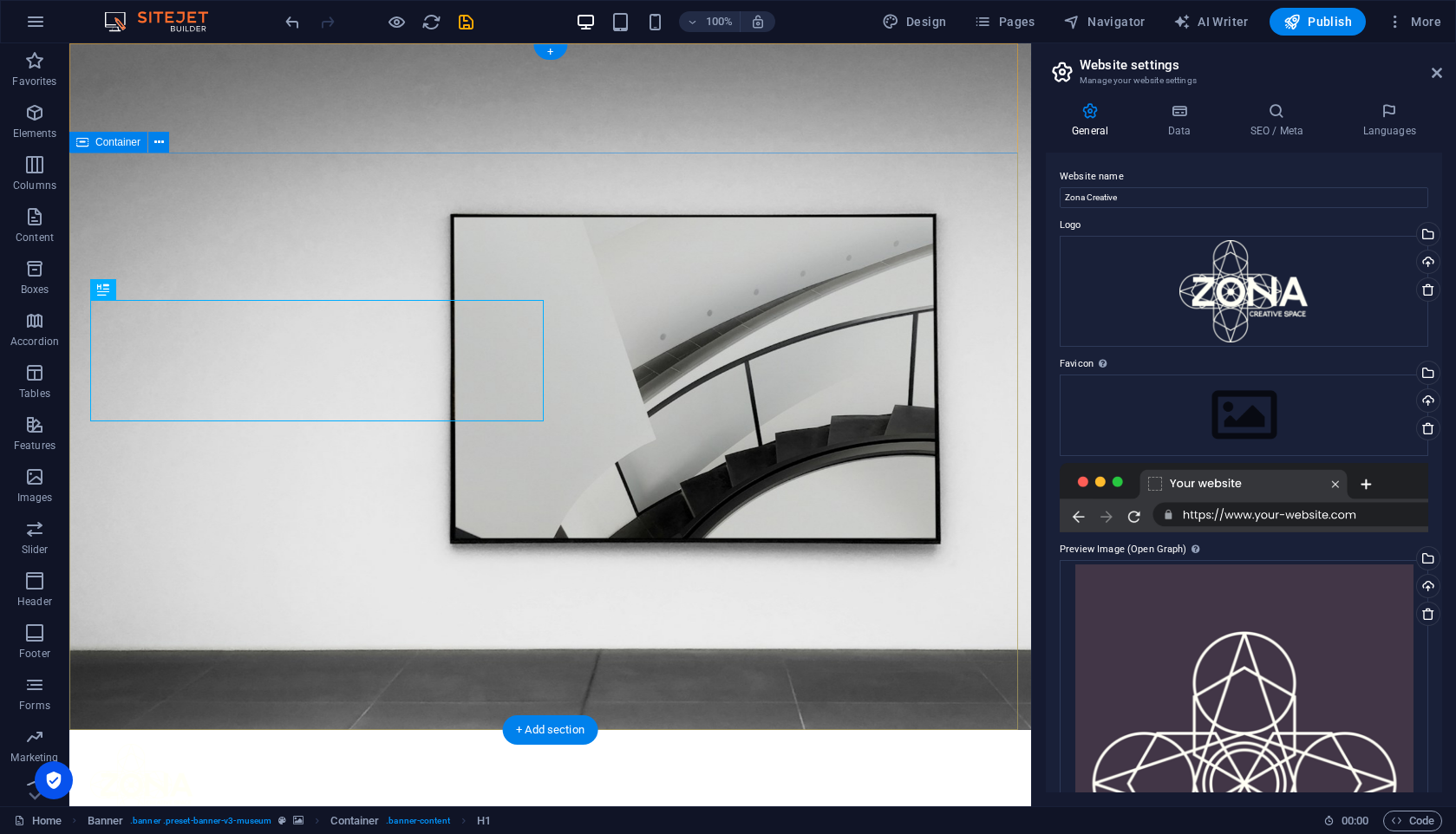 click on "The best art exhibitions Lorem ipsum dolor sit amet, consectetur adipiscing elit, sed do eiusmod tempor incididunt ut labore Lorem ipsum dolor sit amet, consectetur adipiscing elit, sed do eiusmod tempor incididunt ut labore Explore" at bounding box center (550, 1091) 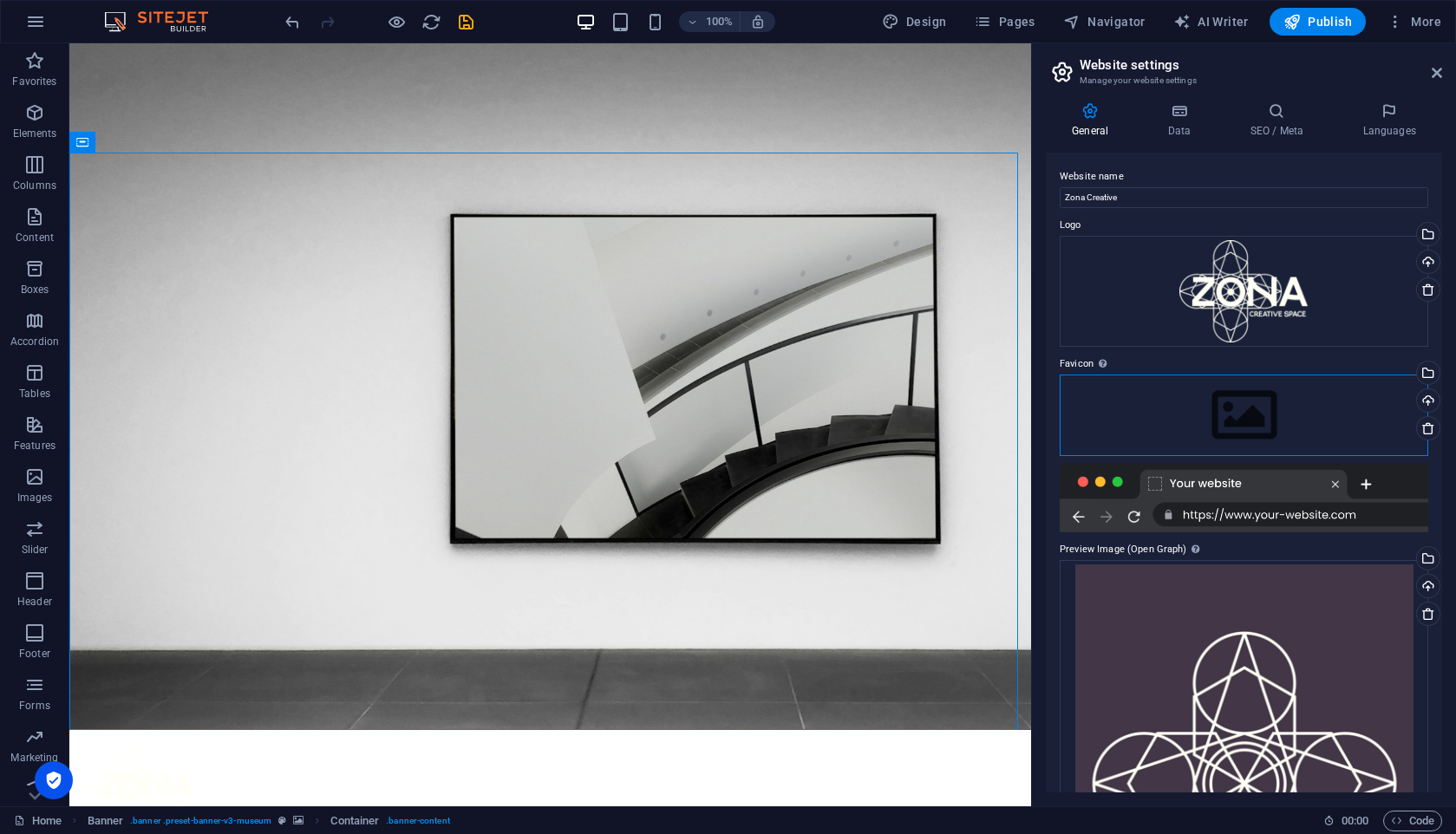 click on "Drag files here, click to choose files or select files from Files or our free stock photos & videos" at bounding box center (1244, 415) 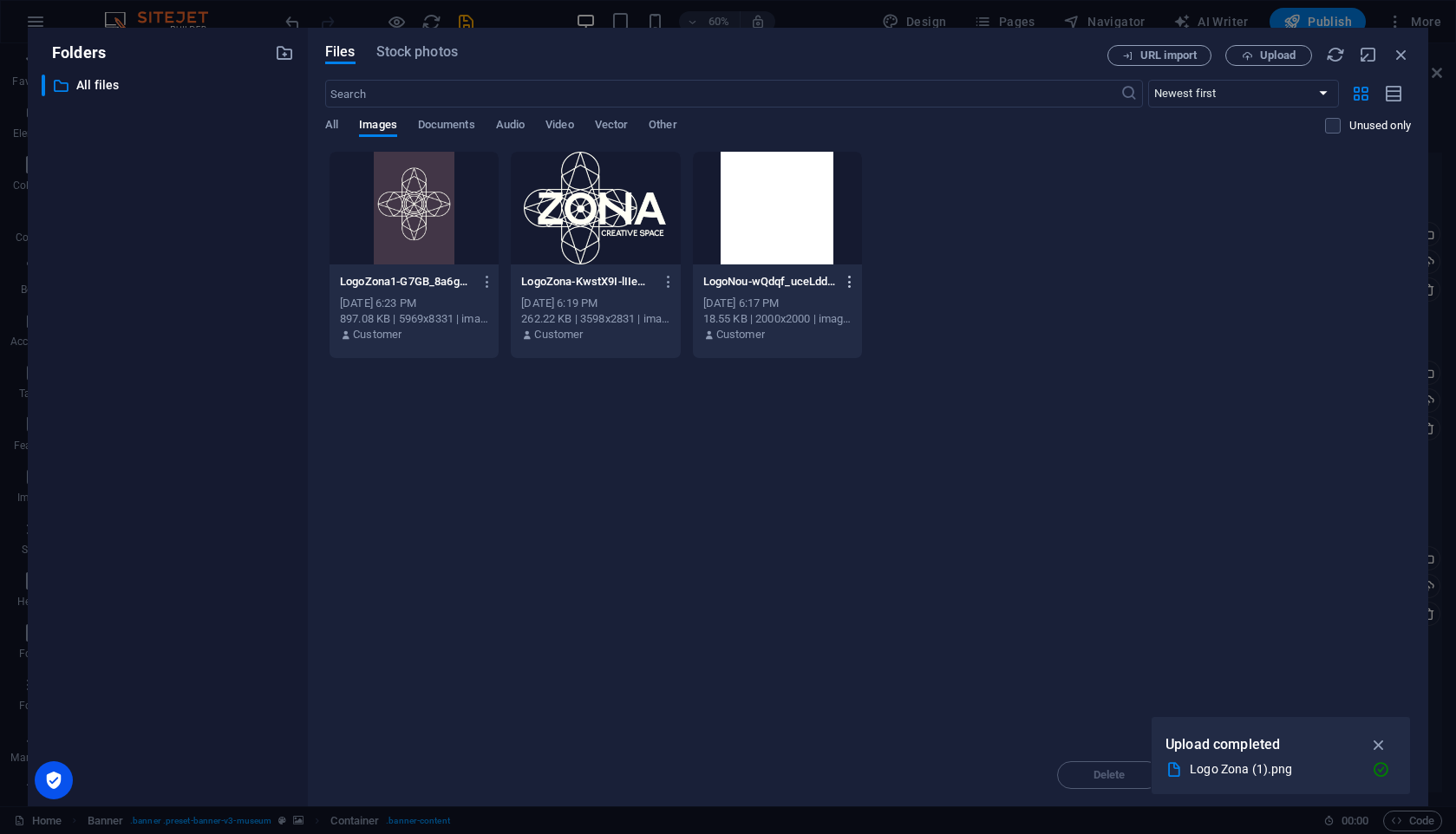 click at bounding box center [850, 282] 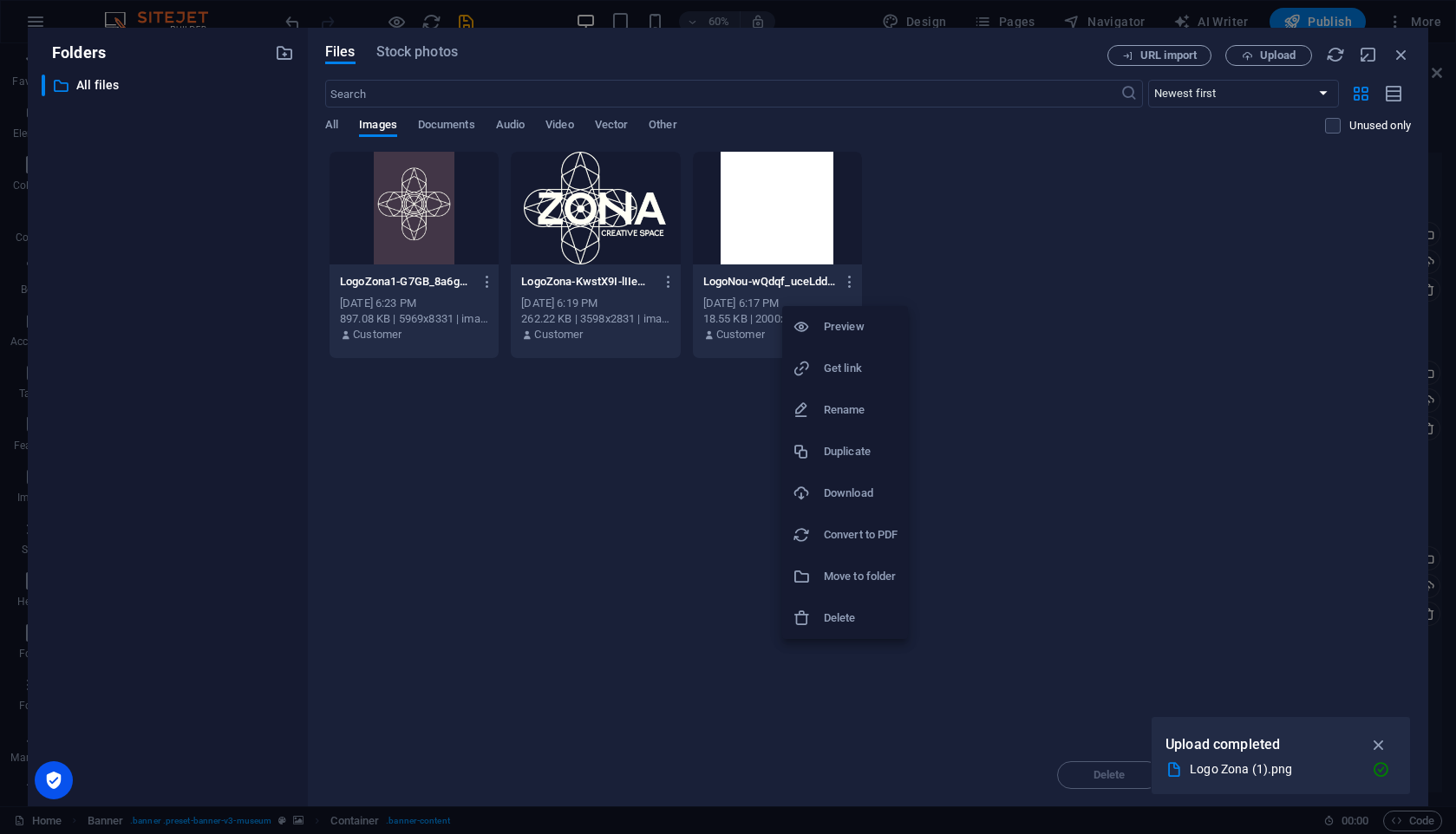 click on "Delete" at bounding box center (860, 618) 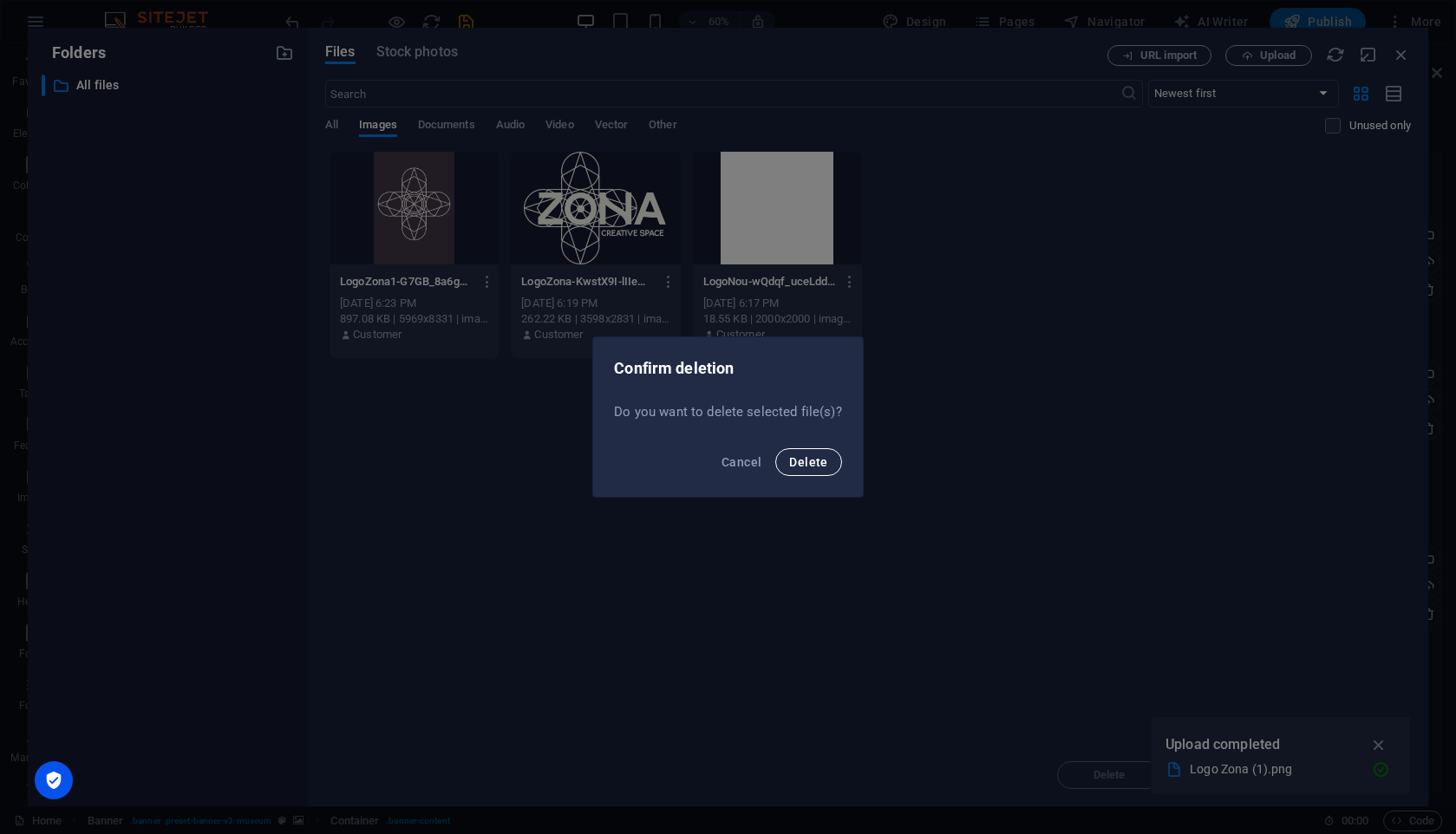click on "Delete" at bounding box center [808, 462] 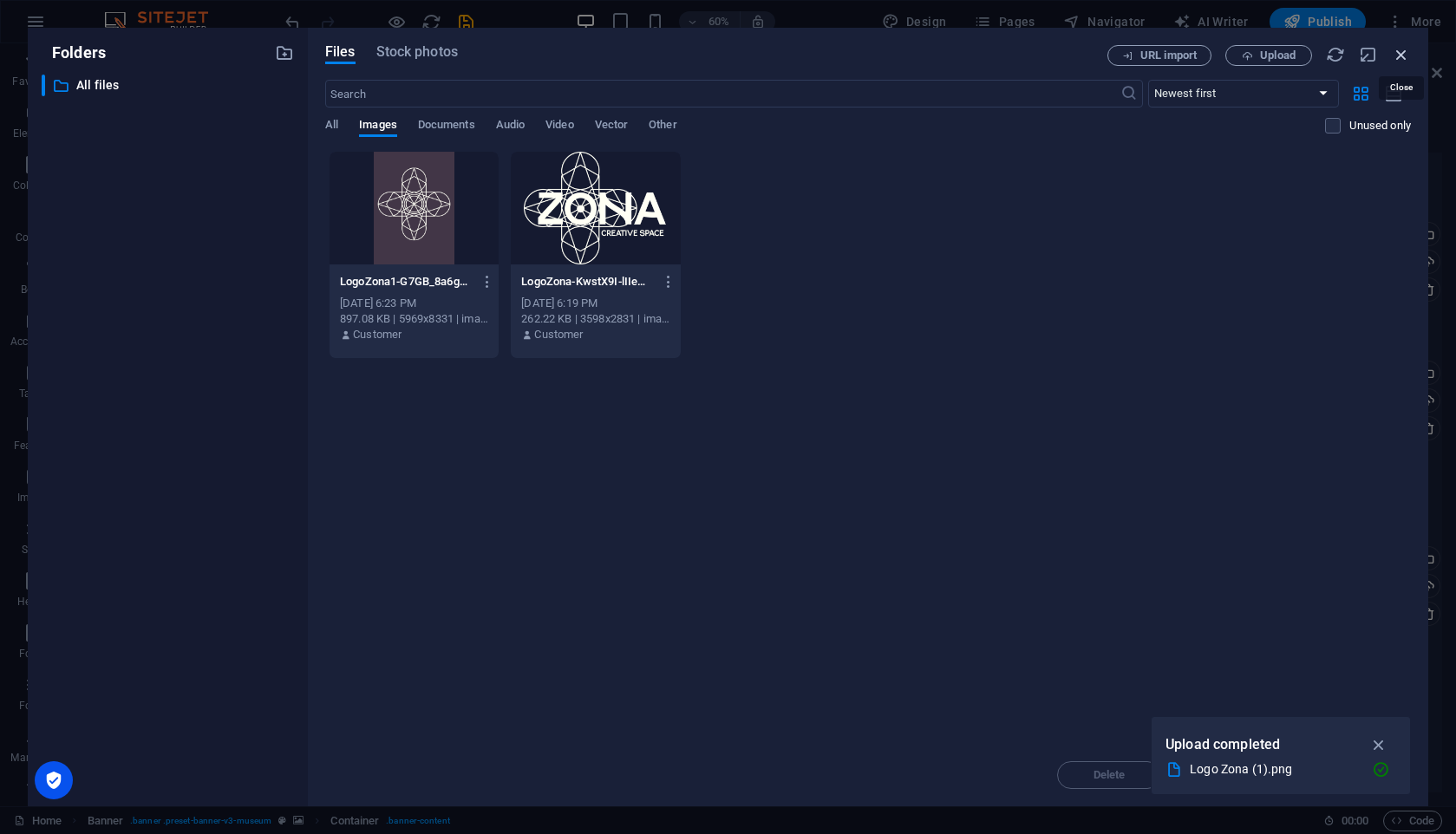 click at bounding box center (1401, 55) 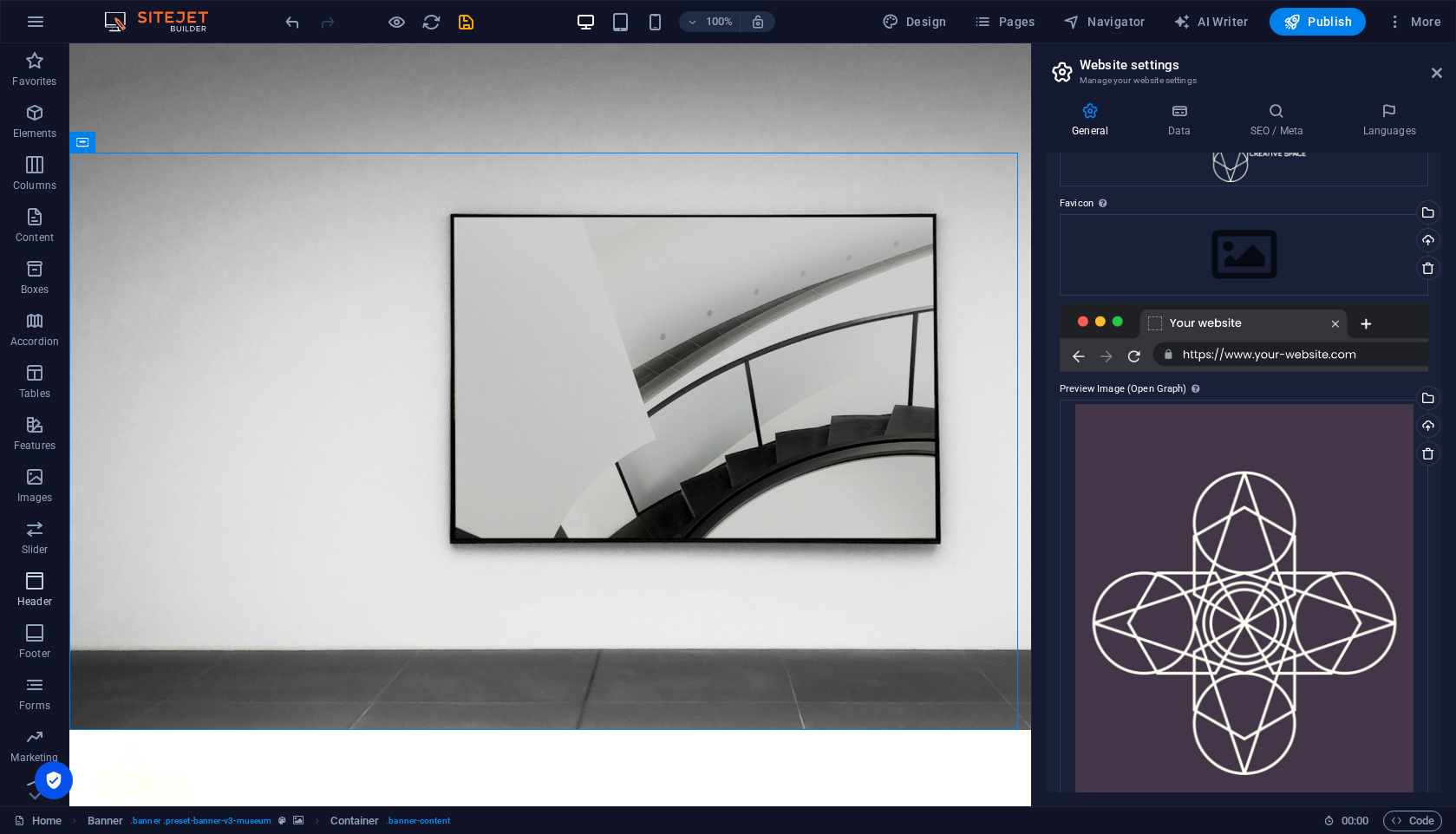 scroll, scrollTop: 0, scrollLeft: 0, axis: both 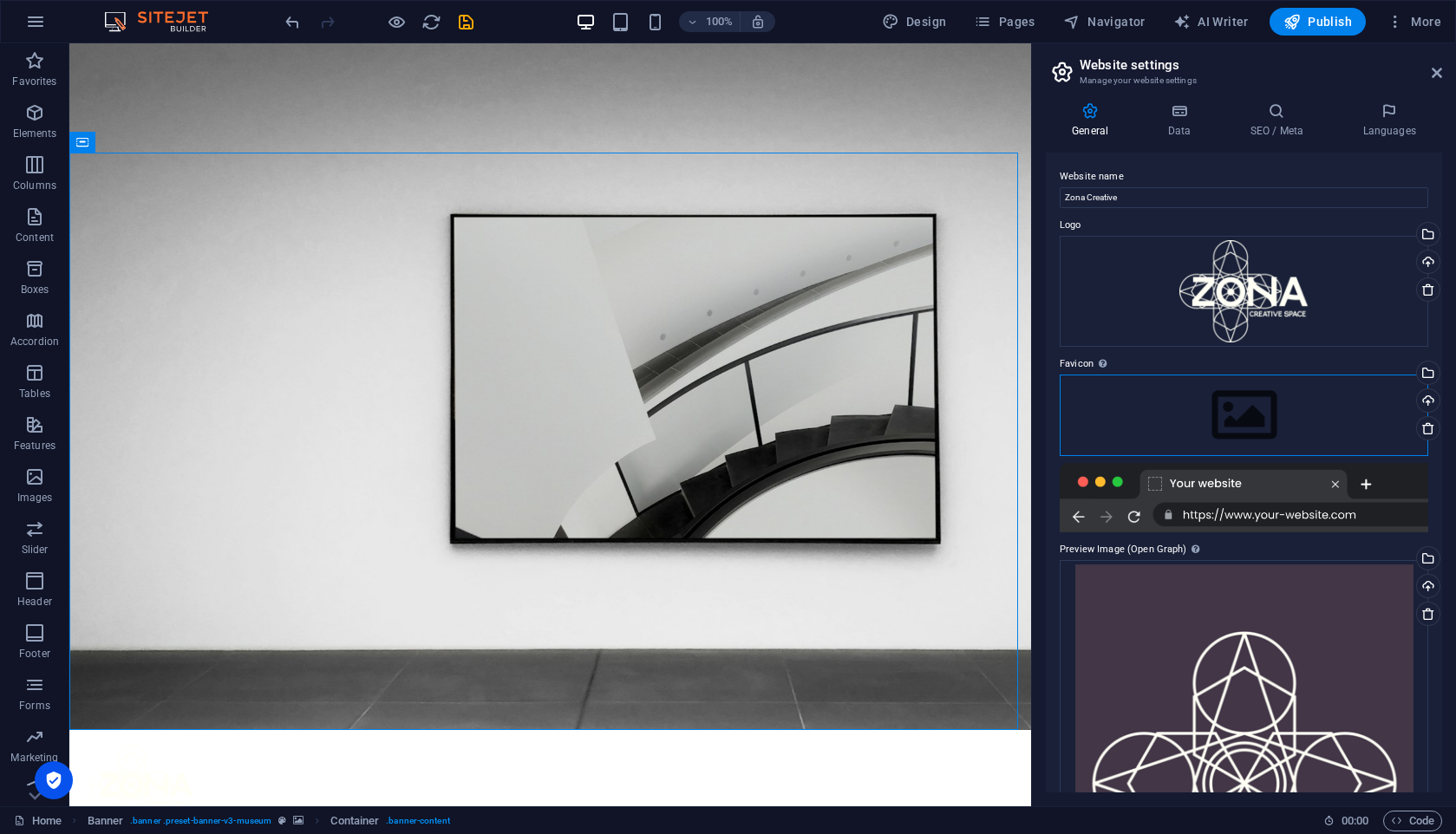 click on "Drag files here, click to choose files or select files from Files or our free stock photos & videos" at bounding box center (1244, 415) 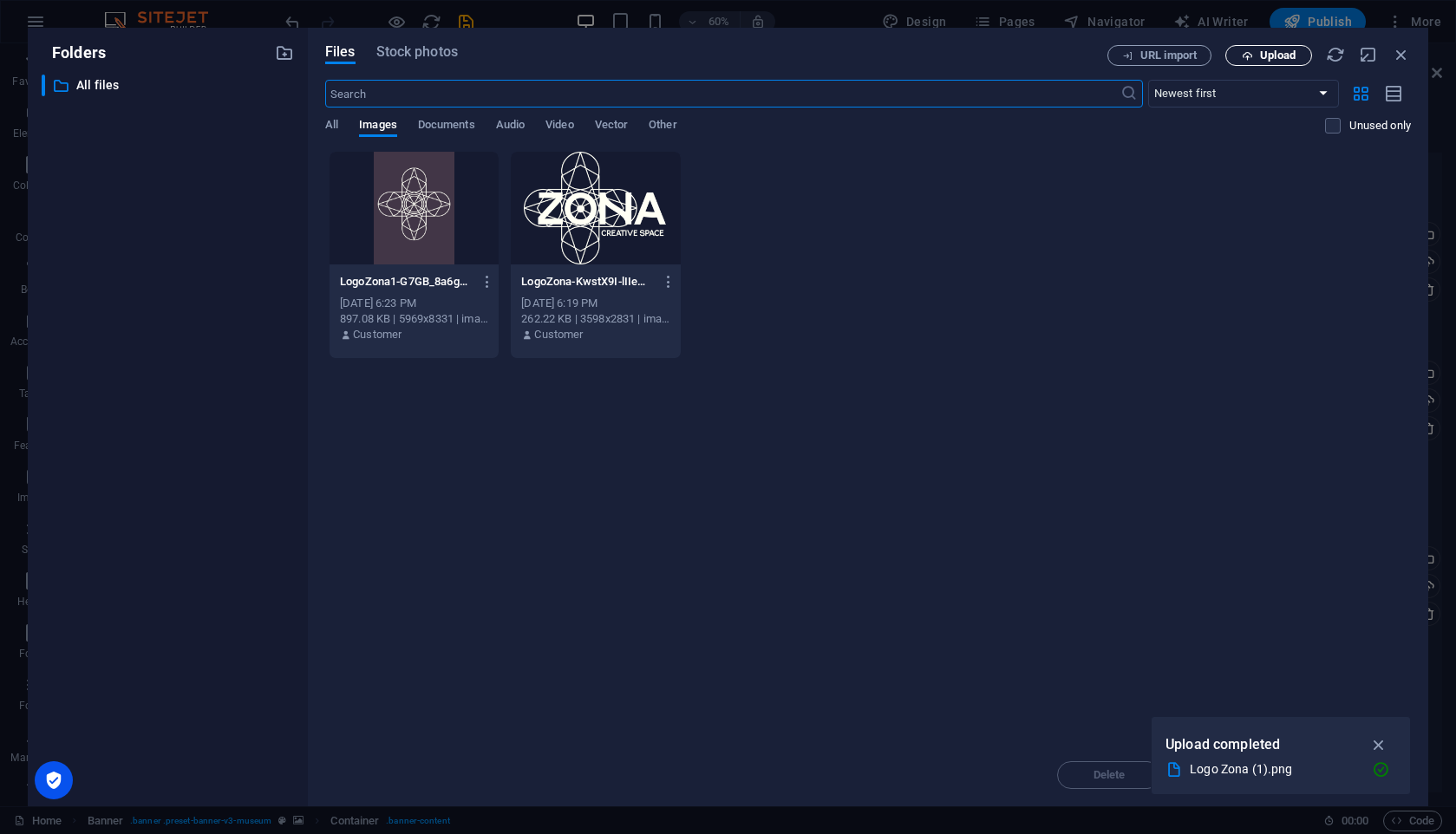 click on "Upload" at bounding box center (1269, 55) 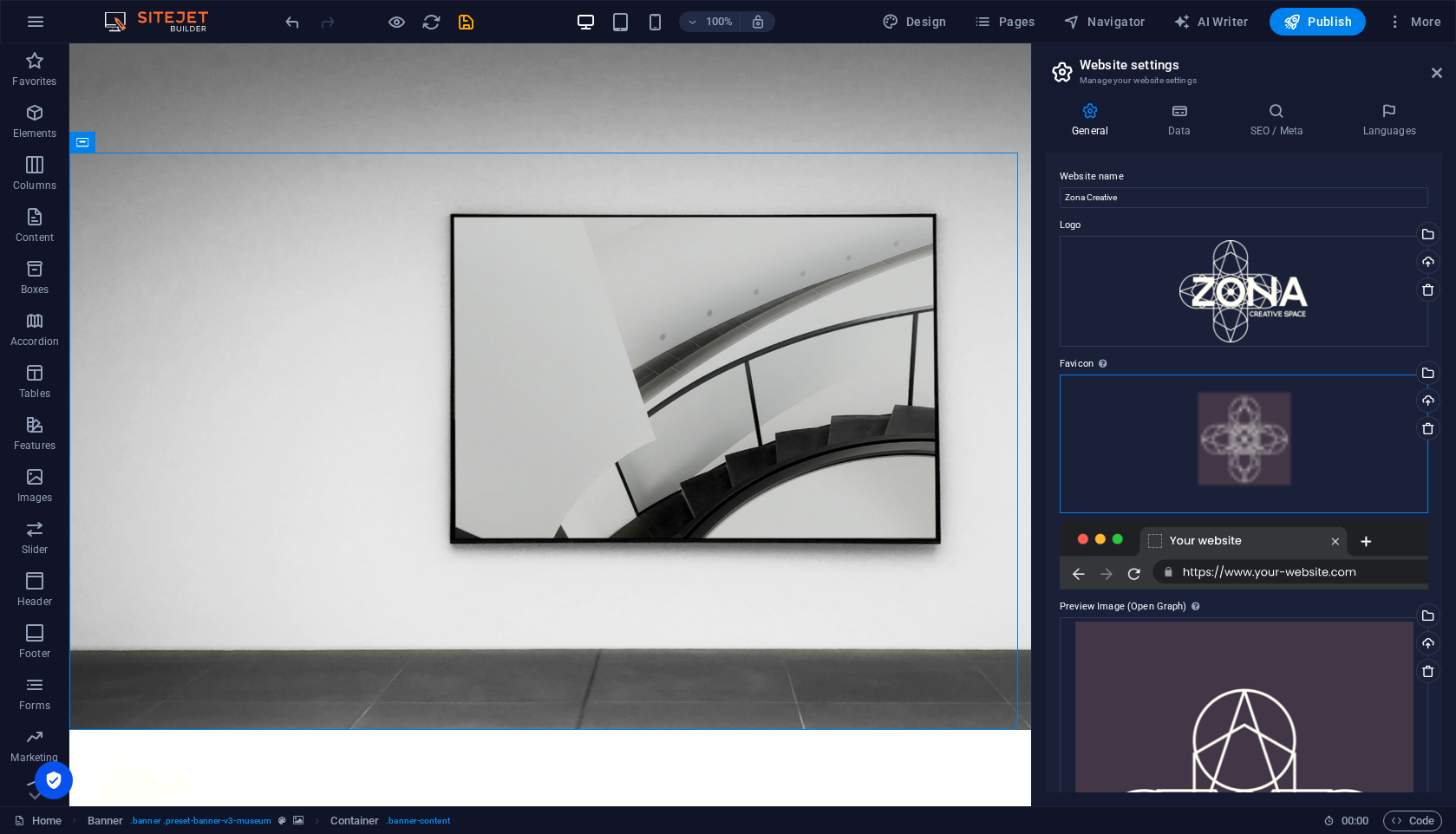 click on "Drag files here, click to choose files or select files from Files or our free stock photos & videos" at bounding box center (1244, 444) 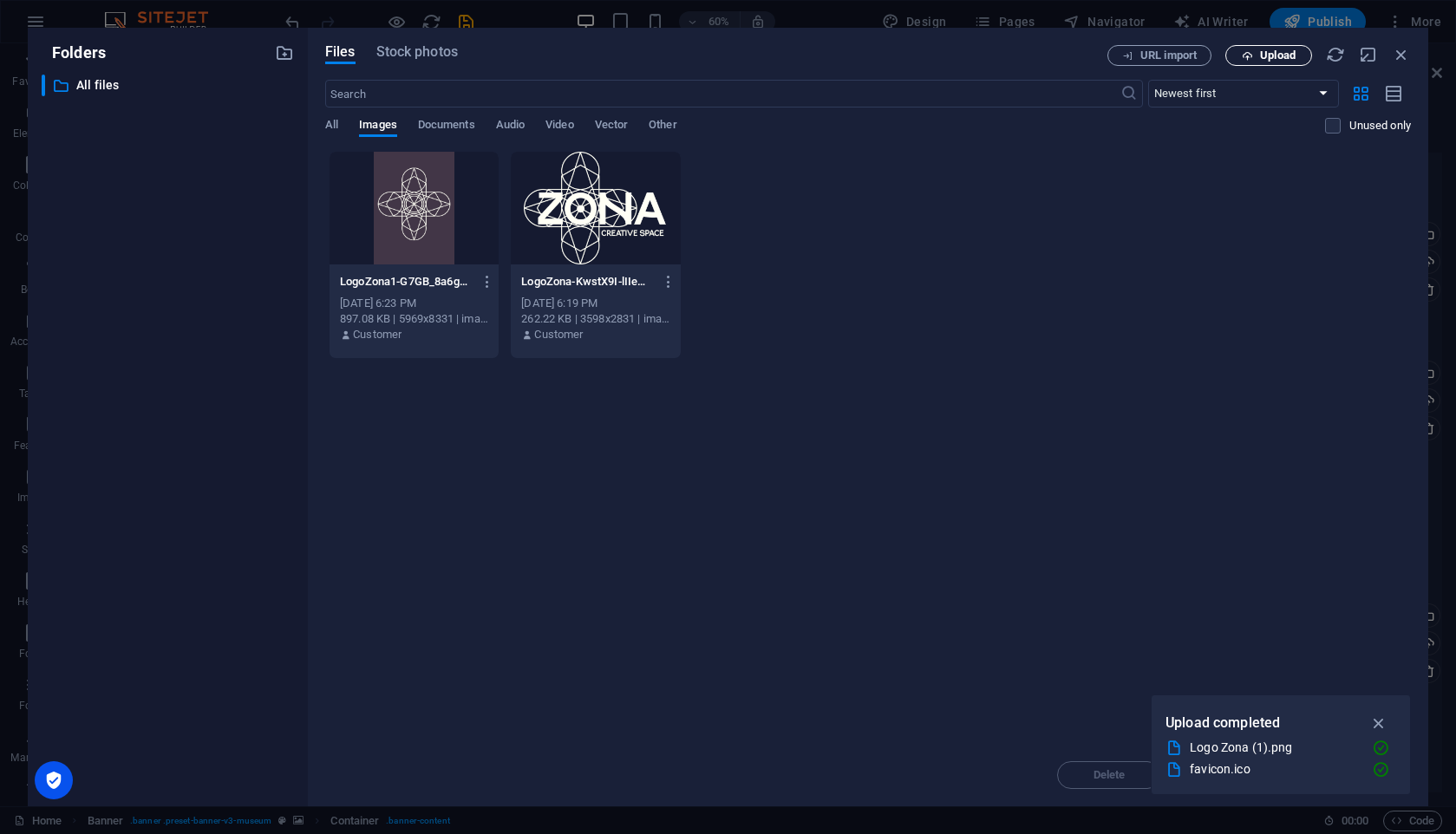 click on "Upload" at bounding box center [1269, 55] 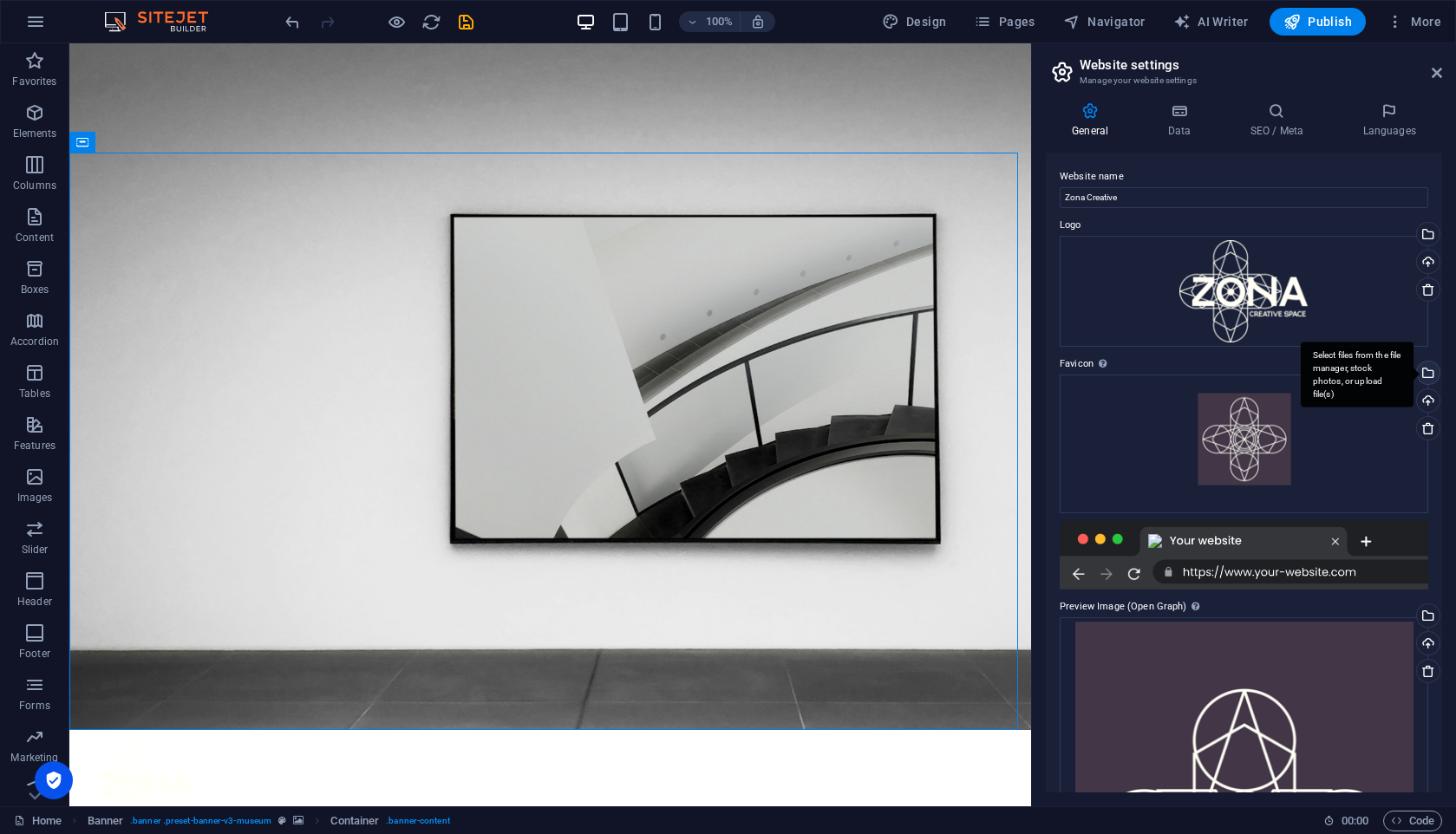 click on "Select files from the file manager, stock photos, or upload file(s)" at bounding box center (1427, 375) 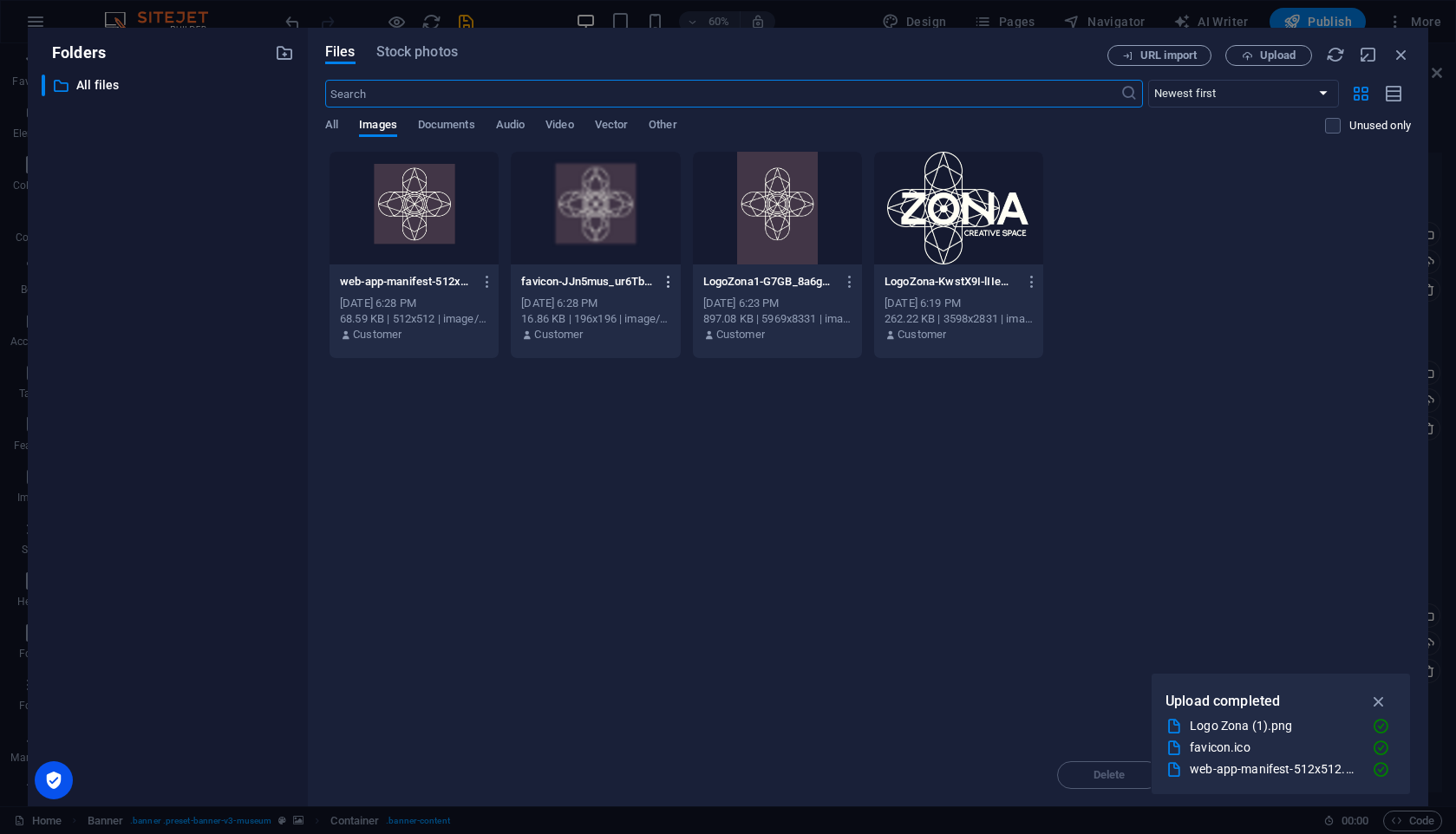 click at bounding box center [669, 282] 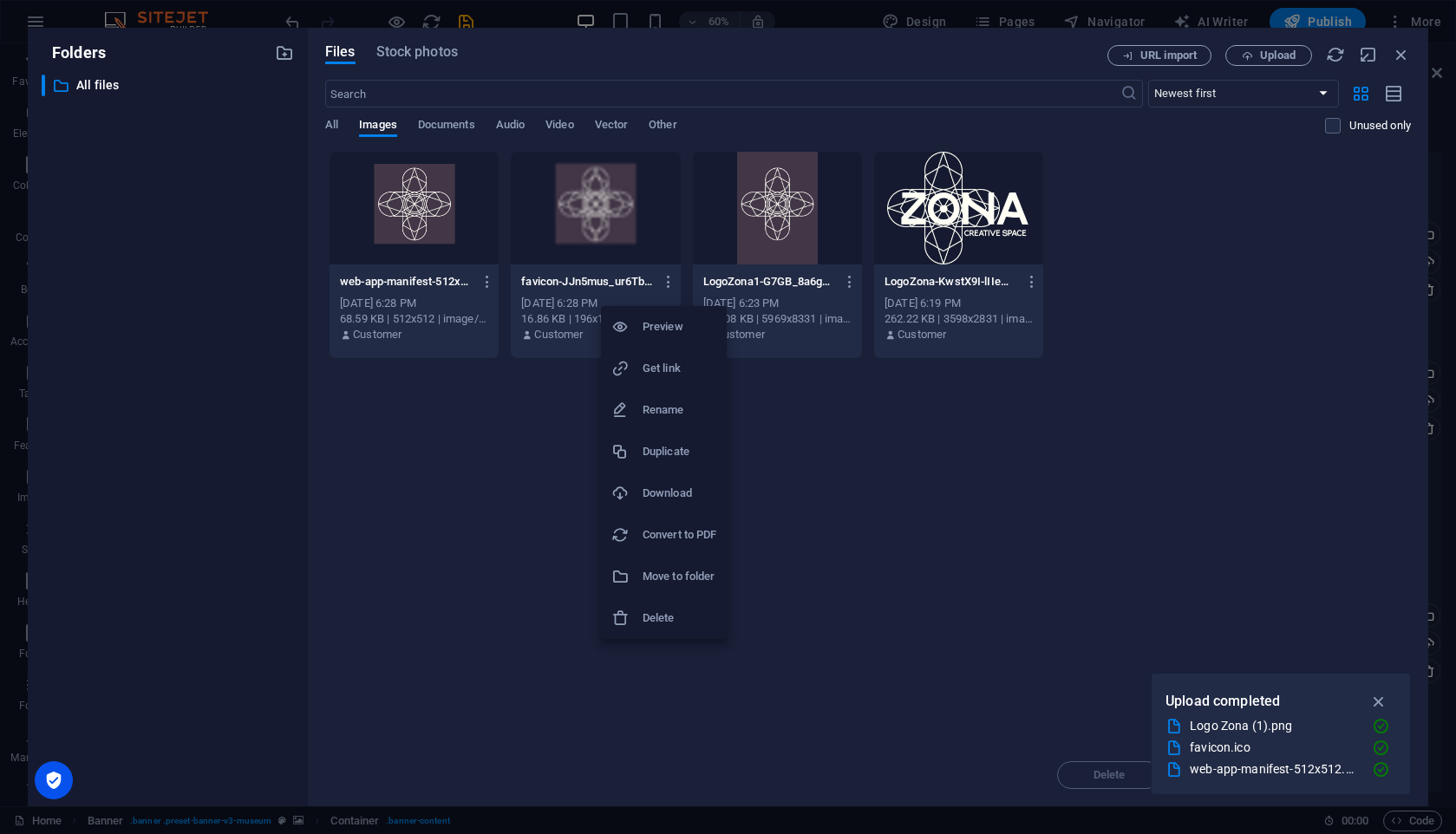 click on "Delete" at bounding box center (679, 618) 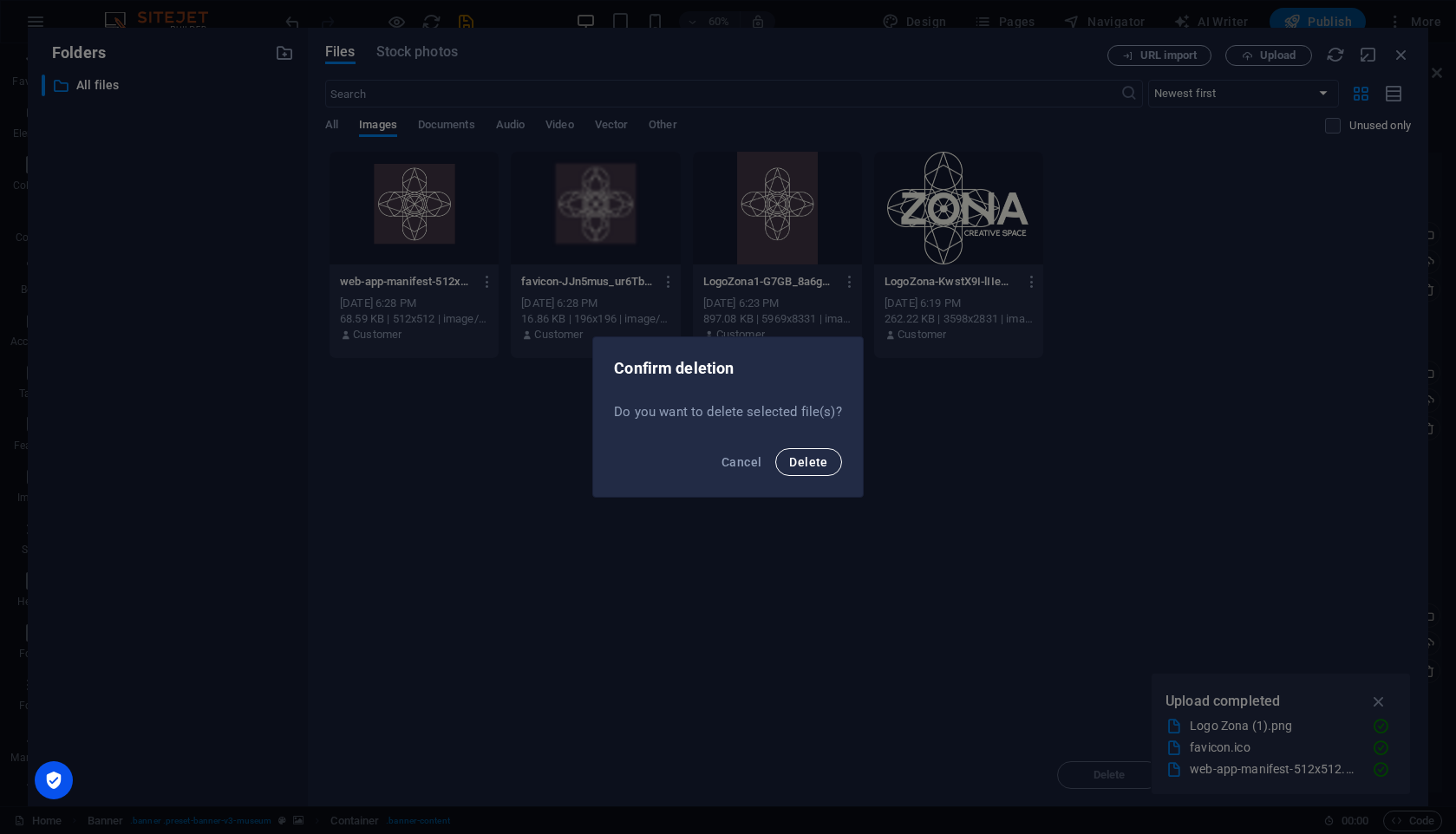 click on "Delete" at bounding box center (808, 462) 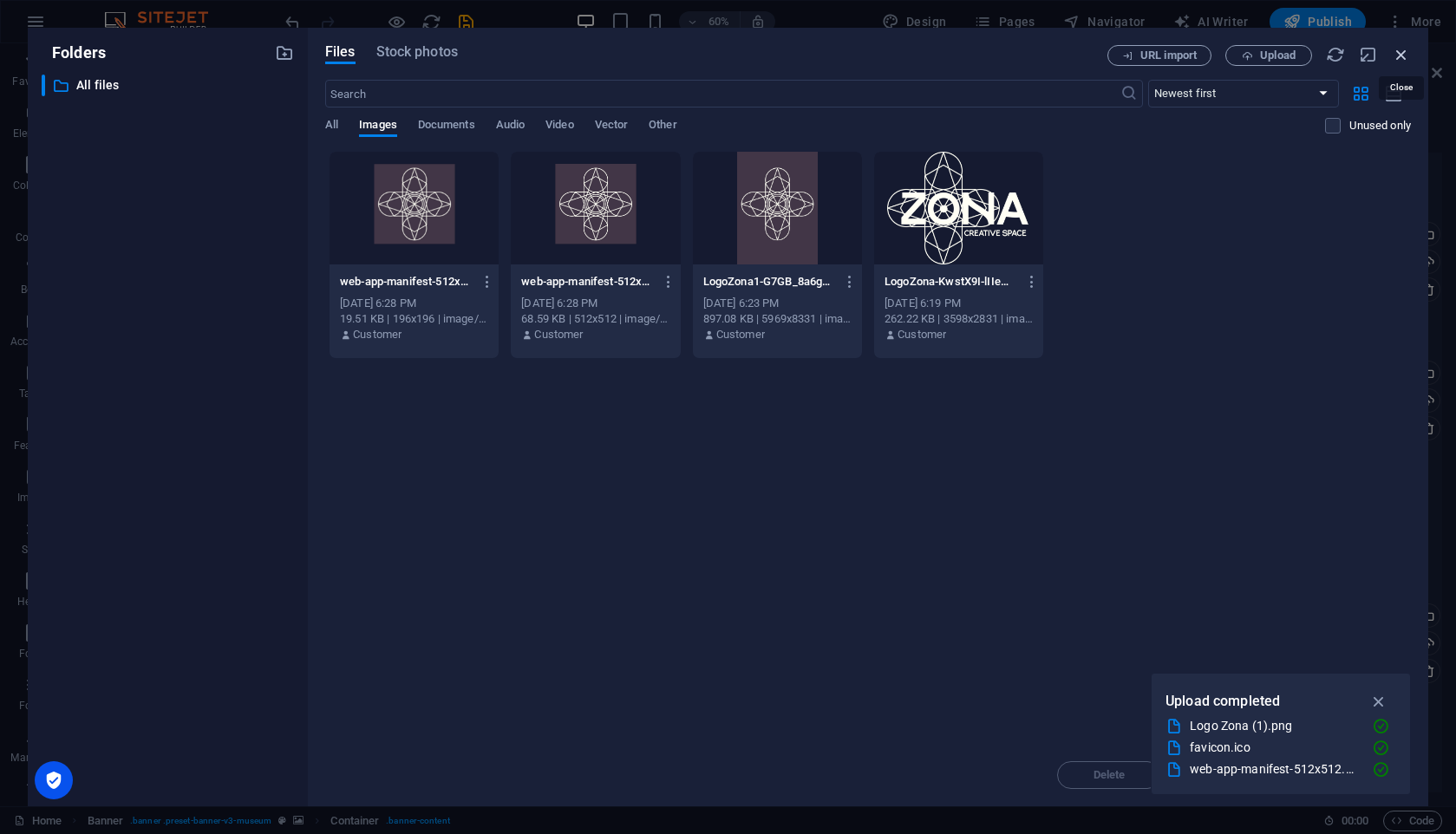 click at bounding box center [1401, 55] 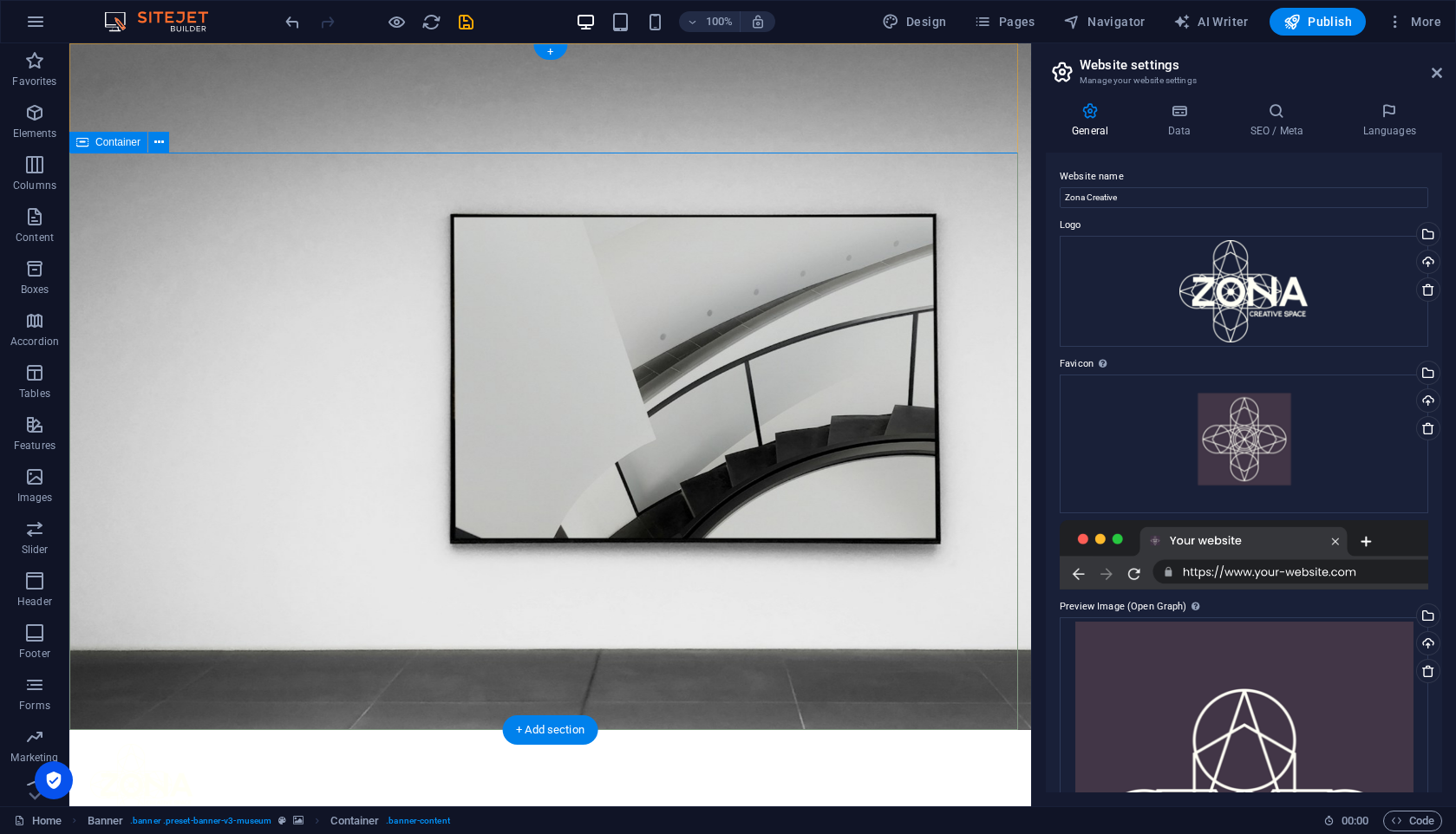 click on "The best art exhibitions Lorem ipsum dolor sit amet, consectetur adipiscing elit, sed do eiusmod tempor incididunt ut labore Lorem ipsum dolor sit amet, consectetur adipiscing elit, sed do eiusmod tempor incididunt ut labore Explore" at bounding box center (550, 1091) 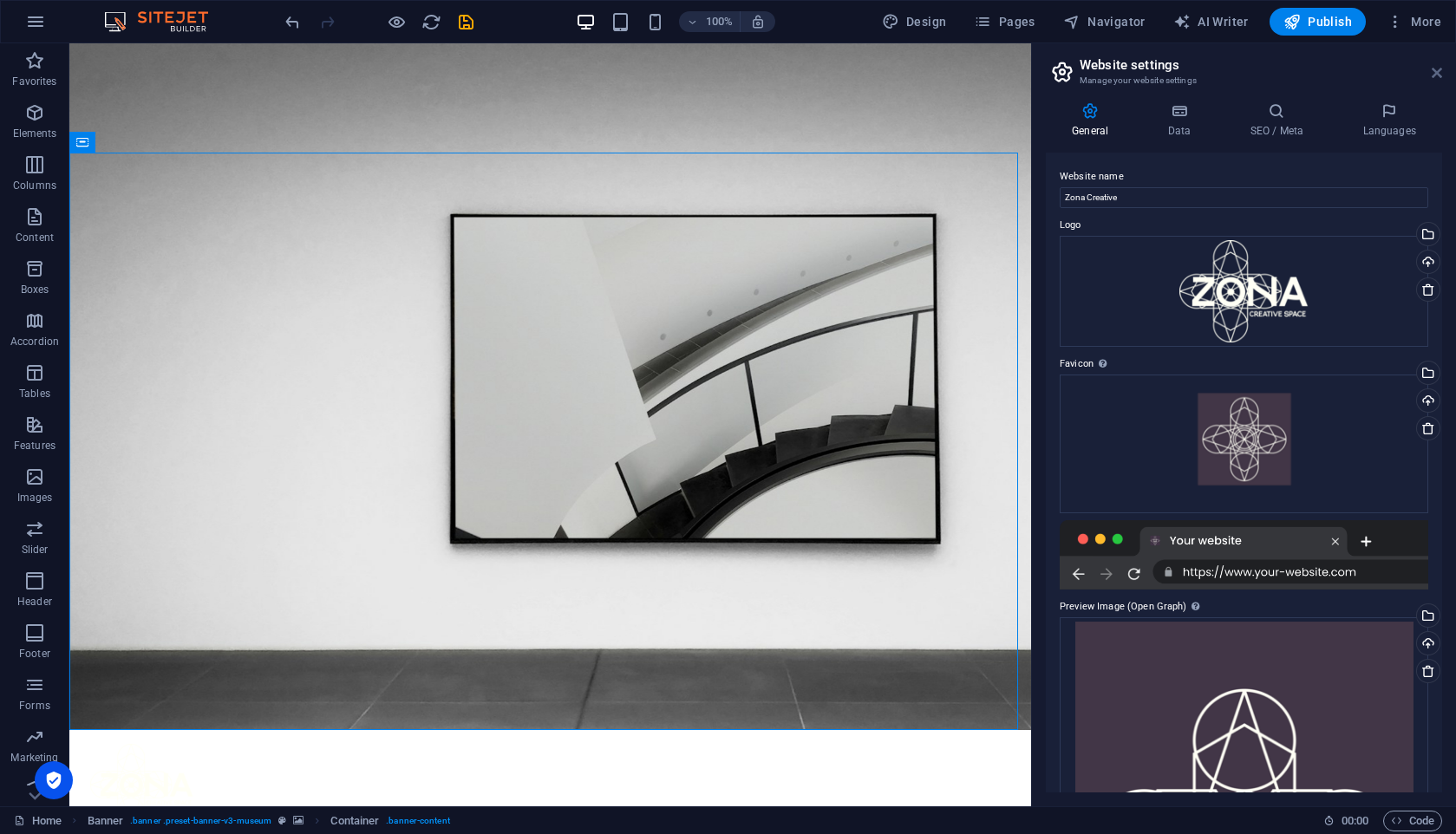click at bounding box center [1437, 73] 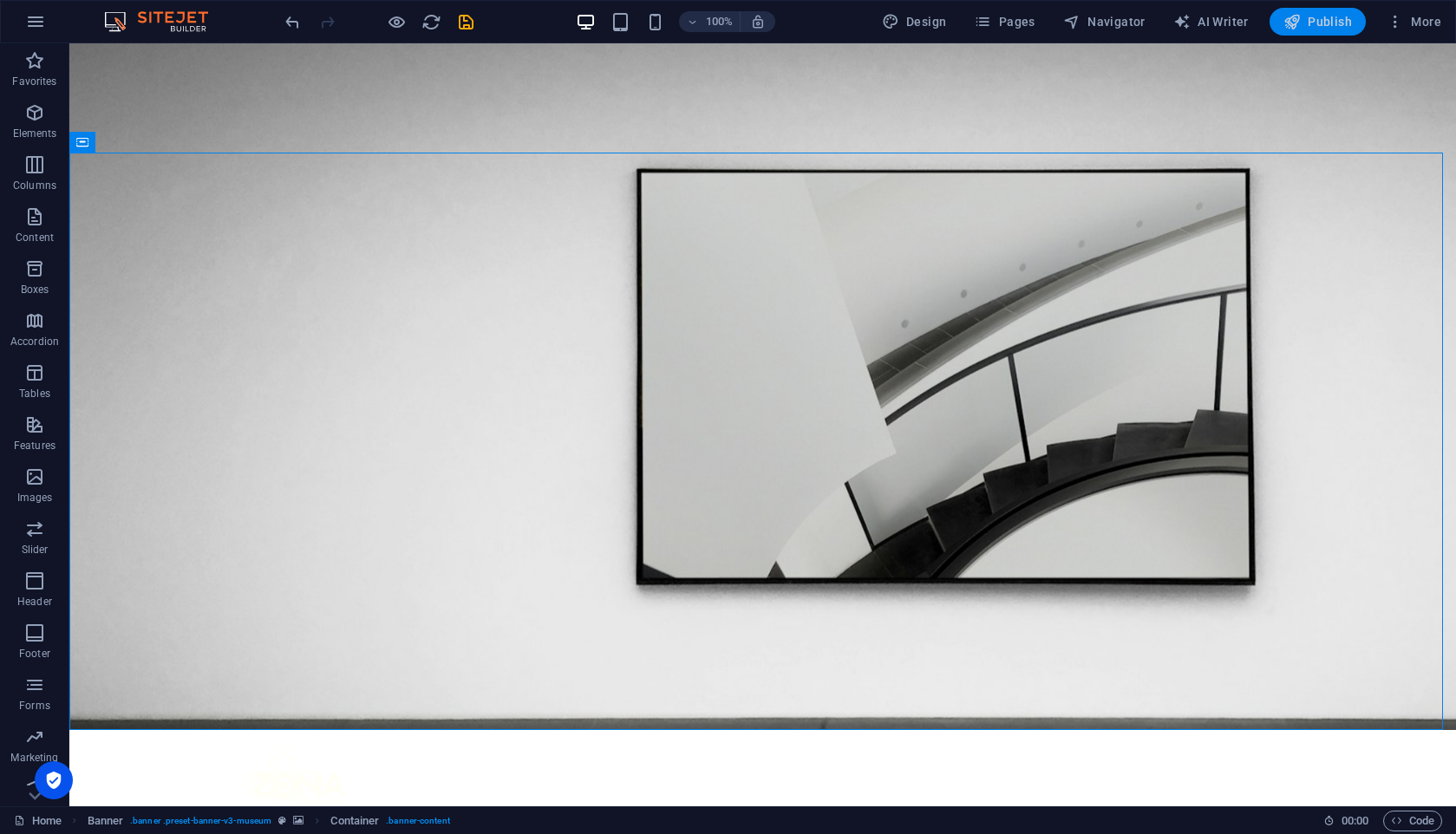 click on "Publish" at bounding box center [1317, 22] 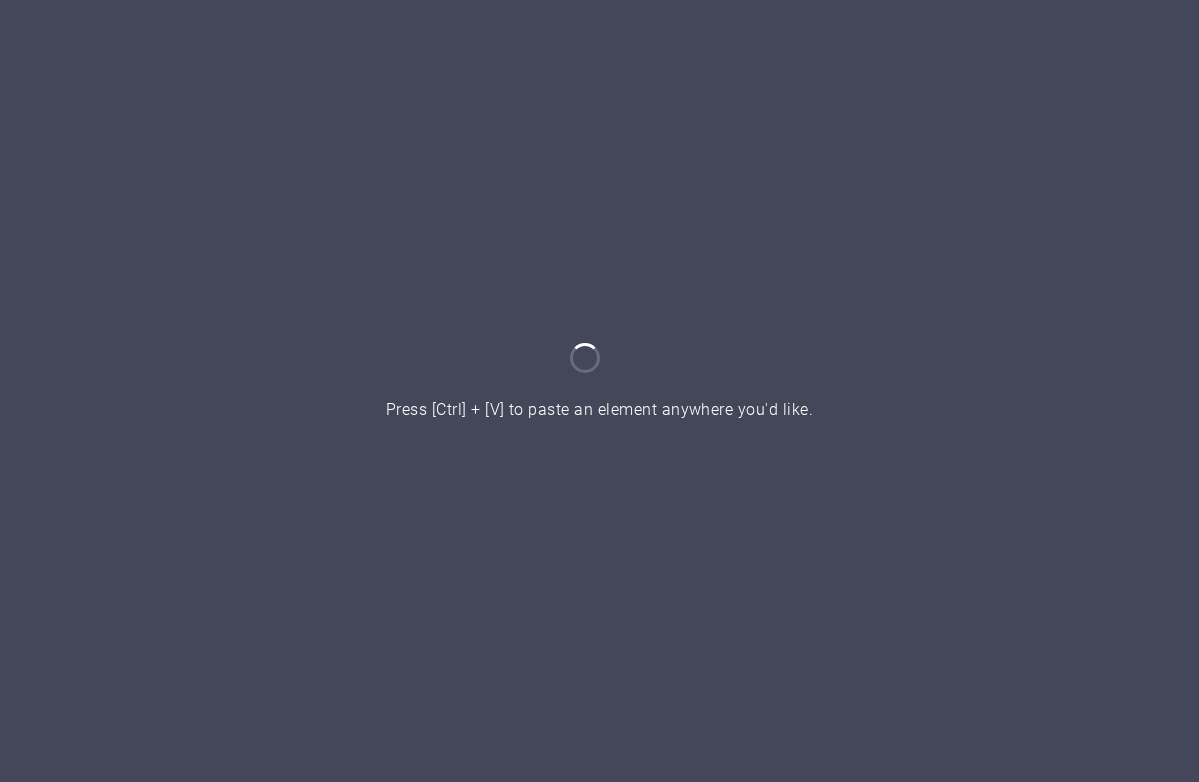 scroll, scrollTop: 0, scrollLeft: 0, axis: both 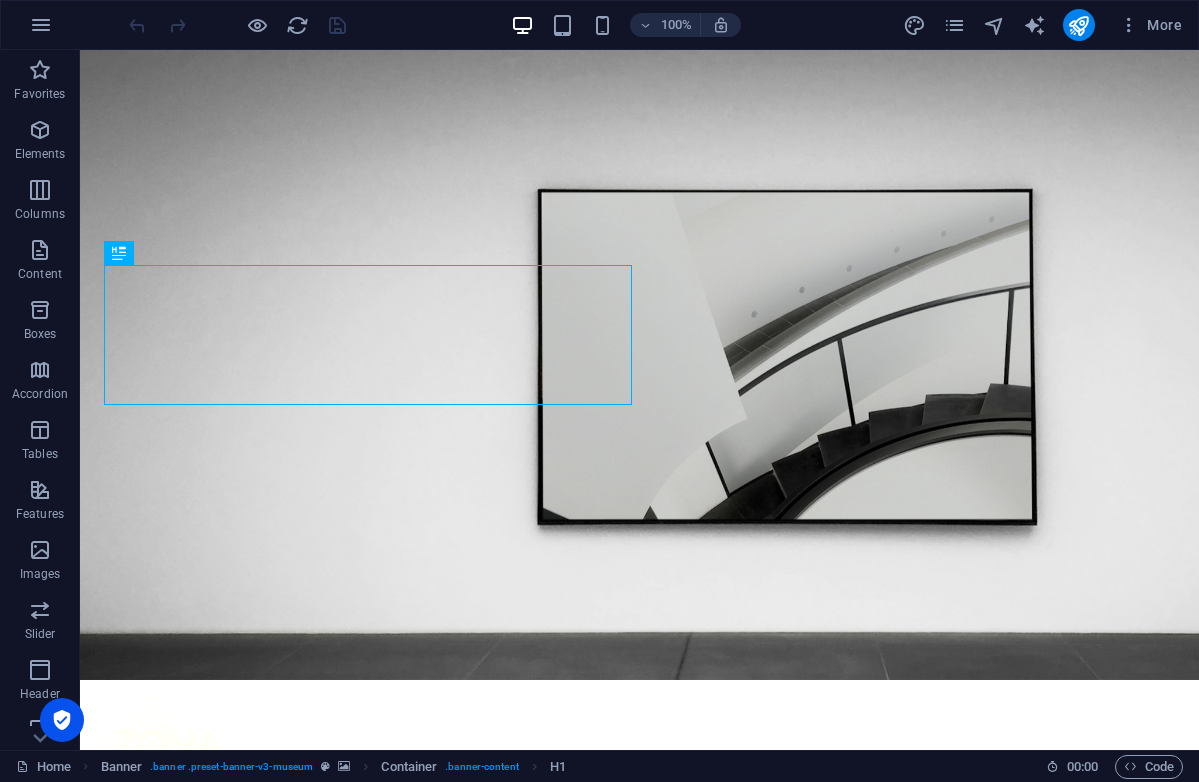 click on "More" at bounding box center [1046, 25] 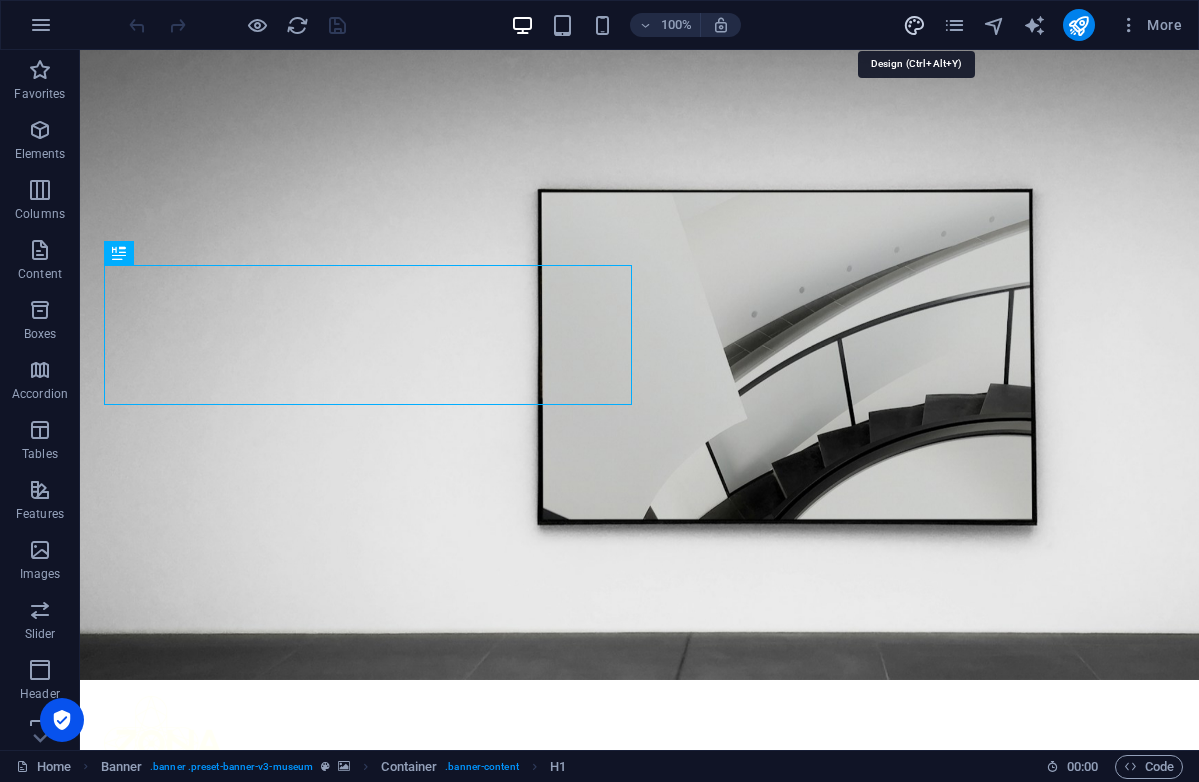 click at bounding box center [914, 25] 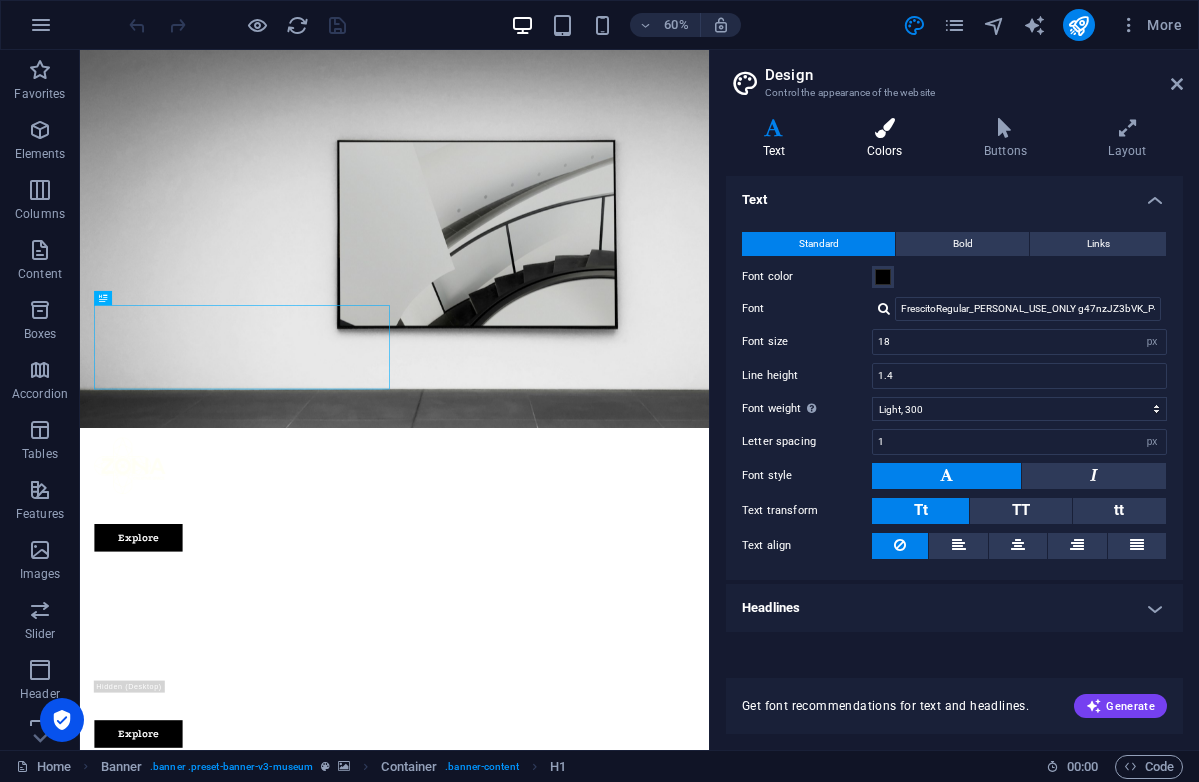 click at bounding box center [884, 128] 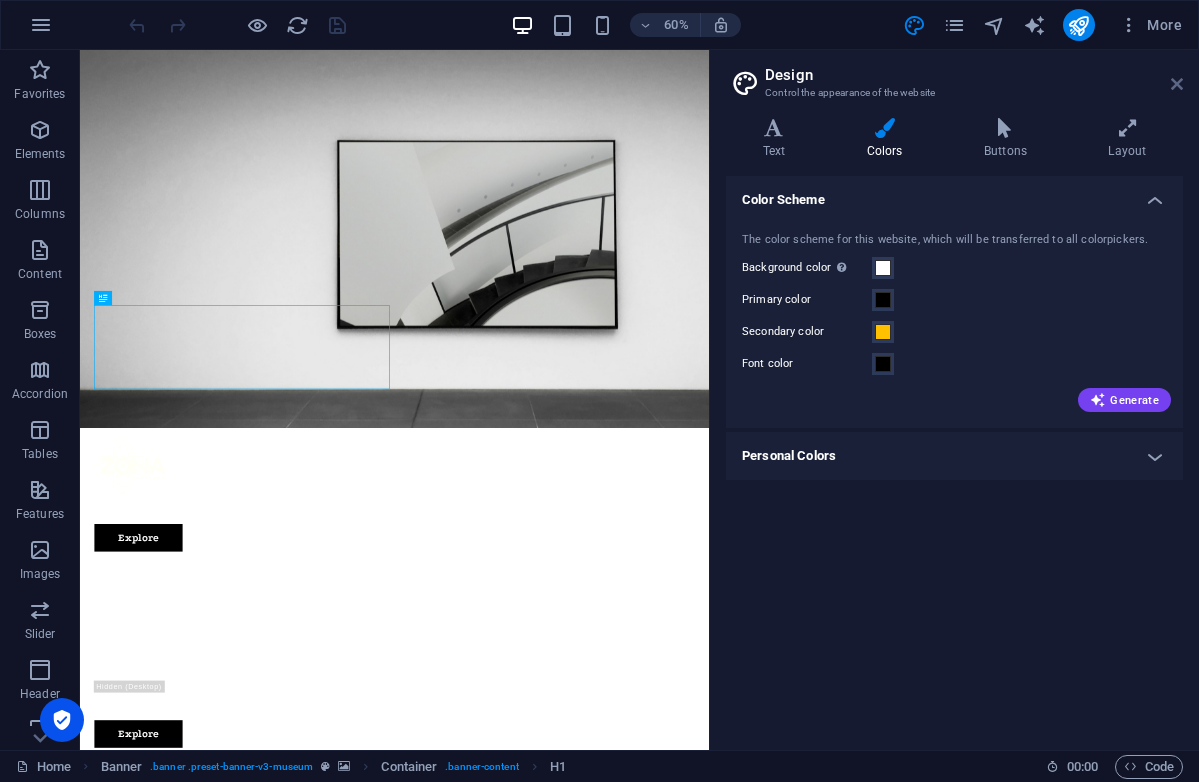 click at bounding box center (1177, 84) 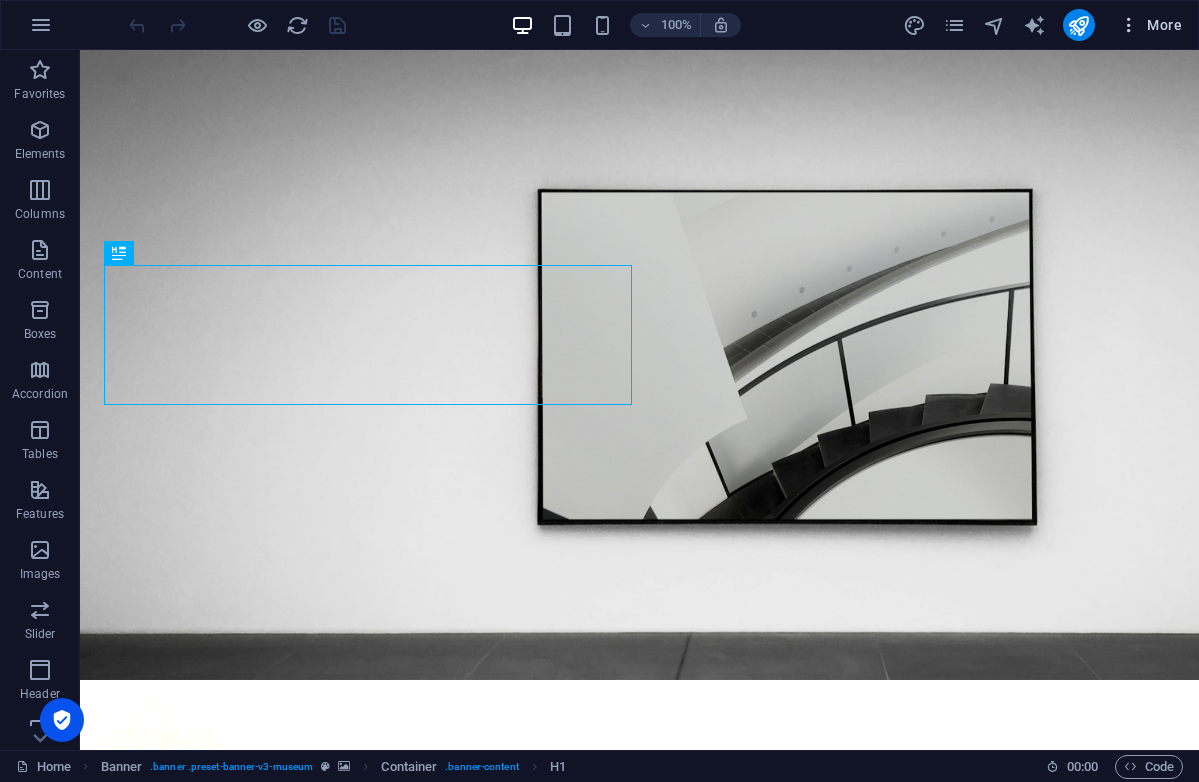click on "More" at bounding box center (1150, 25) 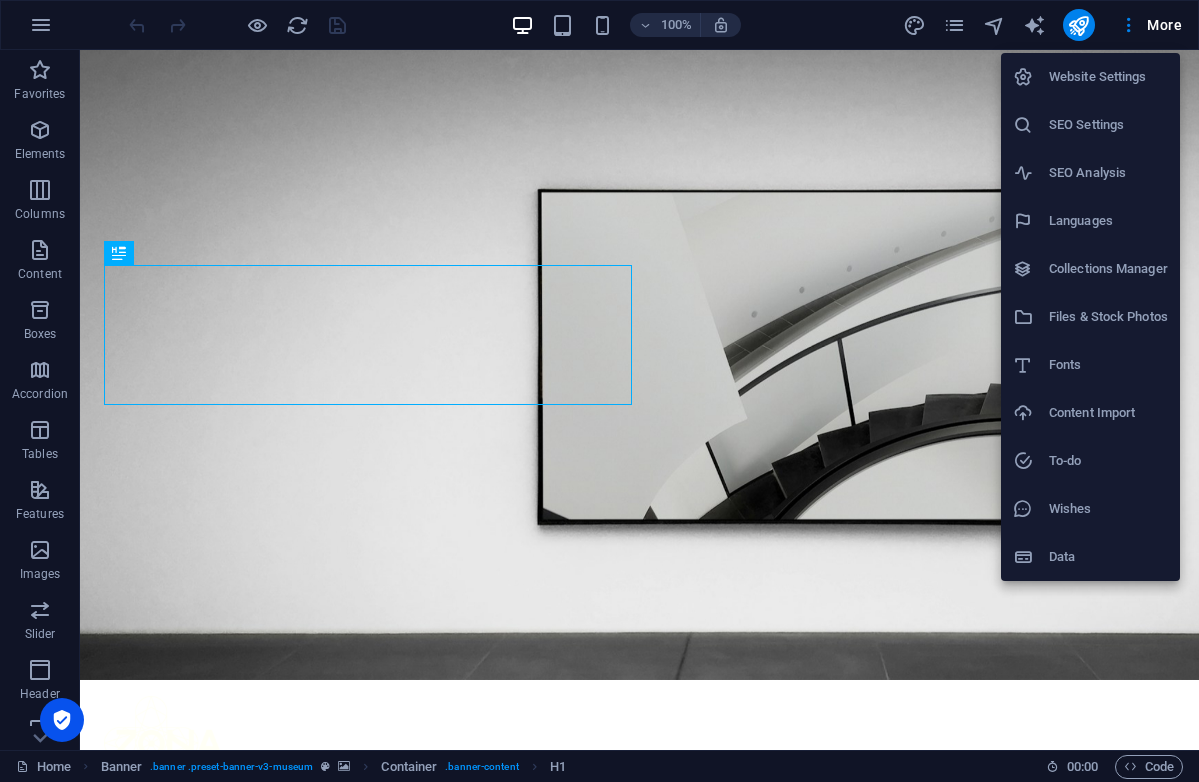 click on "Website Settings" at bounding box center (1108, 77) 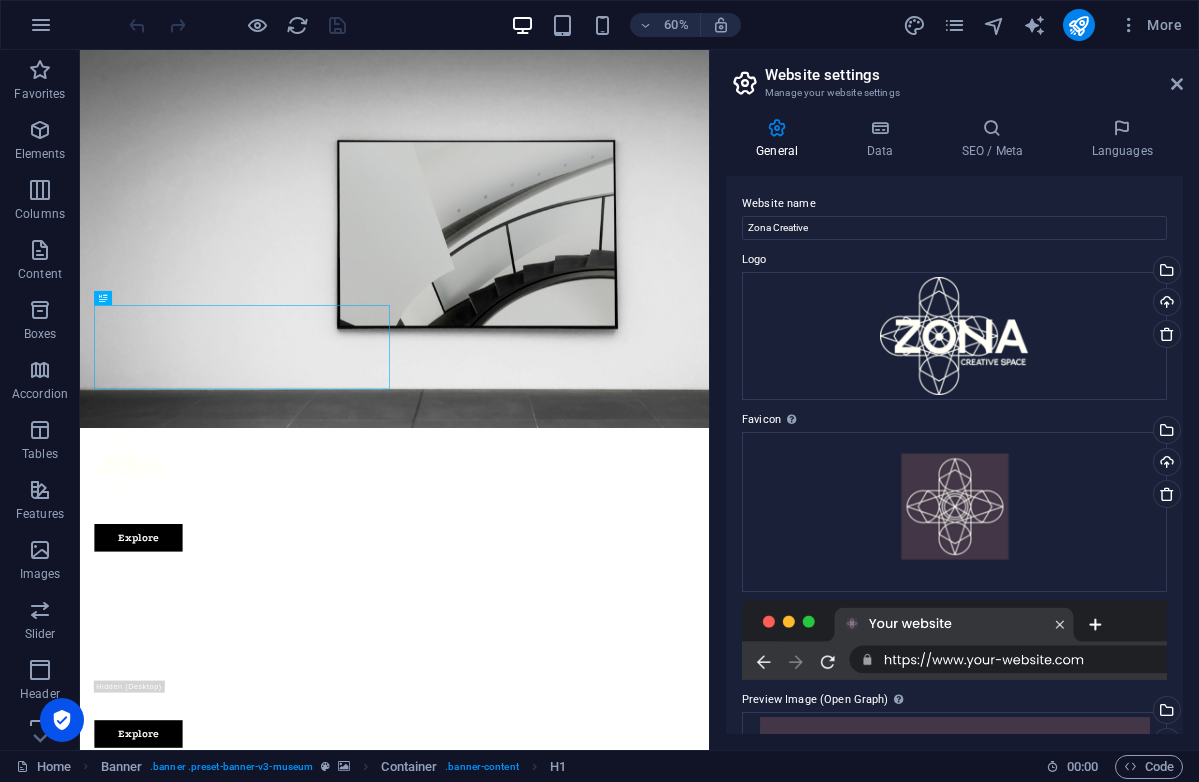 scroll, scrollTop: 547, scrollLeft: 0, axis: vertical 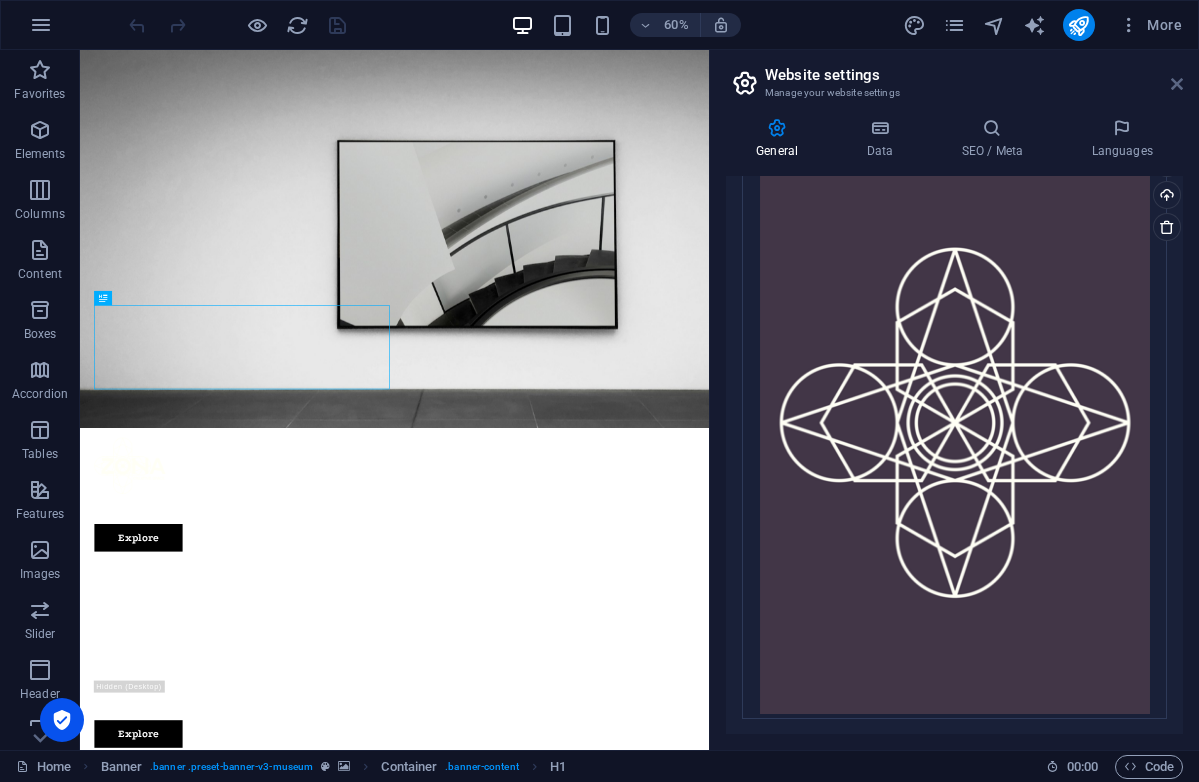 click at bounding box center (1177, 84) 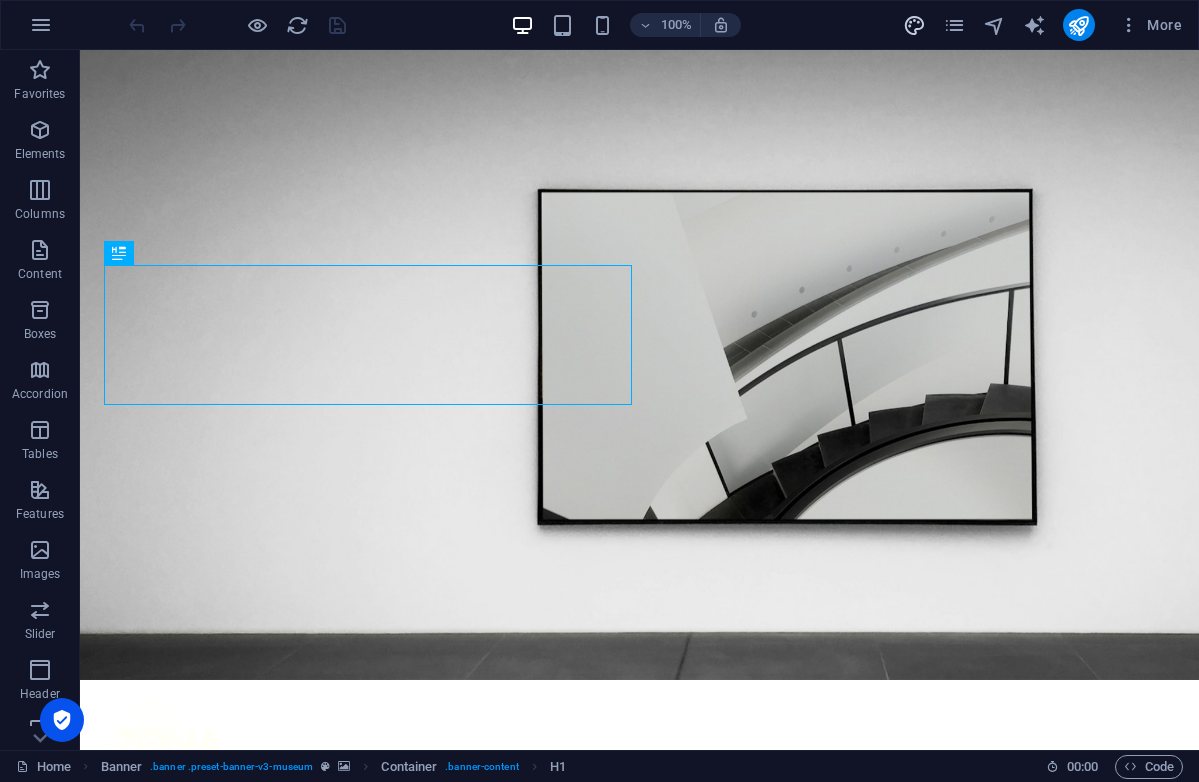 click at bounding box center (914, 25) 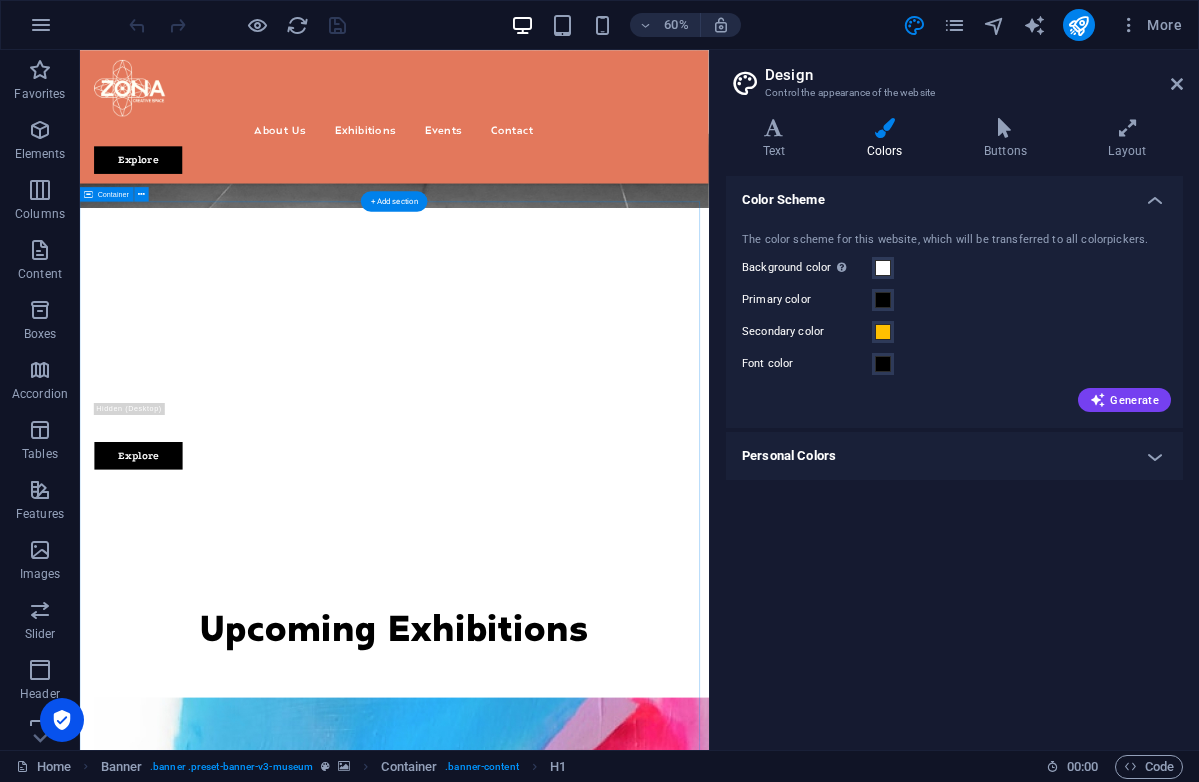scroll, scrollTop: 831, scrollLeft: 0, axis: vertical 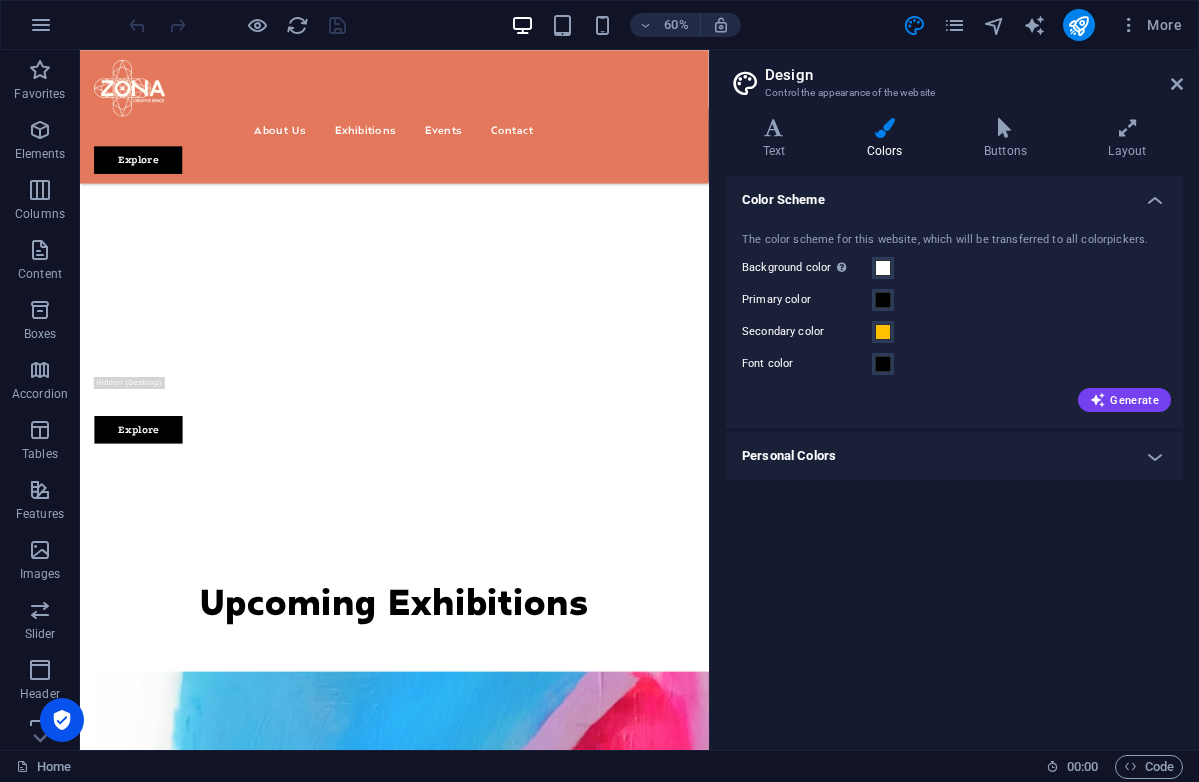click at bounding box center [884, 128] 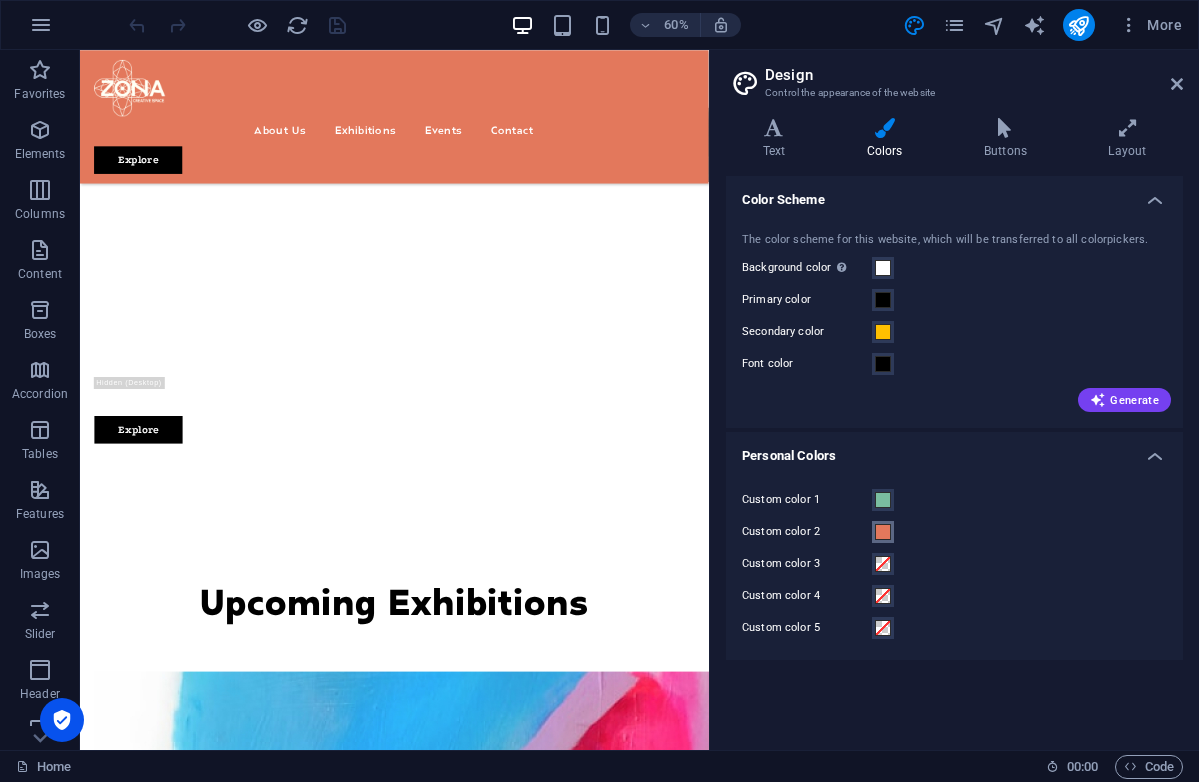 click at bounding box center (883, 532) 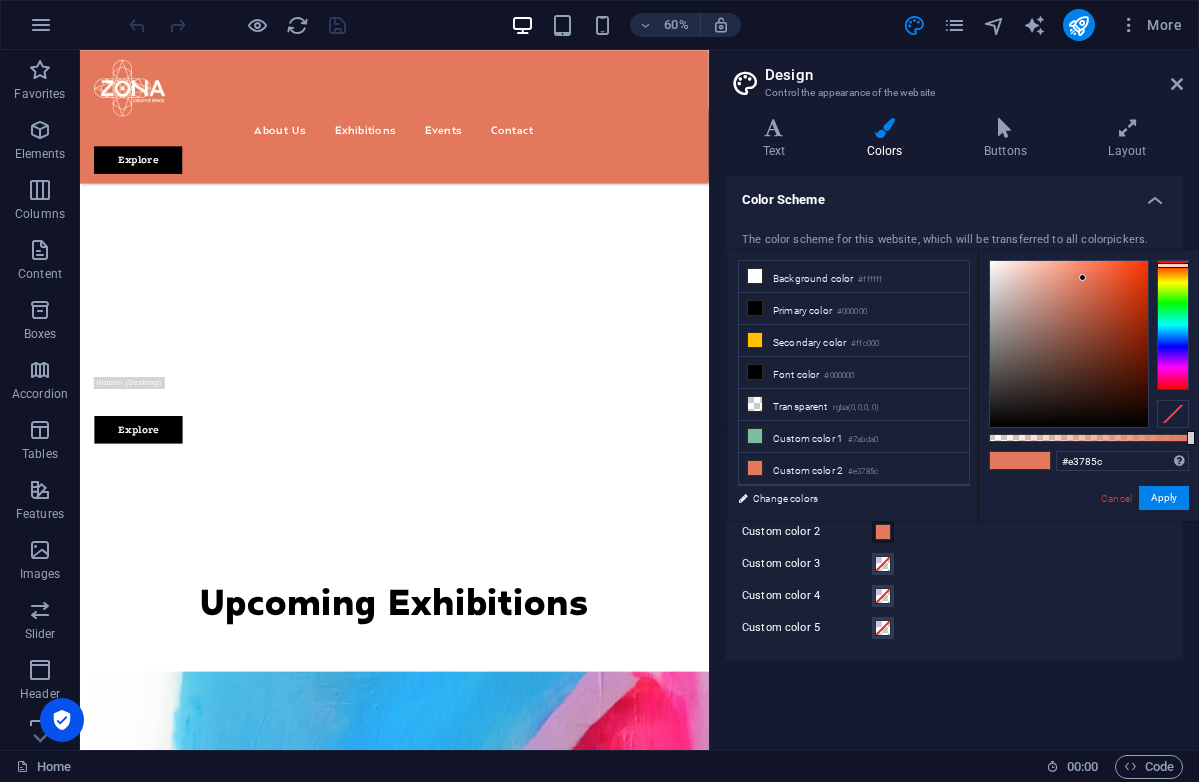 click on "Color Scheme" at bounding box center [954, 194] 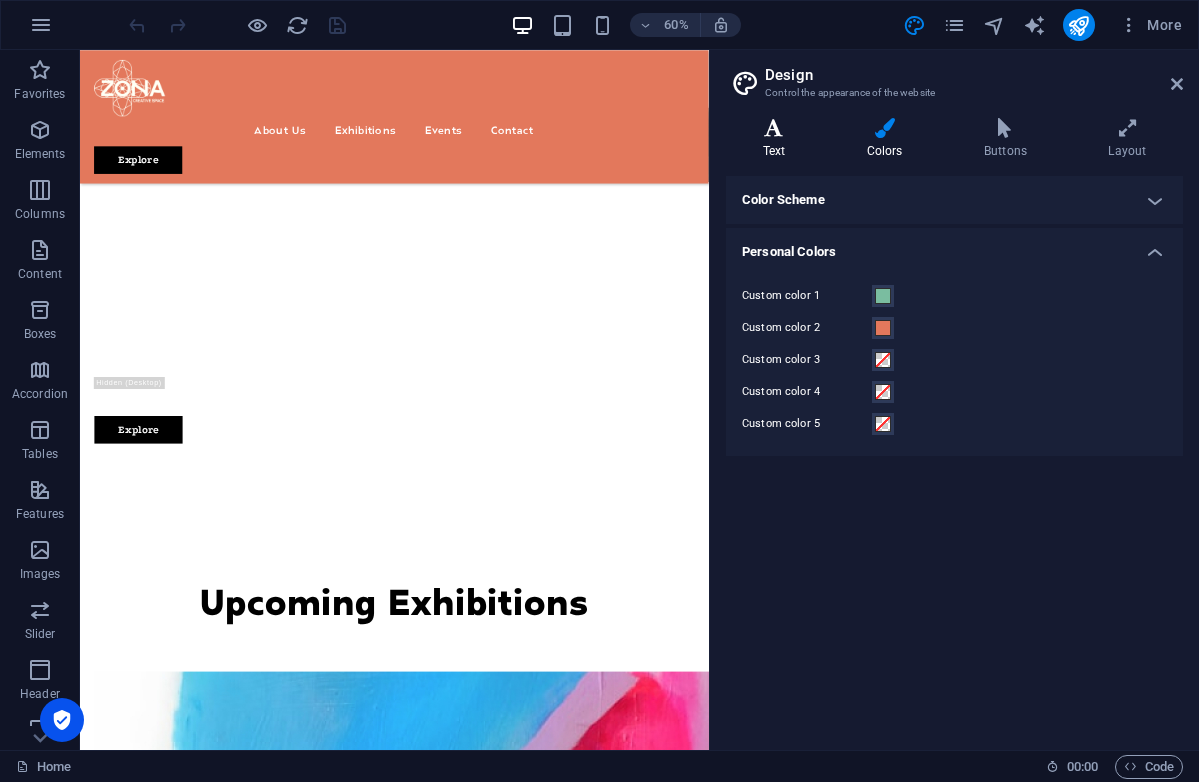 click at bounding box center (774, 128) 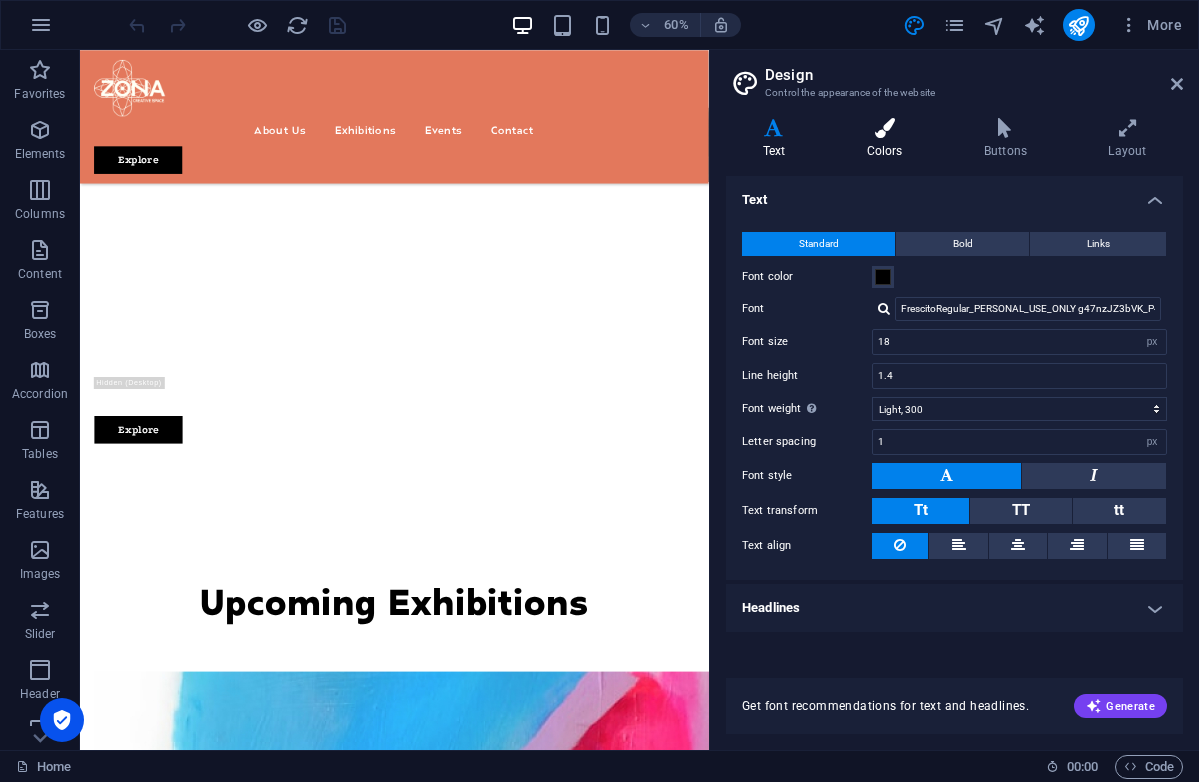 click at bounding box center [884, 128] 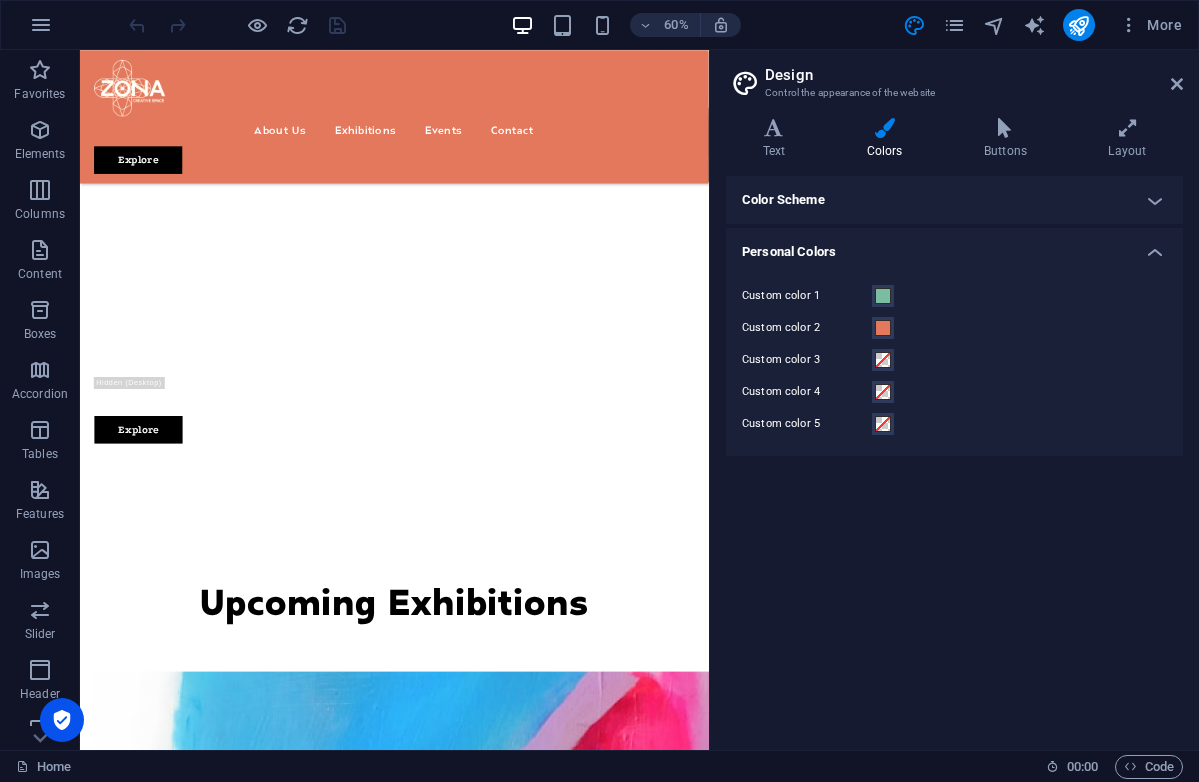 click on "Color Scheme" at bounding box center (954, 200) 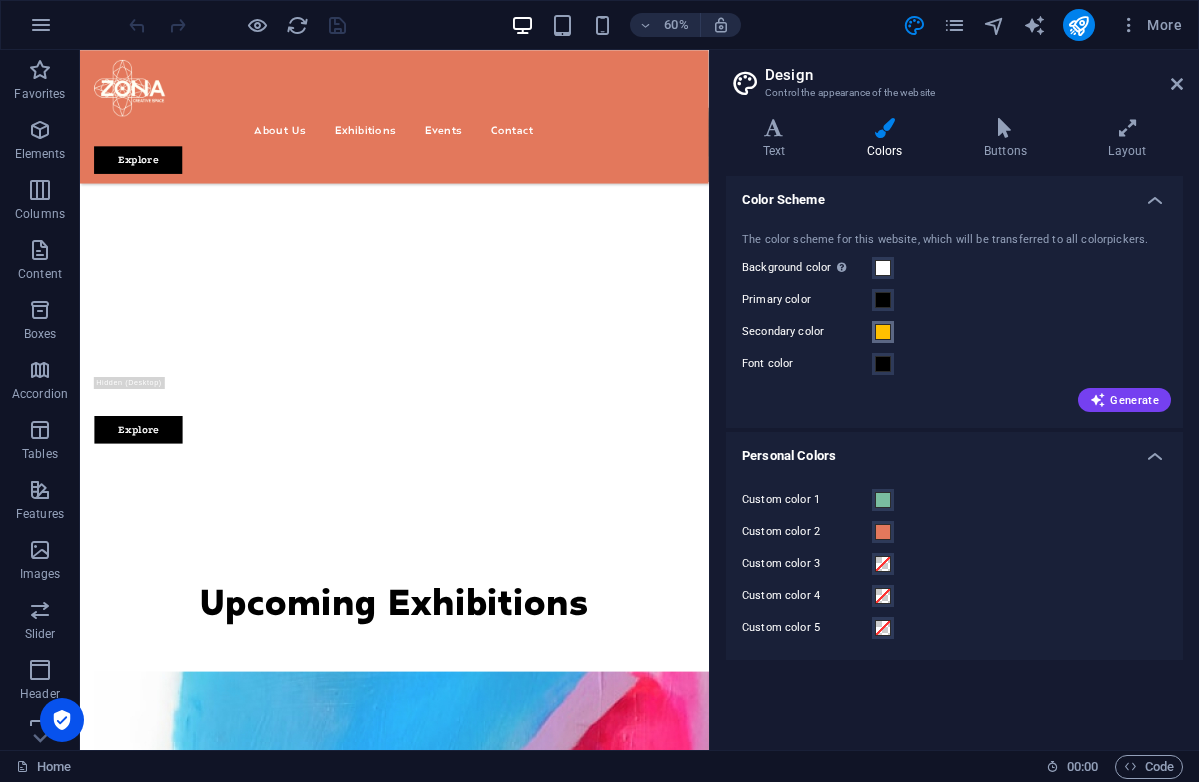 click at bounding box center [883, 332] 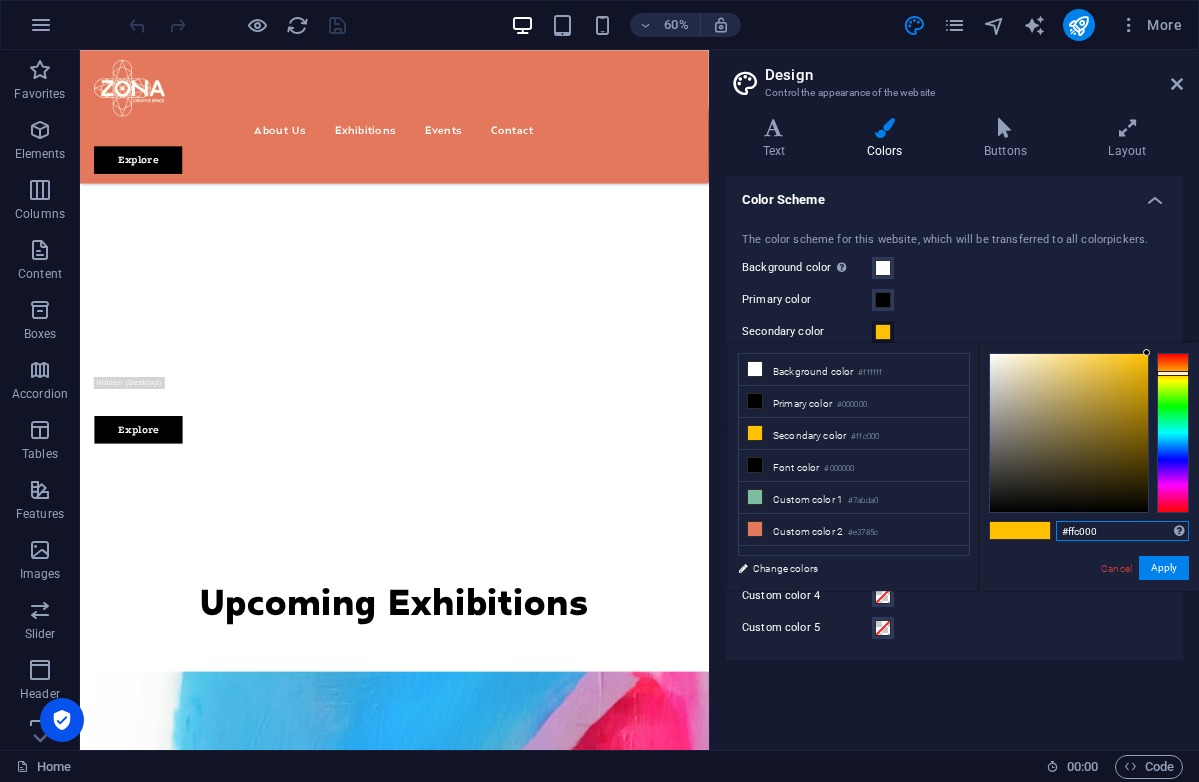 click on "#ffc000" at bounding box center (1122, 531) 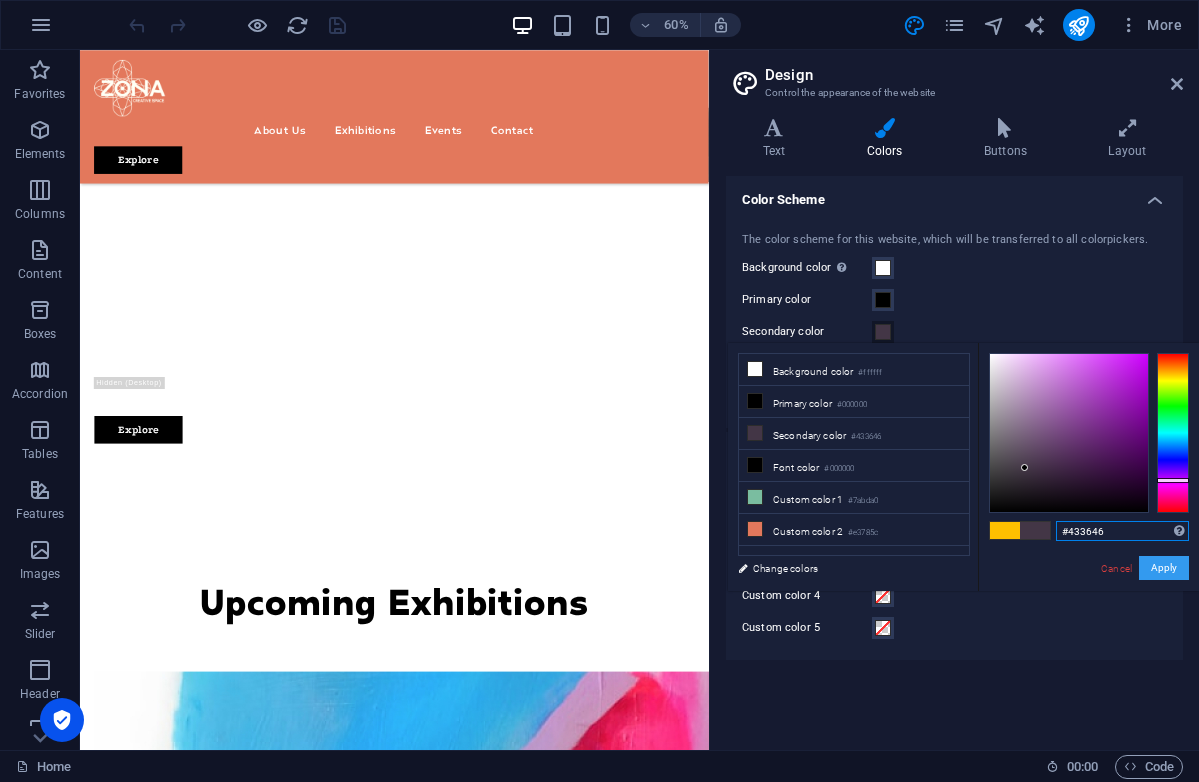 type on "#433646" 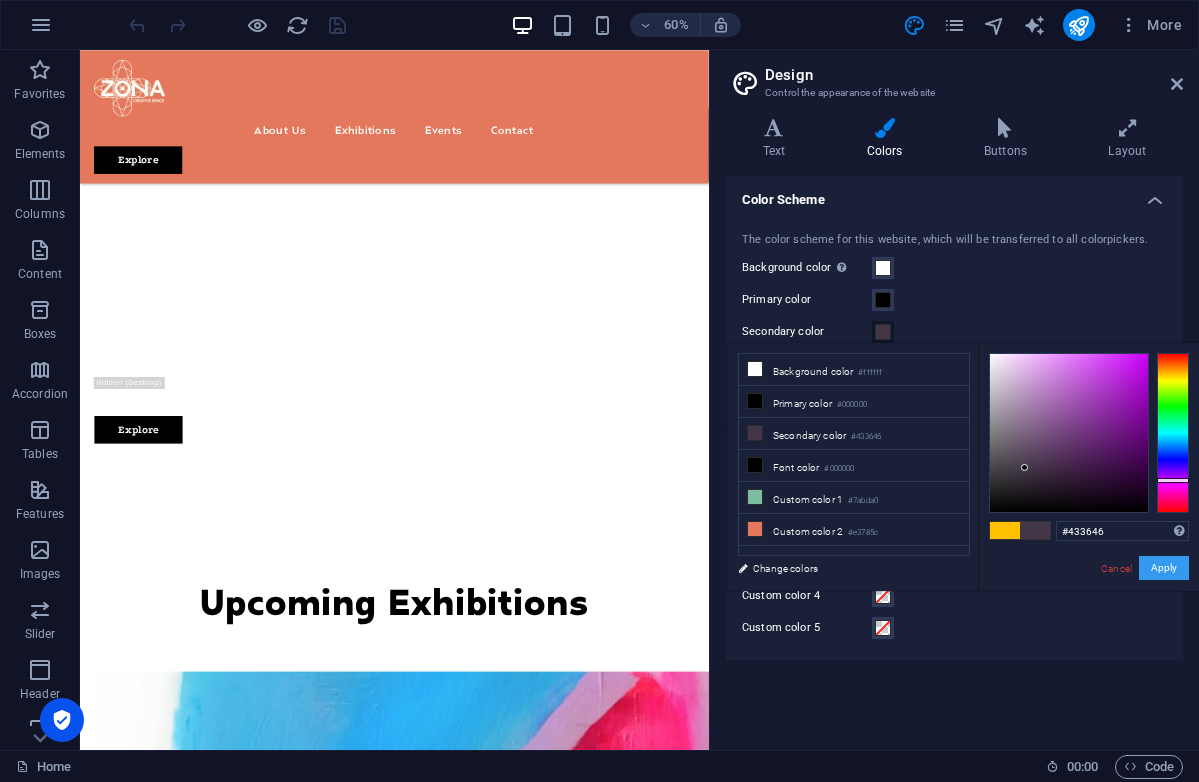 click on "Apply" at bounding box center [1164, 568] 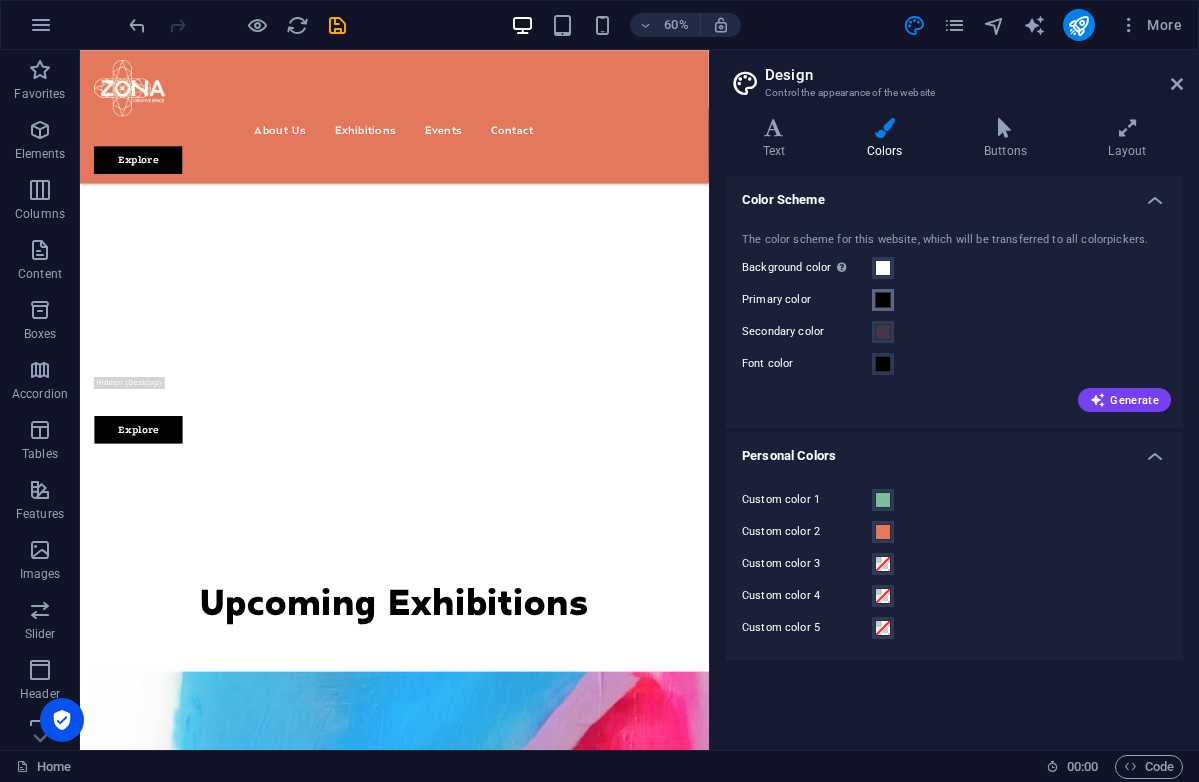click at bounding box center [883, 300] 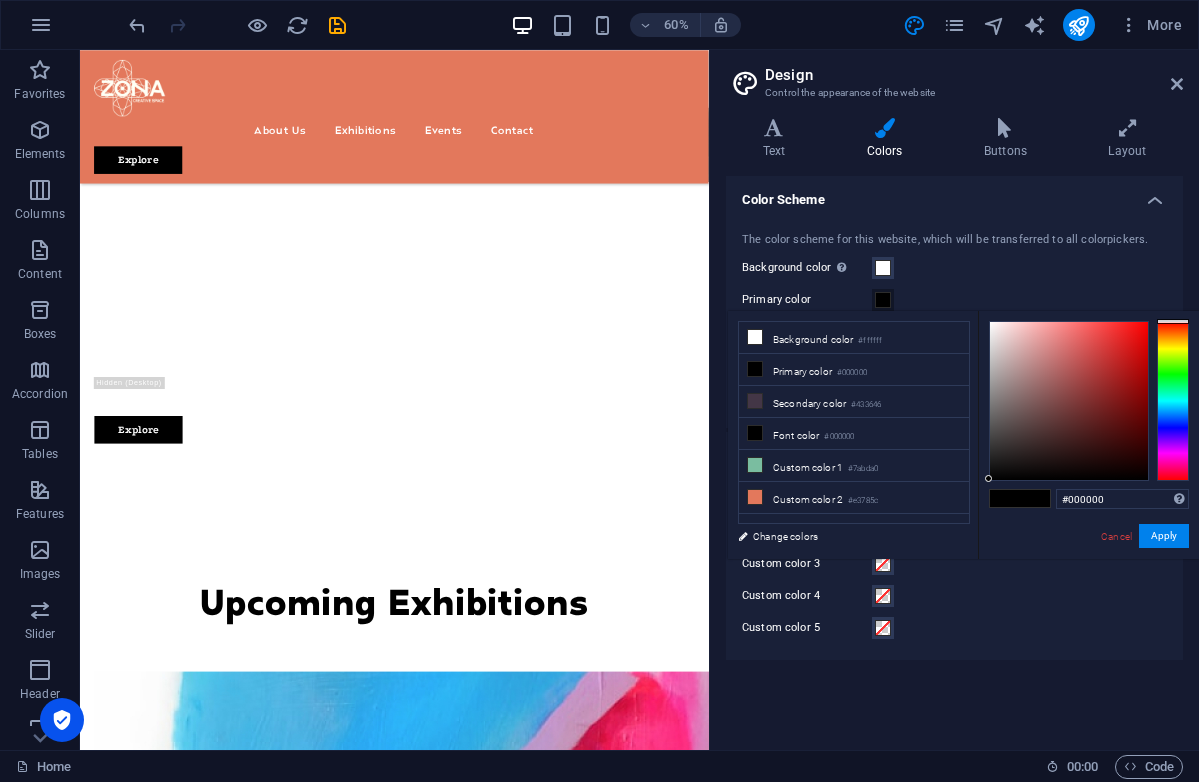 click on "Primary color" at bounding box center (954, 300) 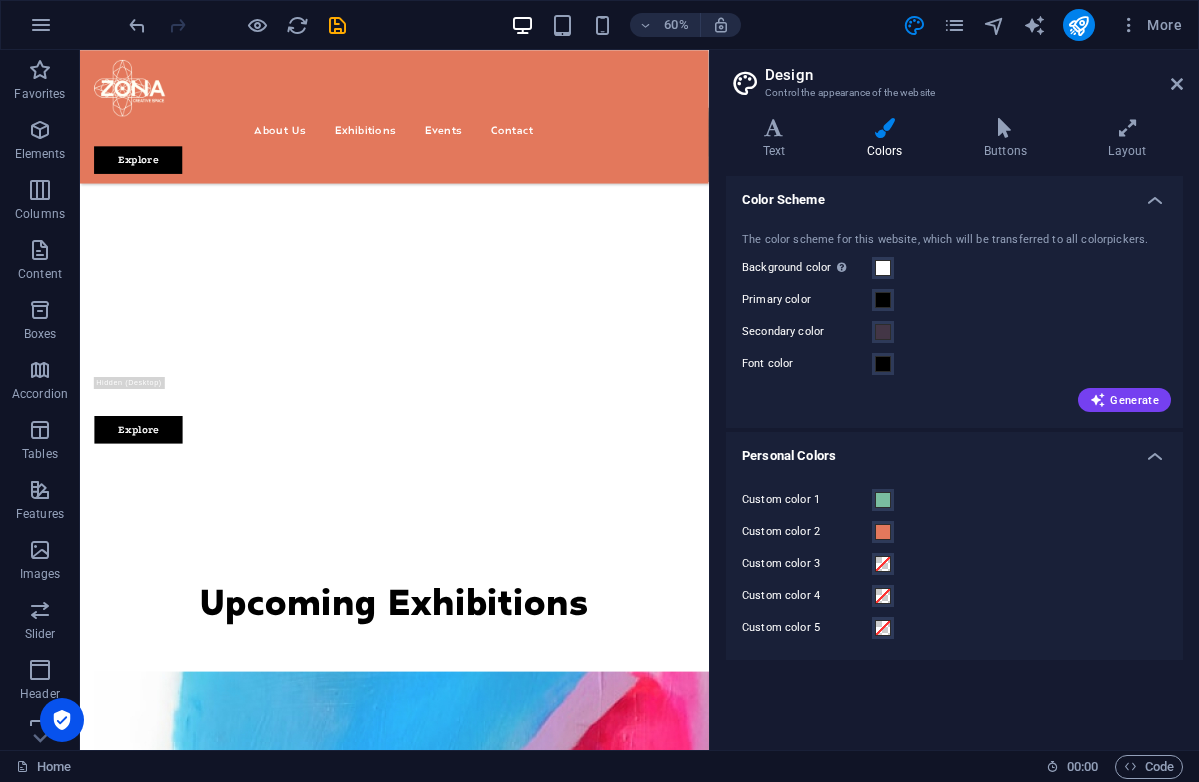 click on "Generate" at bounding box center (954, 396) 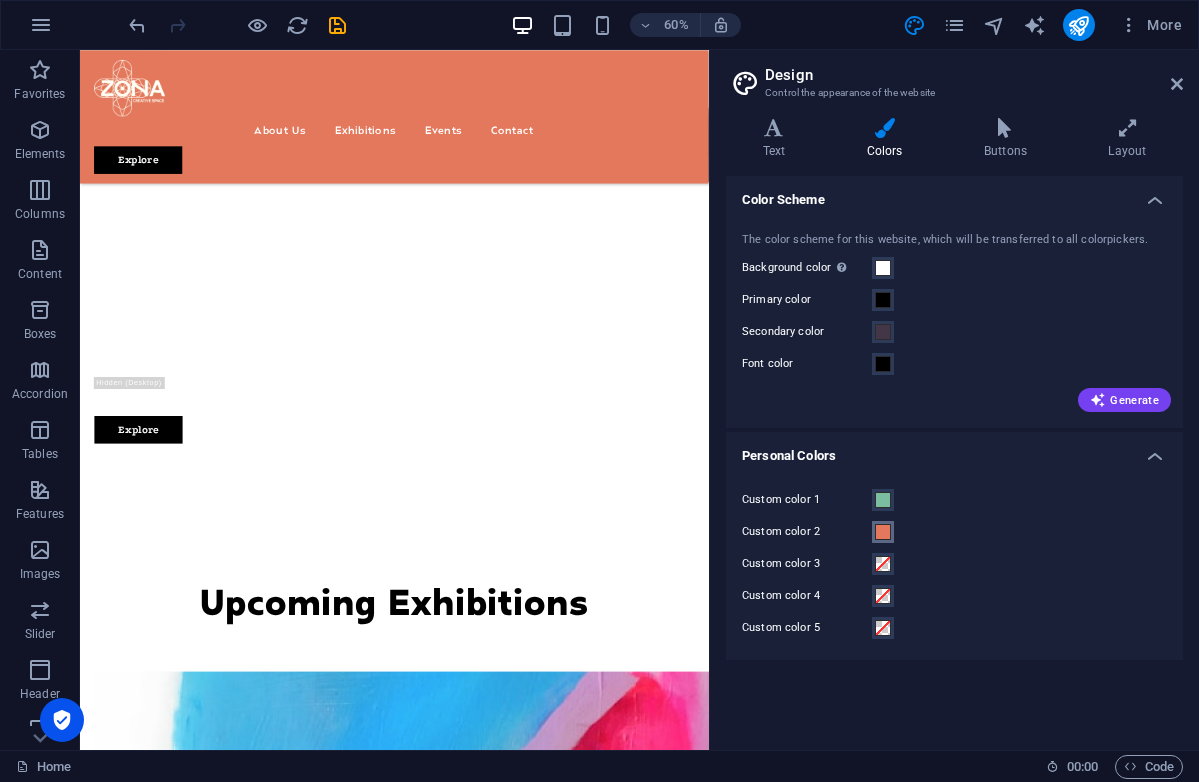 click at bounding box center (883, 532) 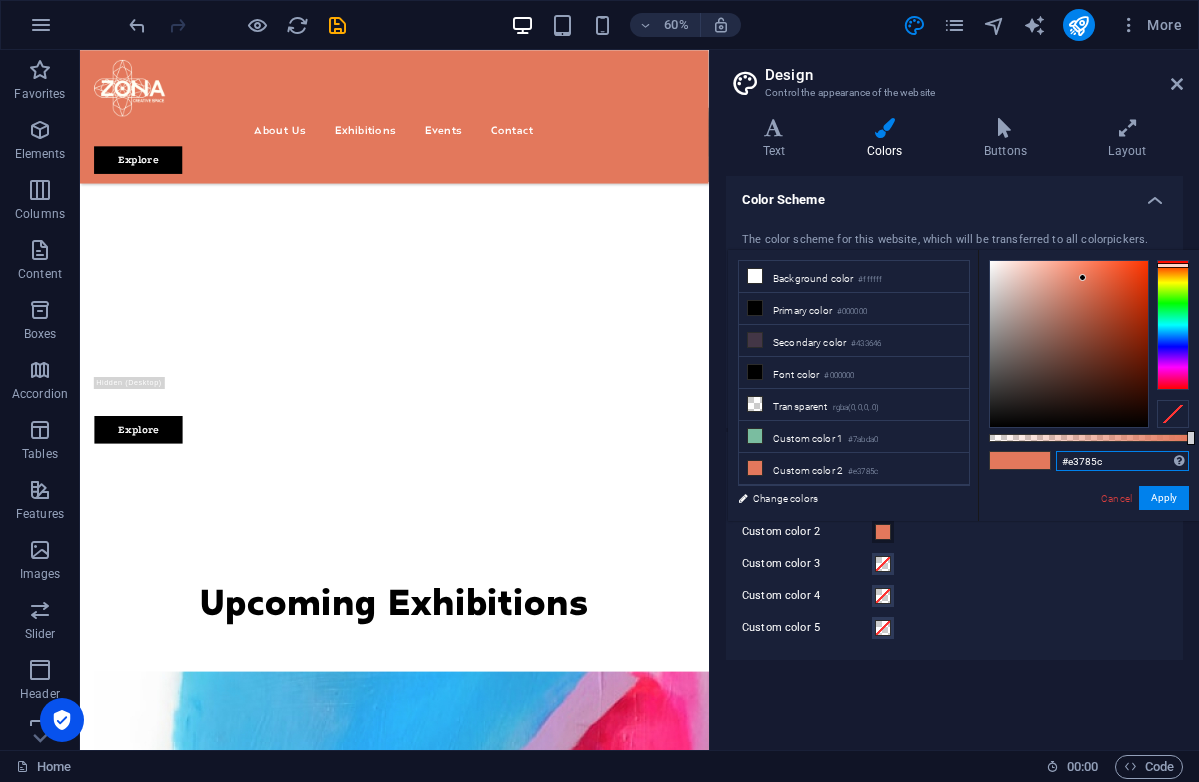 click on "#e3785c" at bounding box center (1122, 461) 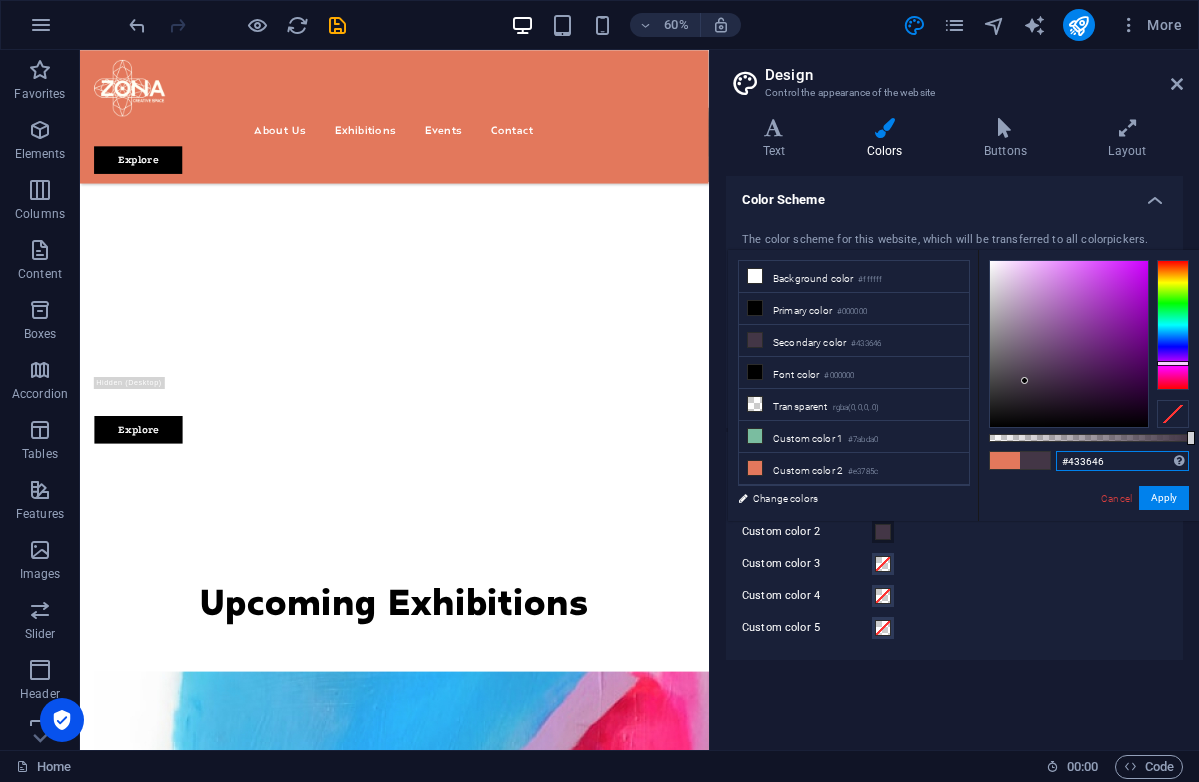 type on "#433646" 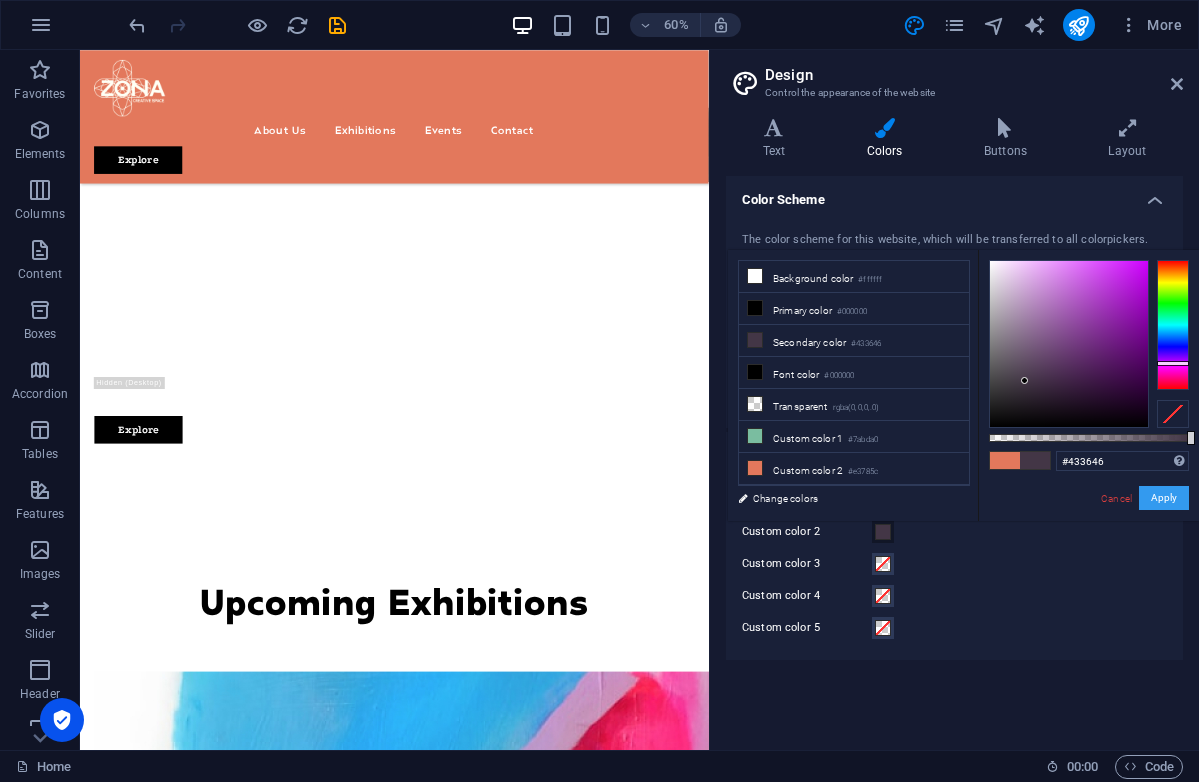 click on "Apply" at bounding box center (1164, 498) 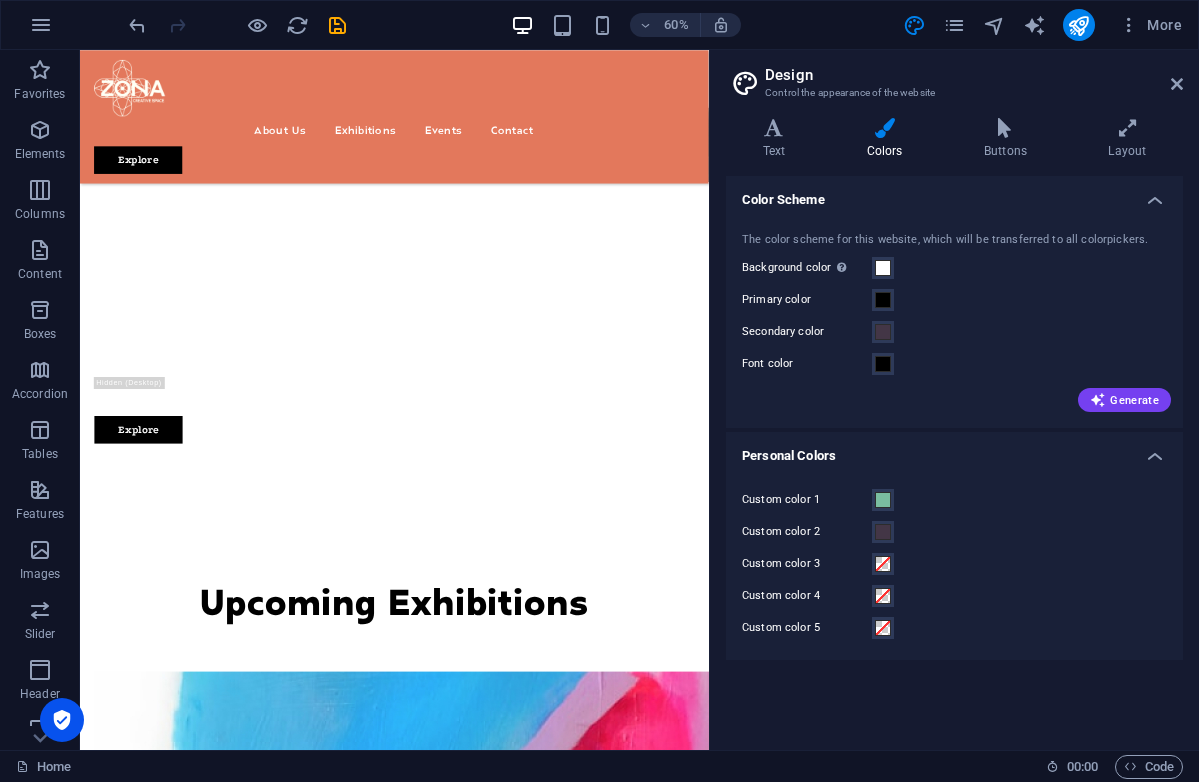 click on "Color Scheme The color scheme for this website, which will be transferred to all colorpickers. Background color Only visible if it is not covered by other backgrounds. Primary color Secondary color Font color Generate Personal Colors Custom color 1 Custom color 2 Custom color 3 Custom color 4 Custom color 5" at bounding box center (954, 455) 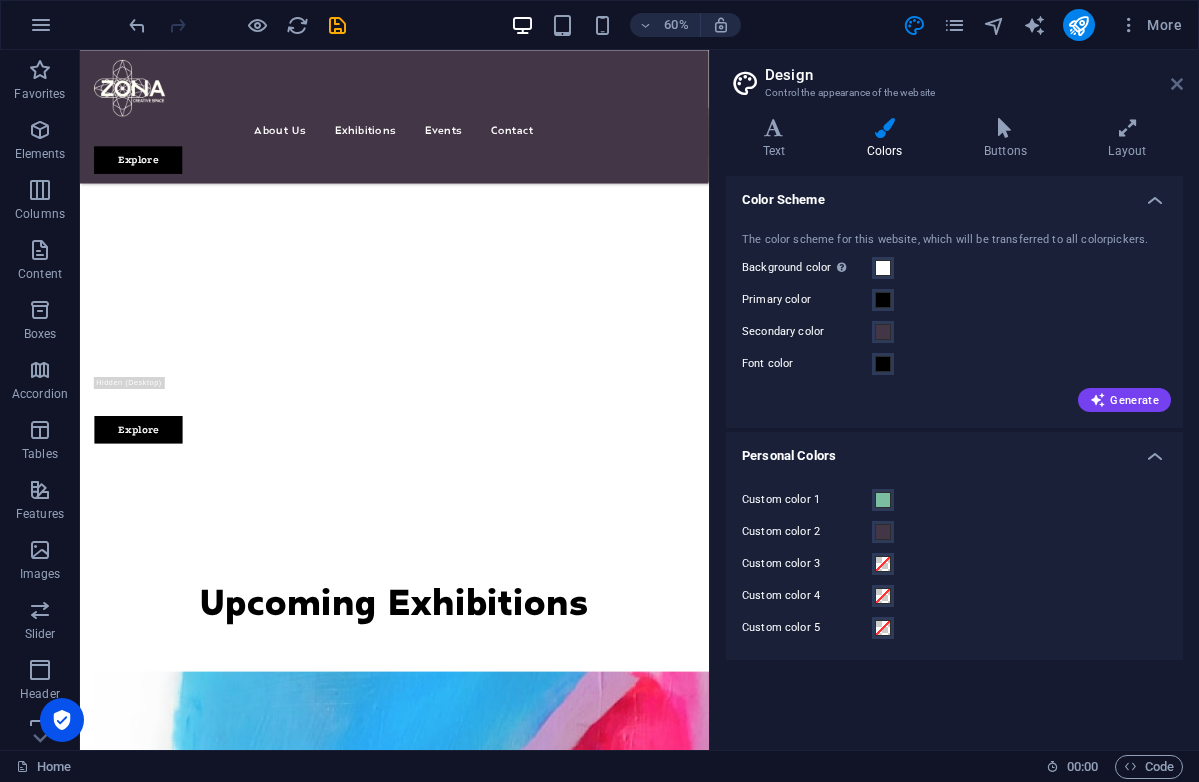 click at bounding box center (1177, 84) 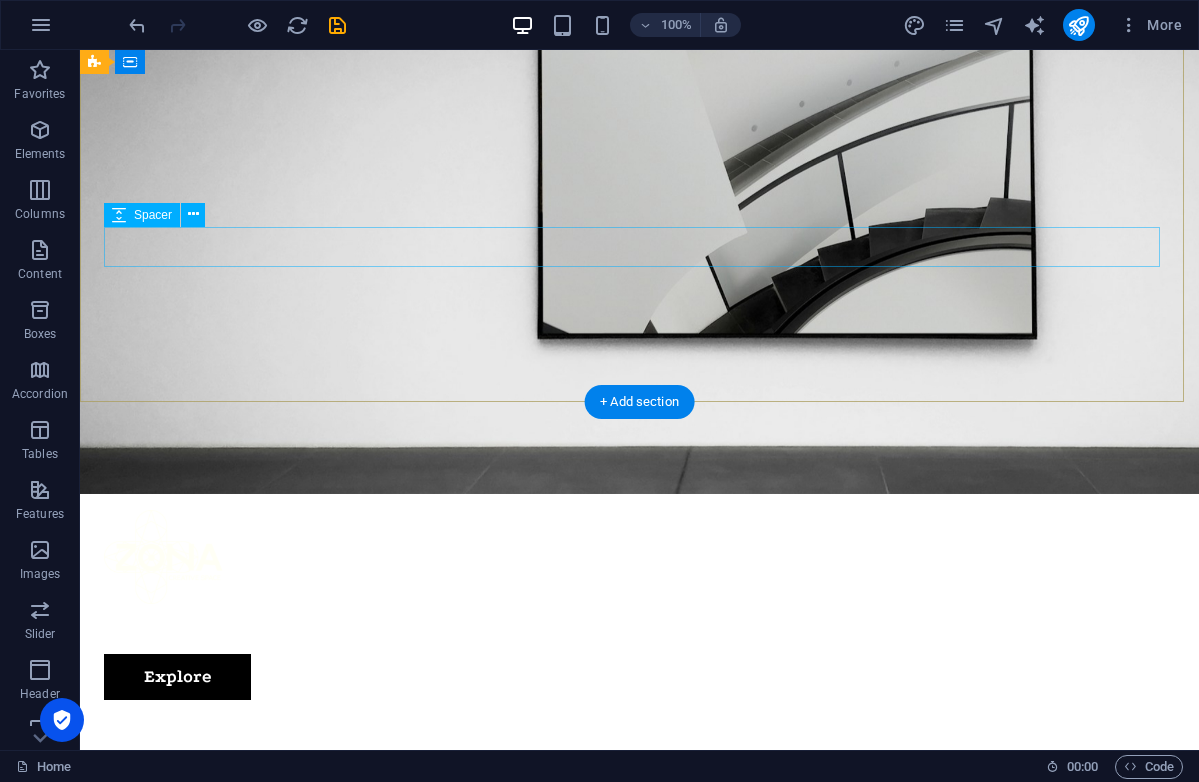scroll, scrollTop: 0, scrollLeft: 0, axis: both 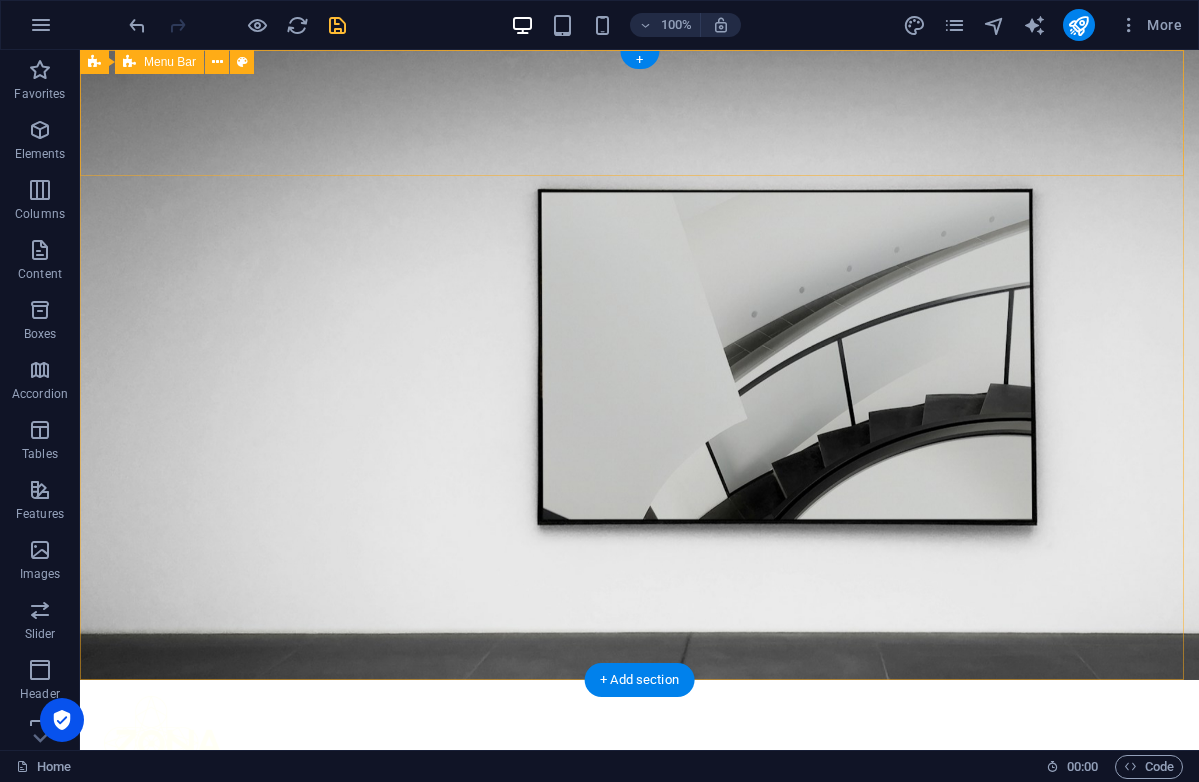 click at bounding box center (337, 25) 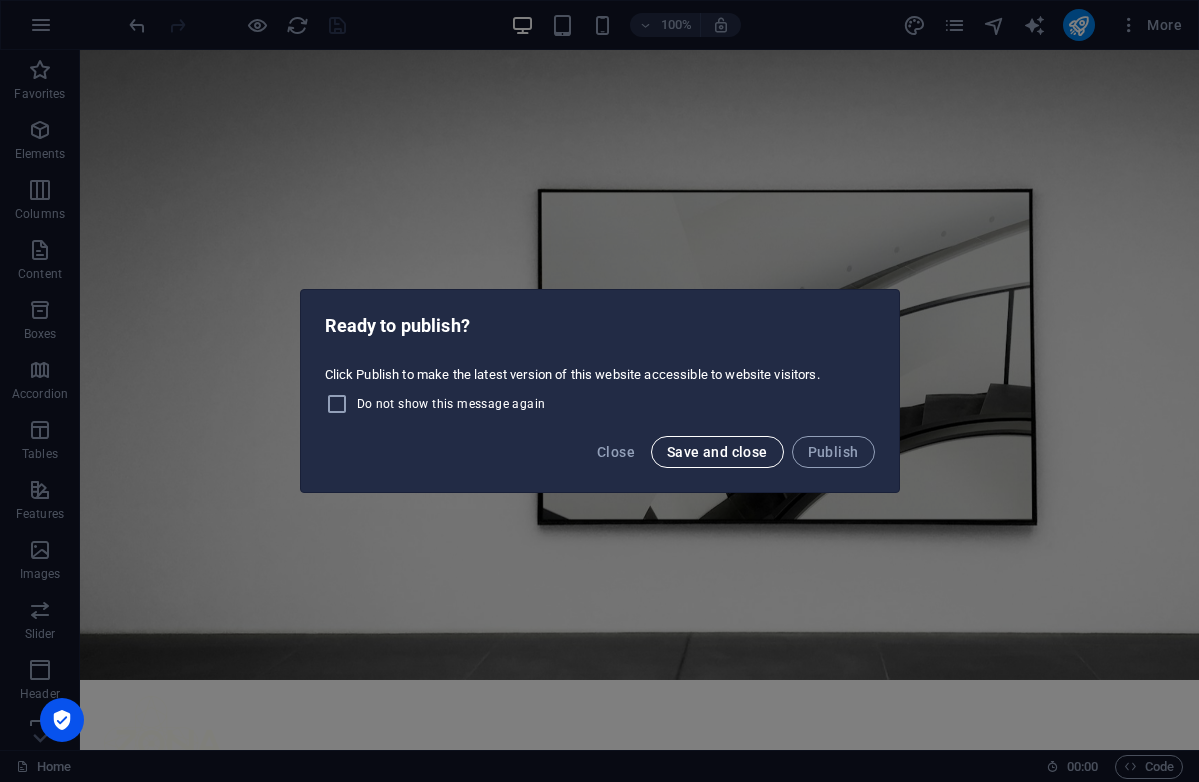 click on "Save and close" at bounding box center [717, 452] 